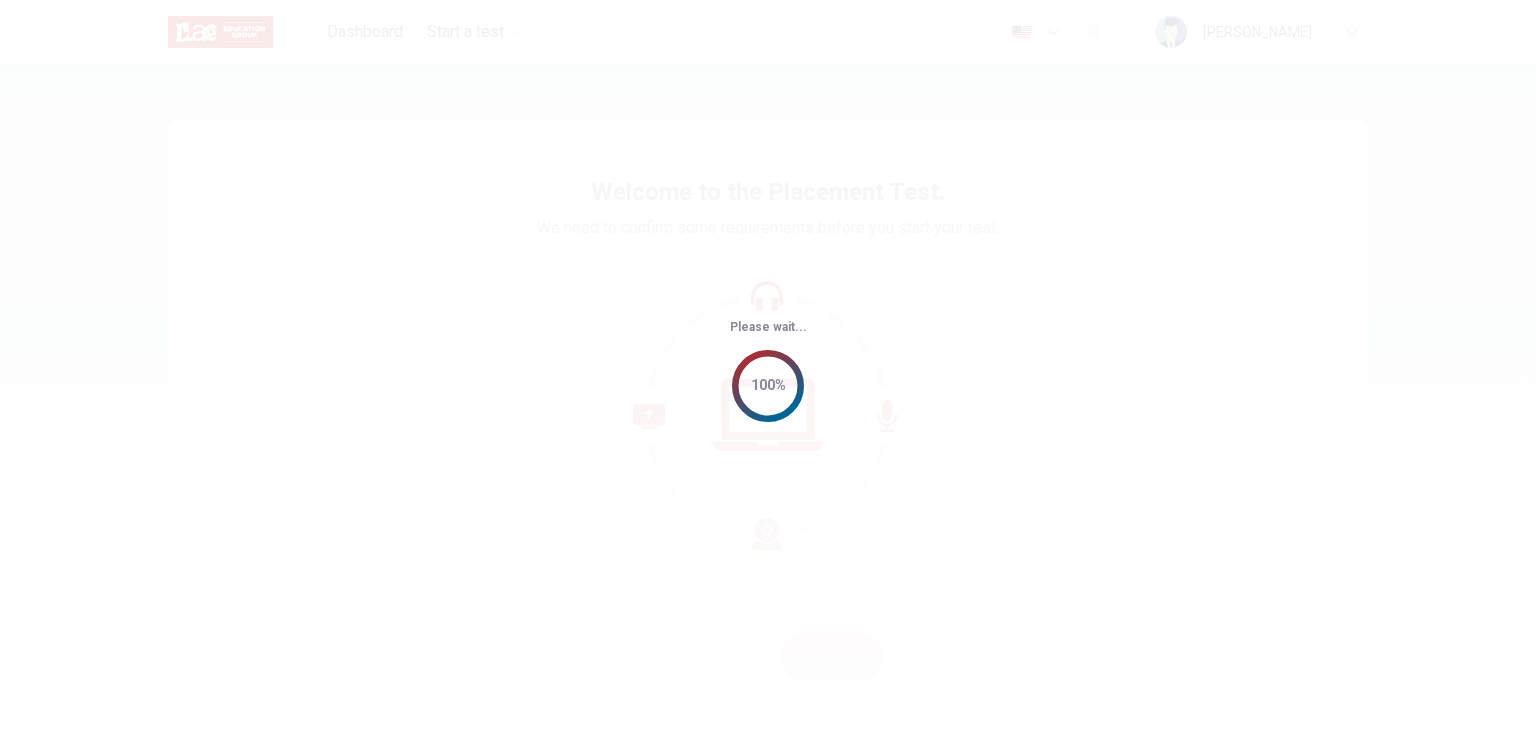 scroll, scrollTop: 0, scrollLeft: 0, axis: both 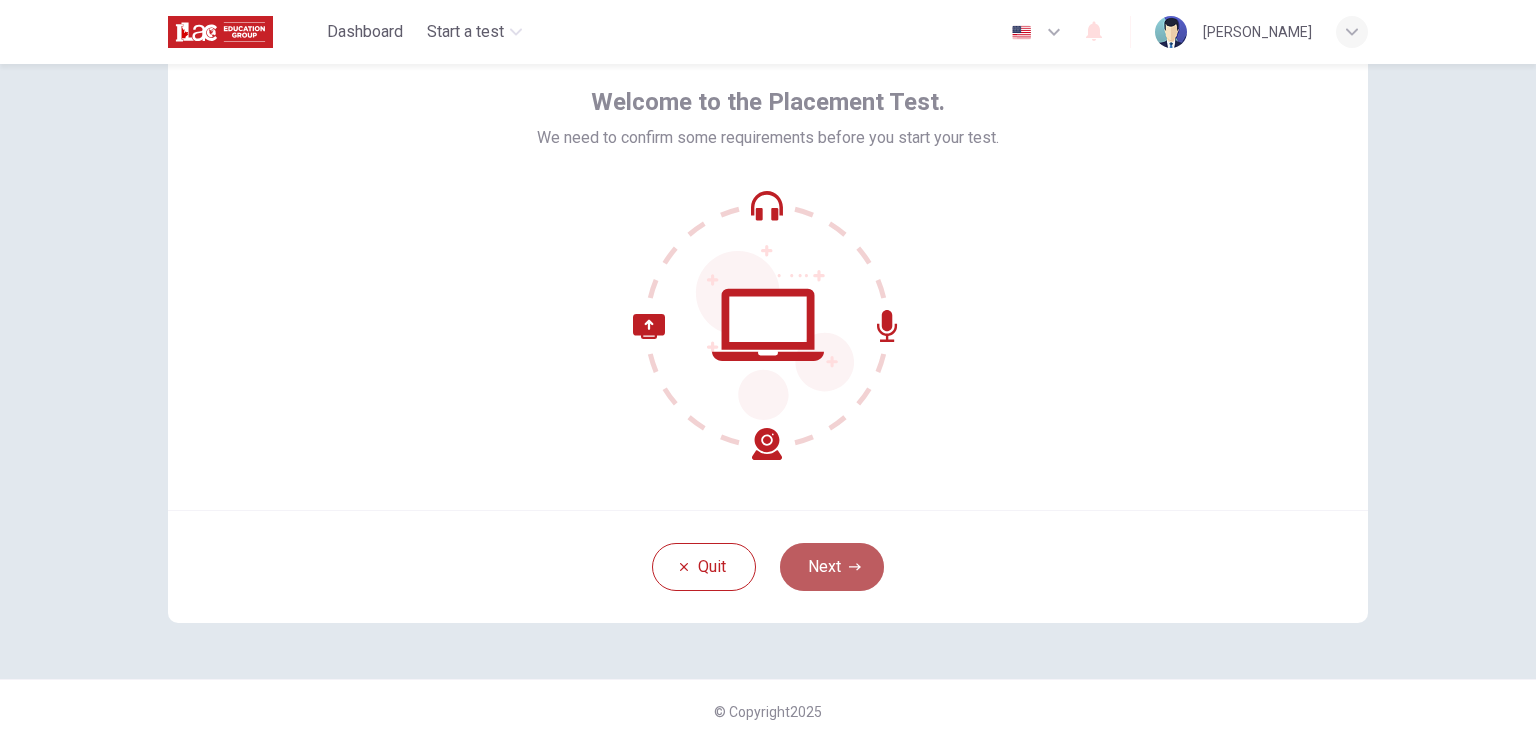 click 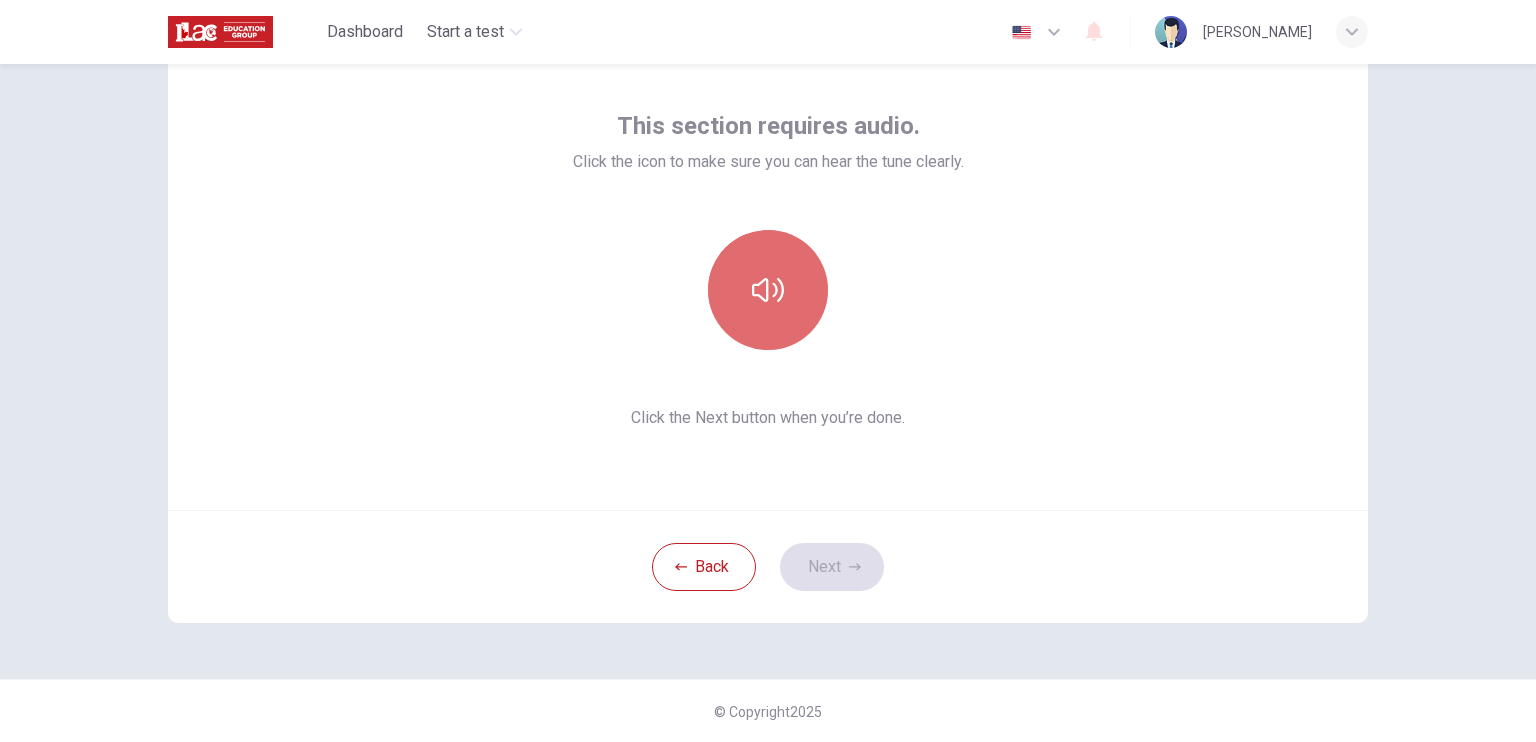 click 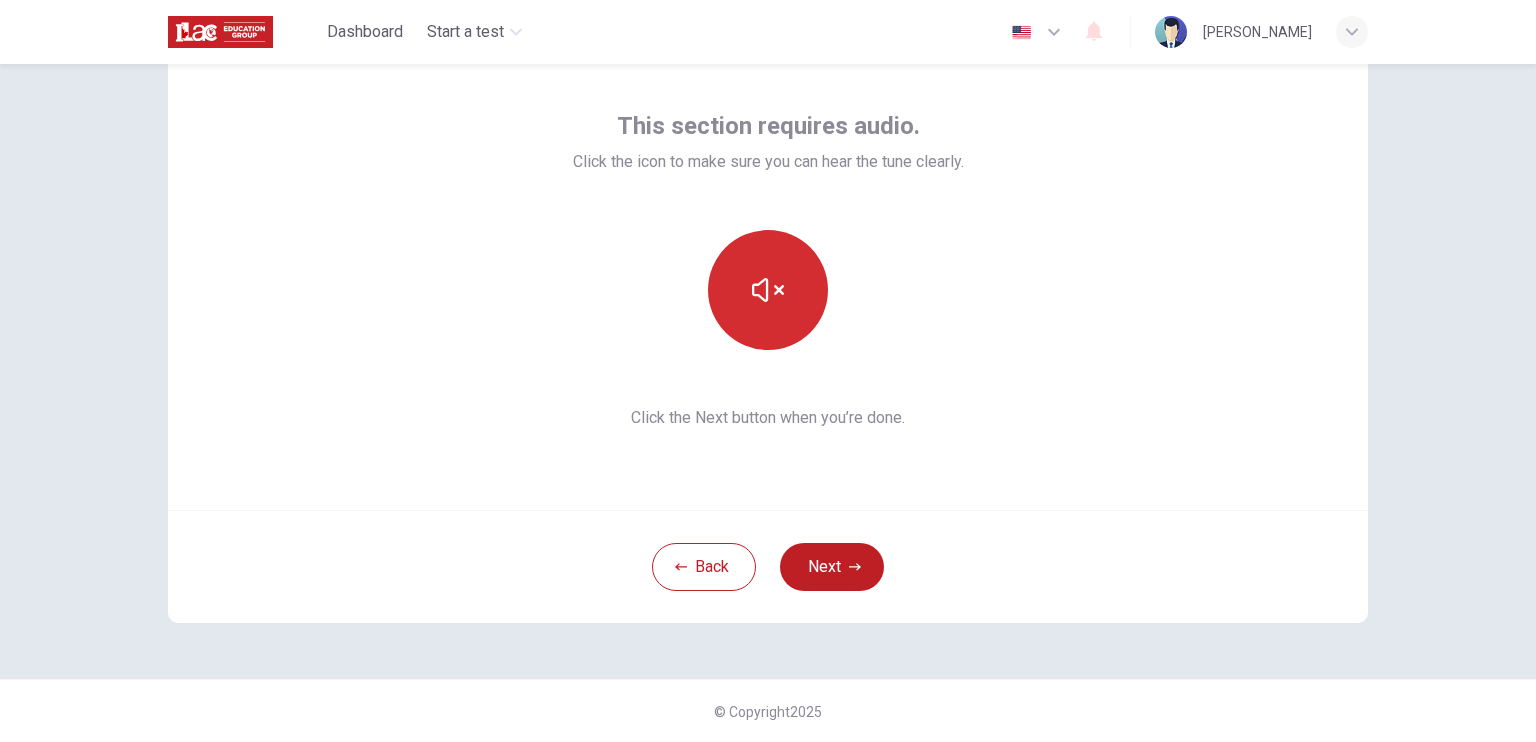 type 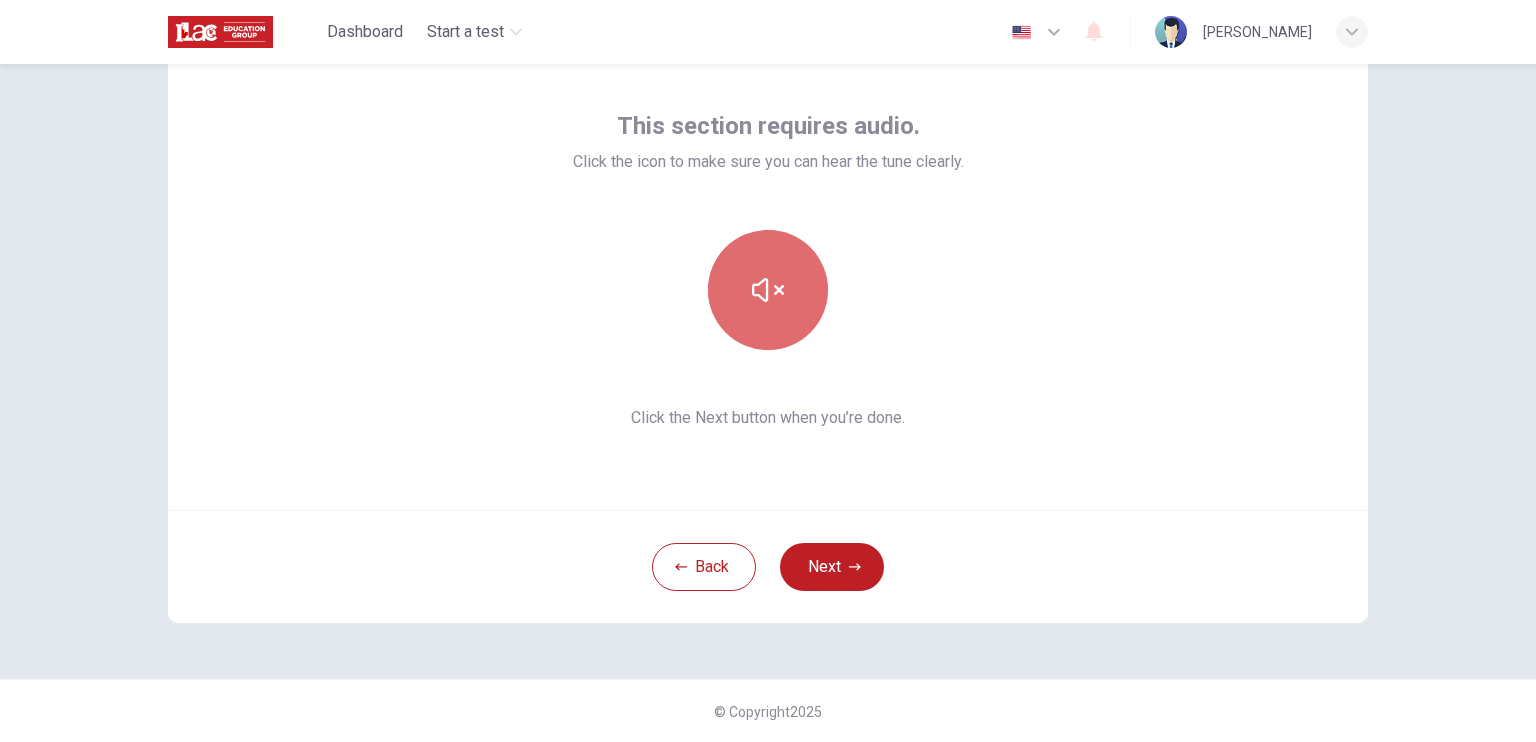 click 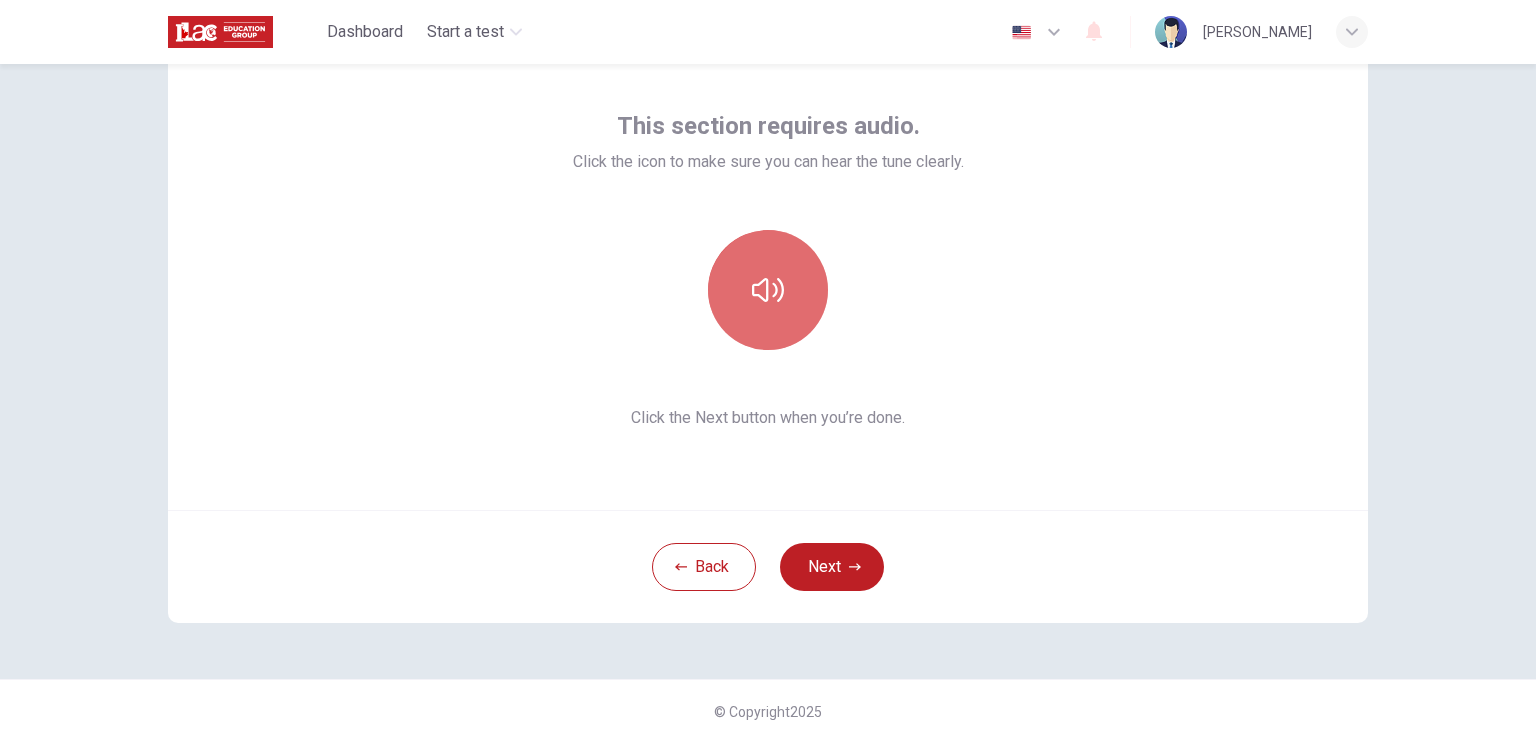 click 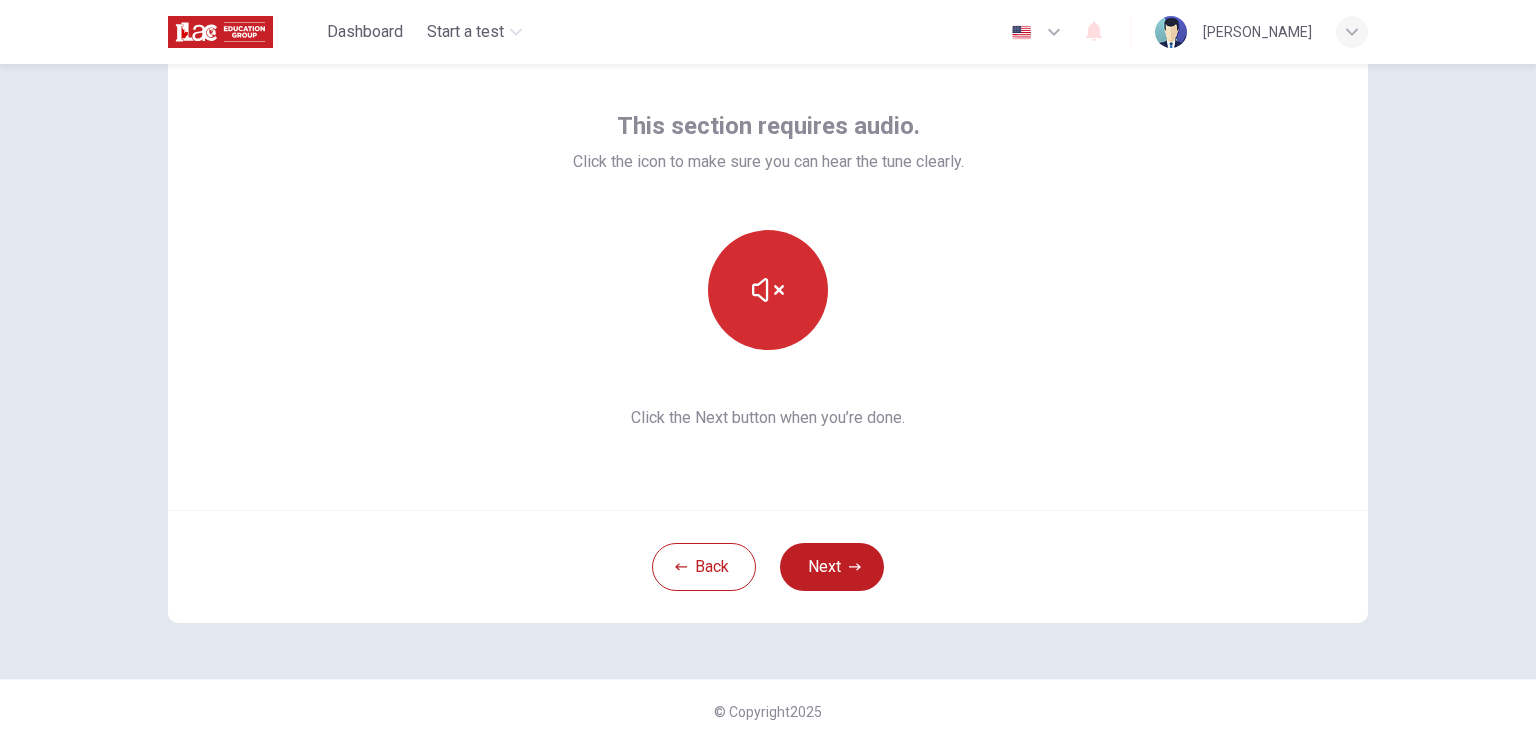 click 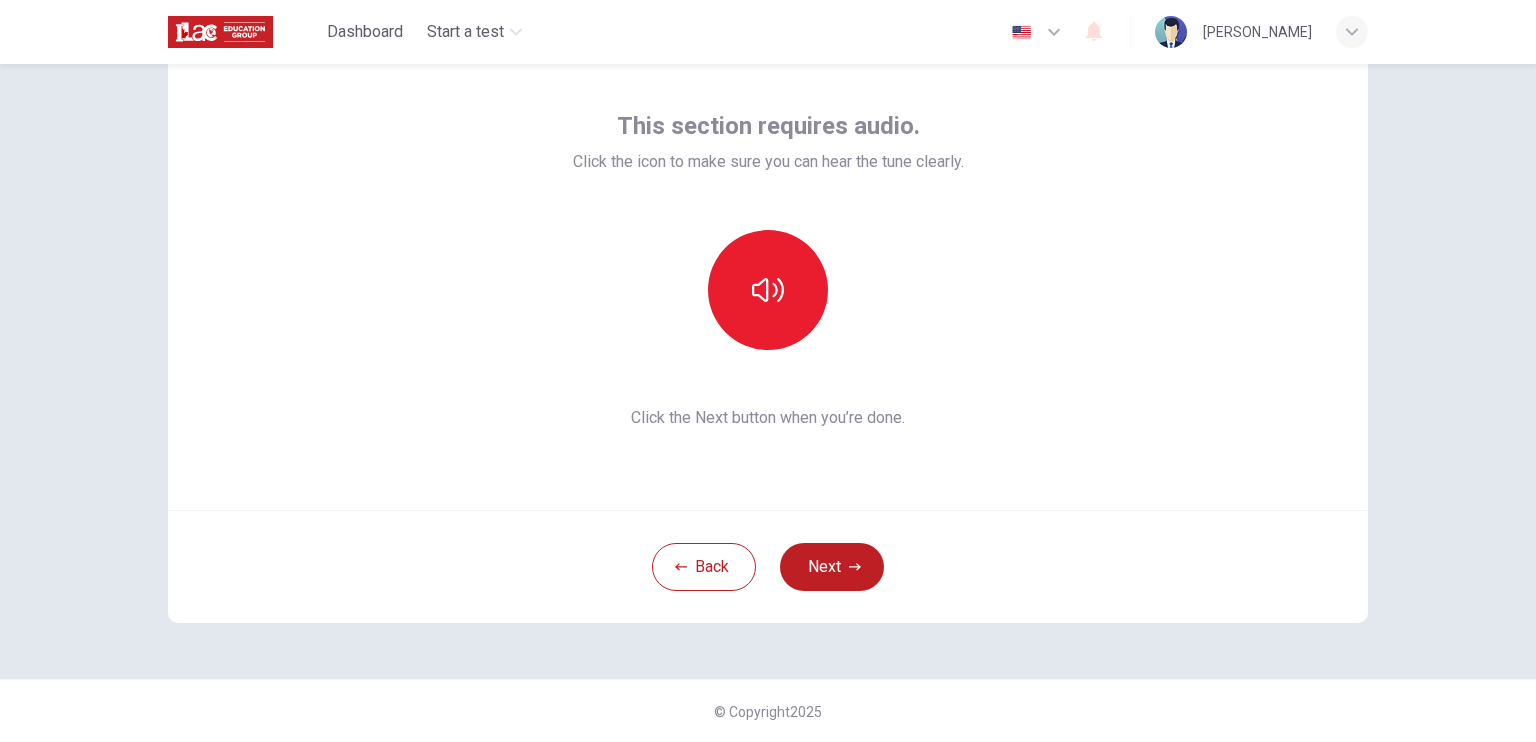 click on "Click the Next button when you’re done." at bounding box center [768, 418] 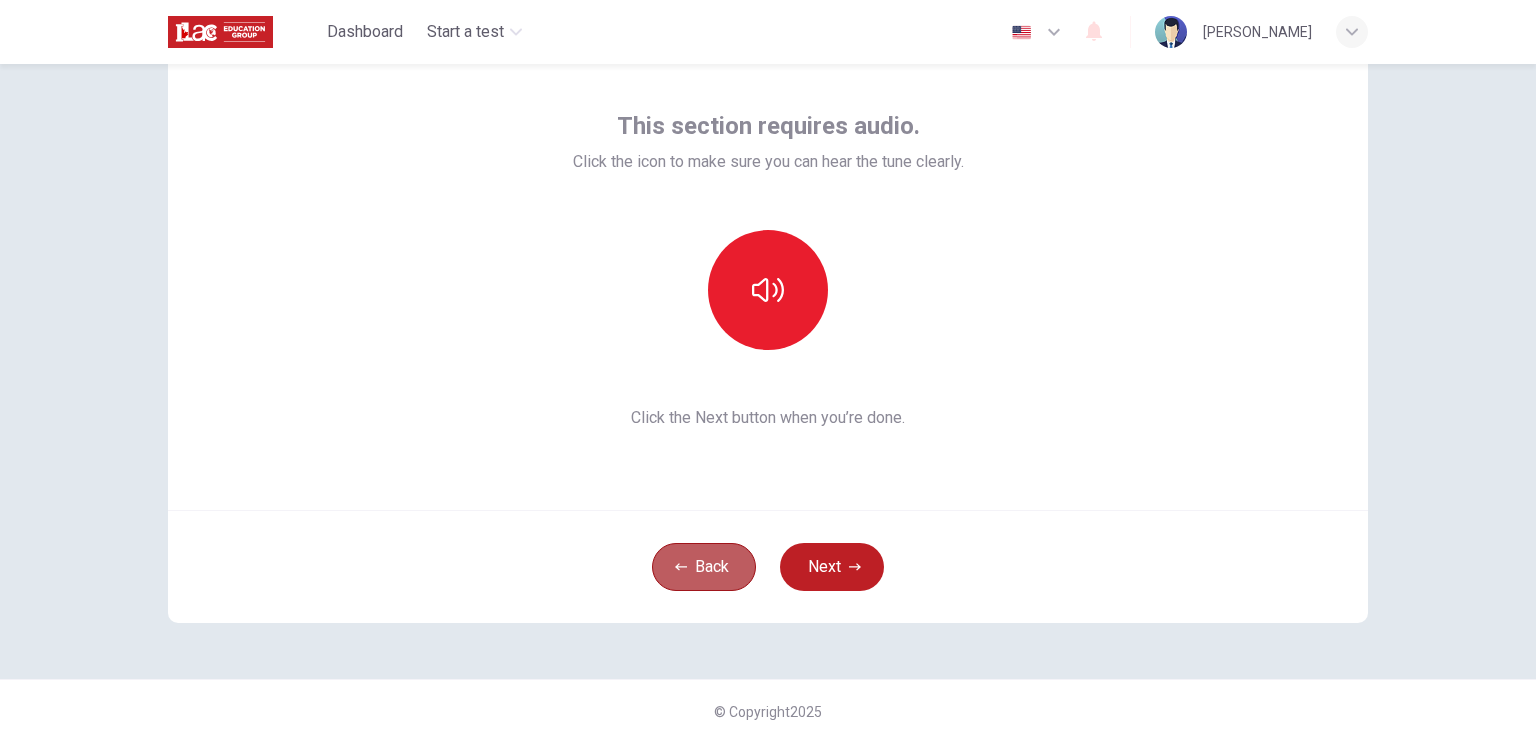 click on "Back" at bounding box center (704, 567) 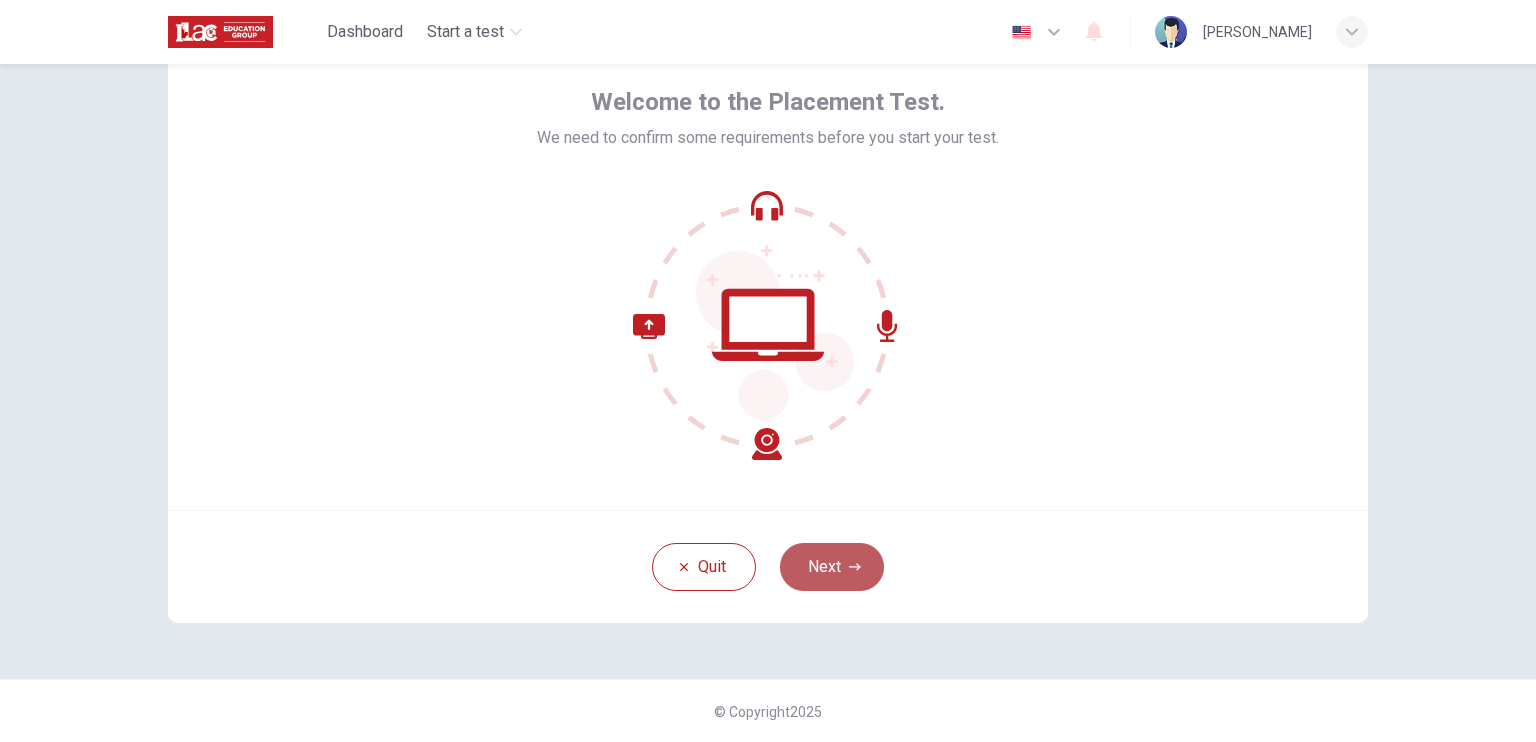 click on "Next" at bounding box center [832, 567] 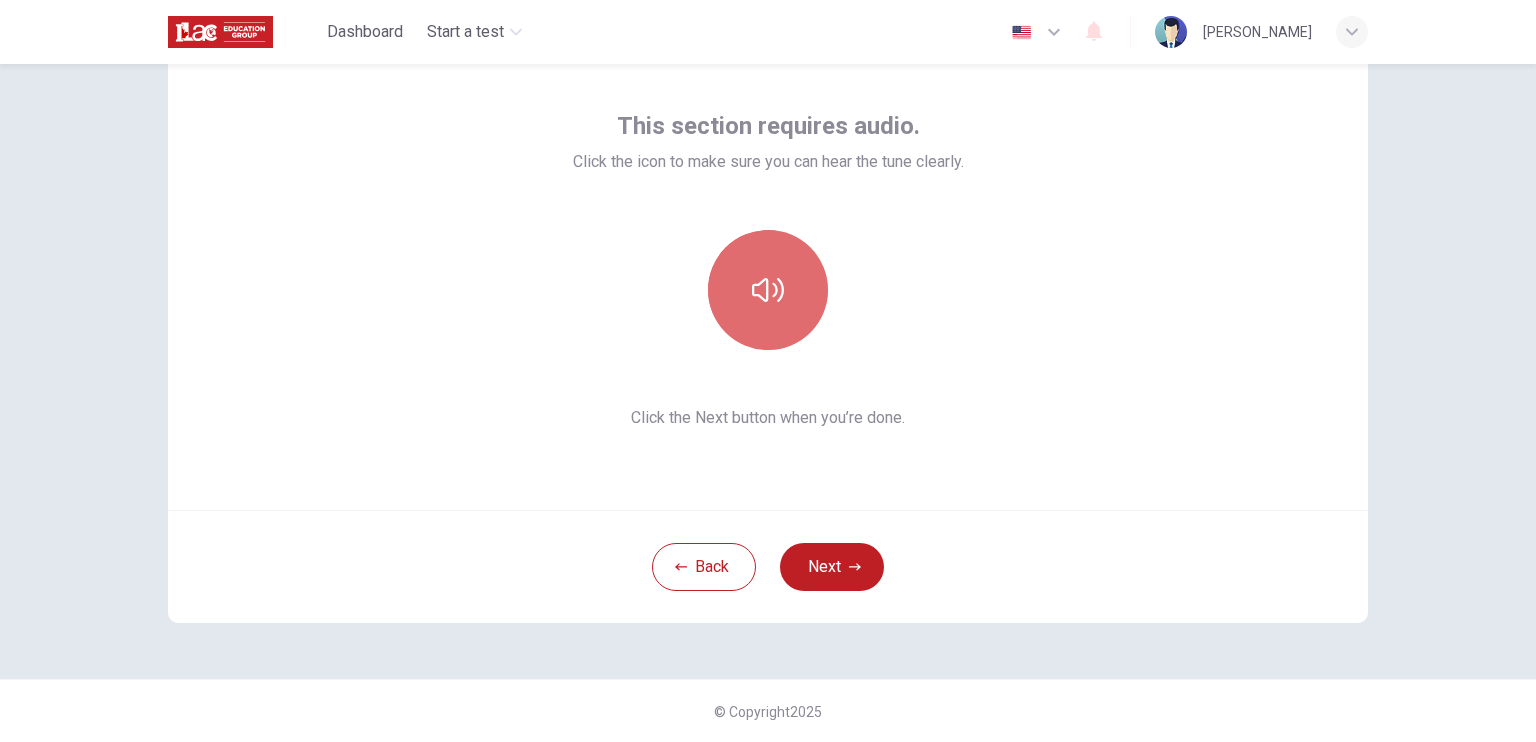 click 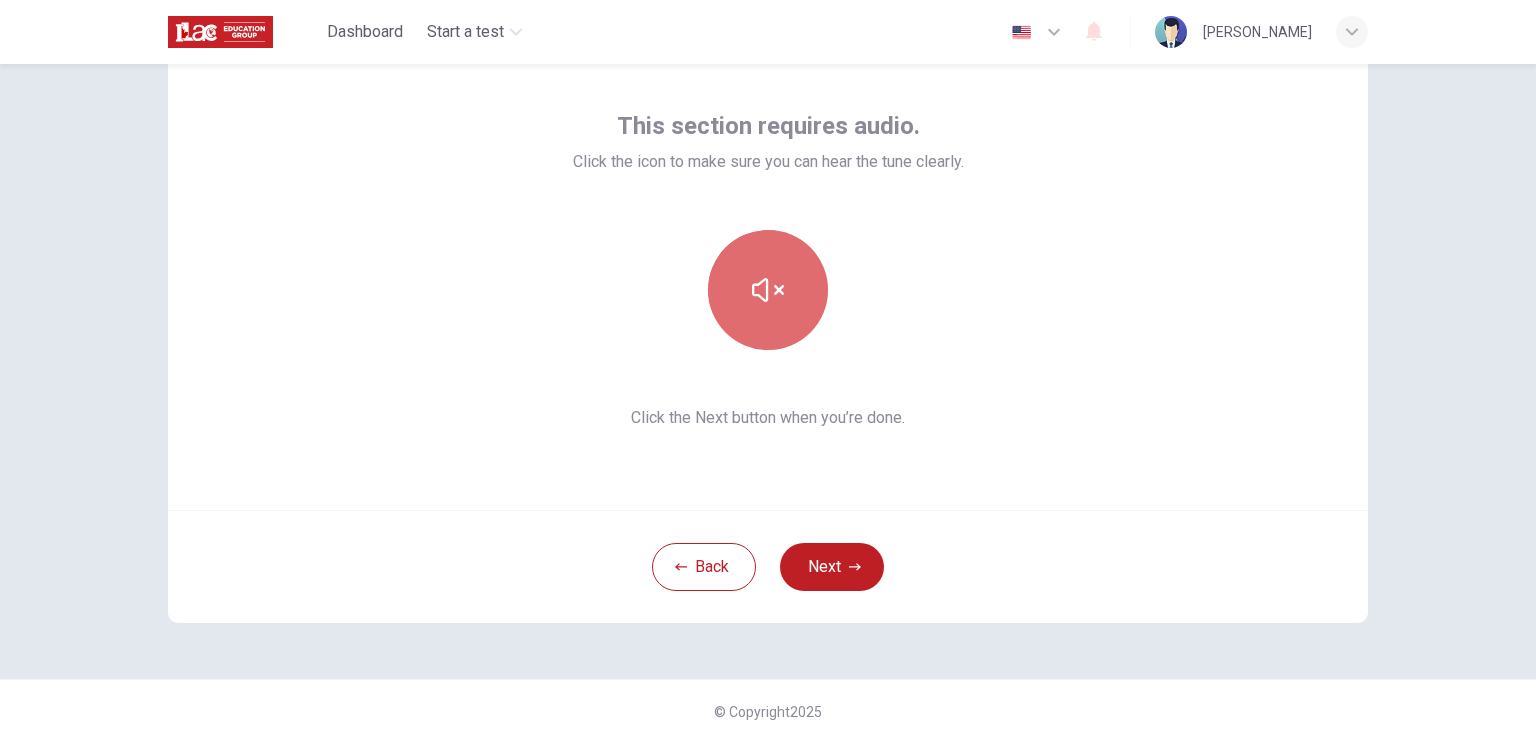 click 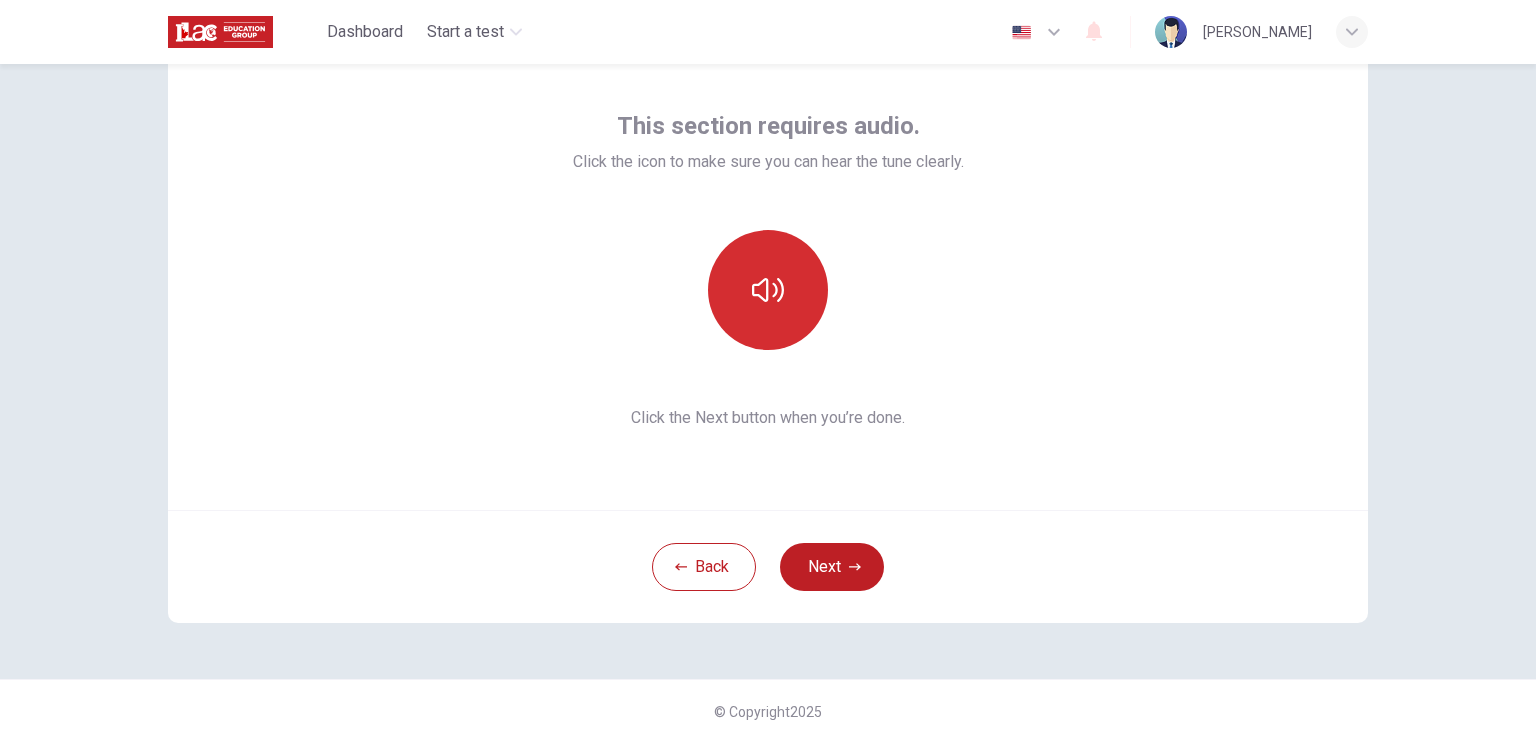 click 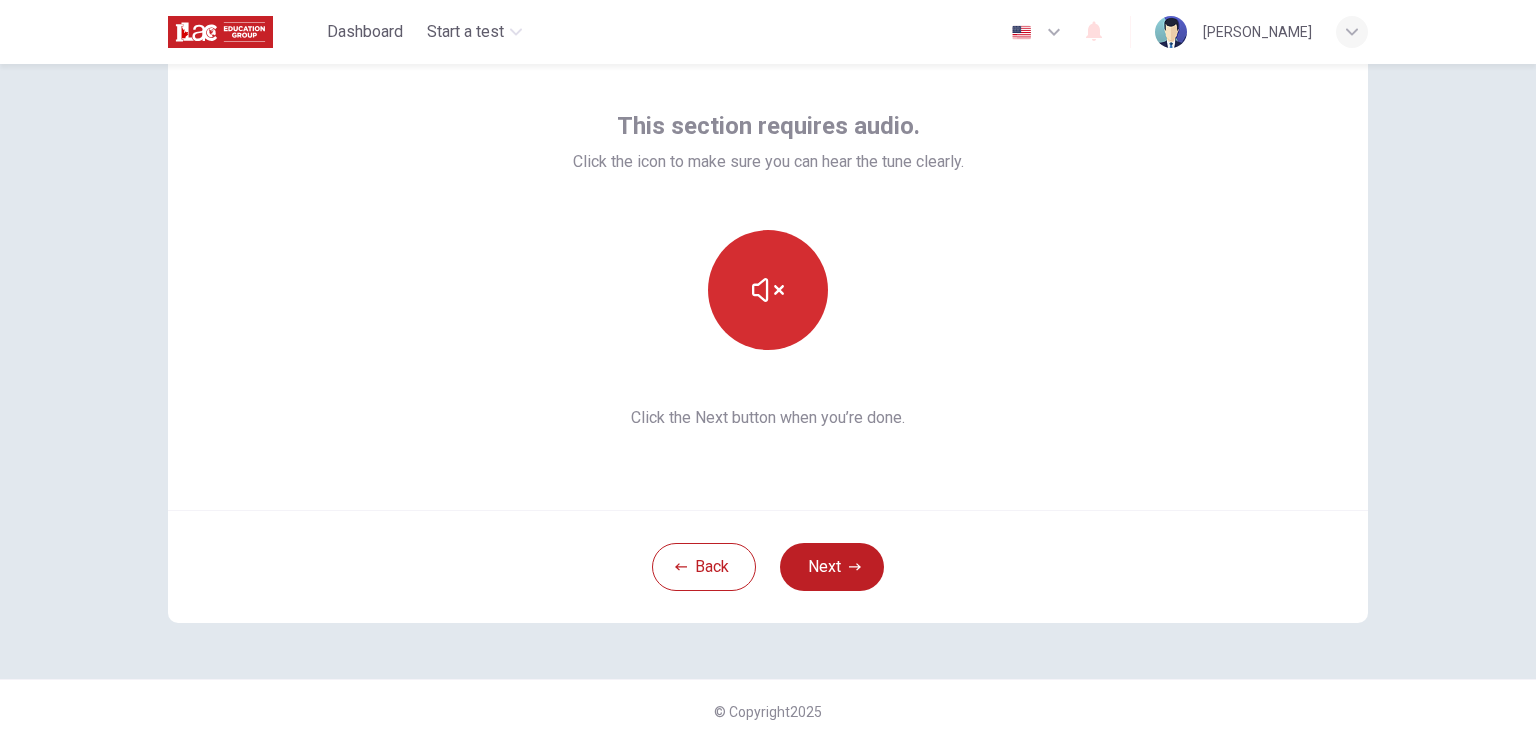 click 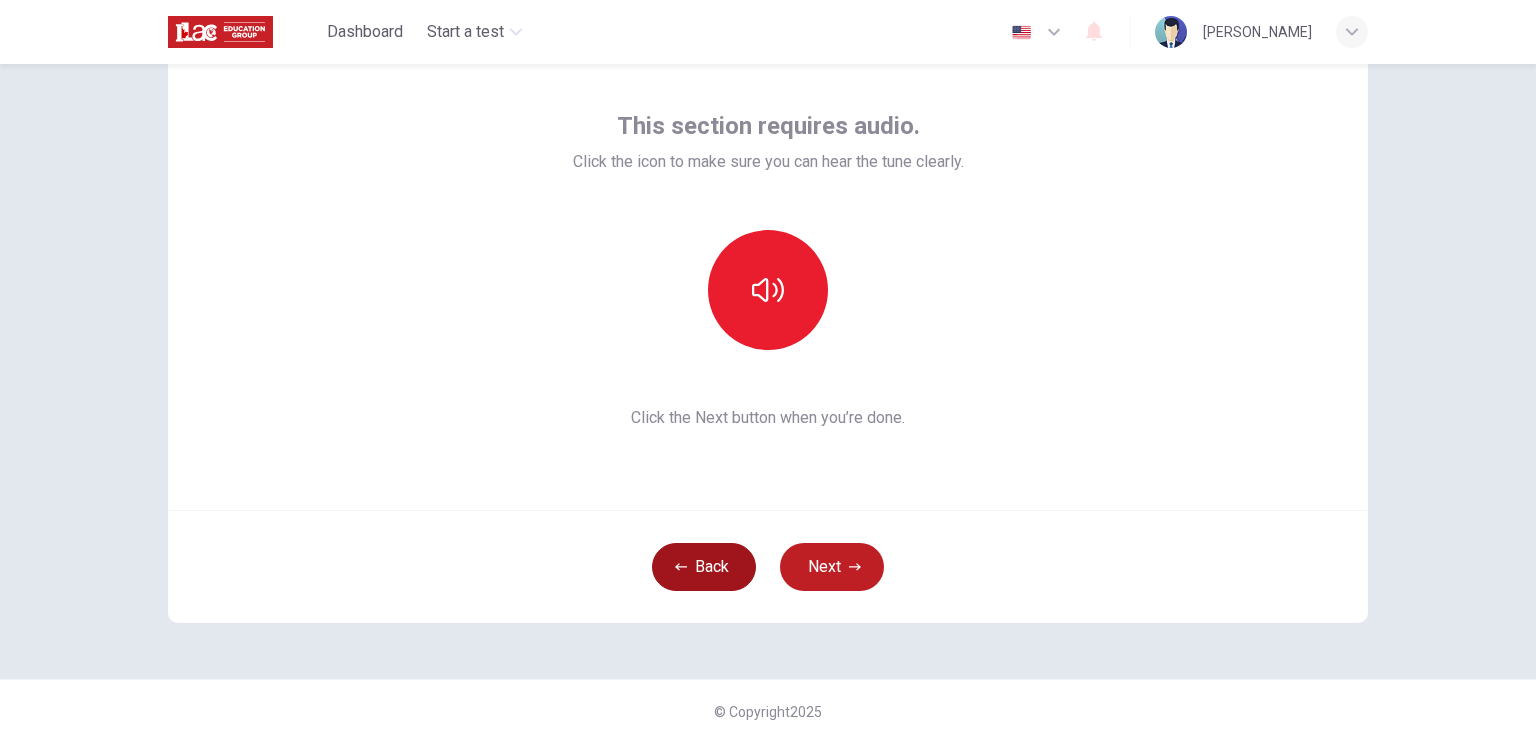click on "Back" at bounding box center (704, 567) 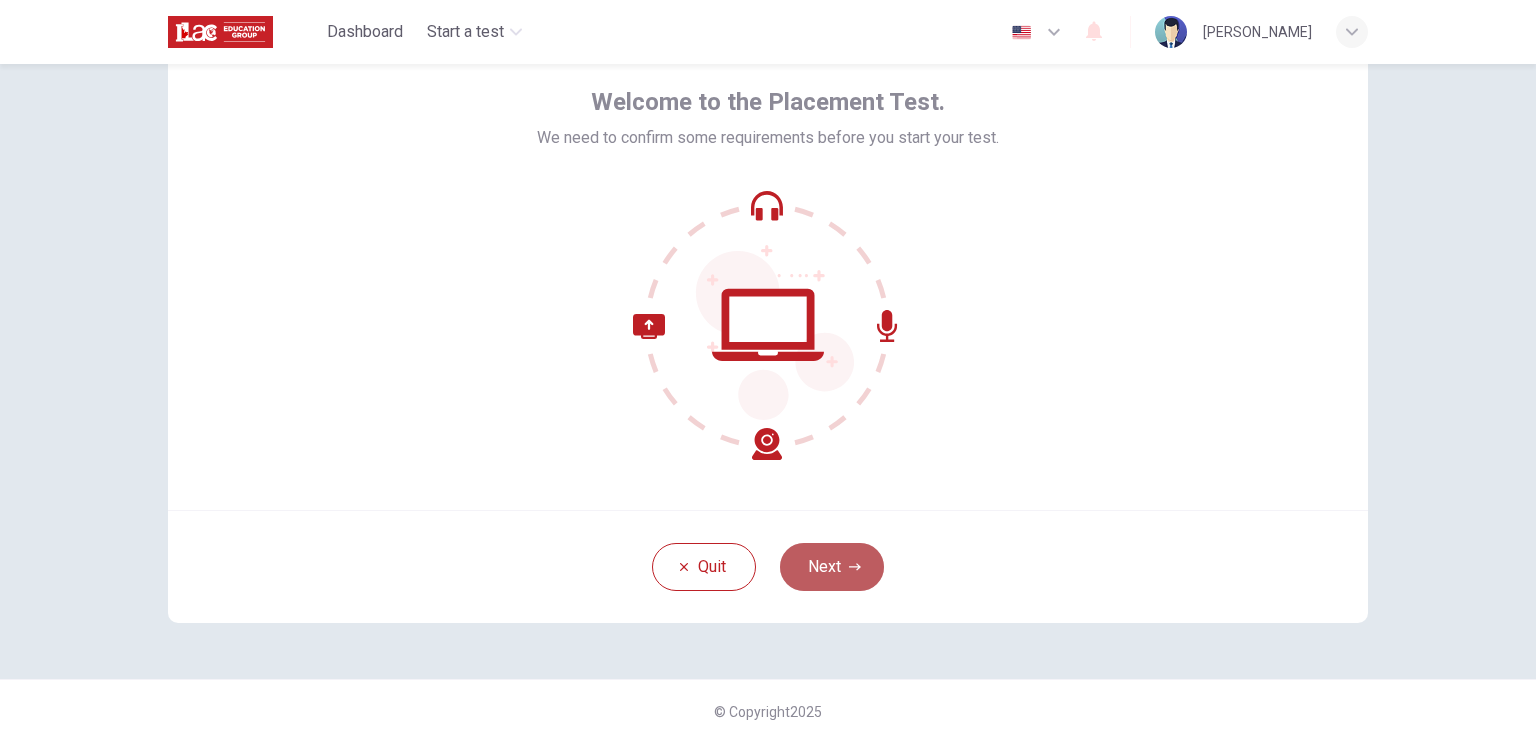 click on "Next" at bounding box center (832, 567) 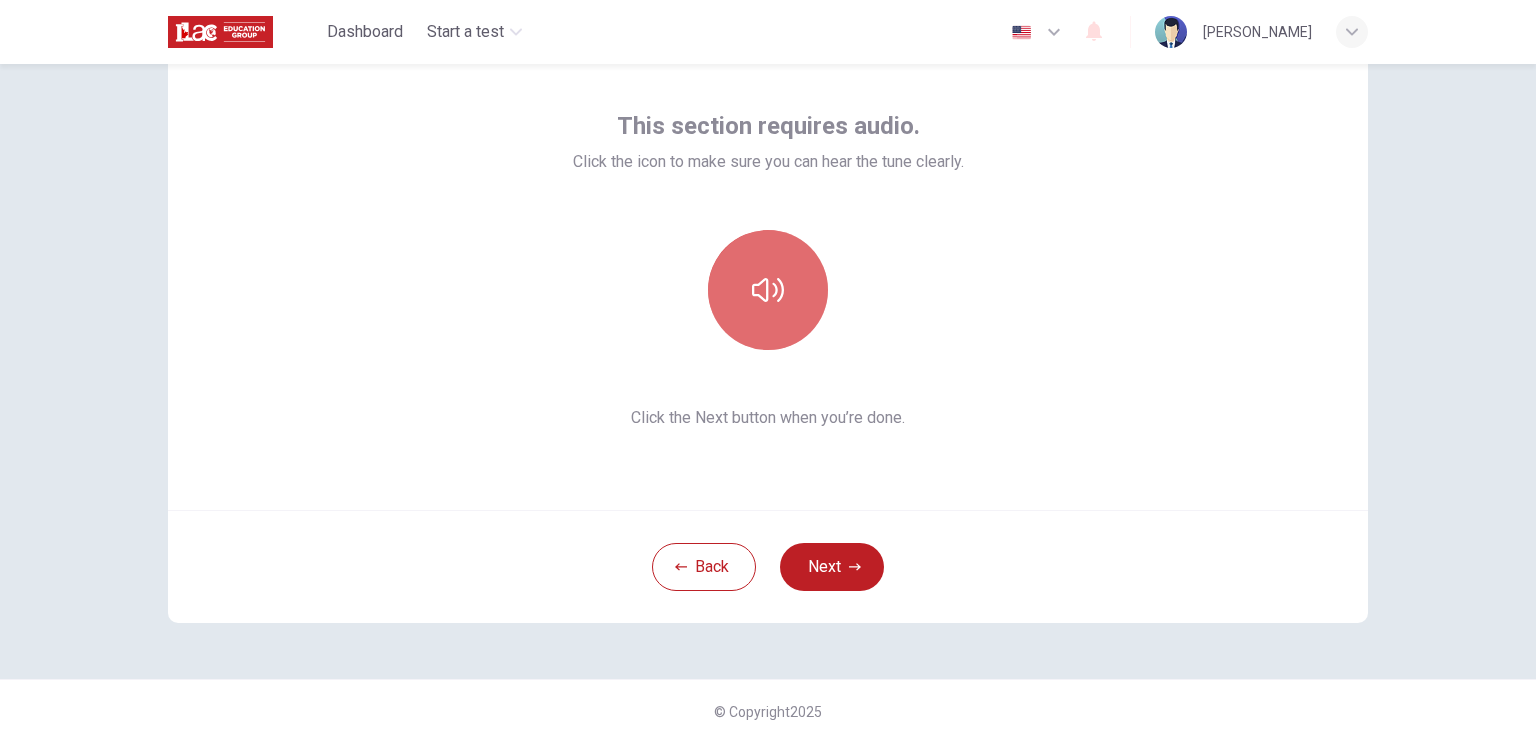 click 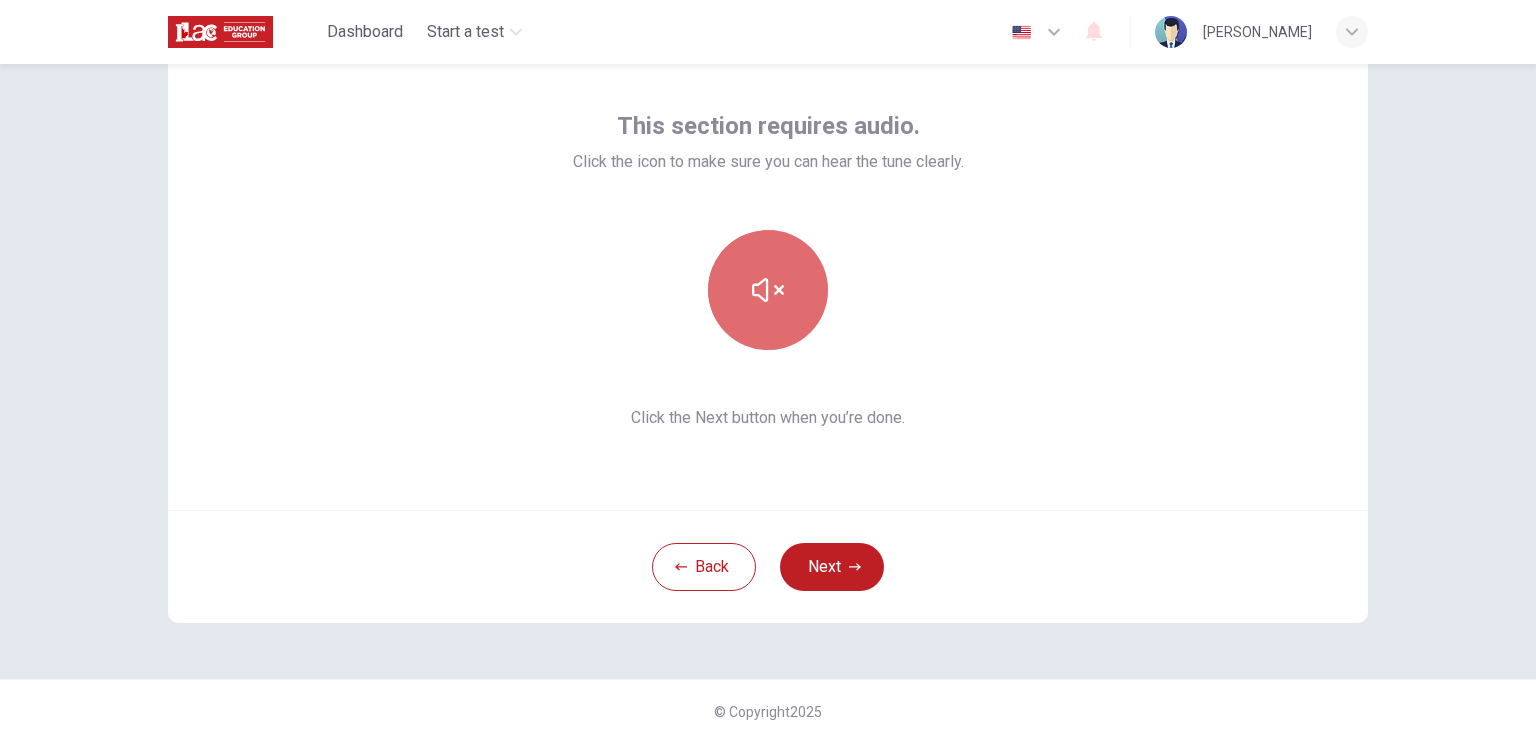 click 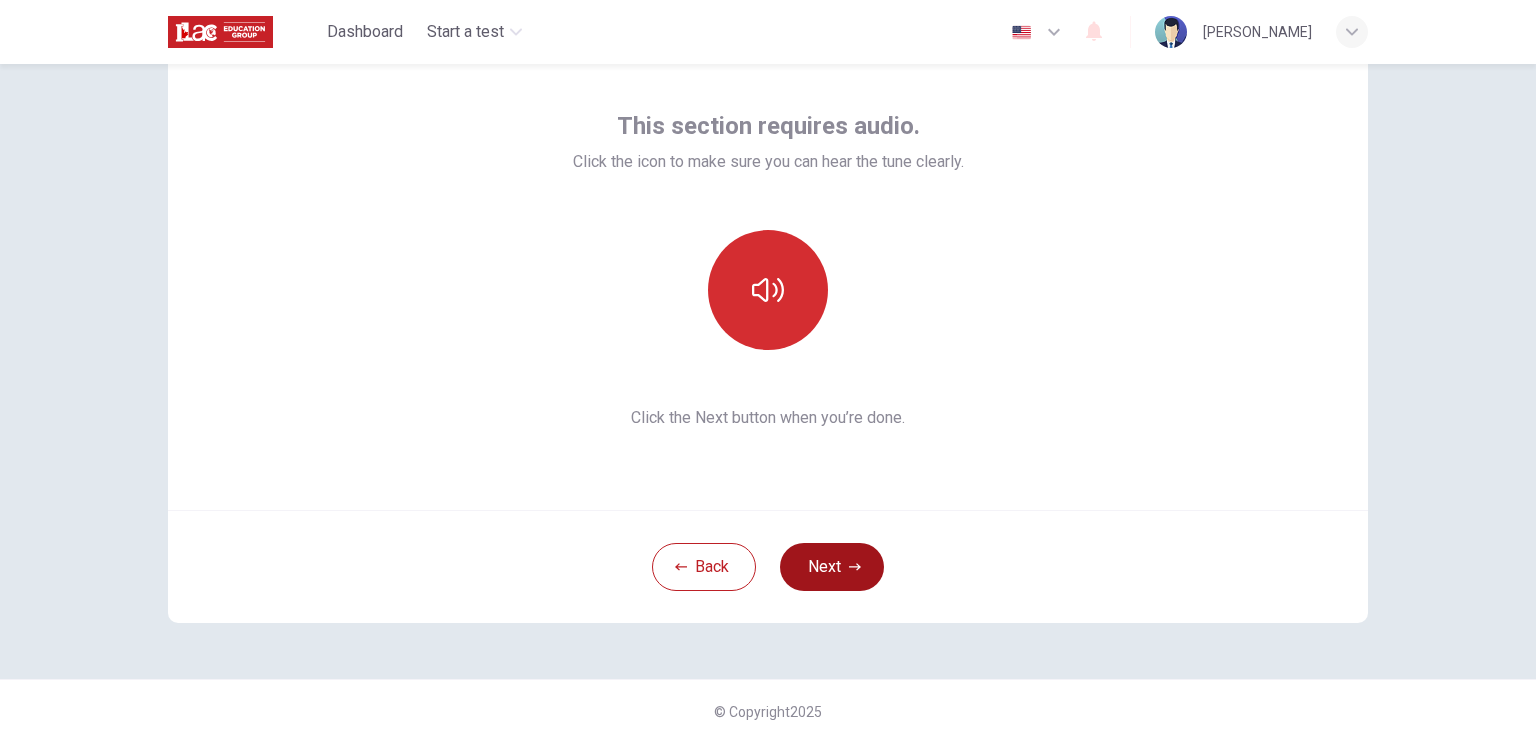 click on "Next" at bounding box center [832, 567] 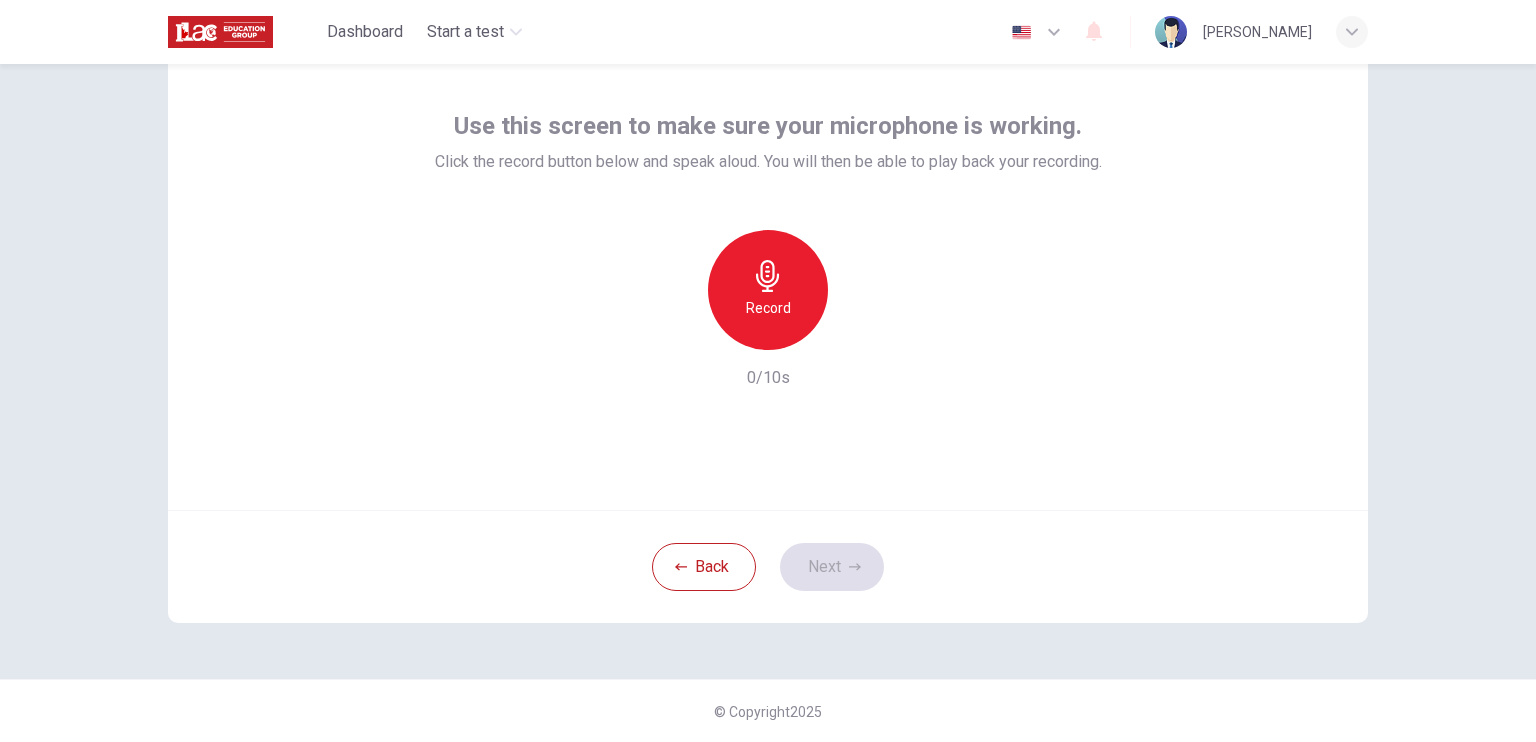 click on "Record" at bounding box center (768, 290) 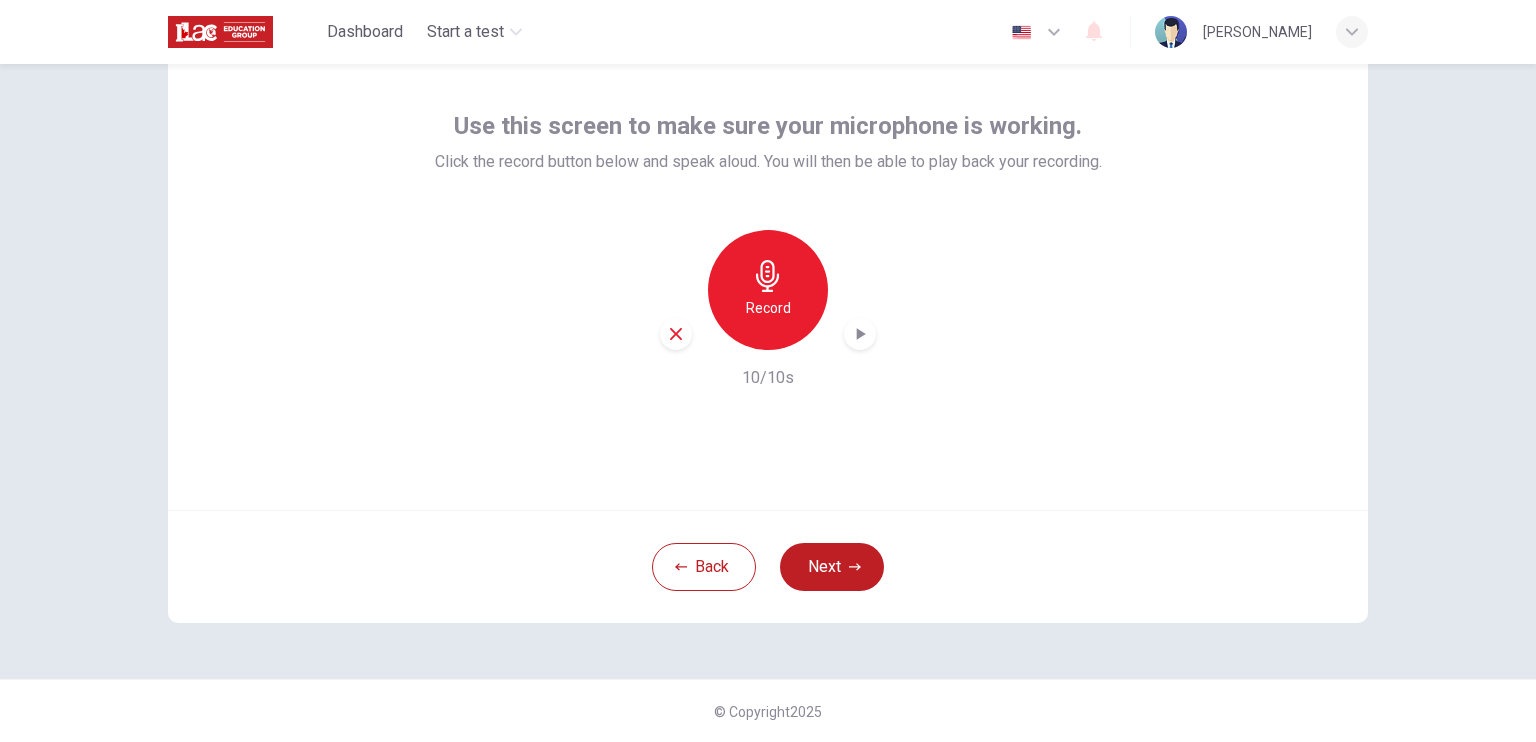 click 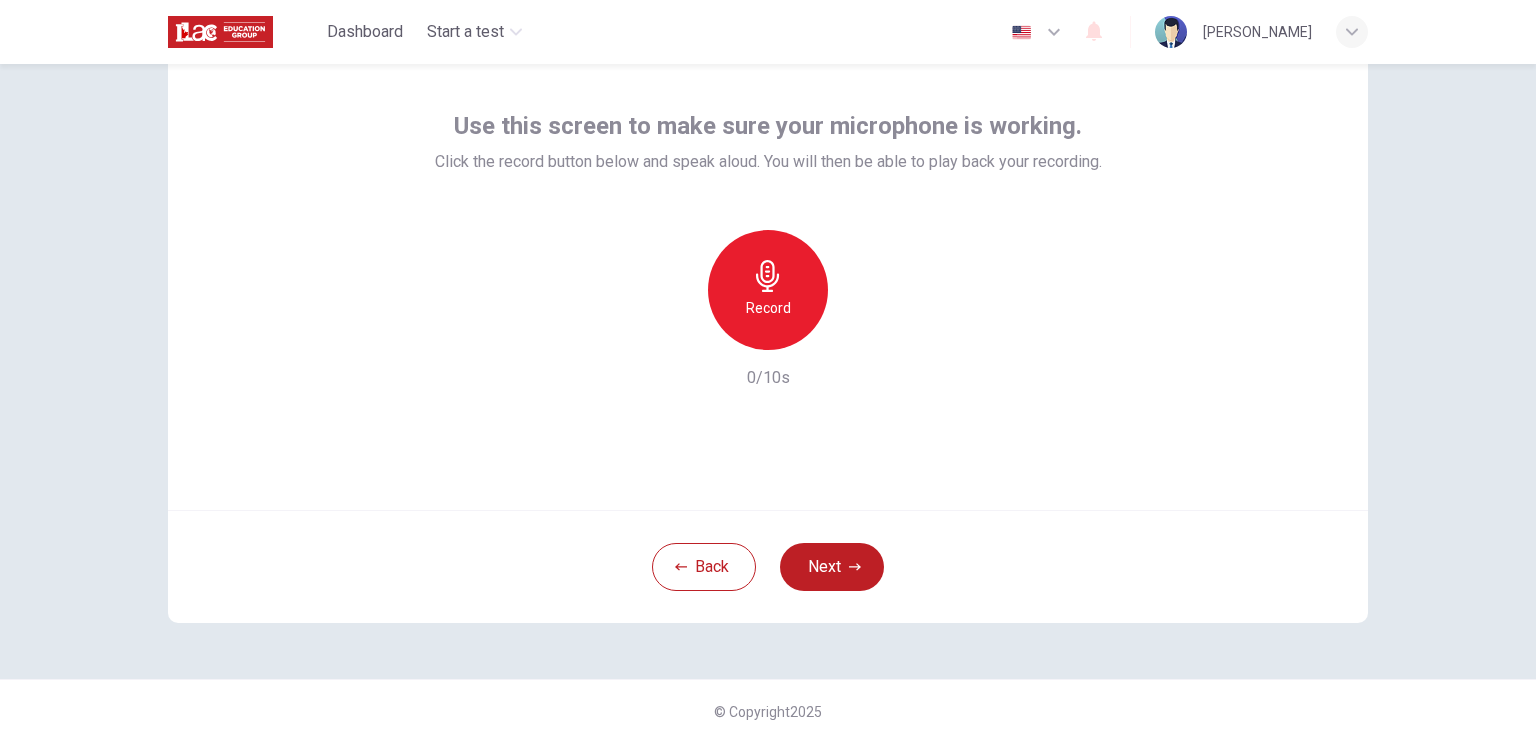 click on "Record" at bounding box center (768, 290) 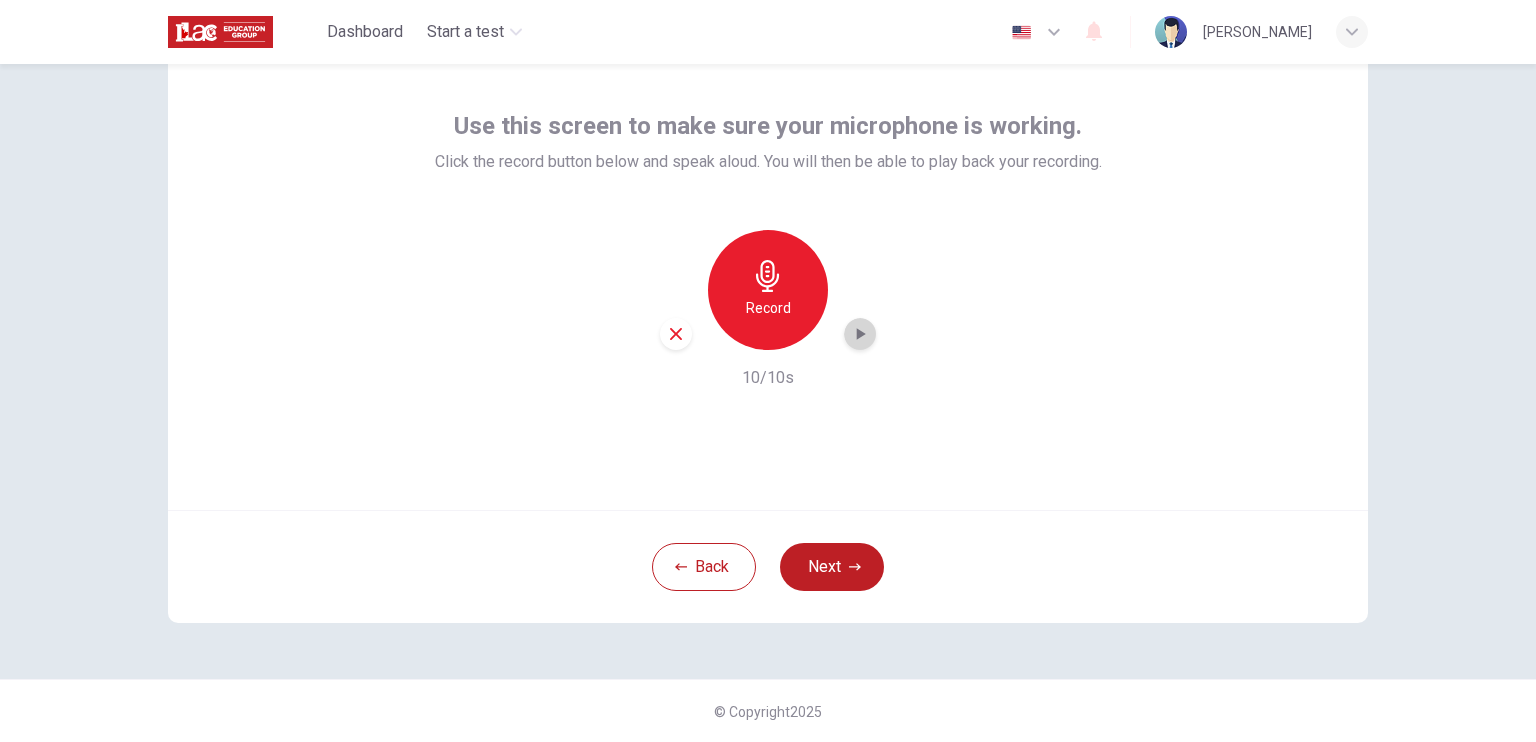 click 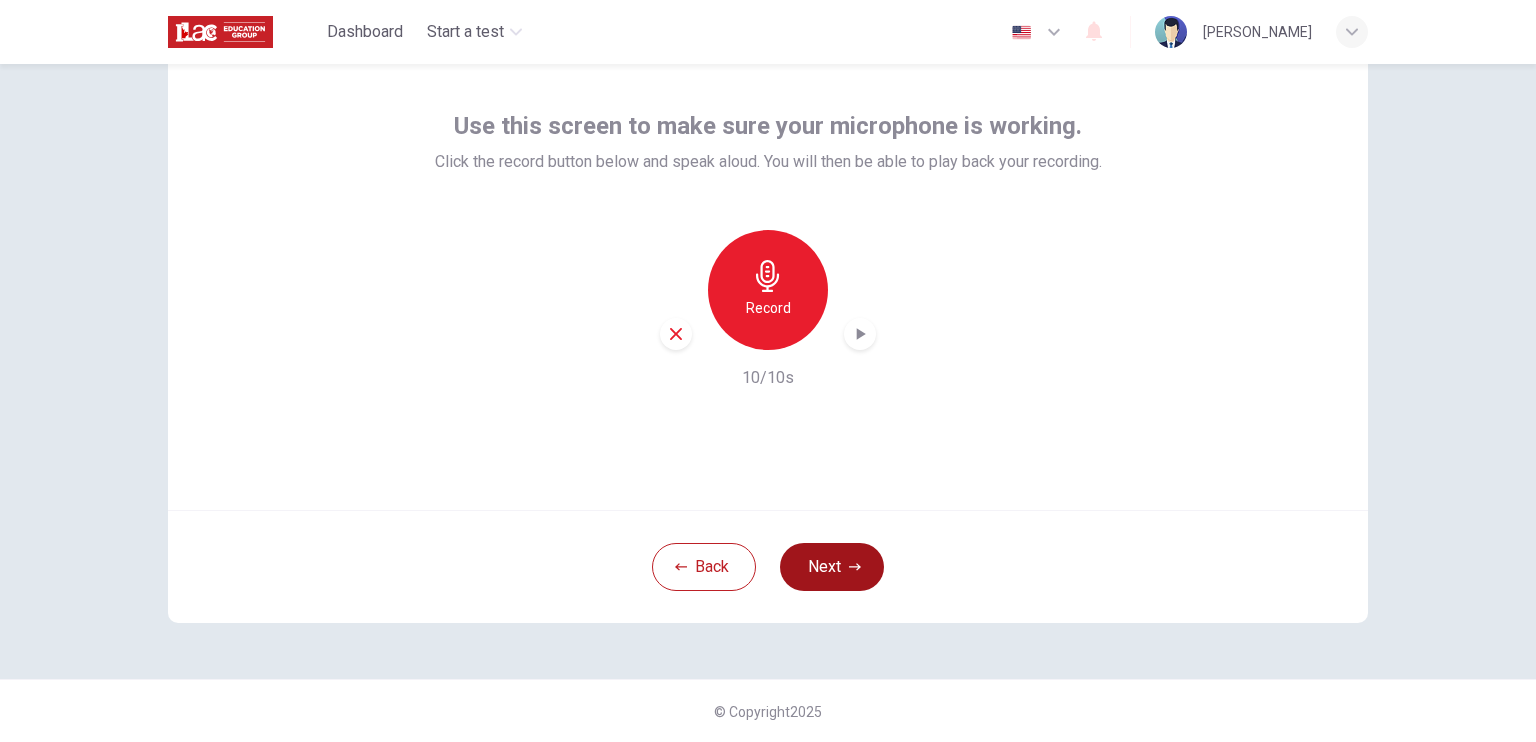 click on "Next" at bounding box center (832, 567) 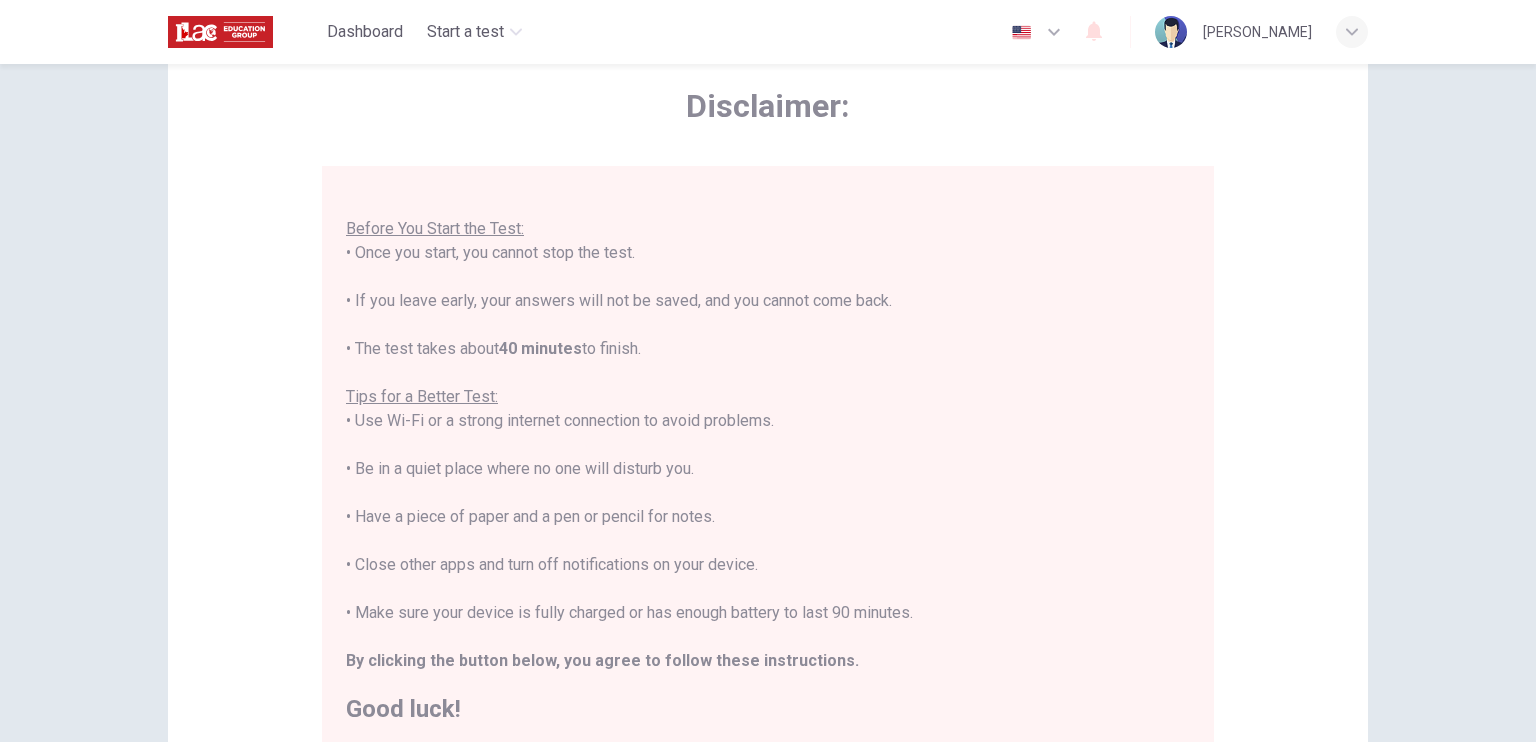 scroll, scrollTop: 23, scrollLeft: 0, axis: vertical 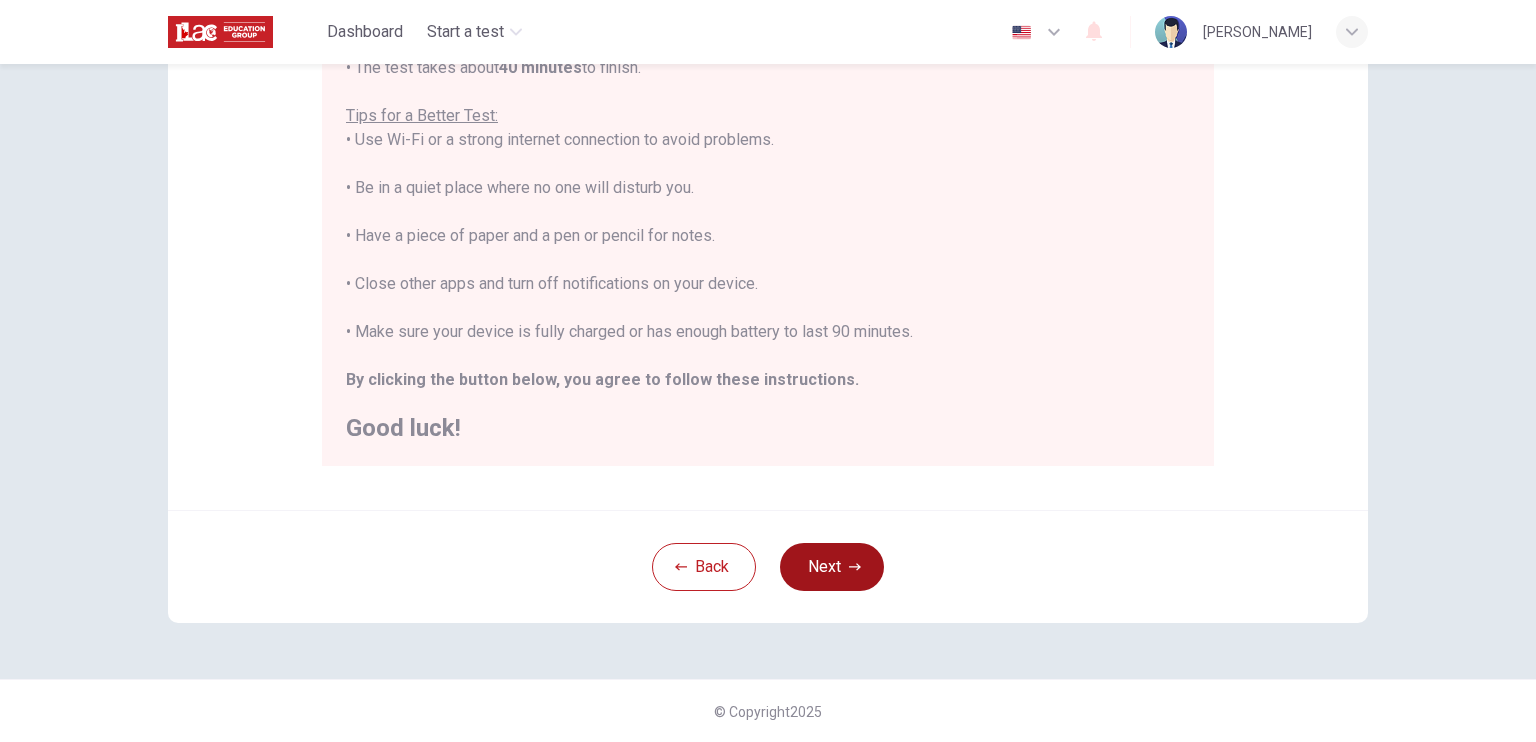 click 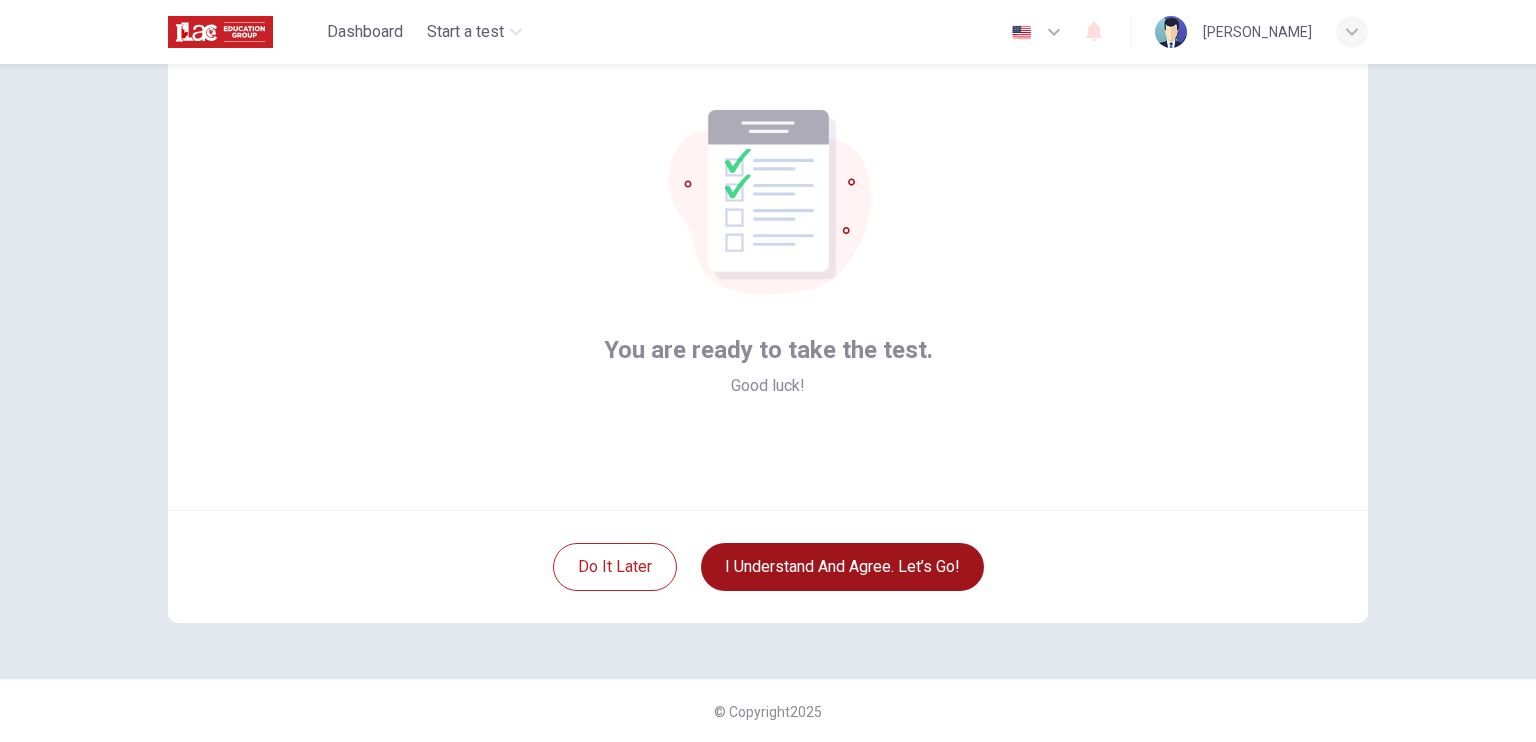 click on "I understand and agree. Let’s go!" at bounding box center (842, 567) 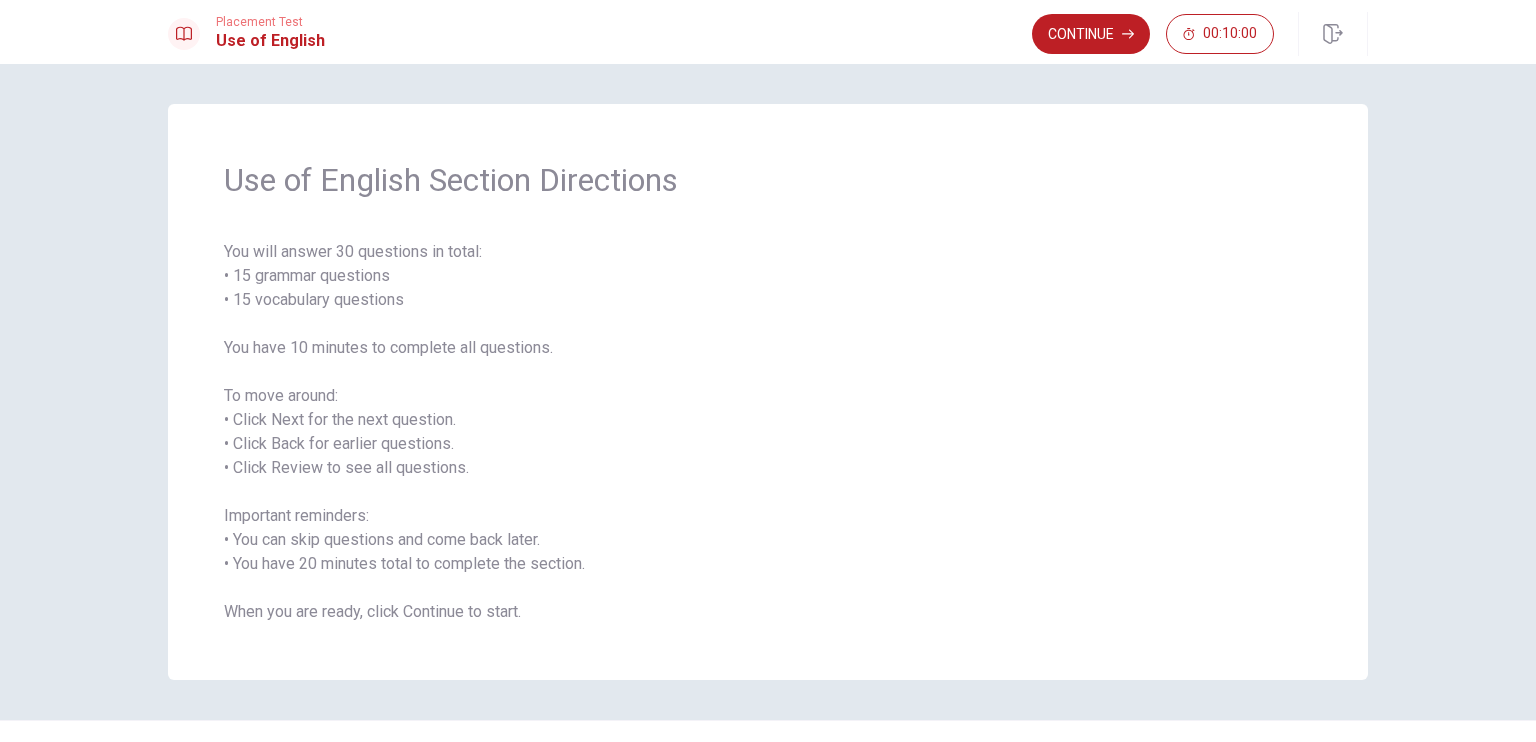 drag, startPoint x: 224, startPoint y: 263, endPoint x: 491, endPoint y: 256, distance: 267.09174 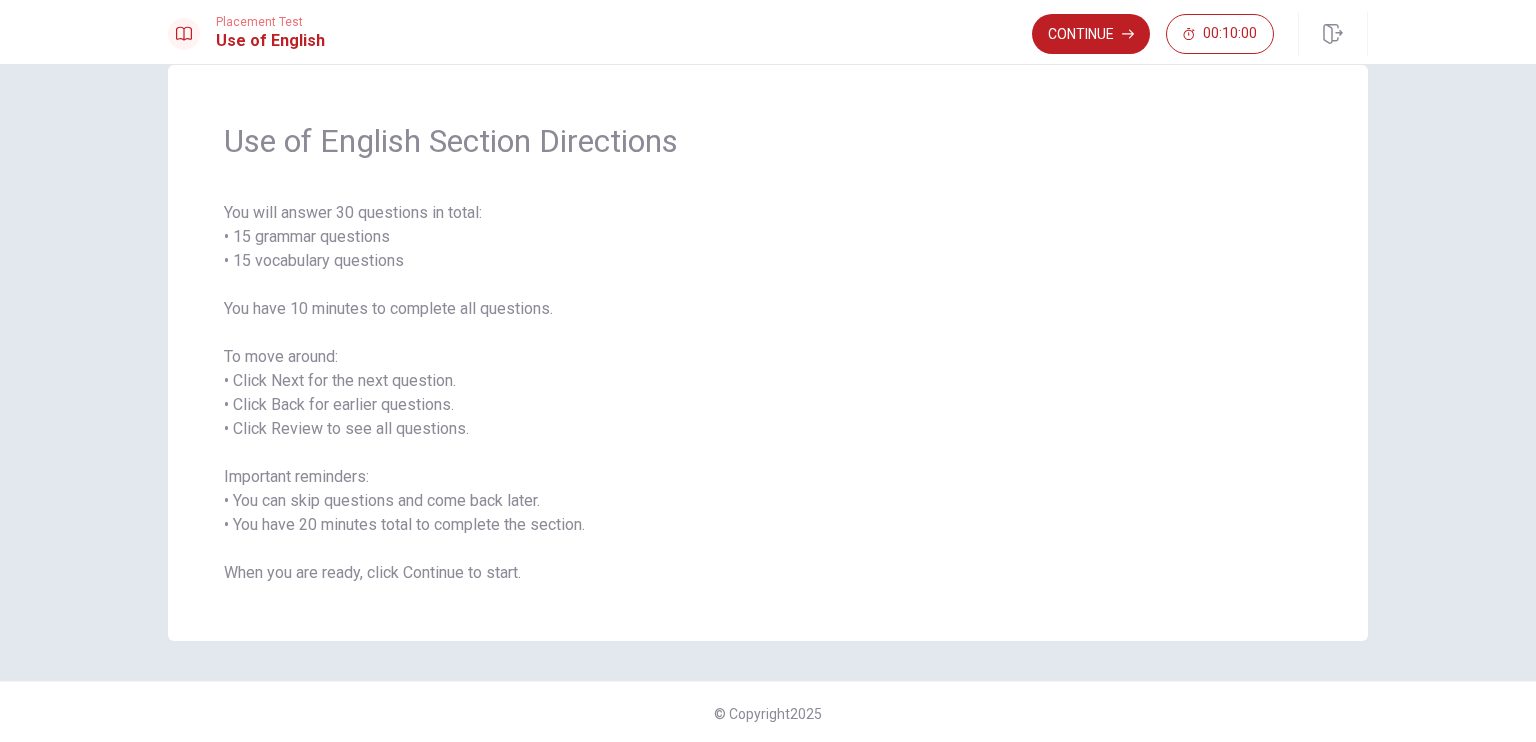 scroll, scrollTop: 41, scrollLeft: 0, axis: vertical 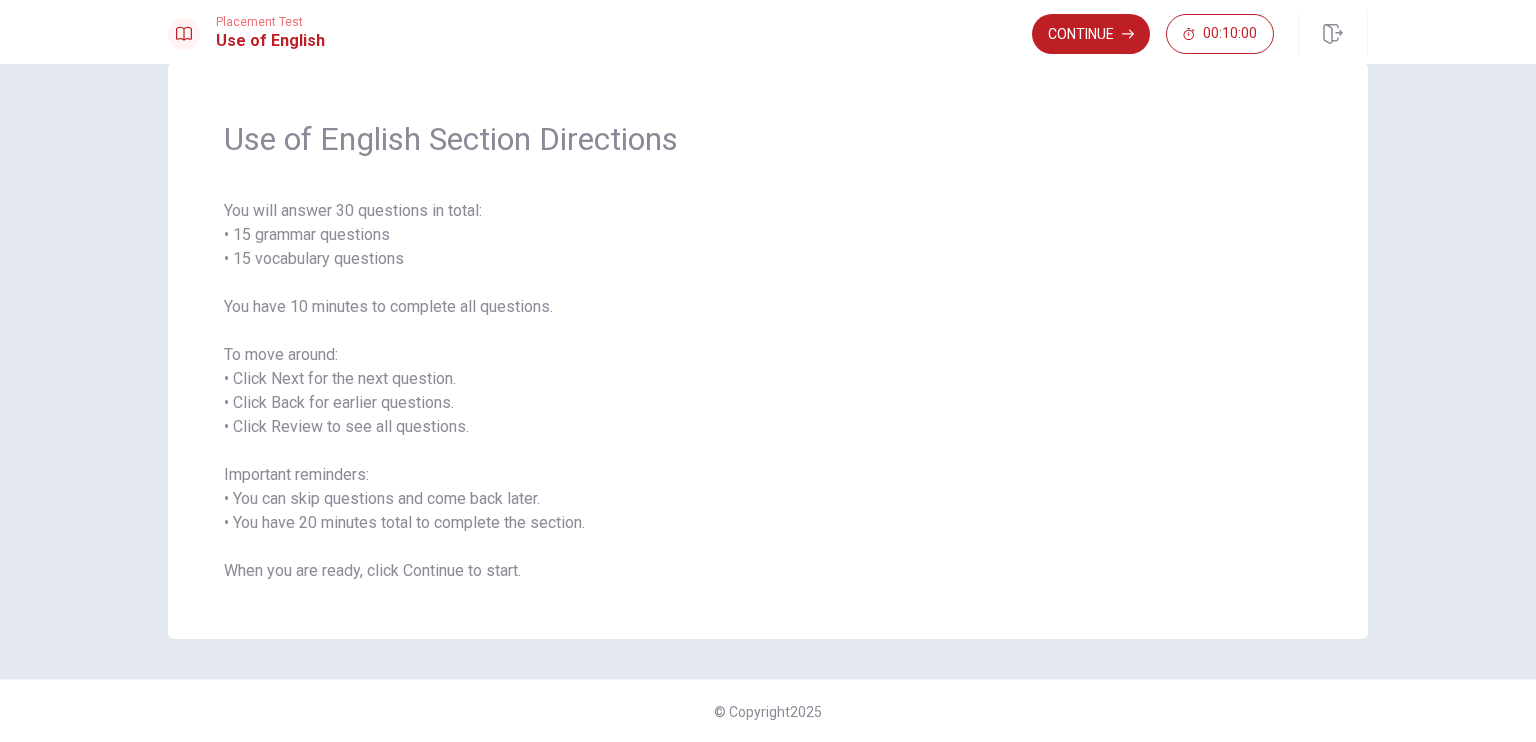 drag, startPoint x: 339, startPoint y: 469, endPoint x: 234, endPoint y: 498, distance: 108.93117 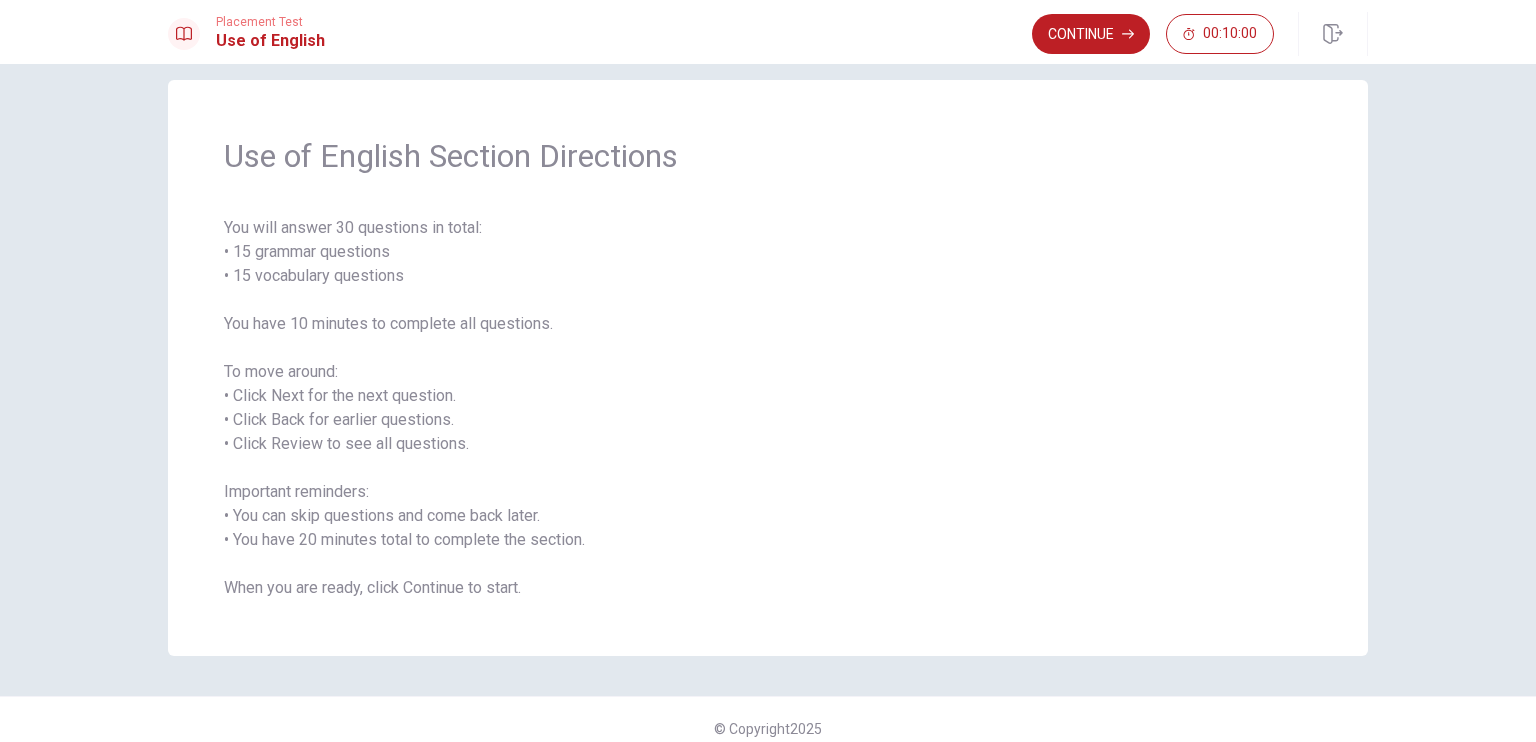 scroll, scrollTop: 0, scrollLeft: 0, axis: both 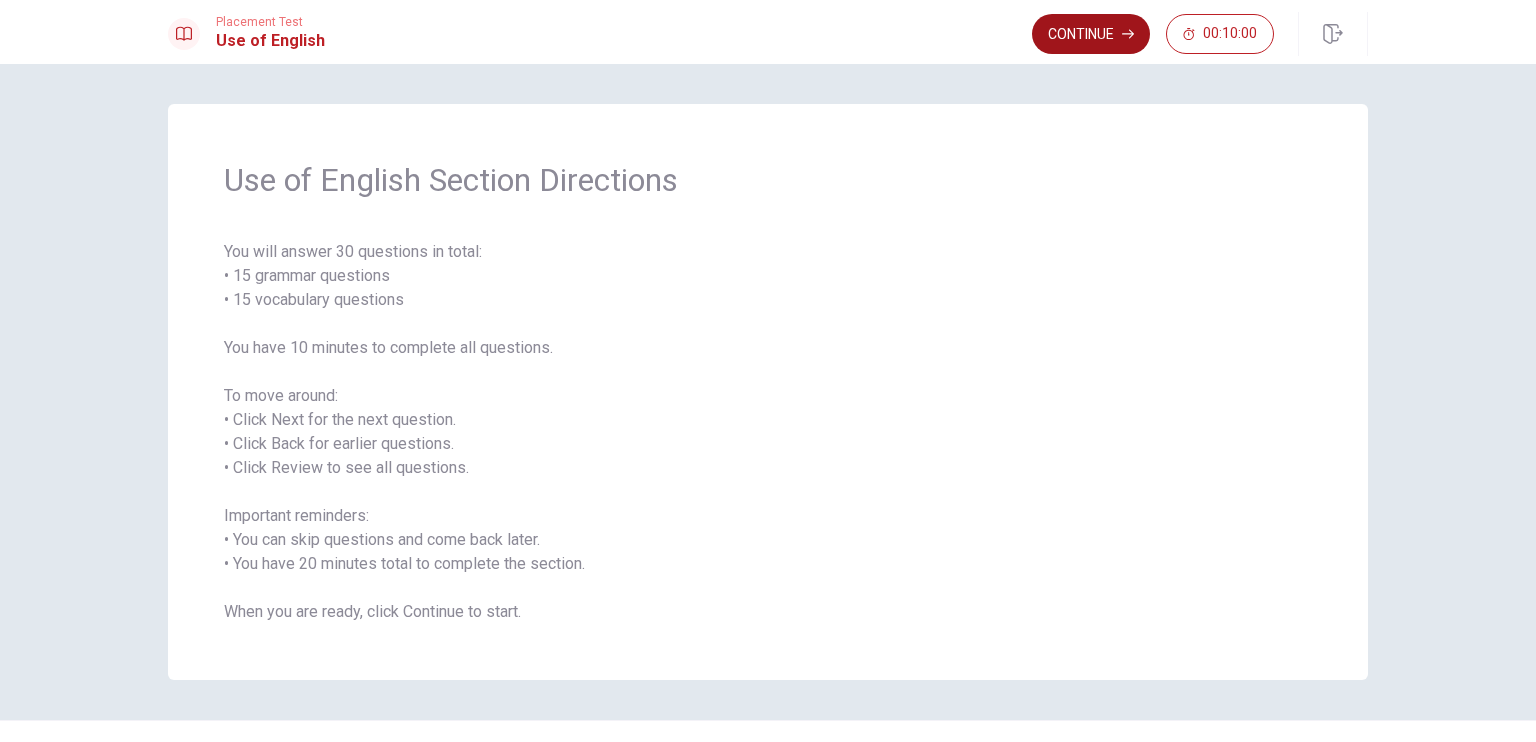click on "Continue" at bounding box center (1091, 34) 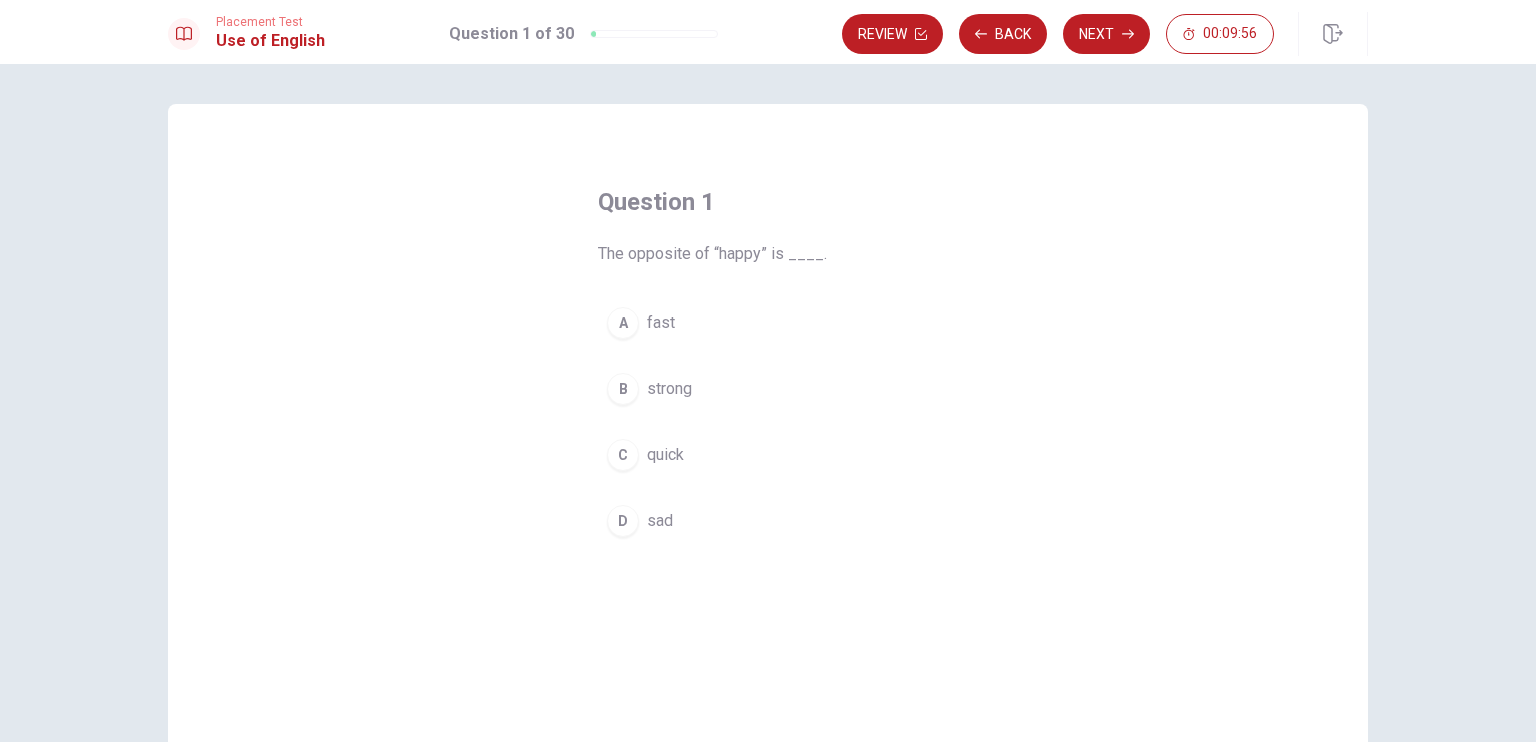 click on "D" at bounding box center (623, 521) 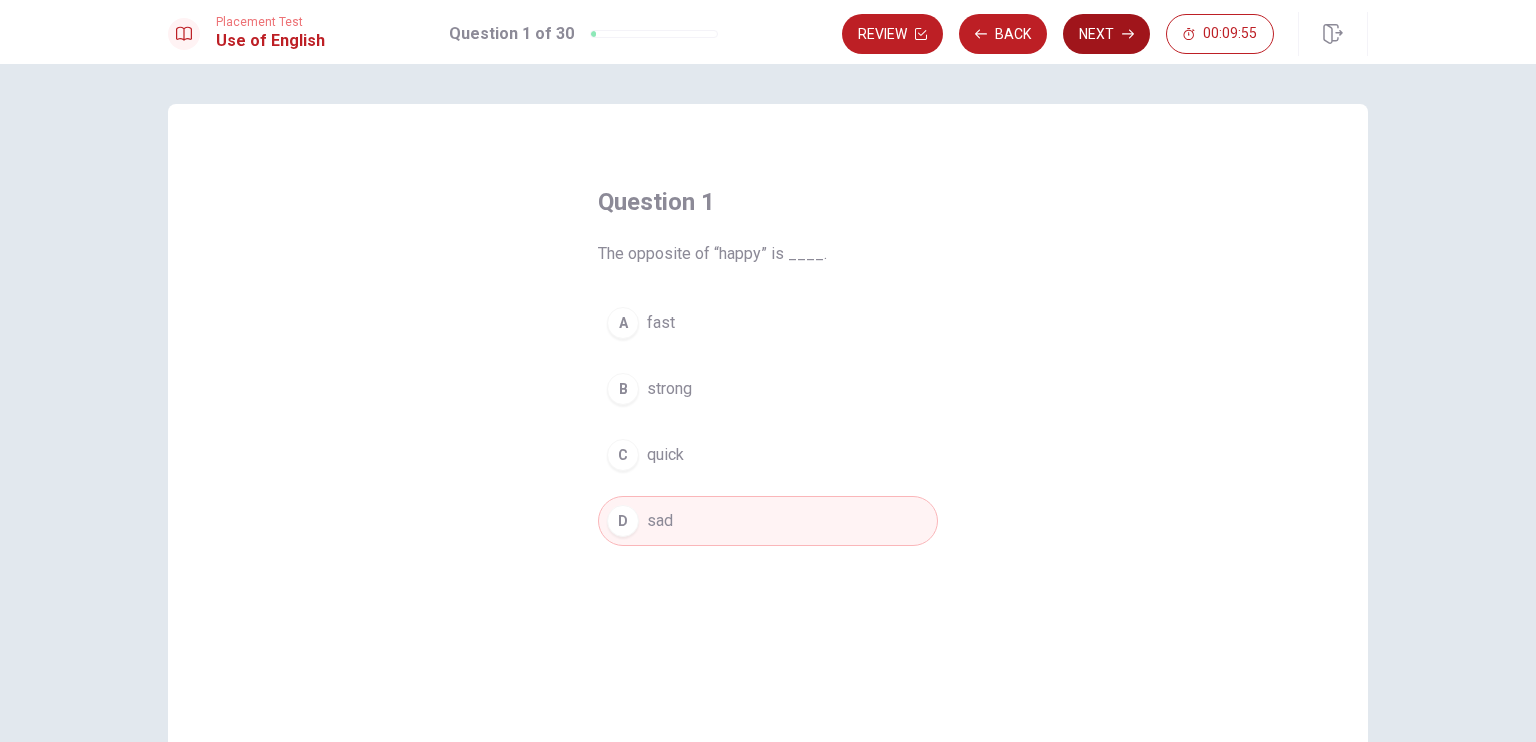 click on "Next" at bounding box center [1106, 34] 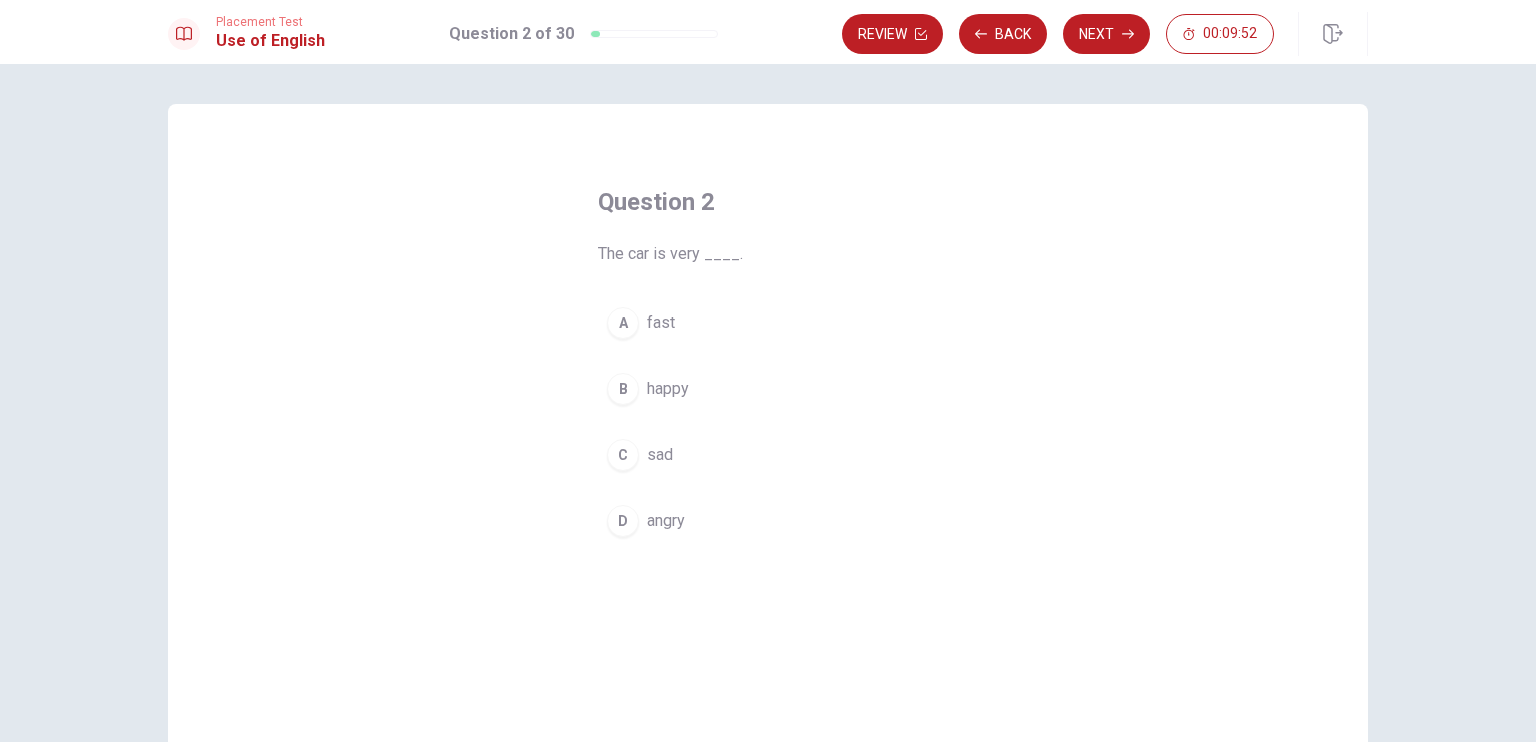 click on "A" at bounding box center [623, 323] 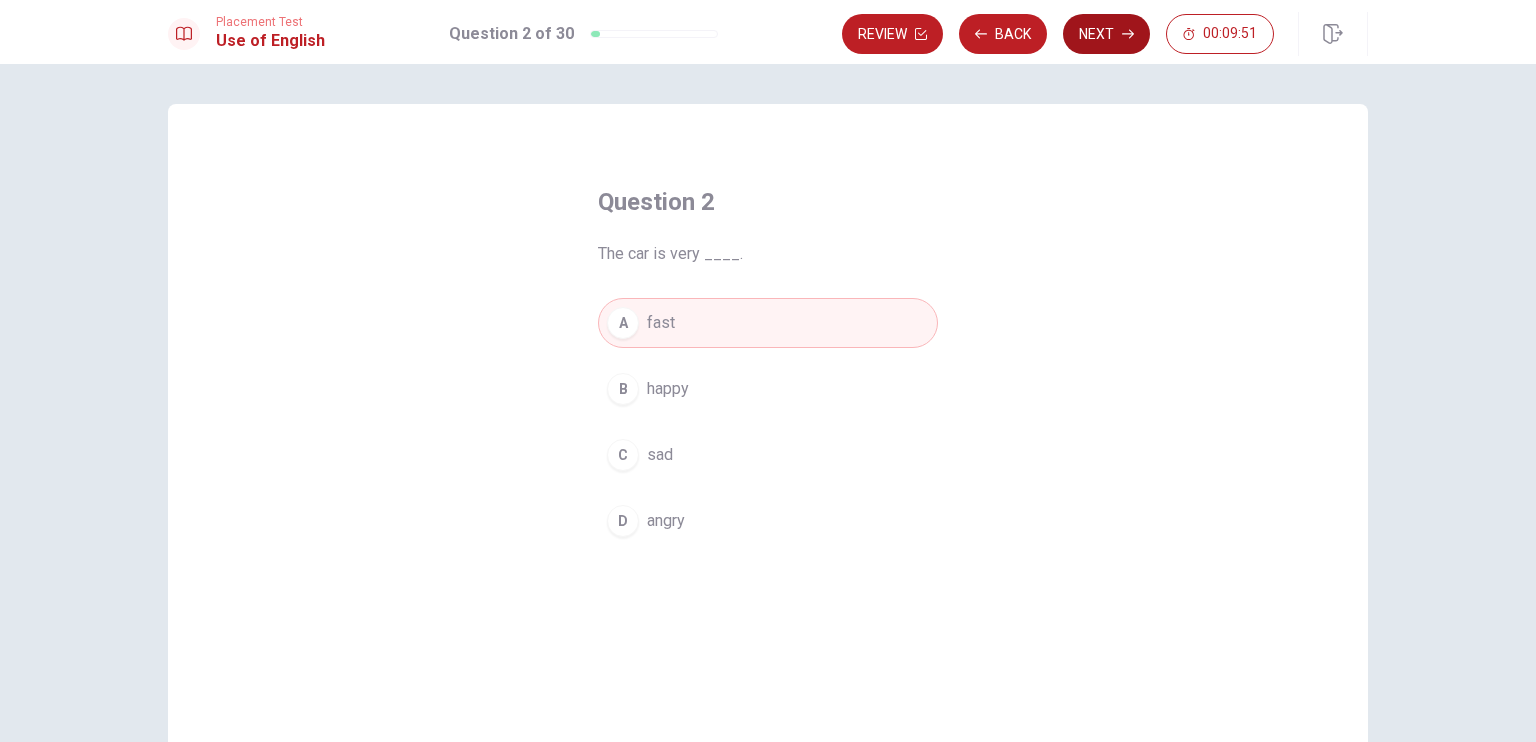 click on "Next" at bounding box center (1106, 34) 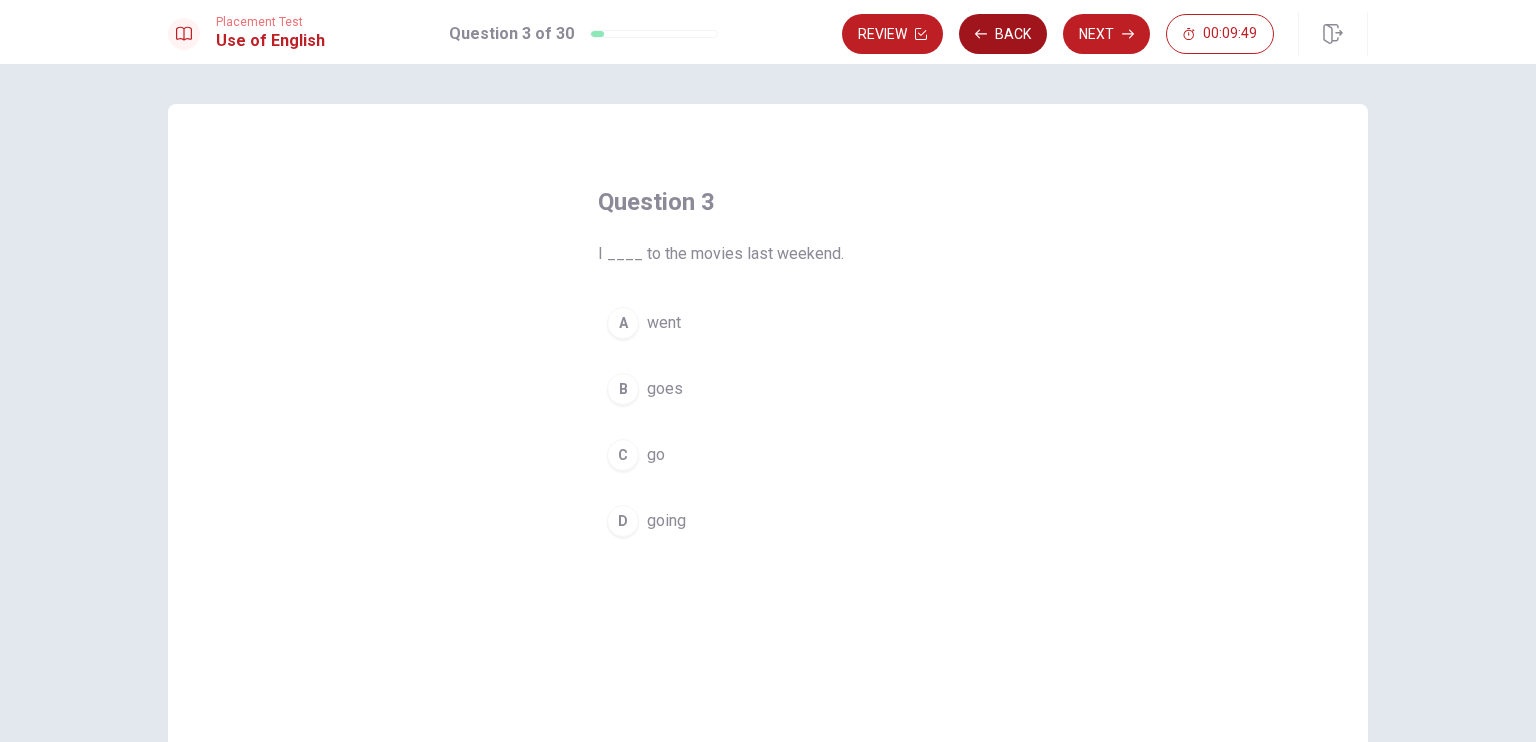 click on "Back" at bounding box center [1003, 34] 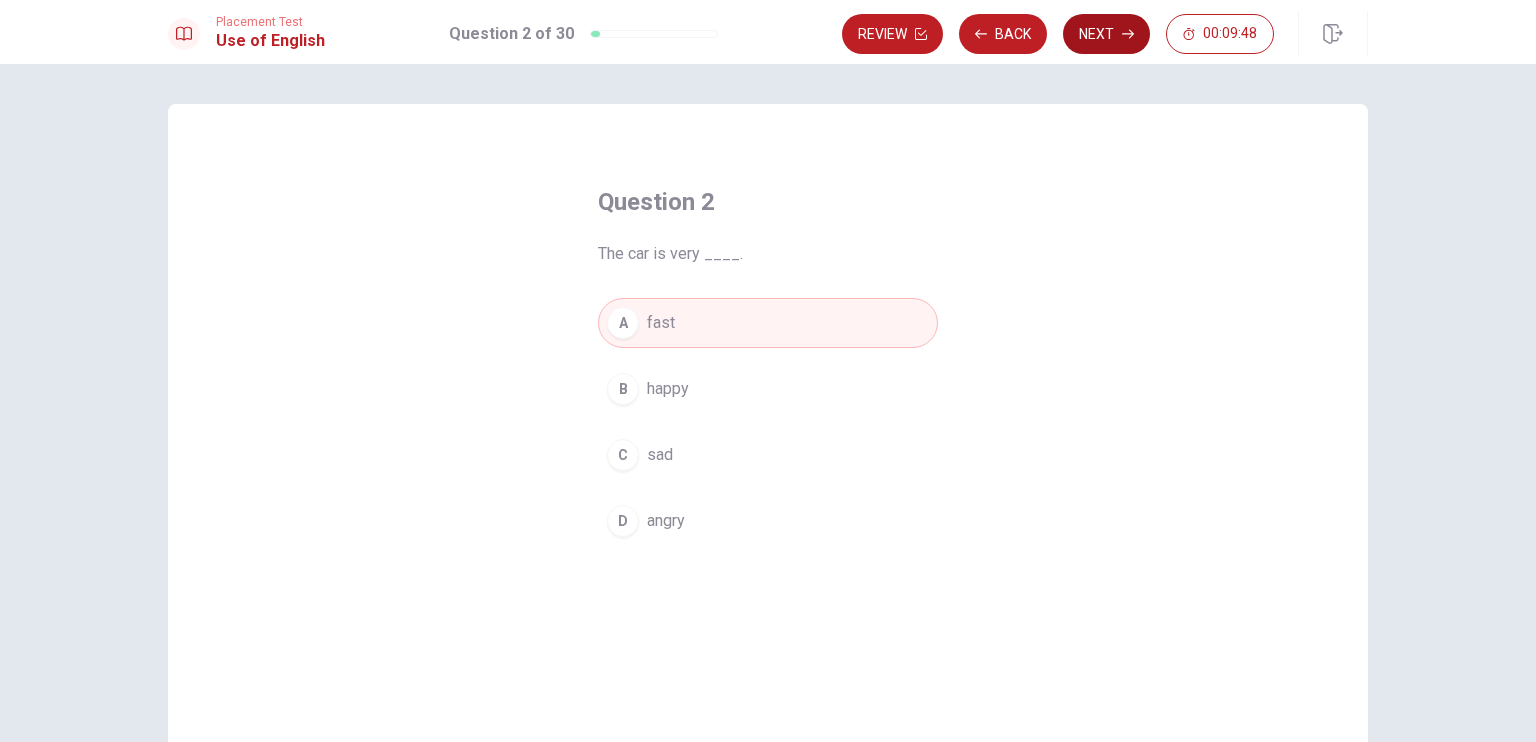 click on "Next" at bounding box center [1106, 34] 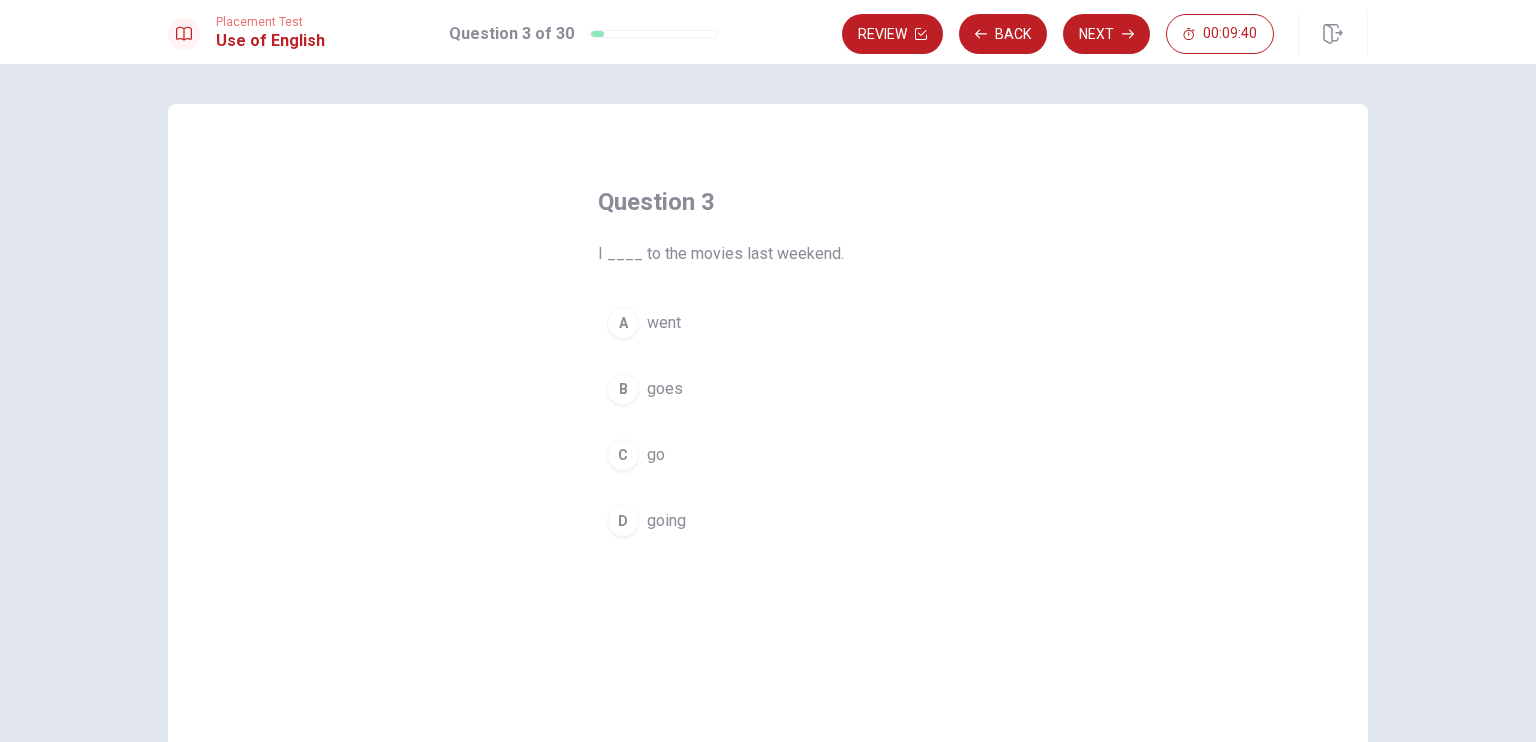 click on "A" at bounding box center (623, 323) 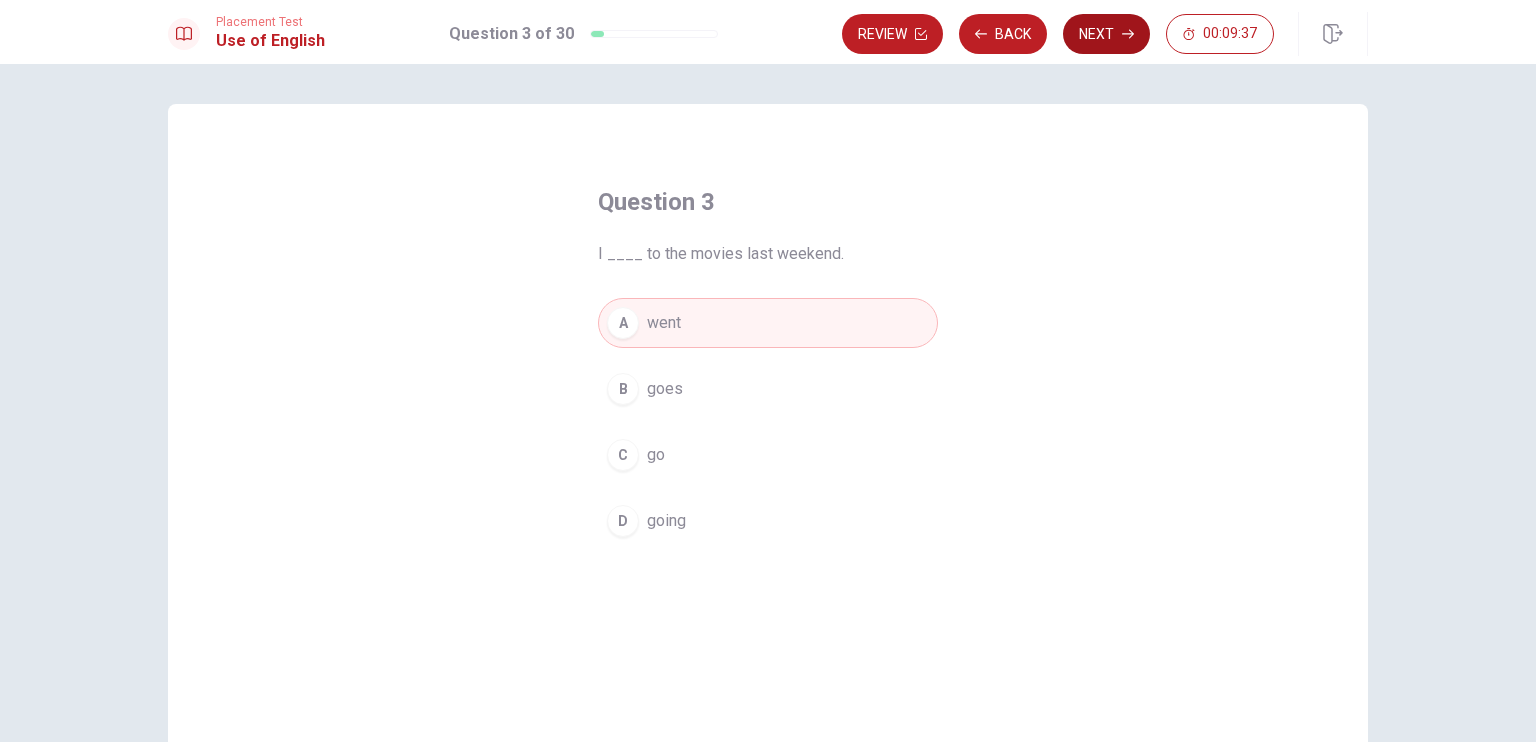click on "Next" at bounding box center (1106, 34) 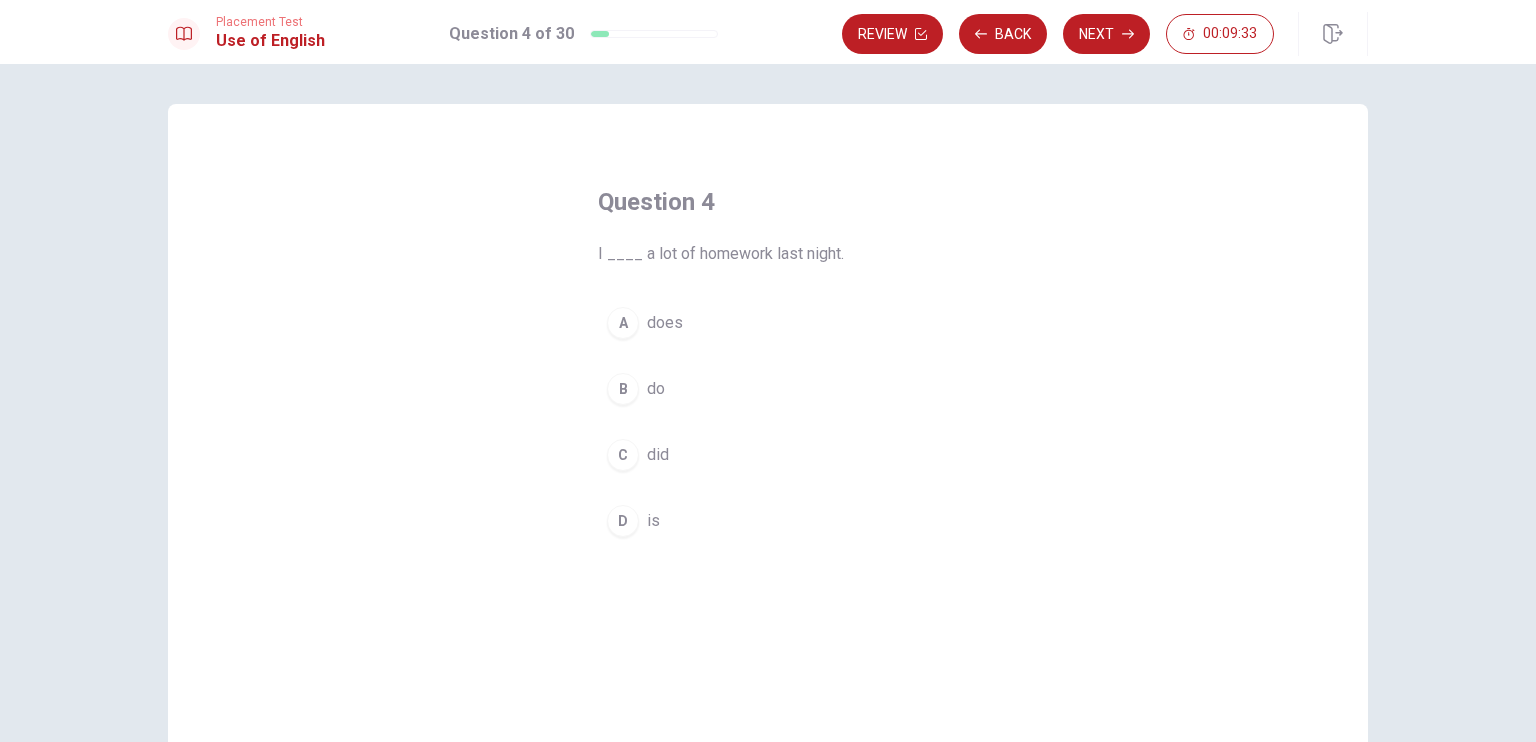click on "C" at bounding box center (623, 455) 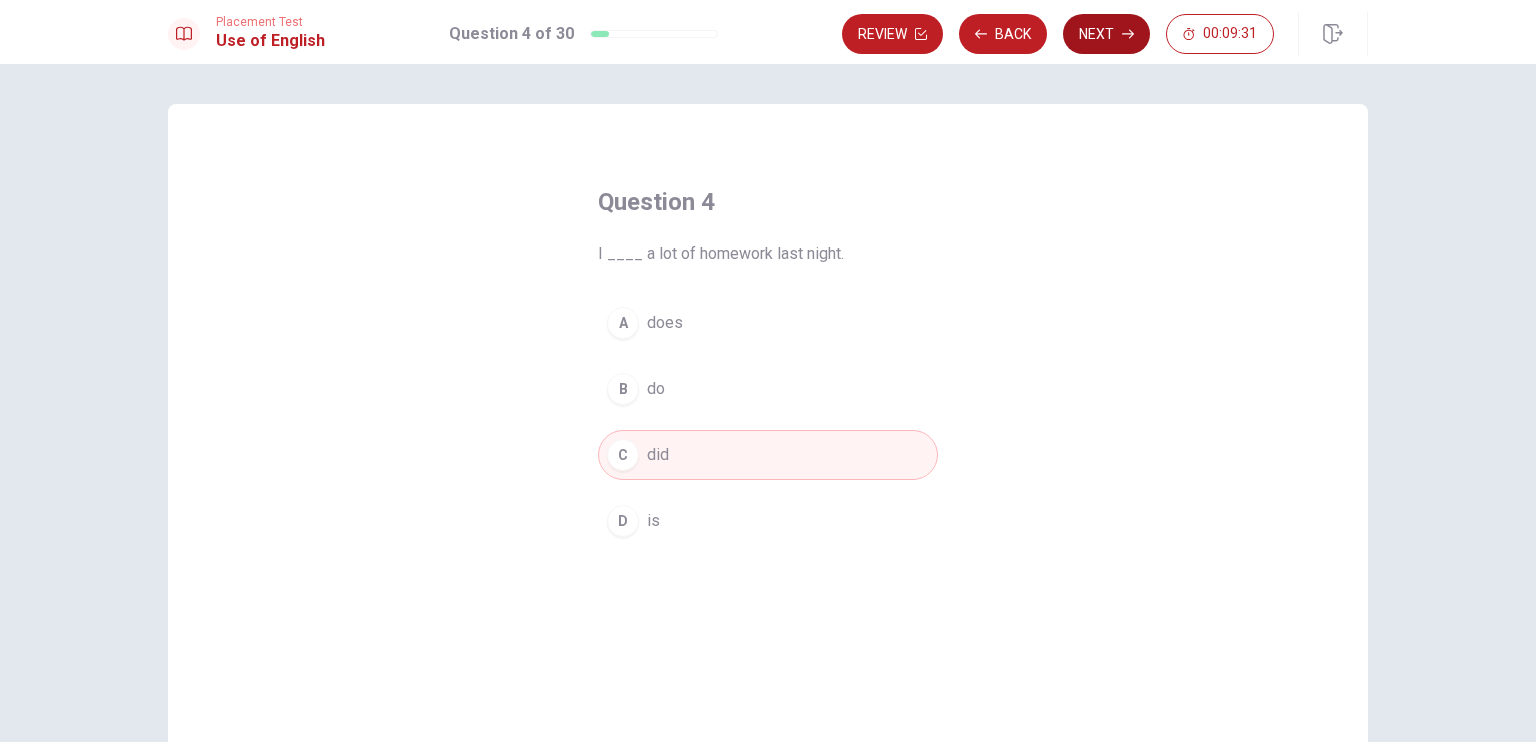 click on "Next" at bounding box center (1106, 34) 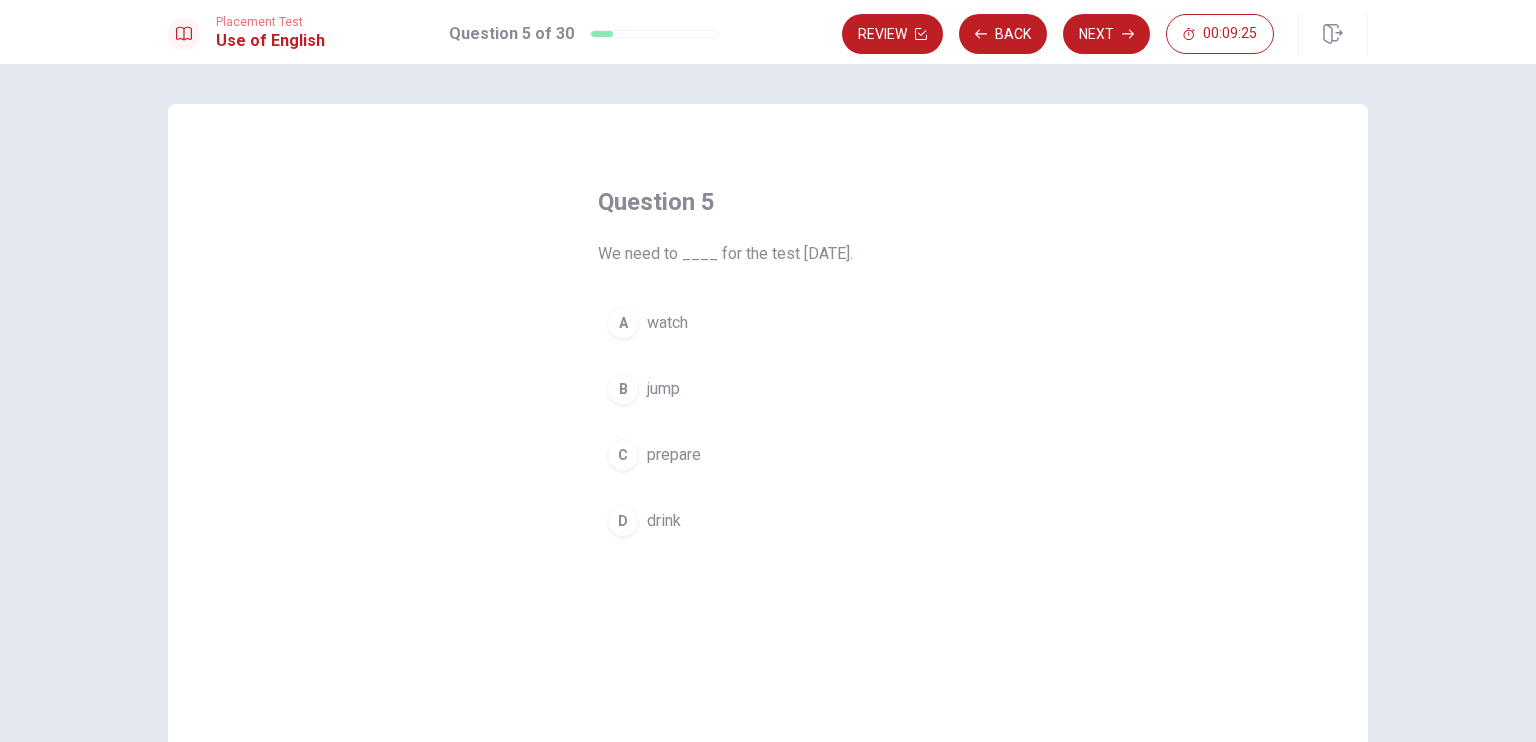 click on "C" at bounding box center (623, 455) 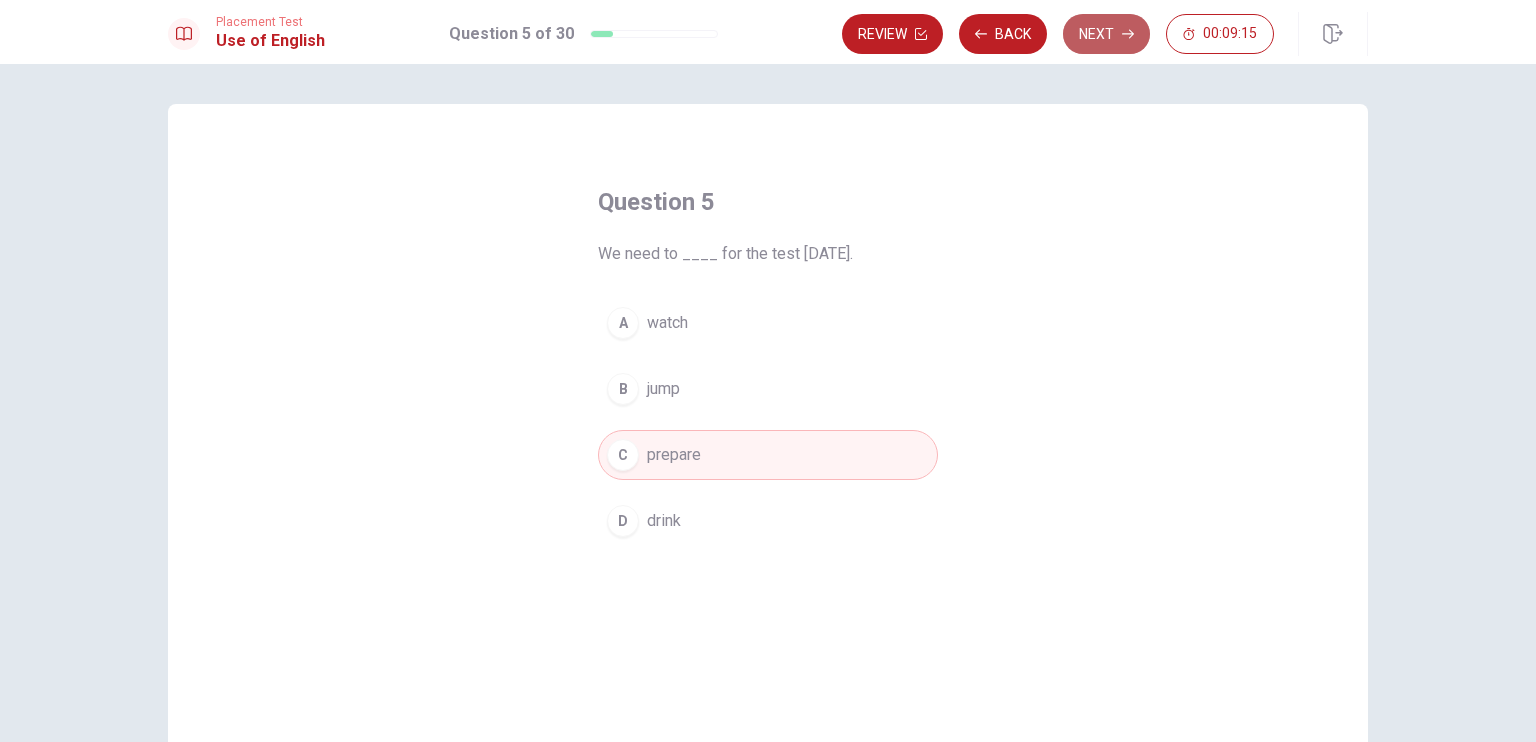 click on "Next" at bounding box center (1106, 34) 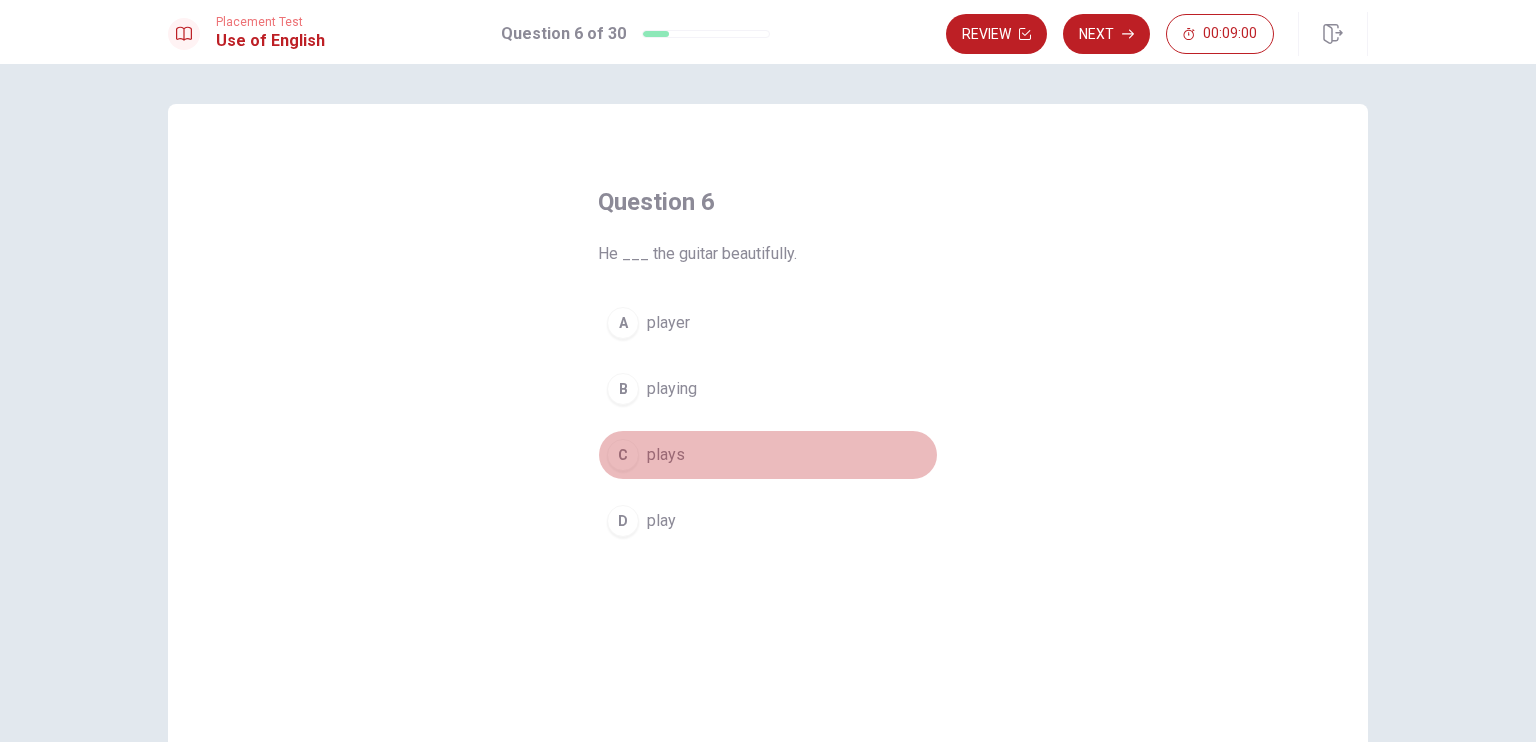 click on "C" at bounding box center (623, 455) 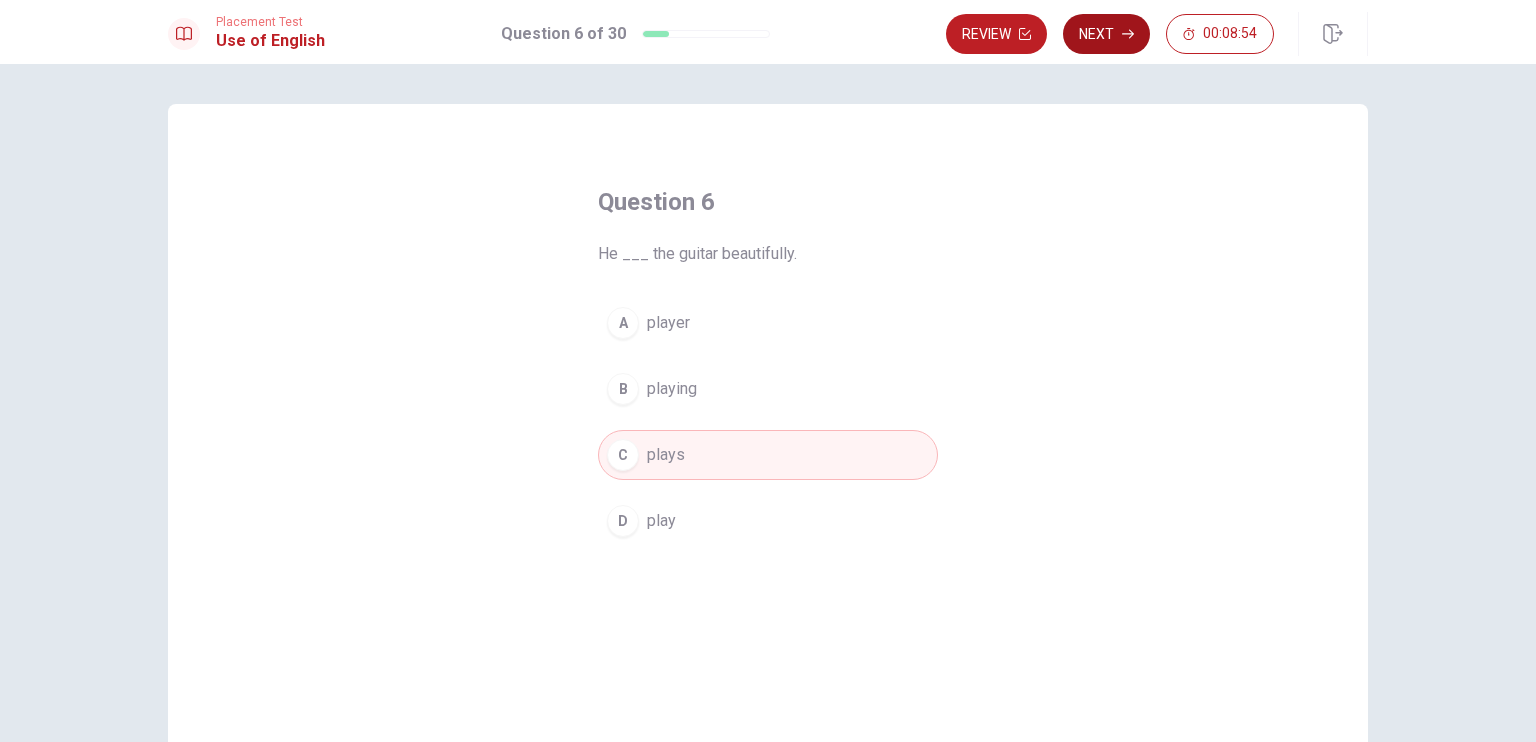 click on "Next" at bounding box center [1106, 34] 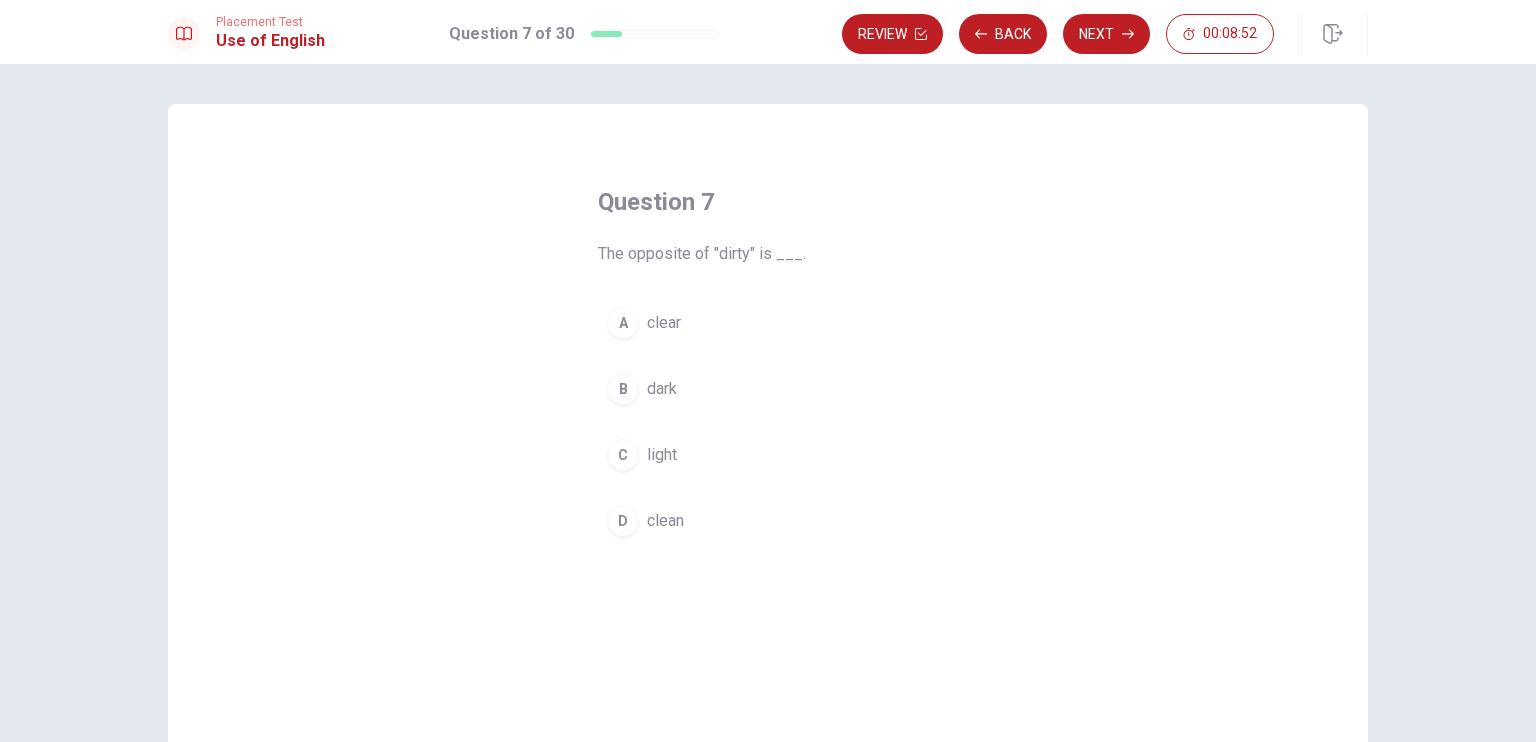 click on "A" at bounding box center [623, 323] 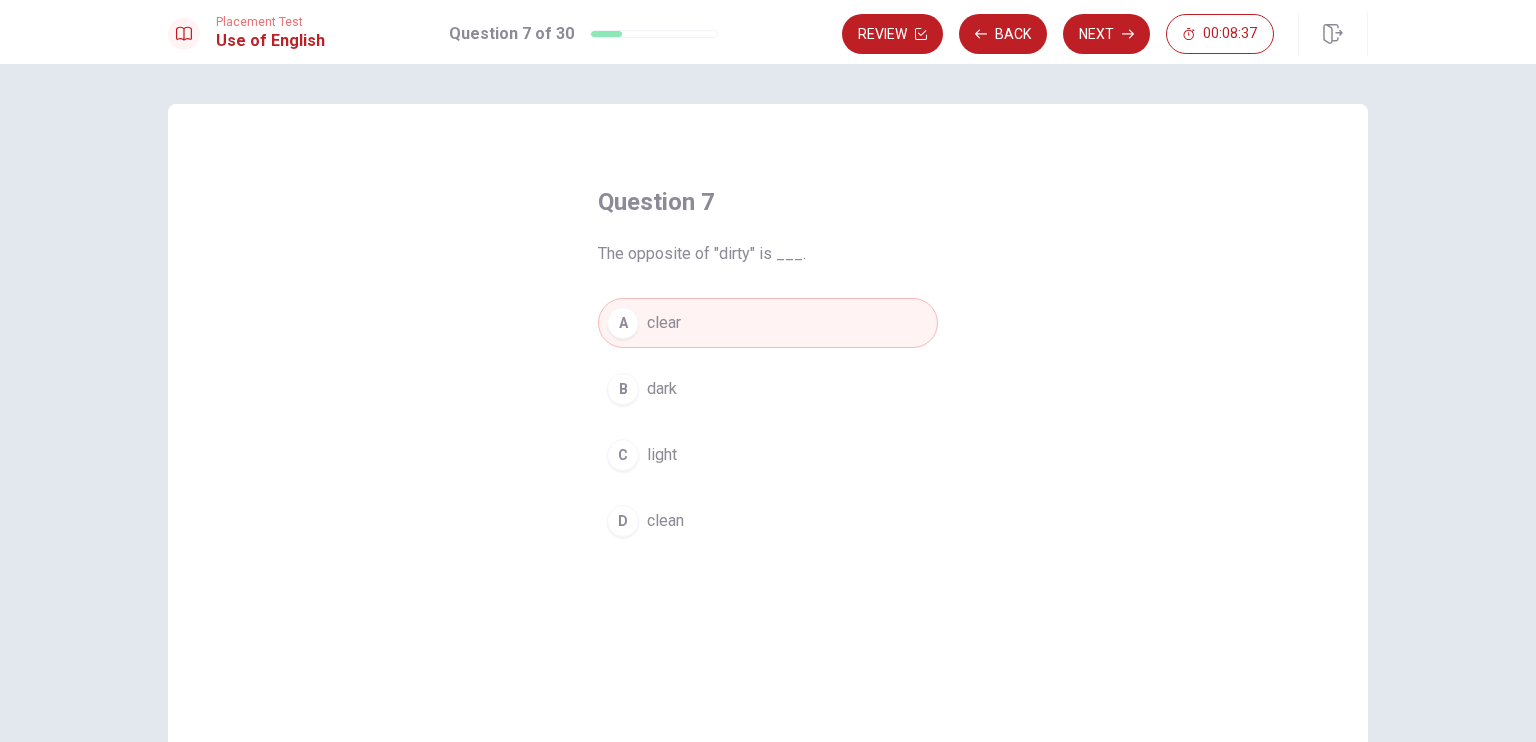 click on "clean" at bounding box center (665, 521) 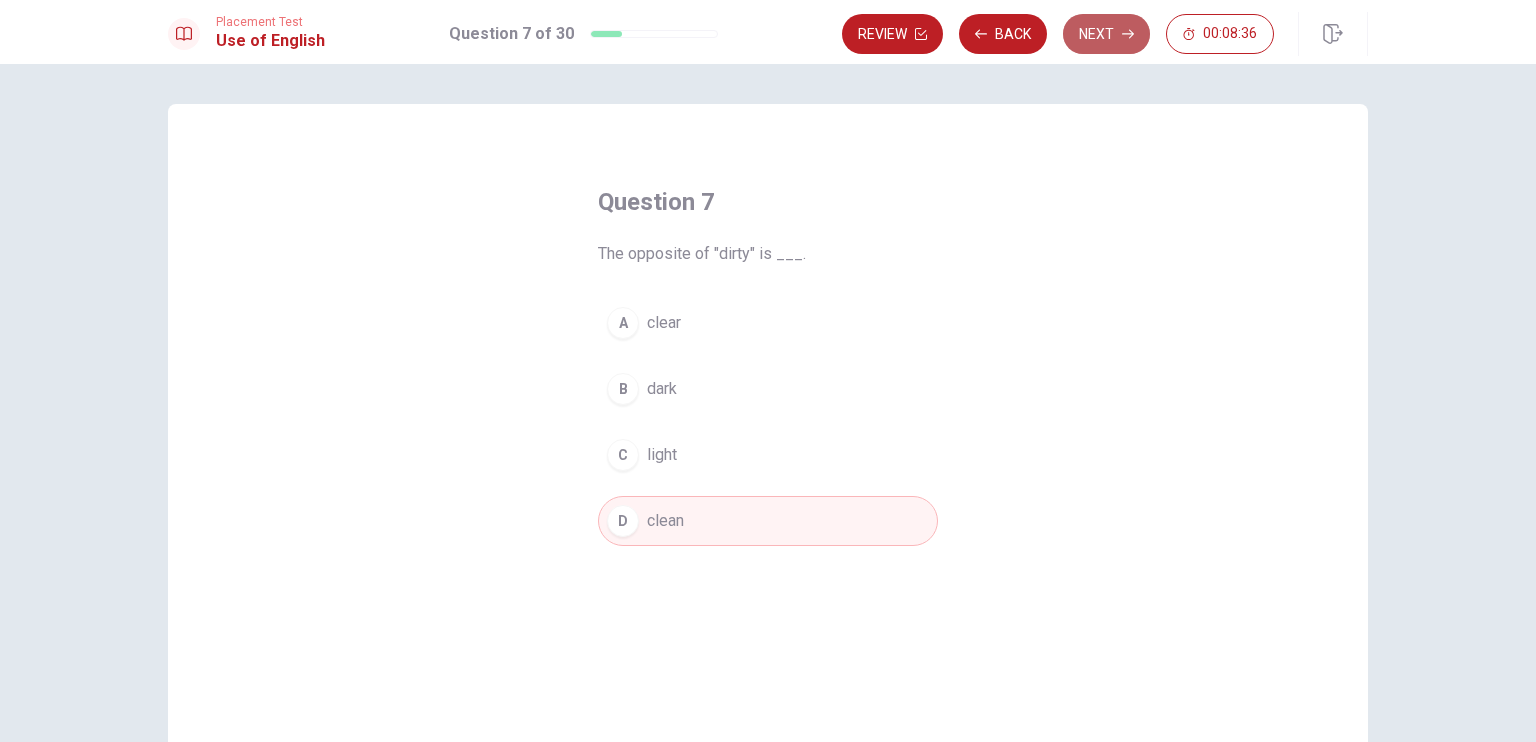 click on "Next" at bounding box center [1106, 34] 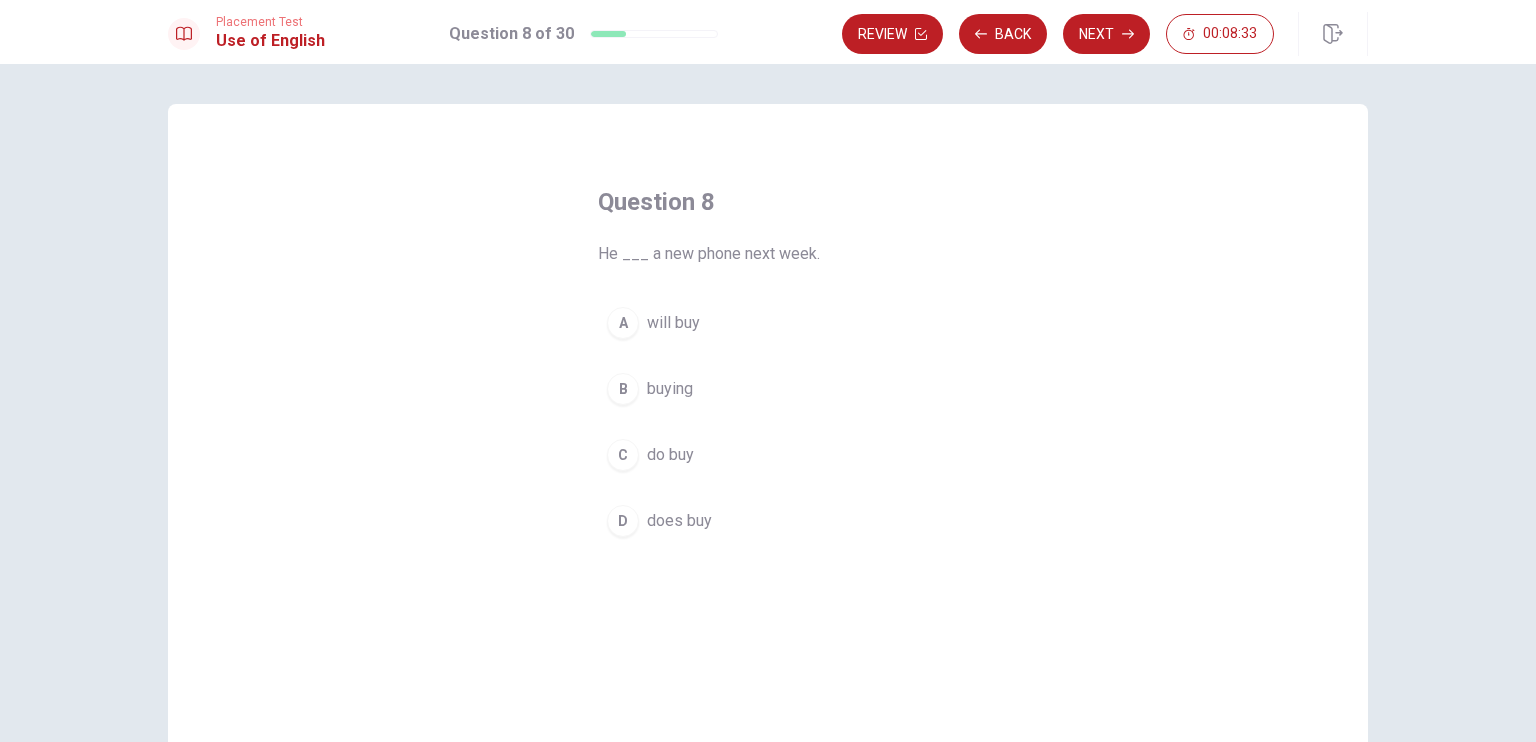 click on "A" at bounding box center (623, 323) 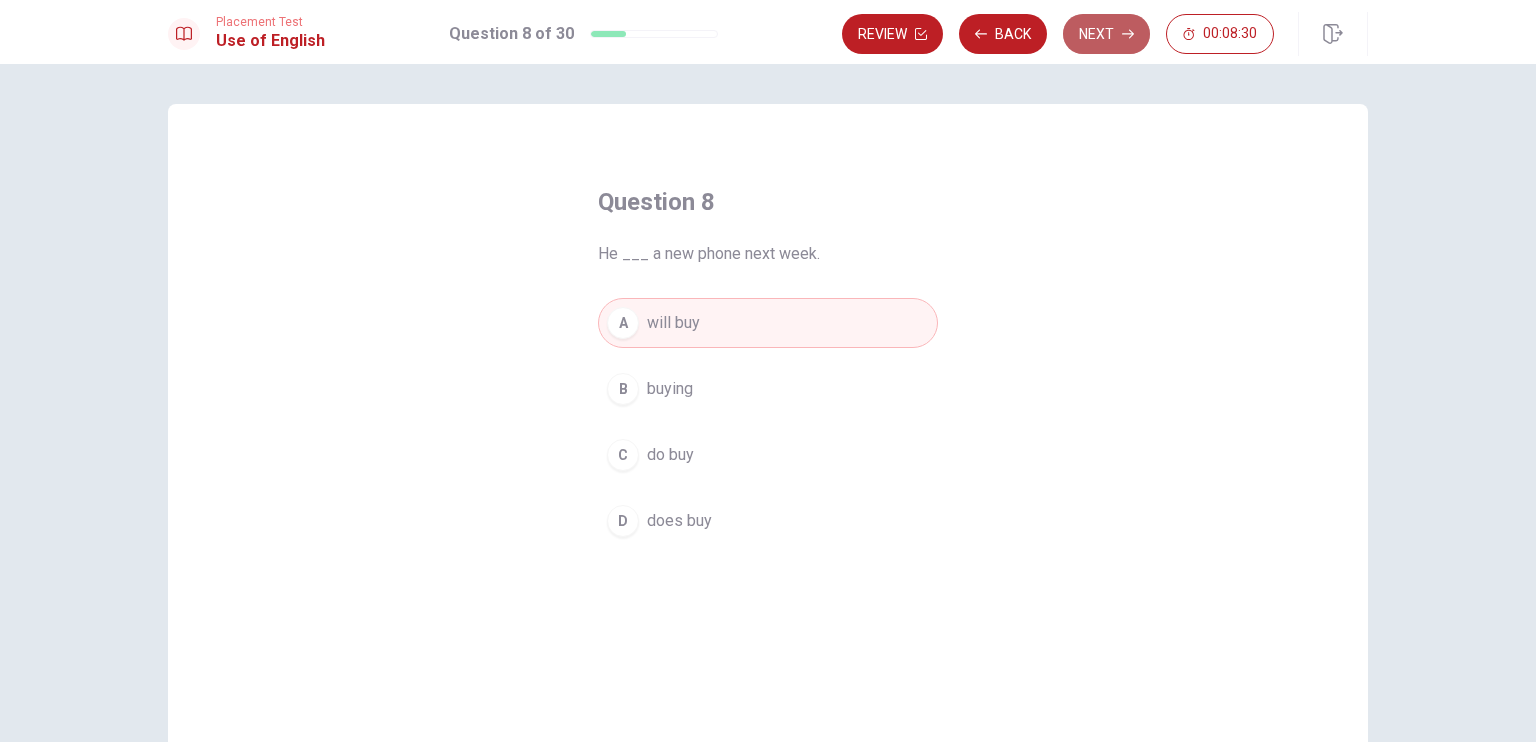 click 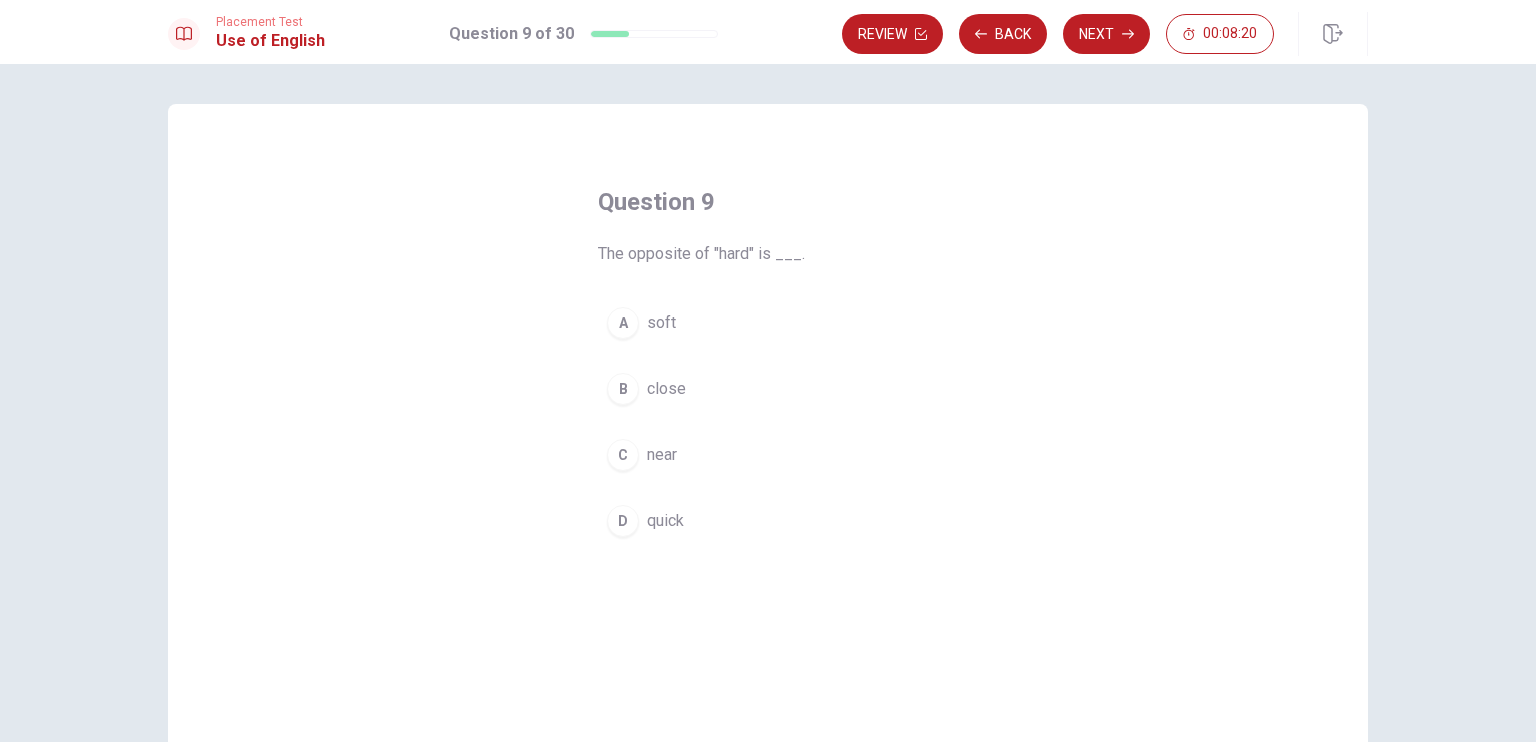 click on "A soft" at bounding box center [768, 323] 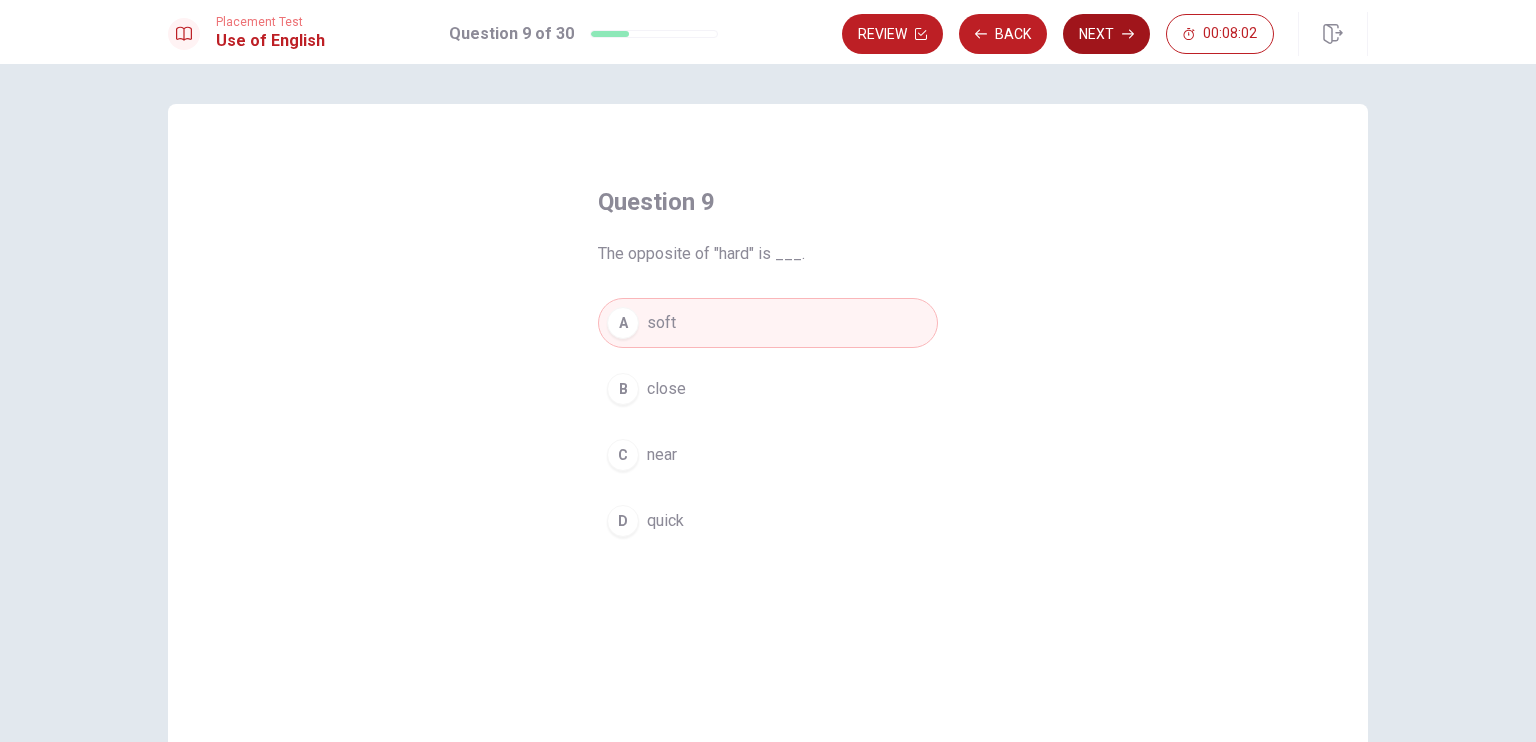 click on "Next" at bounding box center [1106, 34] 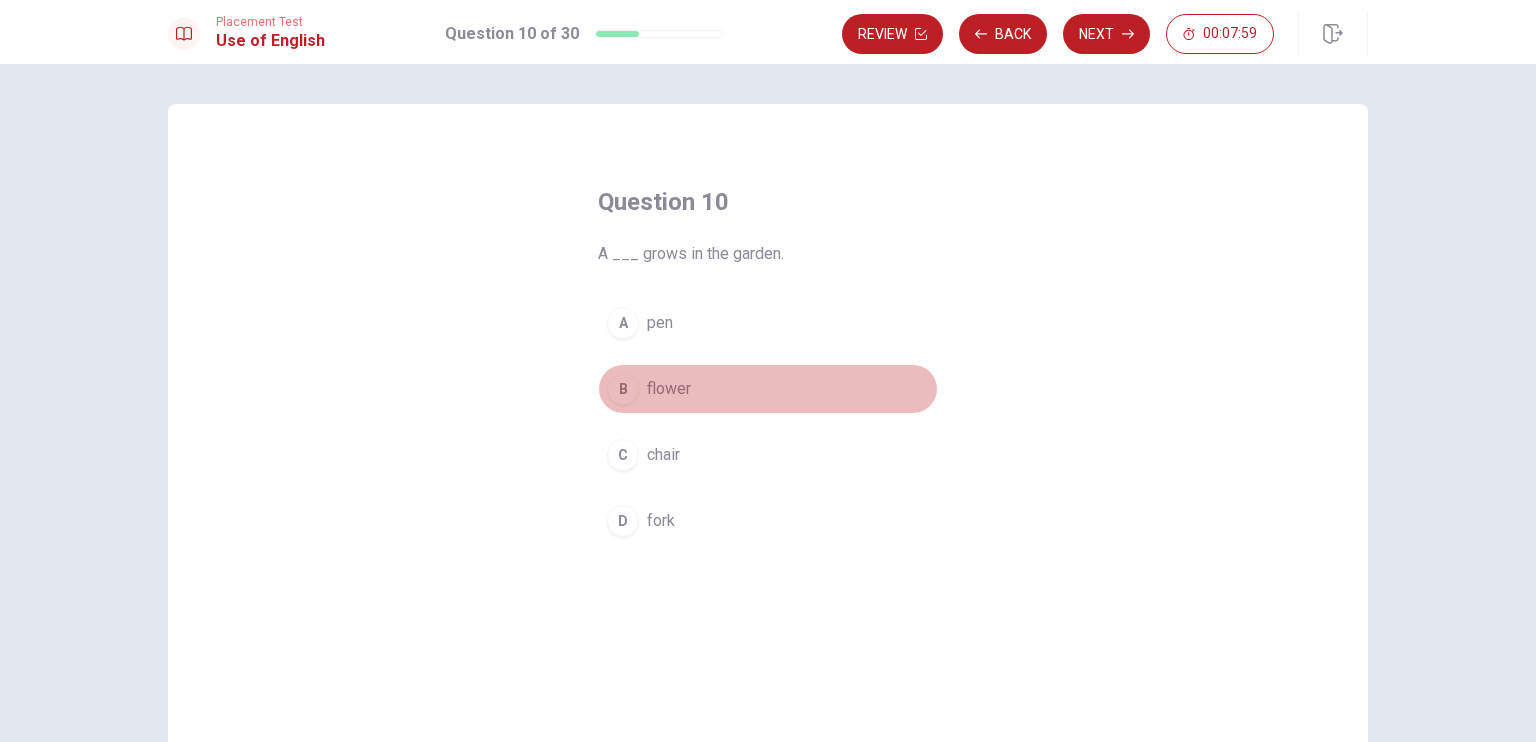 click on "B flower" at bounding box center (768, 389) 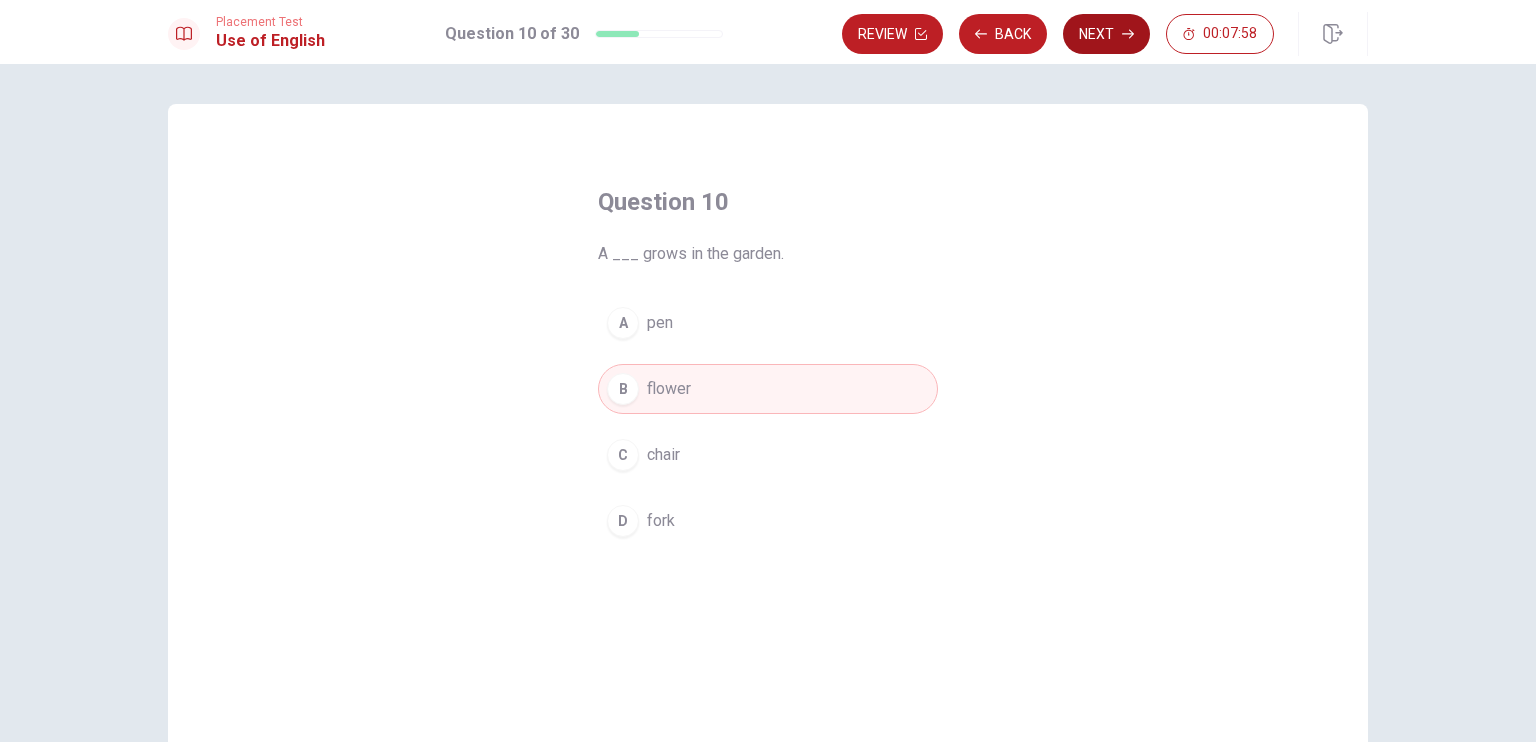 click 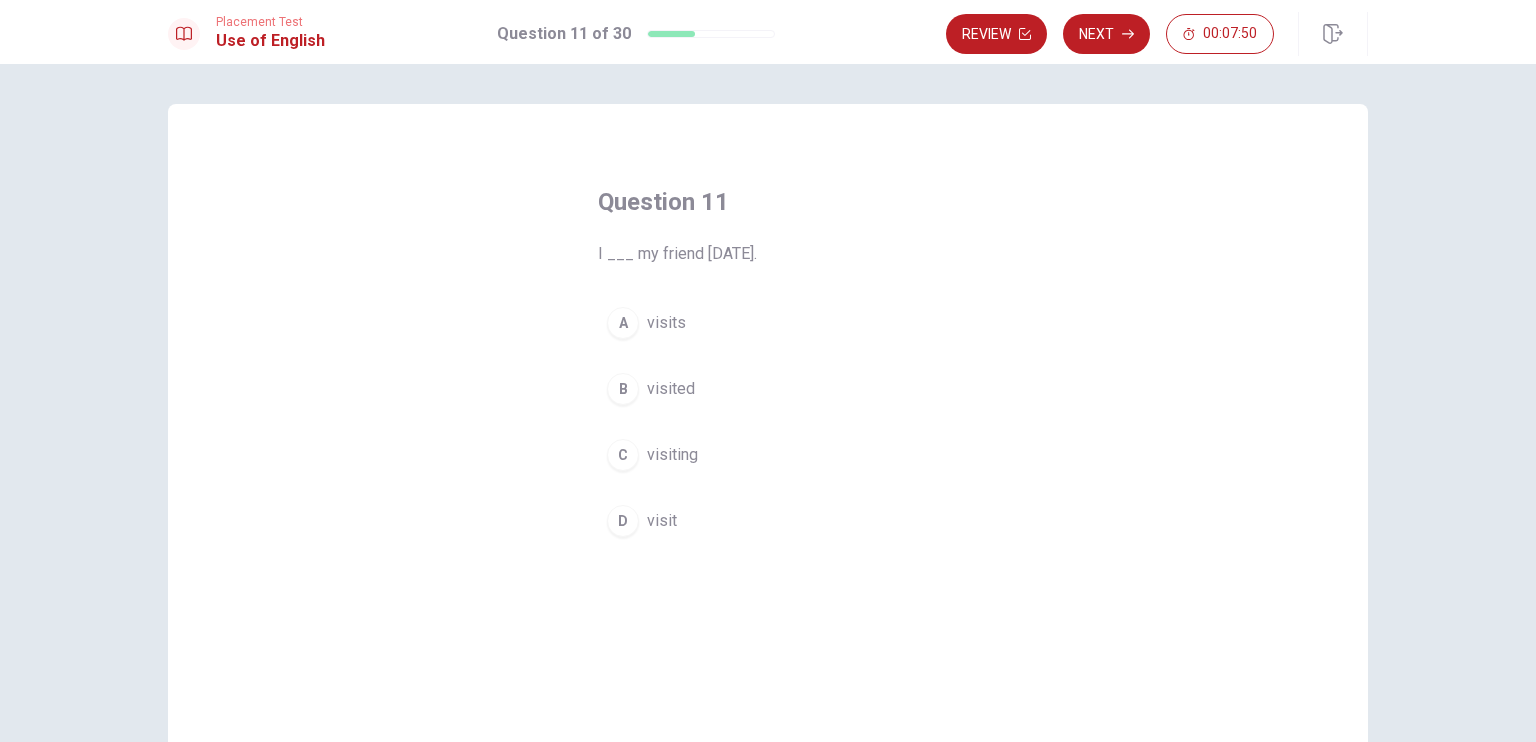 click on "visited" at bounding box center (671, 389) 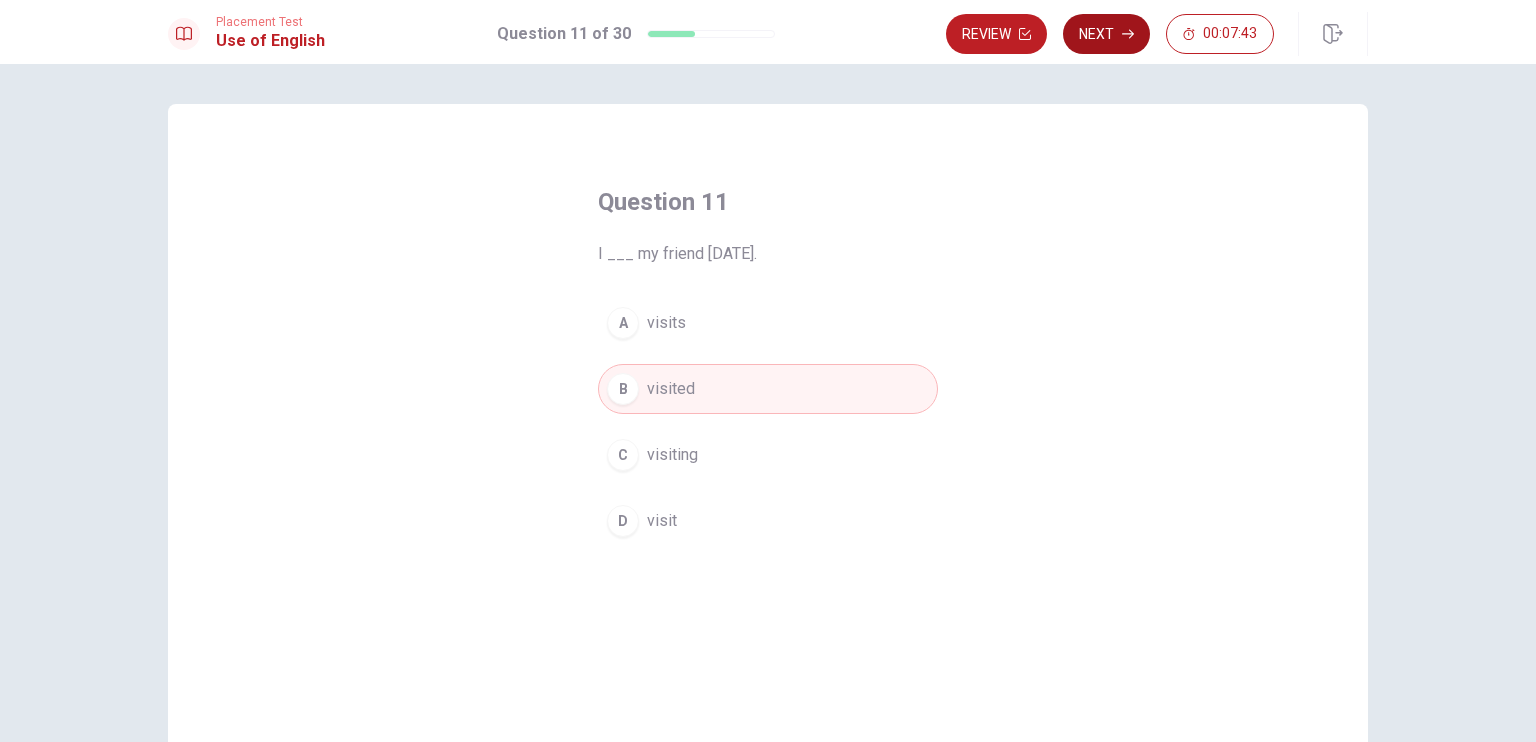click on "Next" at bounding box center [1106, 34] 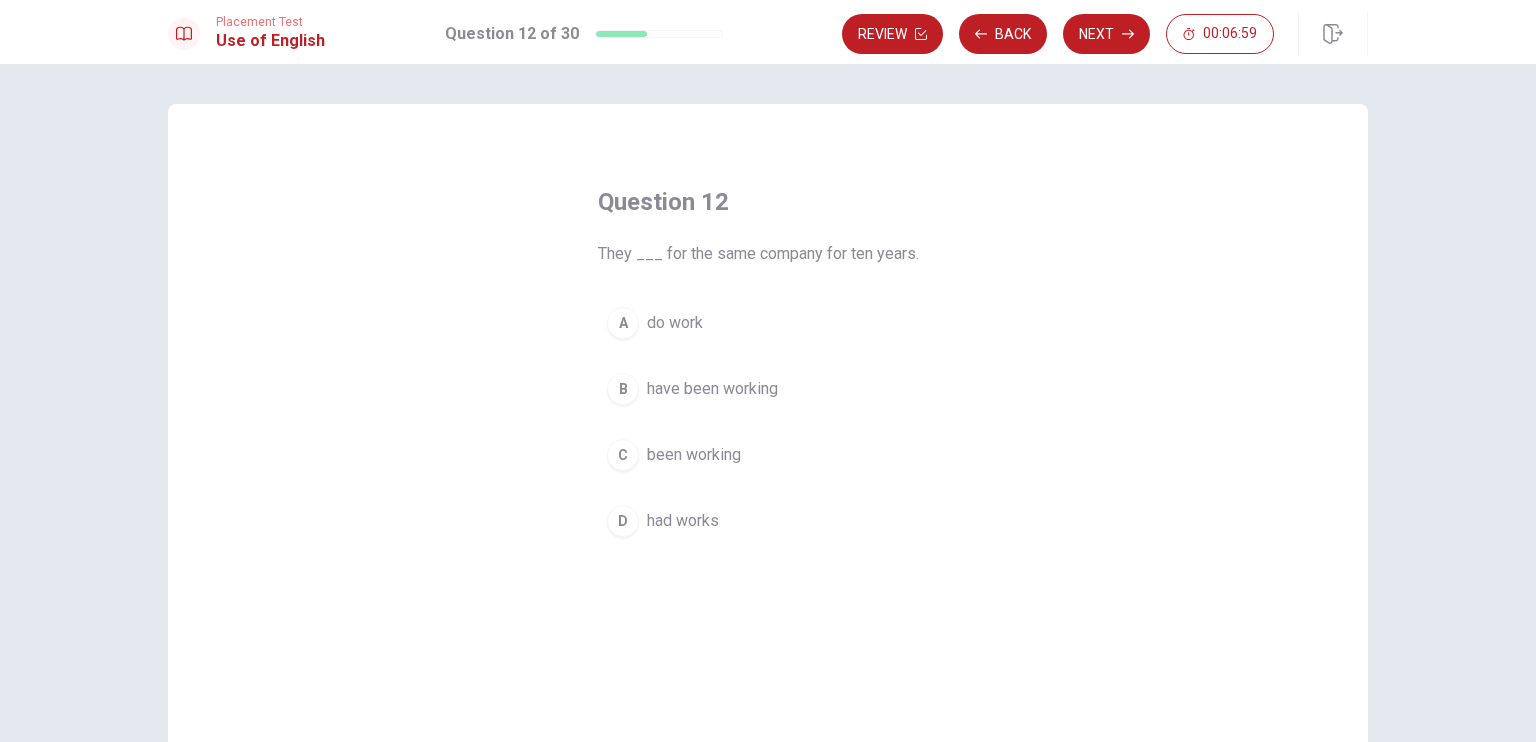 click on "have been working" at bounding box center (712, 389) 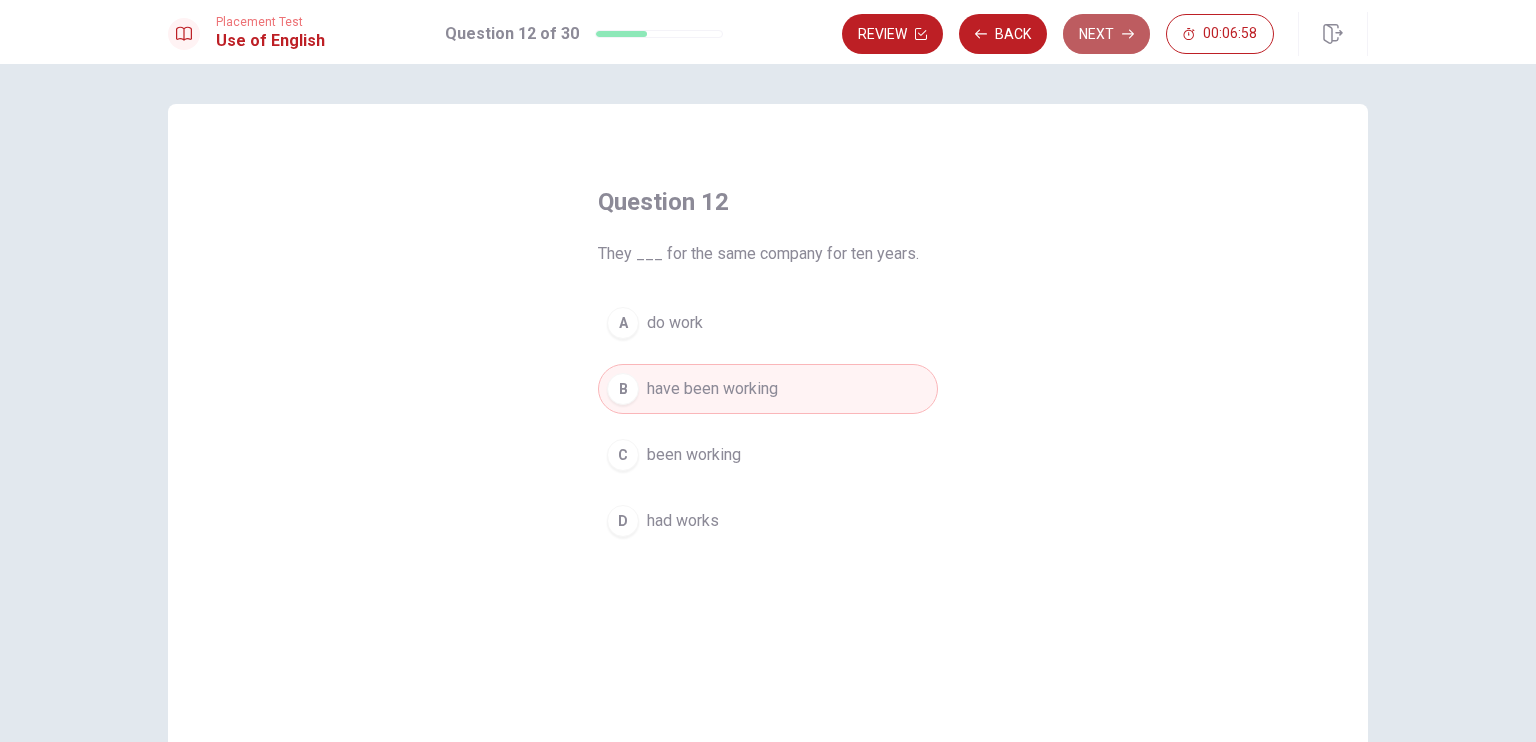 click 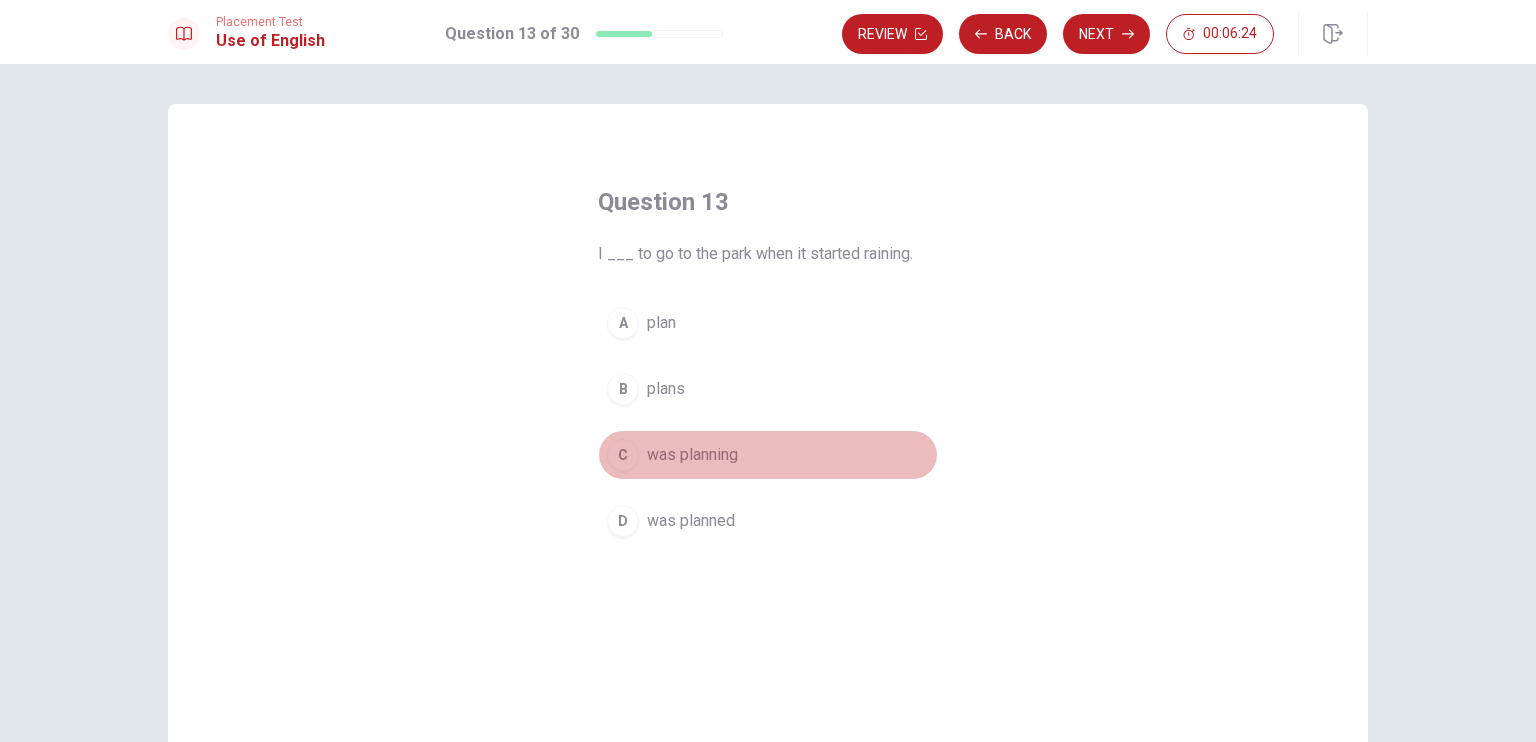 click on "C was planning" at bounding box center [768, 455] 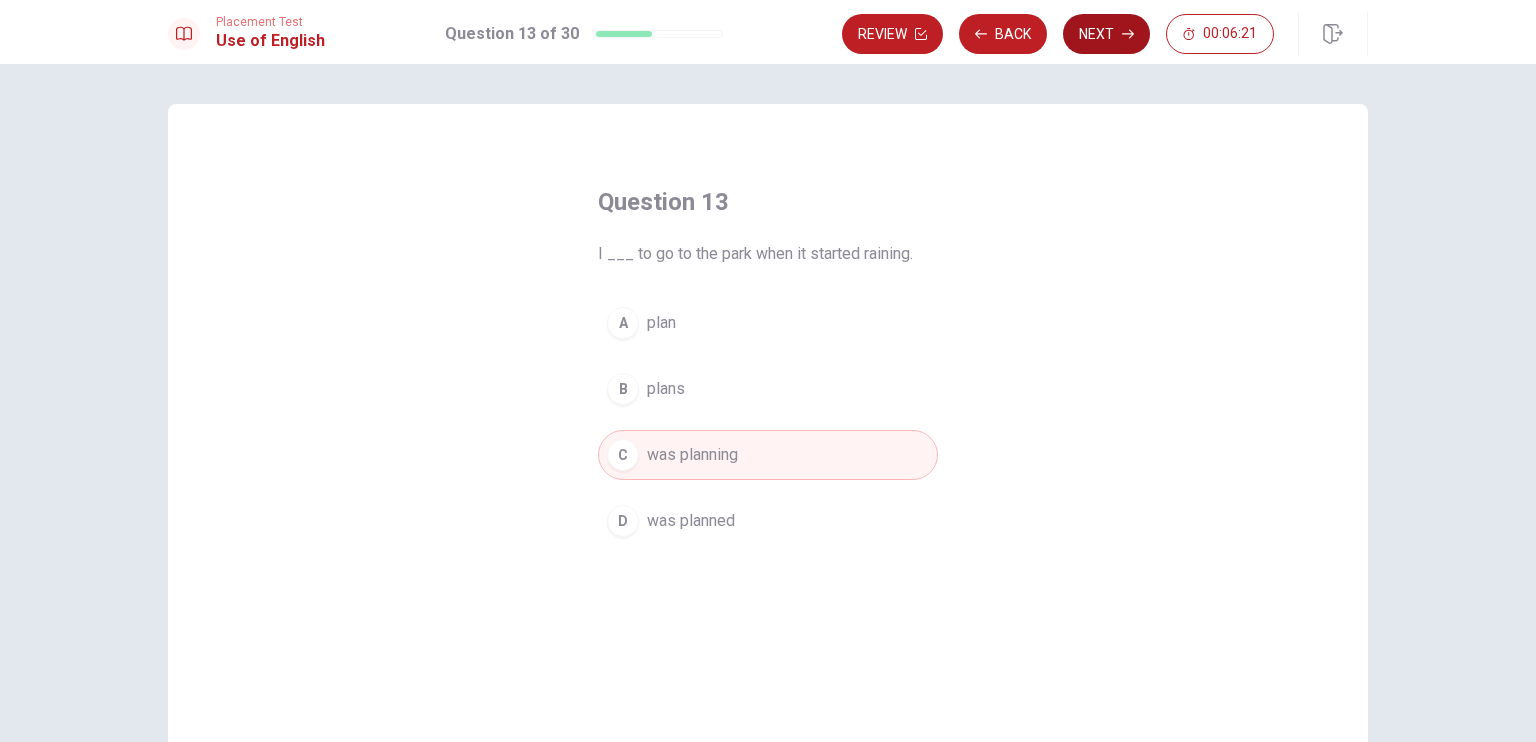 click on "Next" at bounding box center (1106, 34) 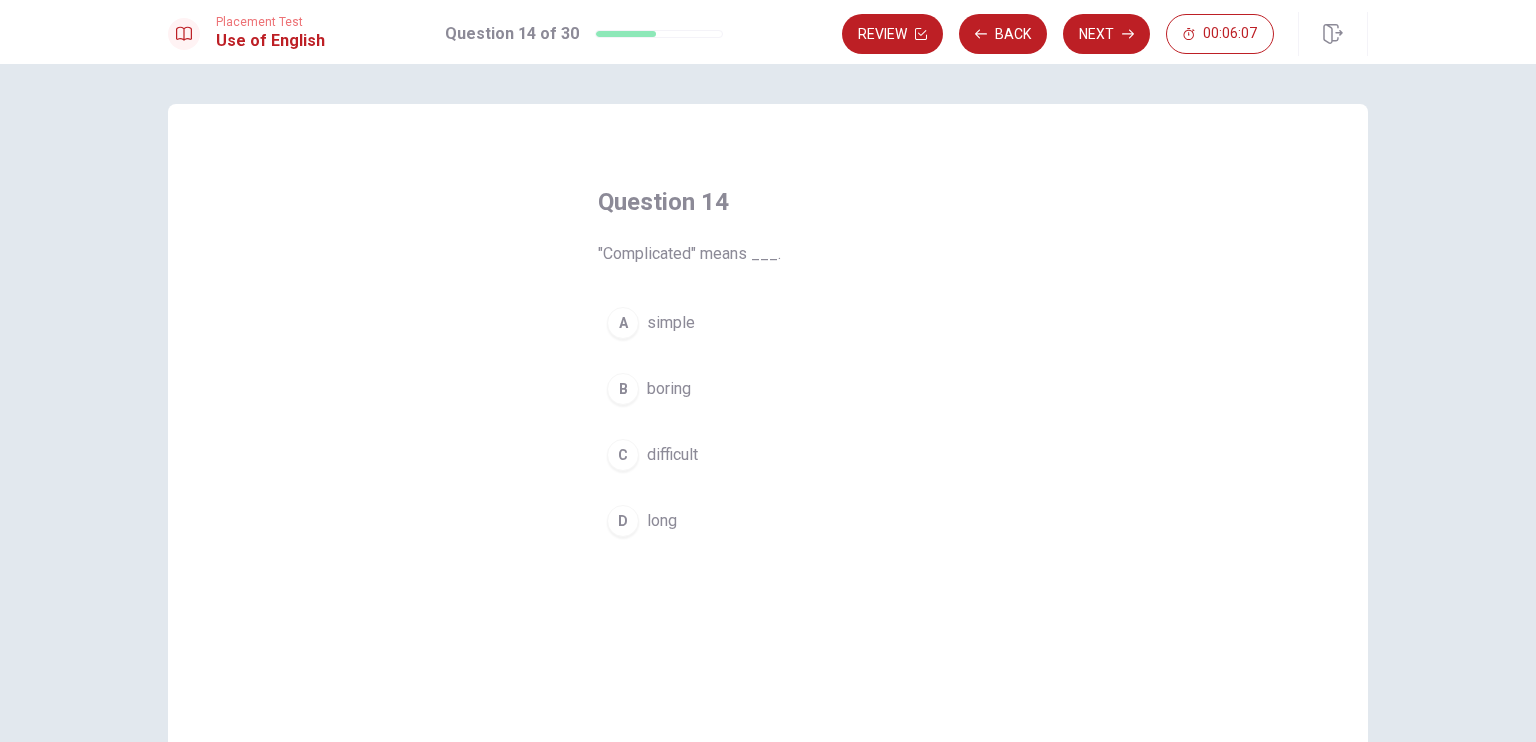 click on "C difficult" at bounding box center (768, 455) 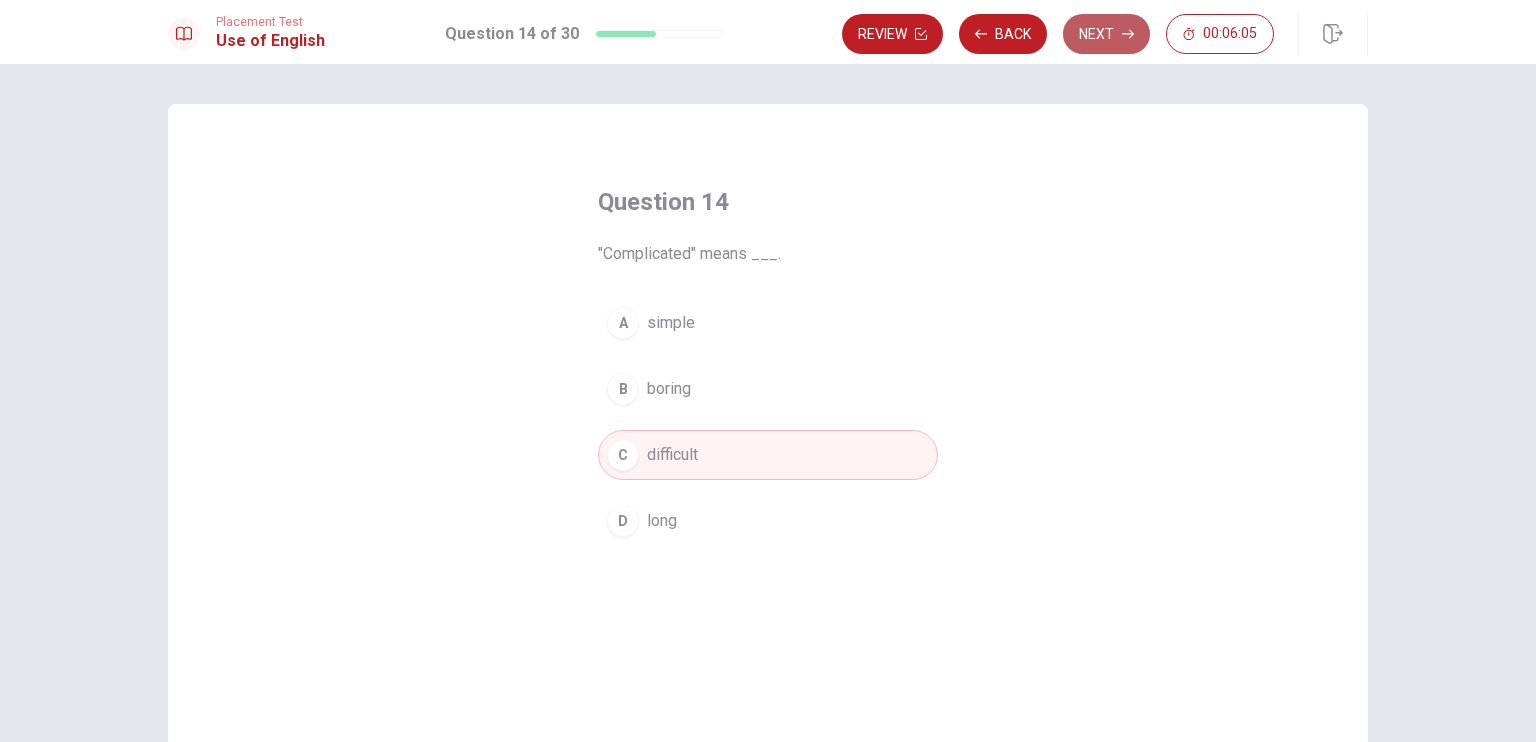 click on "Next" at bounding box center (1106, 34) 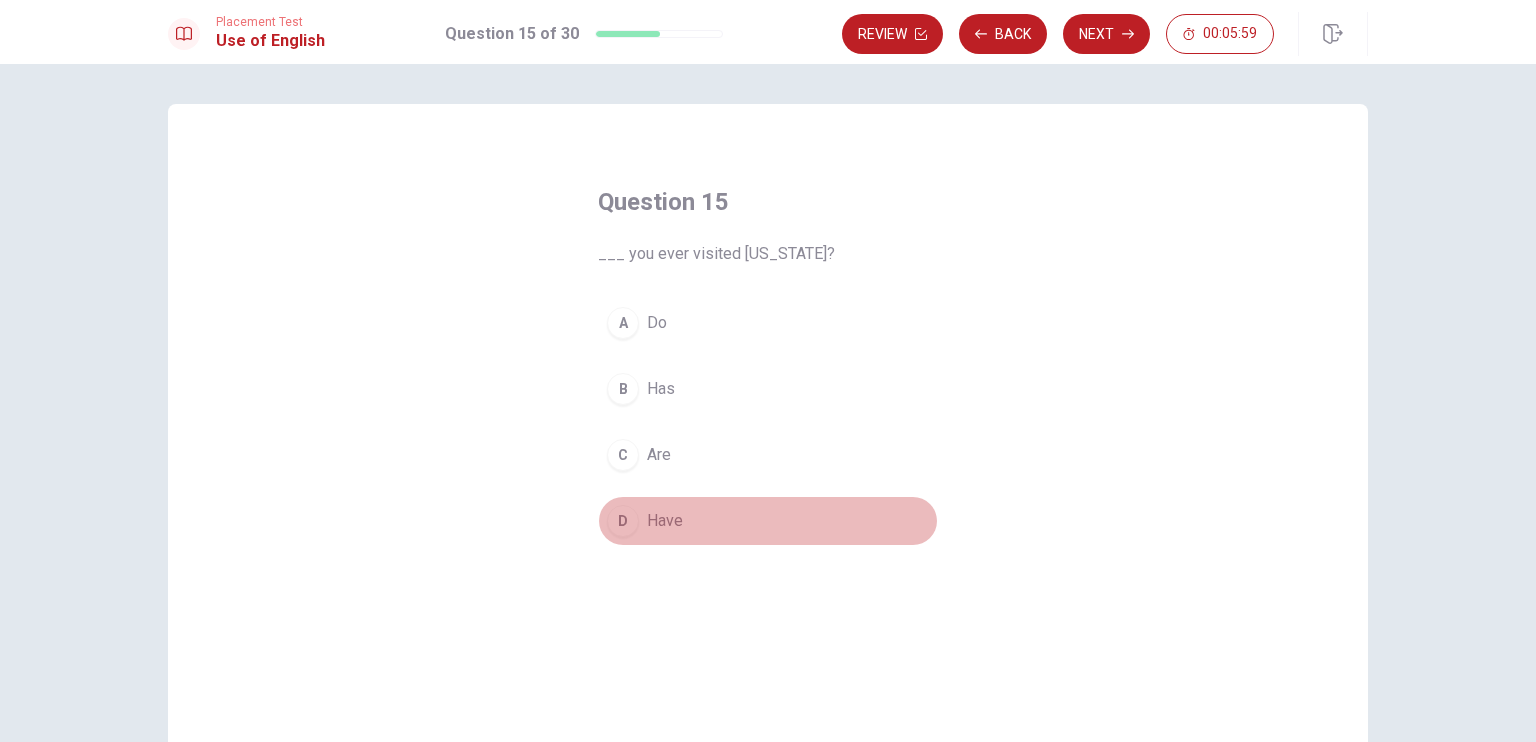 click on "D Have" at bounding box center [768, 521] 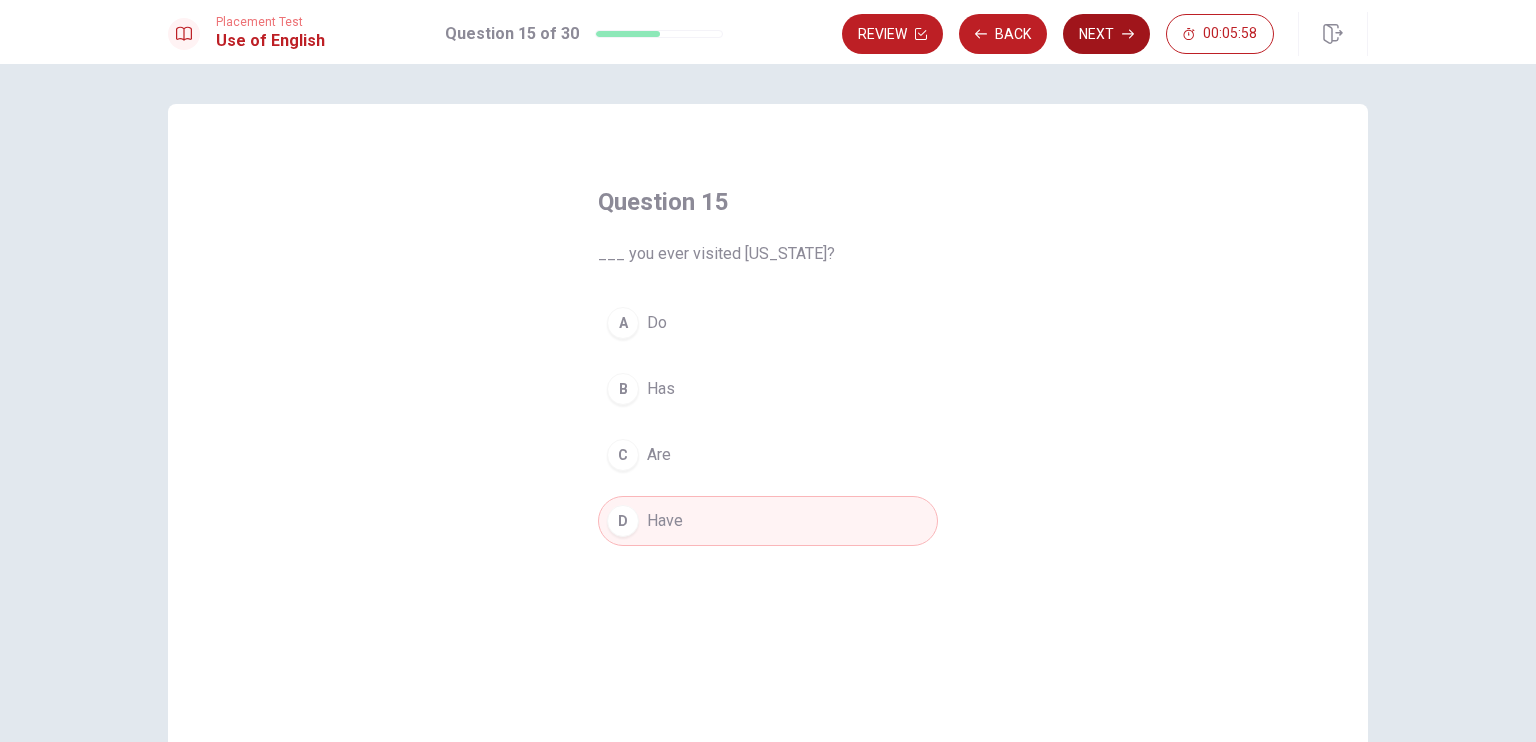 click on "Next" at bounding box center (1106, 34) 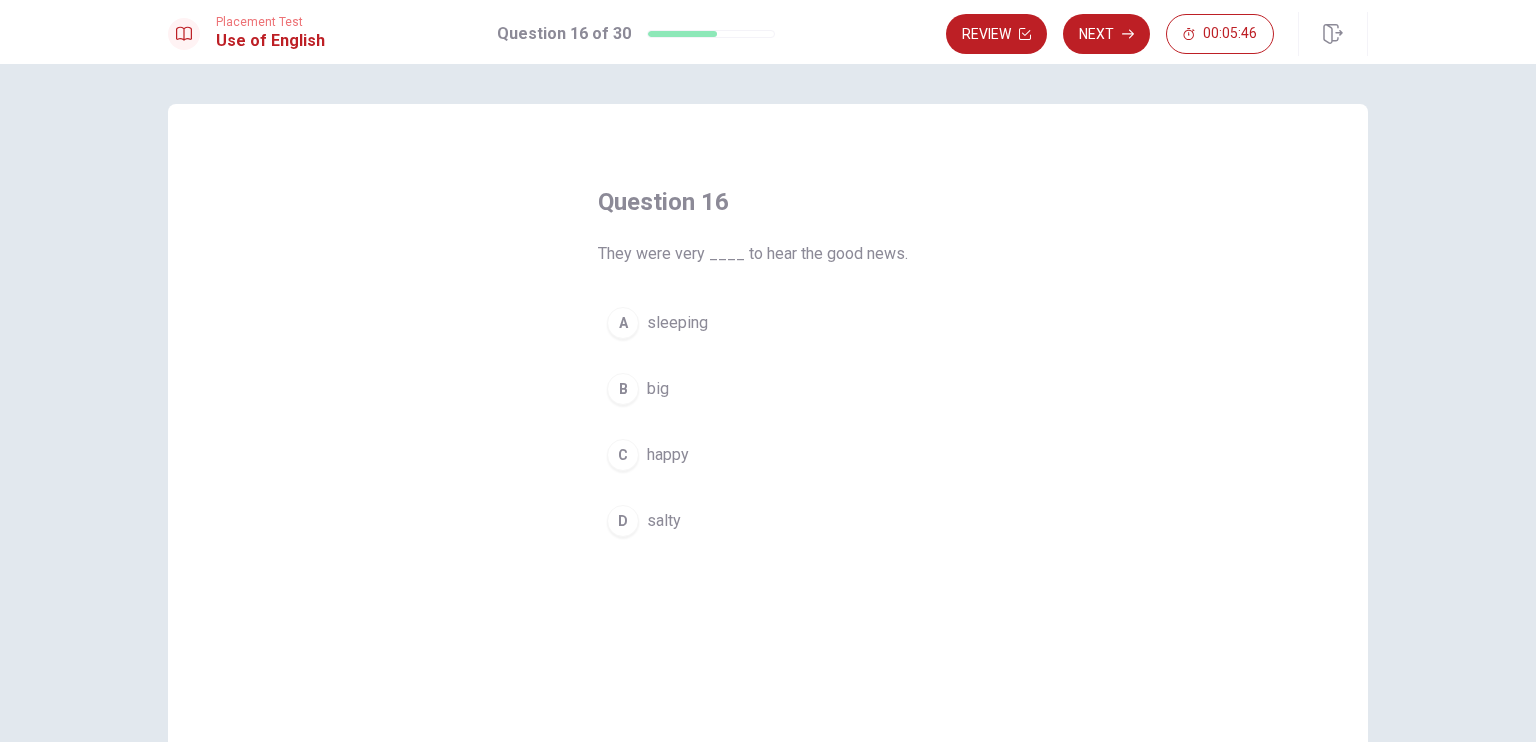 click on "happy" at bounding box center [668, 455] 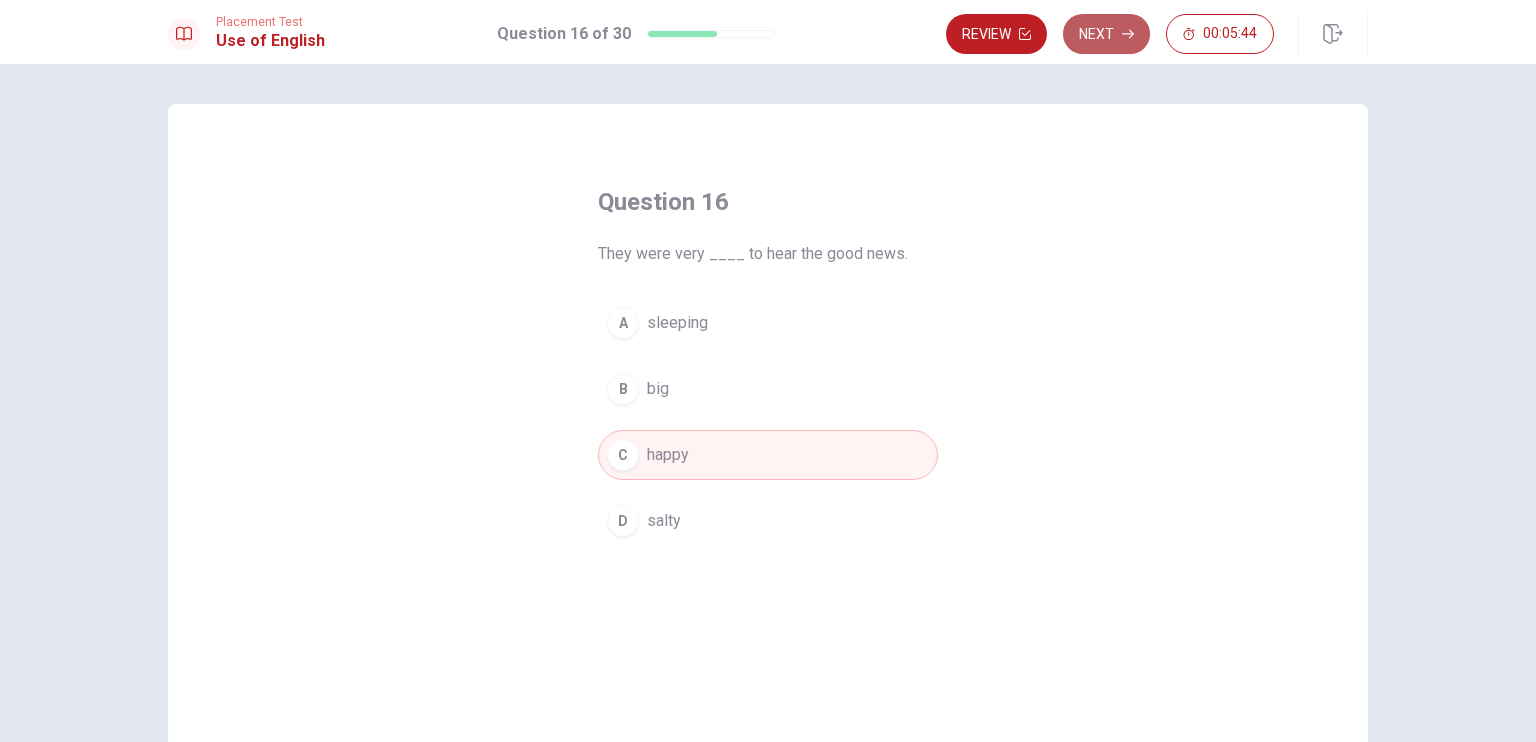 click on "Next" at bounding box center (1106, 34) 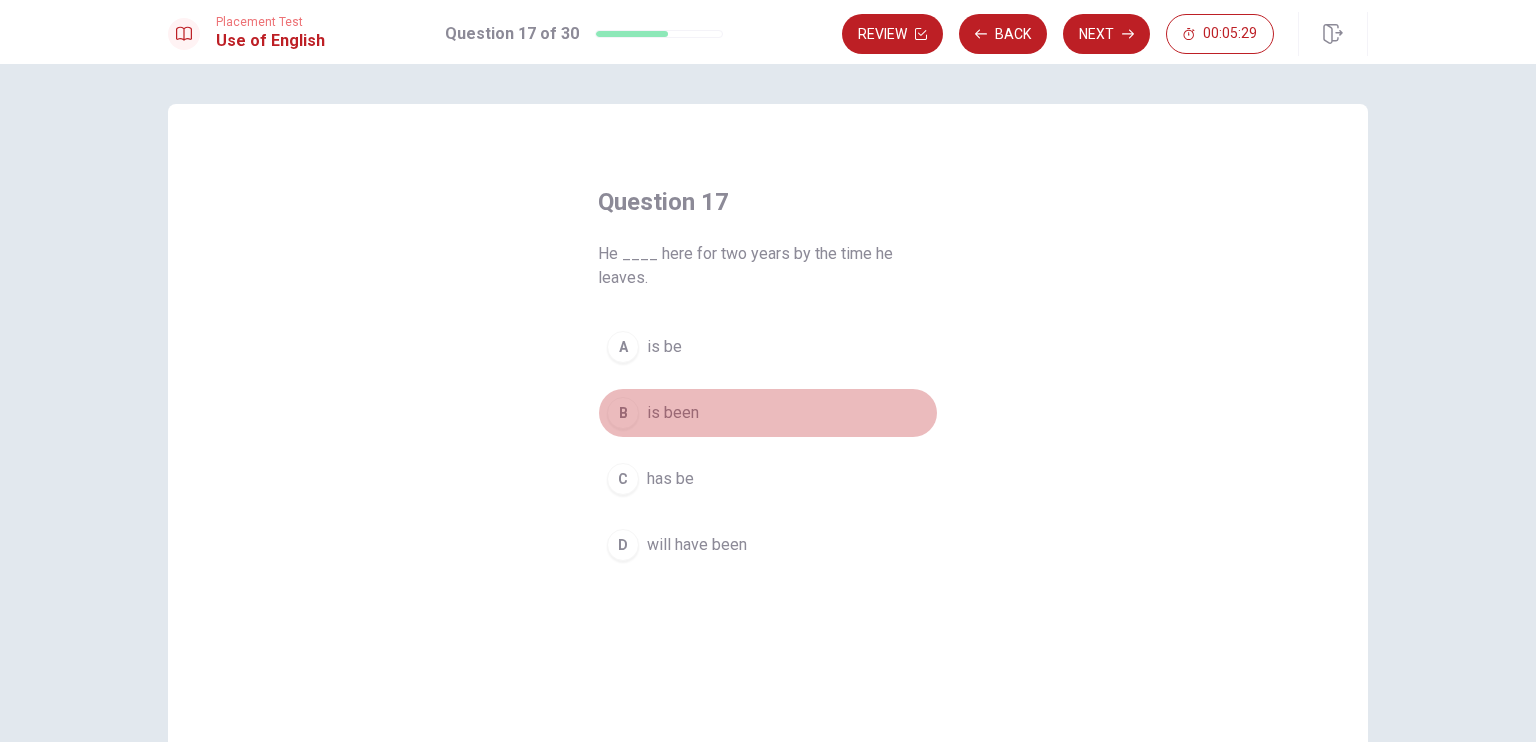 click on "is been" at bounding box center (673, 413) 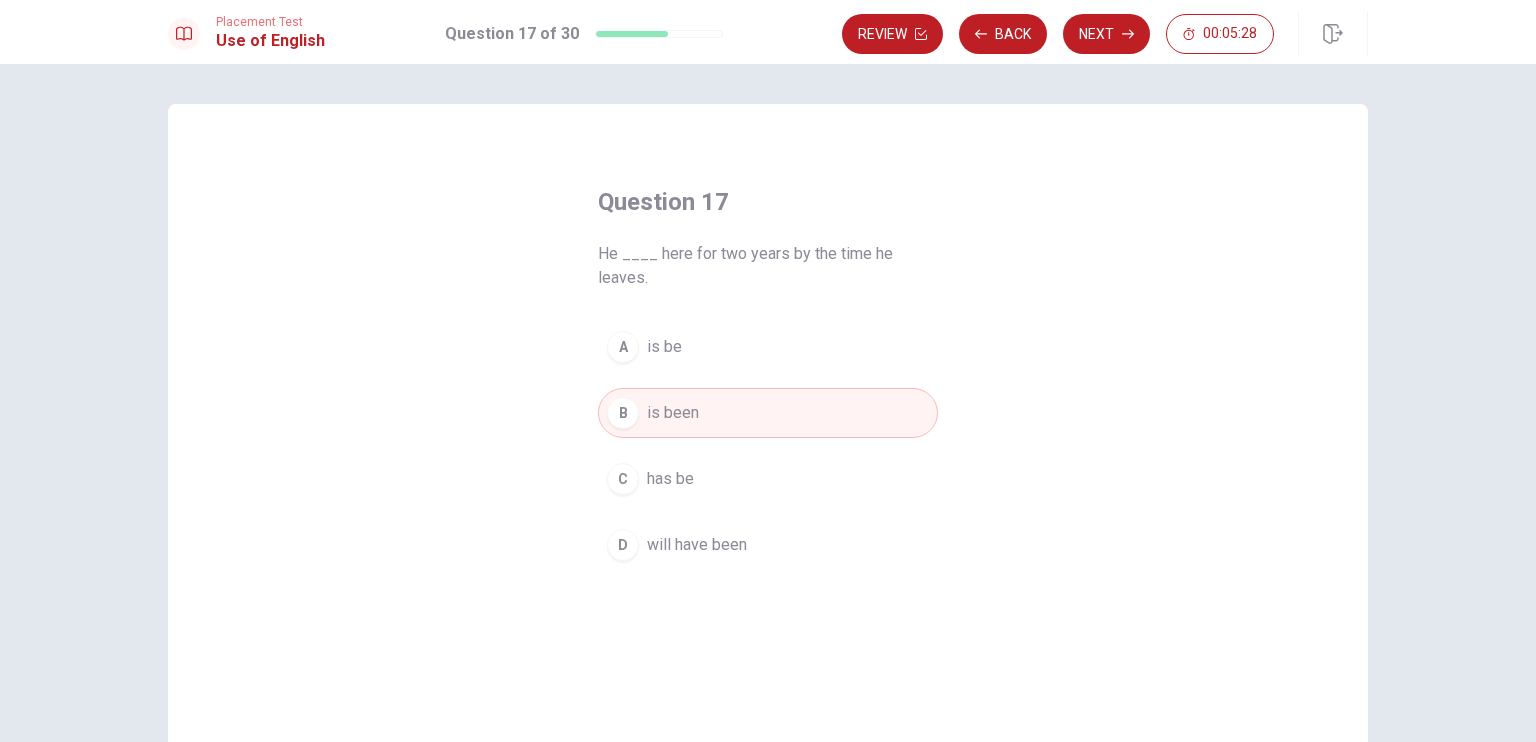 click on "C has be" at bounding box center (768, 479) 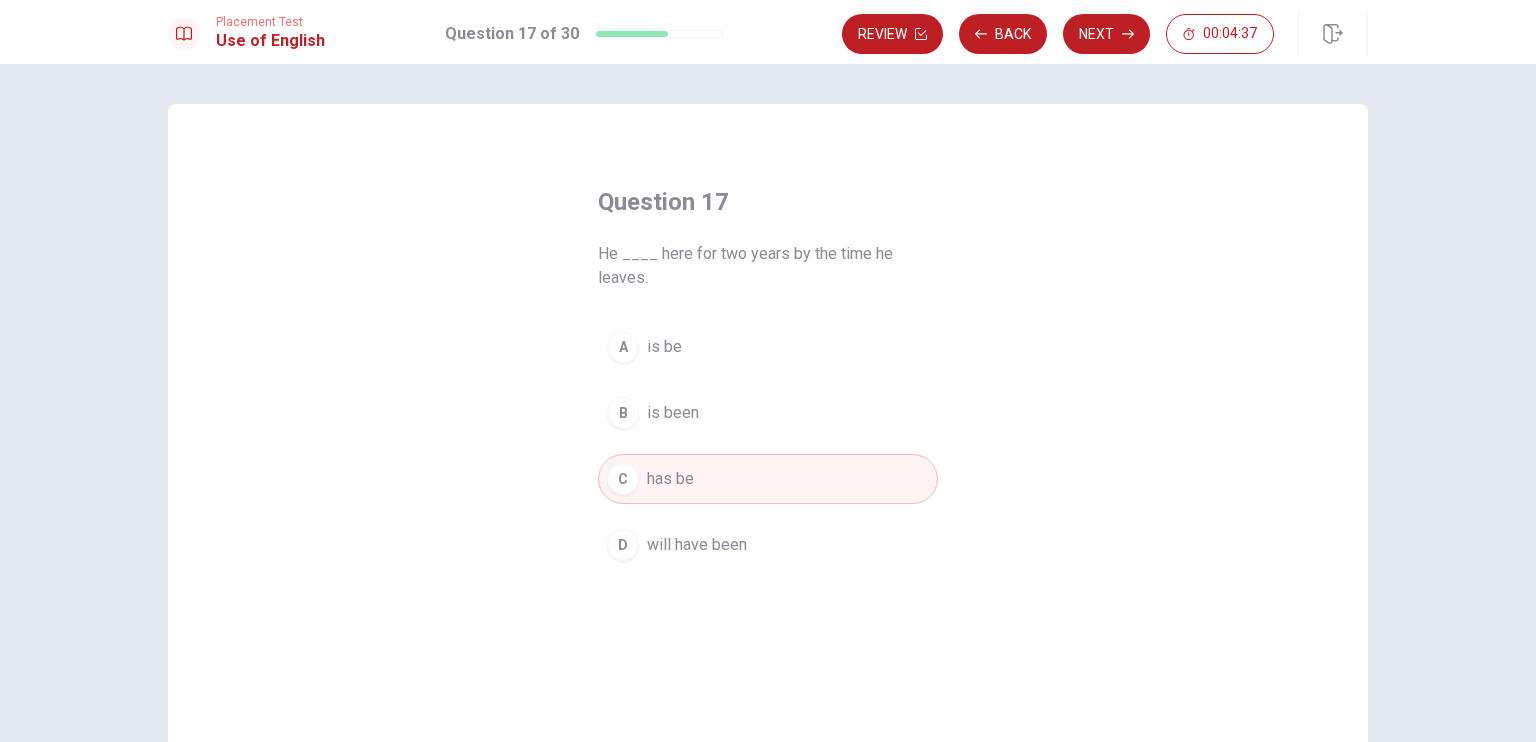 click on "is been" at bounding box center [673, 413] 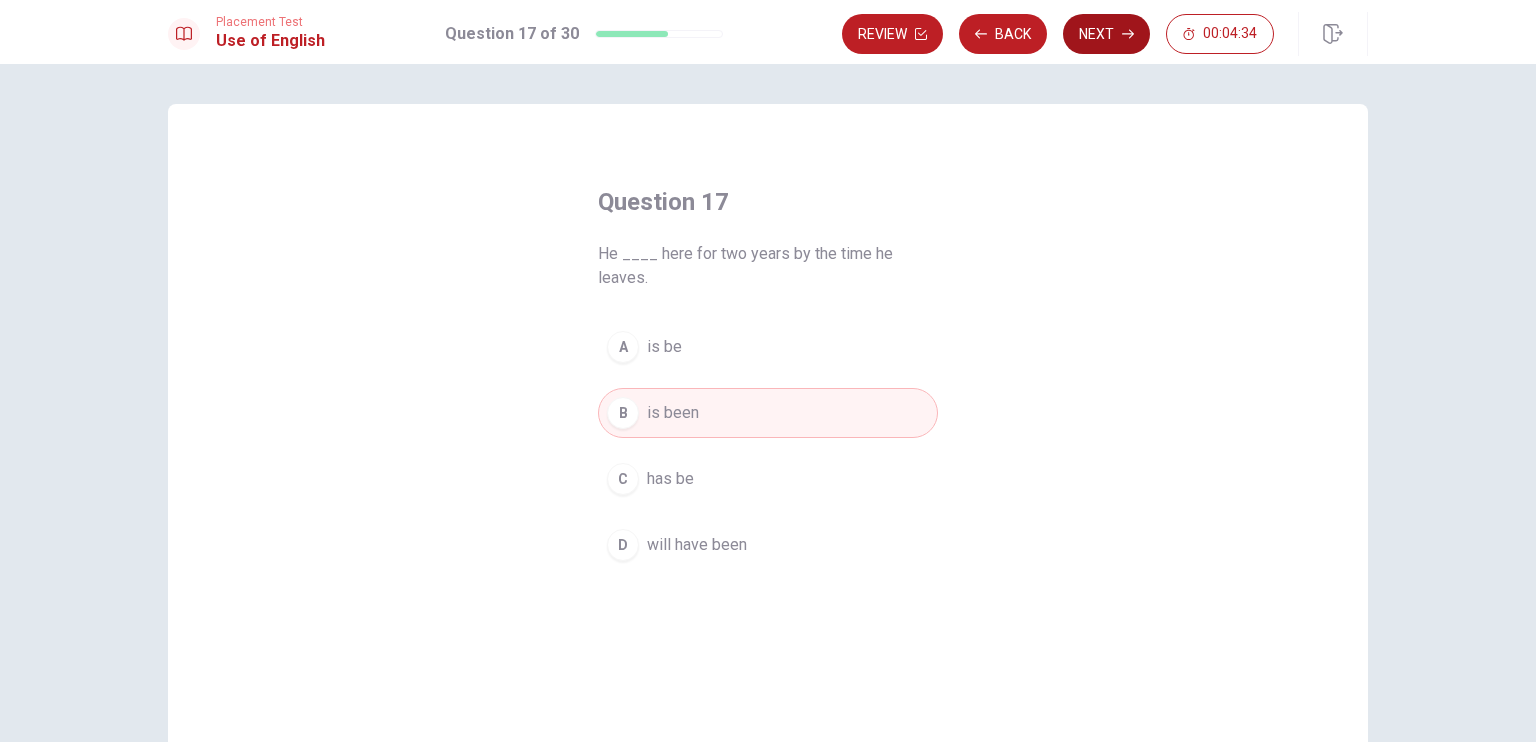 click on "Next" at bounding box center (1106, 34) 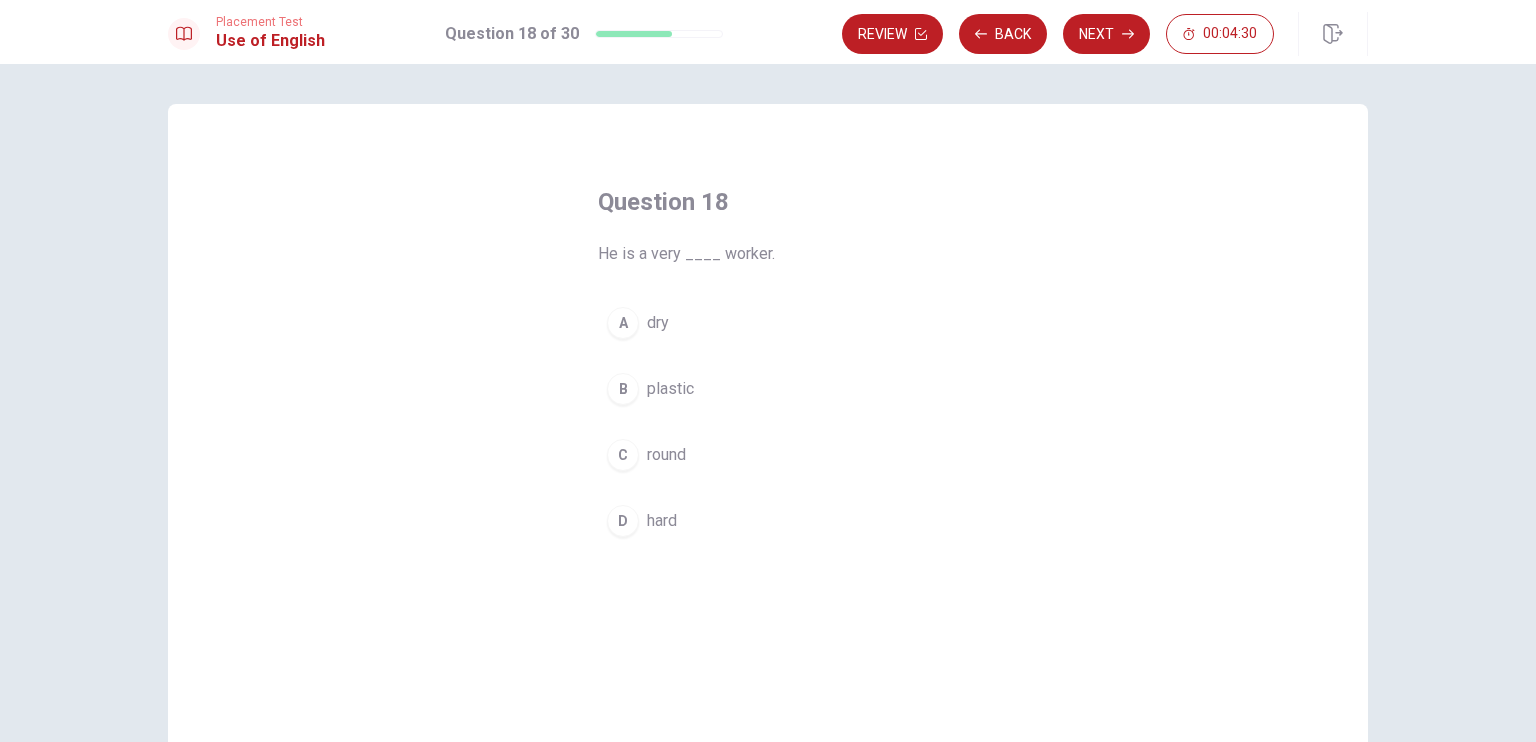 click on "hard" at bounding box center [662, 521] 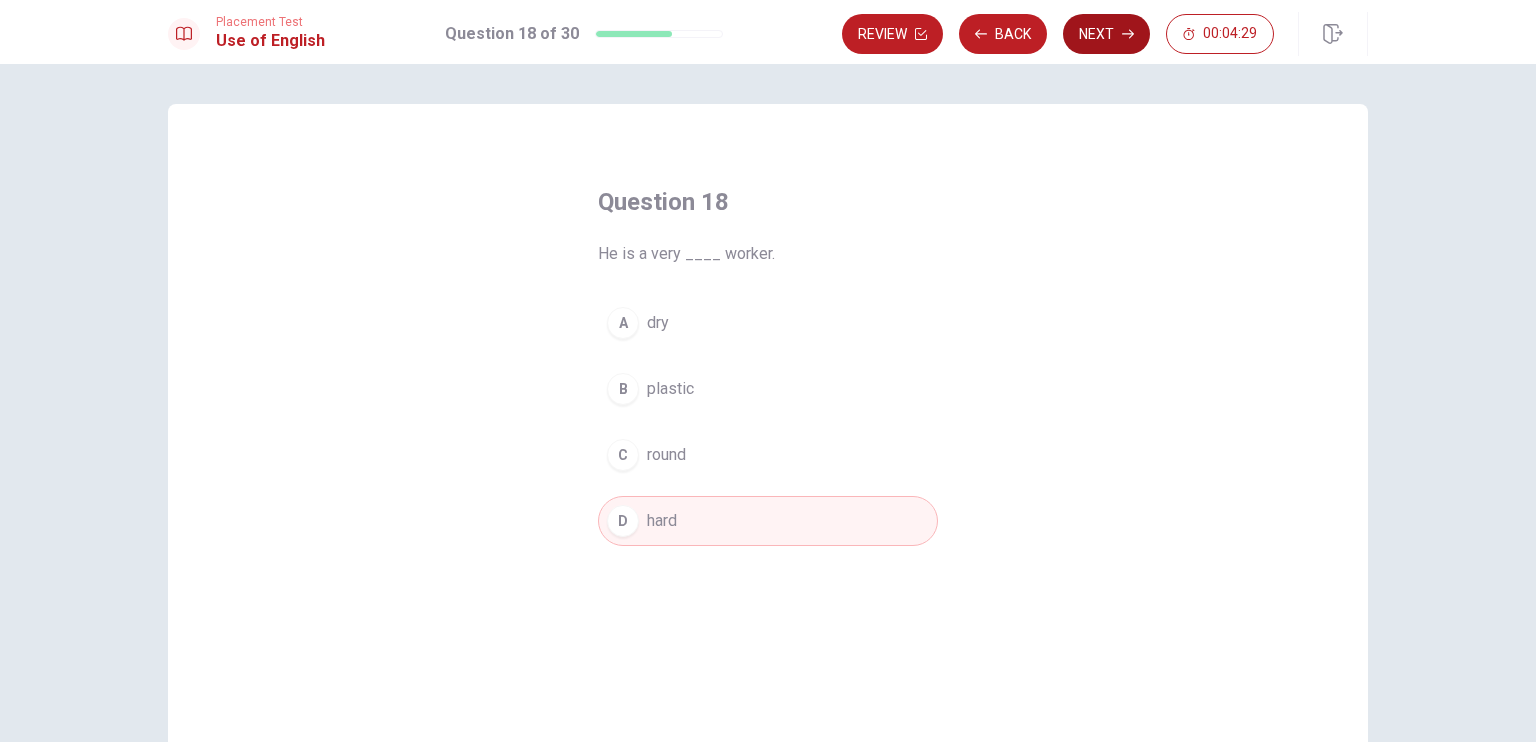 click on "Next" at bounding box center [1106, 34] 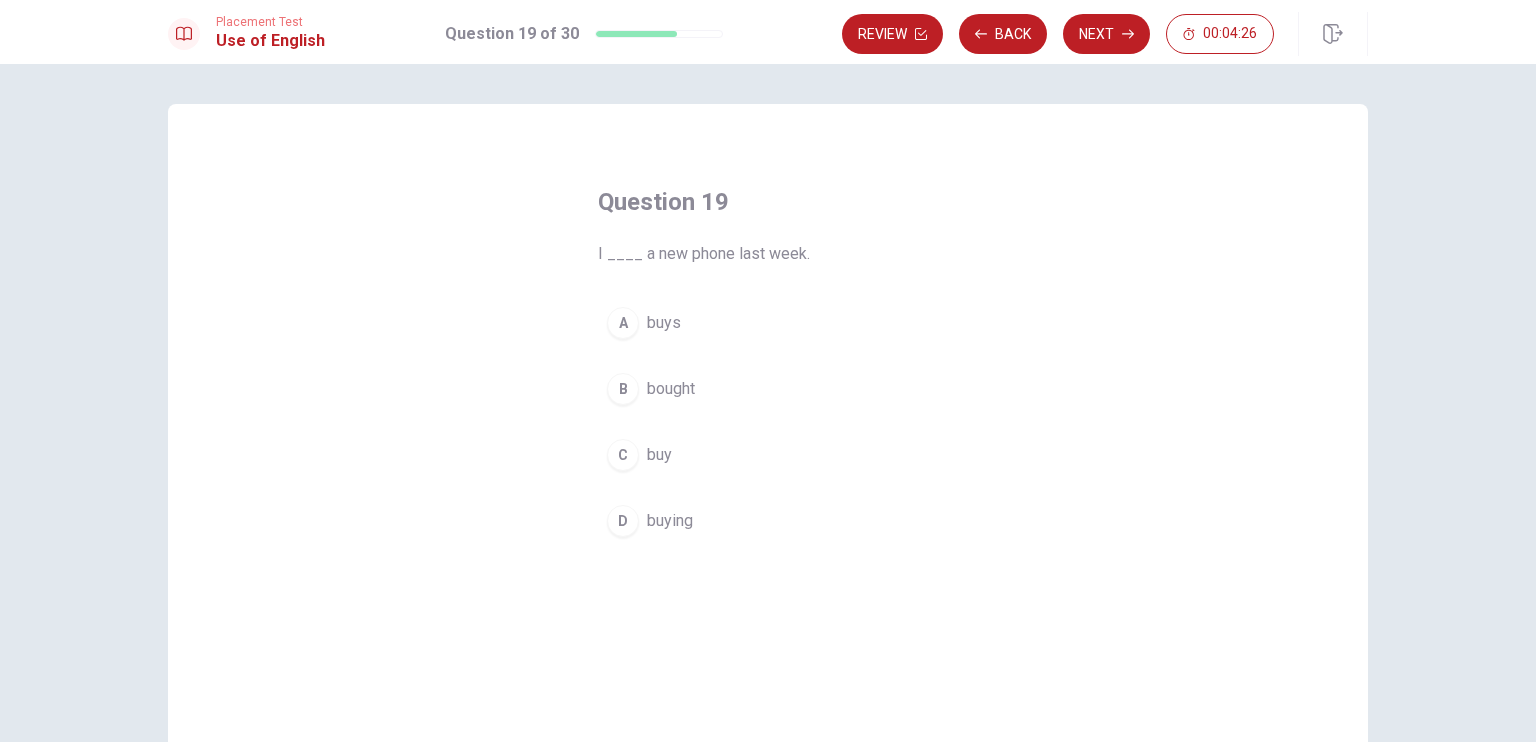 click on "B bought" at bounding box center (768, 389) 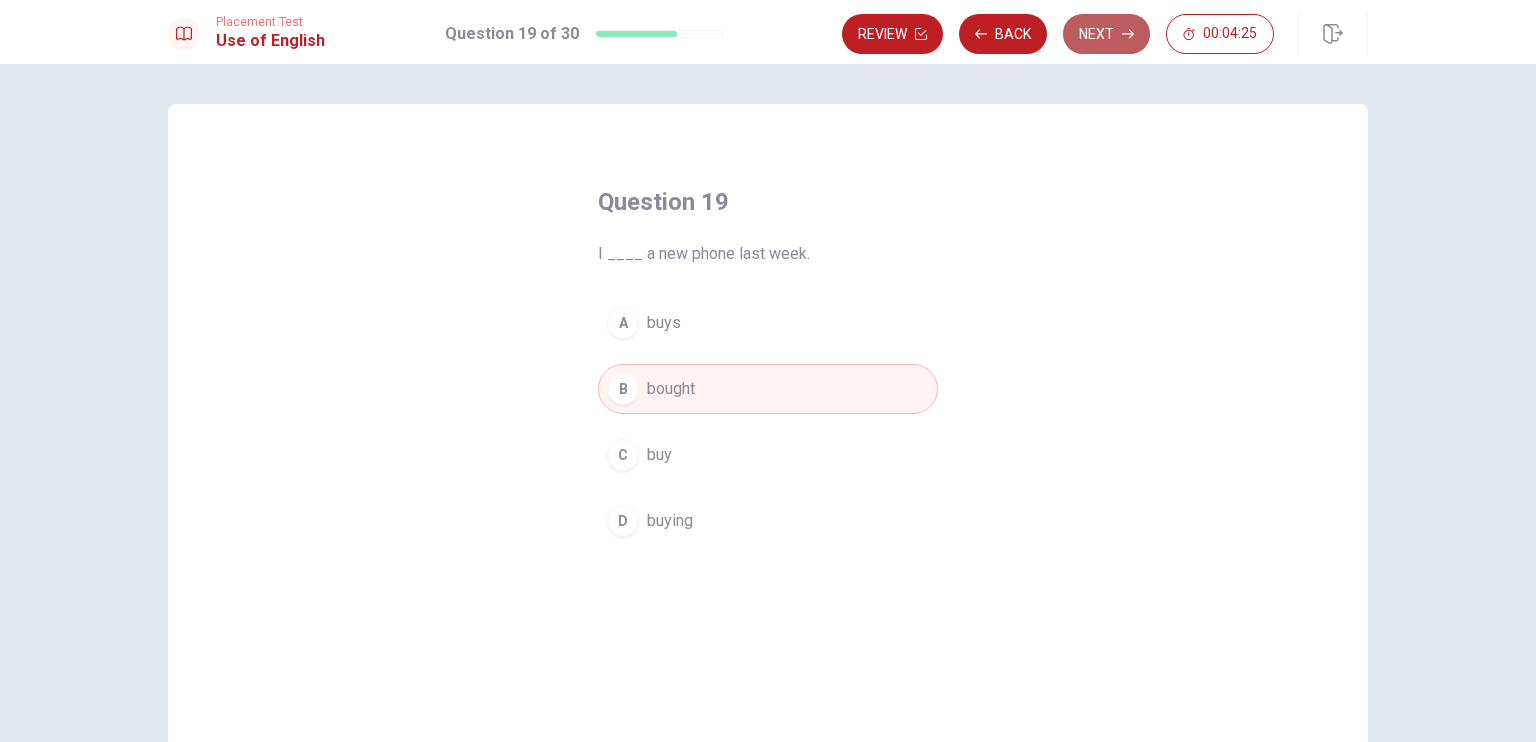 click on "Next" at bounding box center (1106, 34) 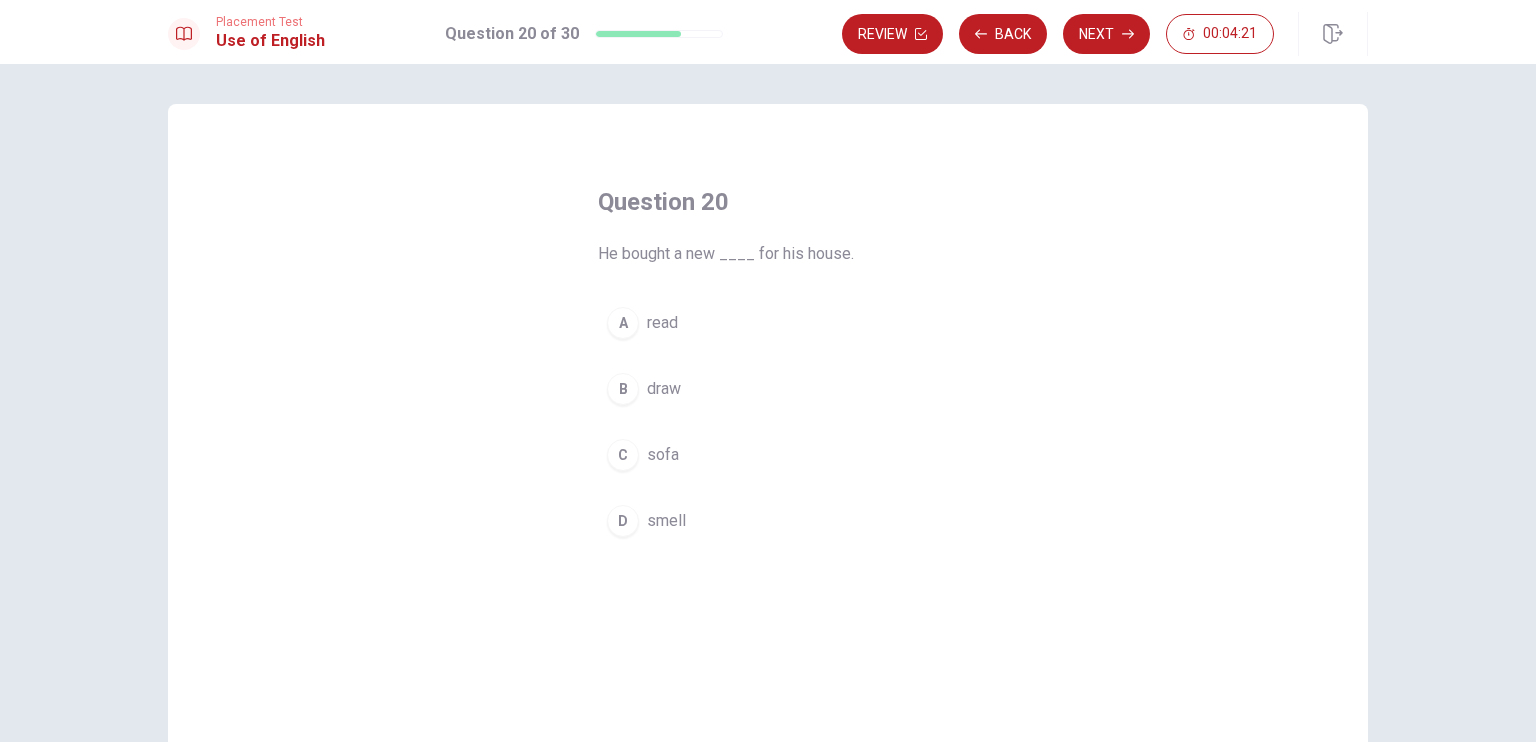 drag, startPoint x: 662, startPoint y: 450, endPoint x: 670, endPoint y: 436, distance: 16.124516 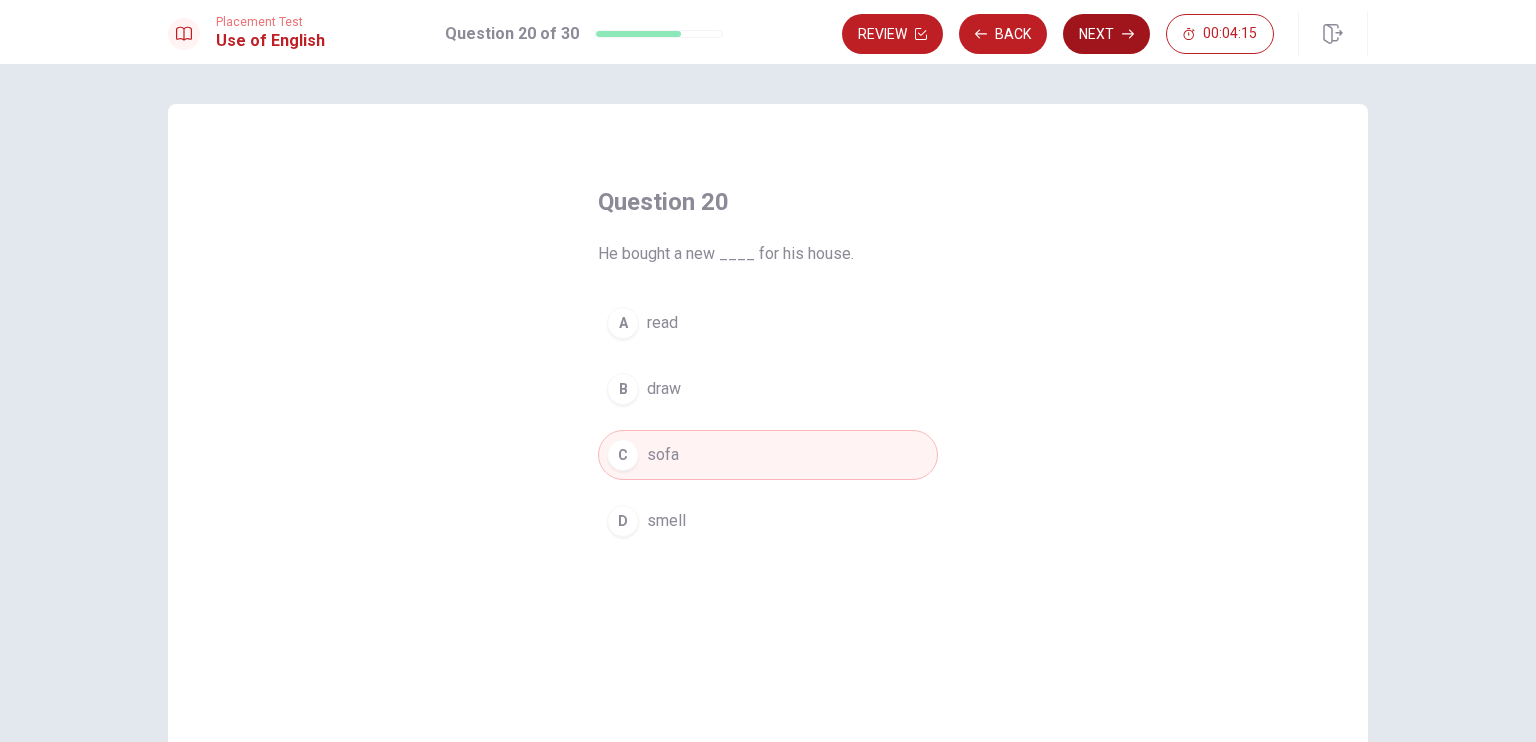 click on "Next" at bounding box center (1106, 34) 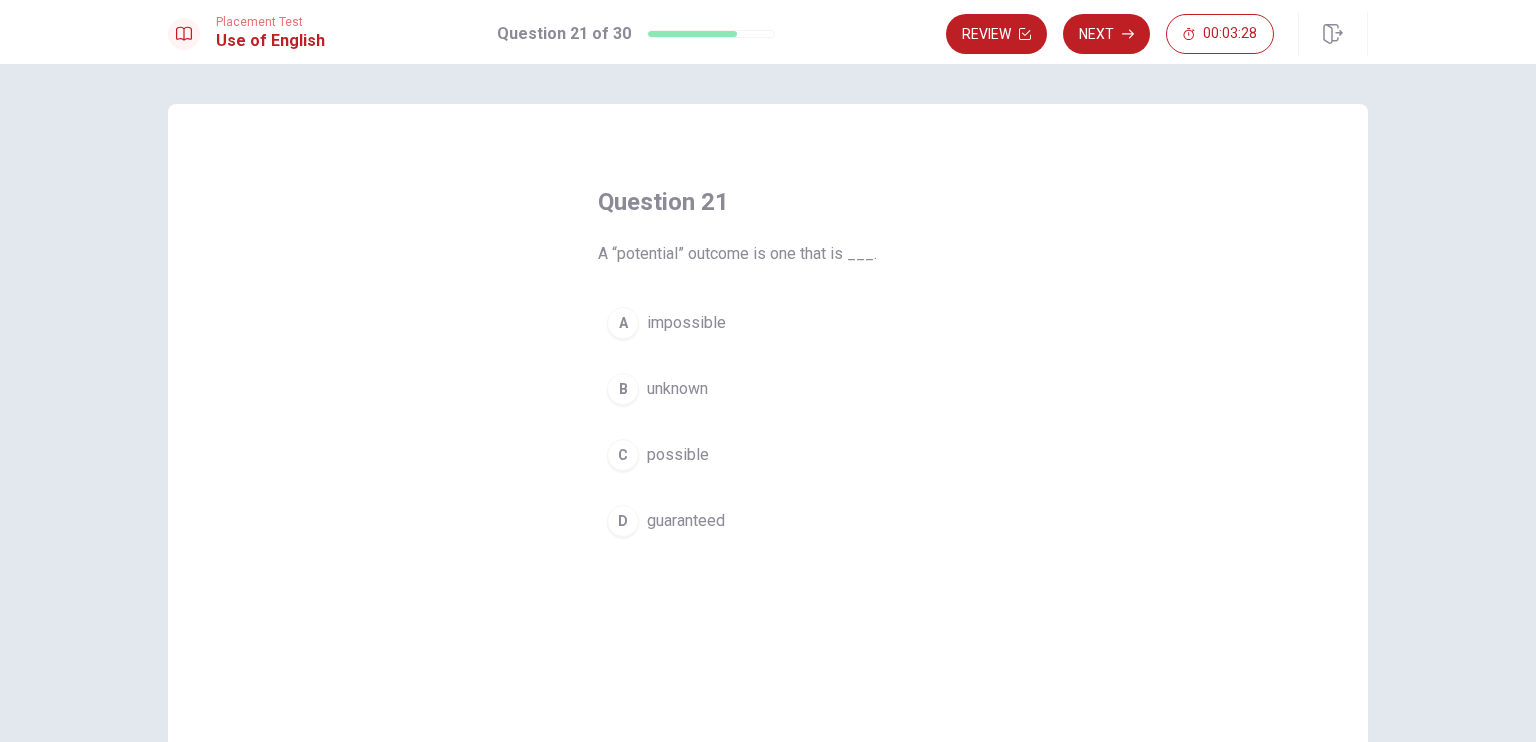 click on "guaranteed" at bounding box center [686, 521] 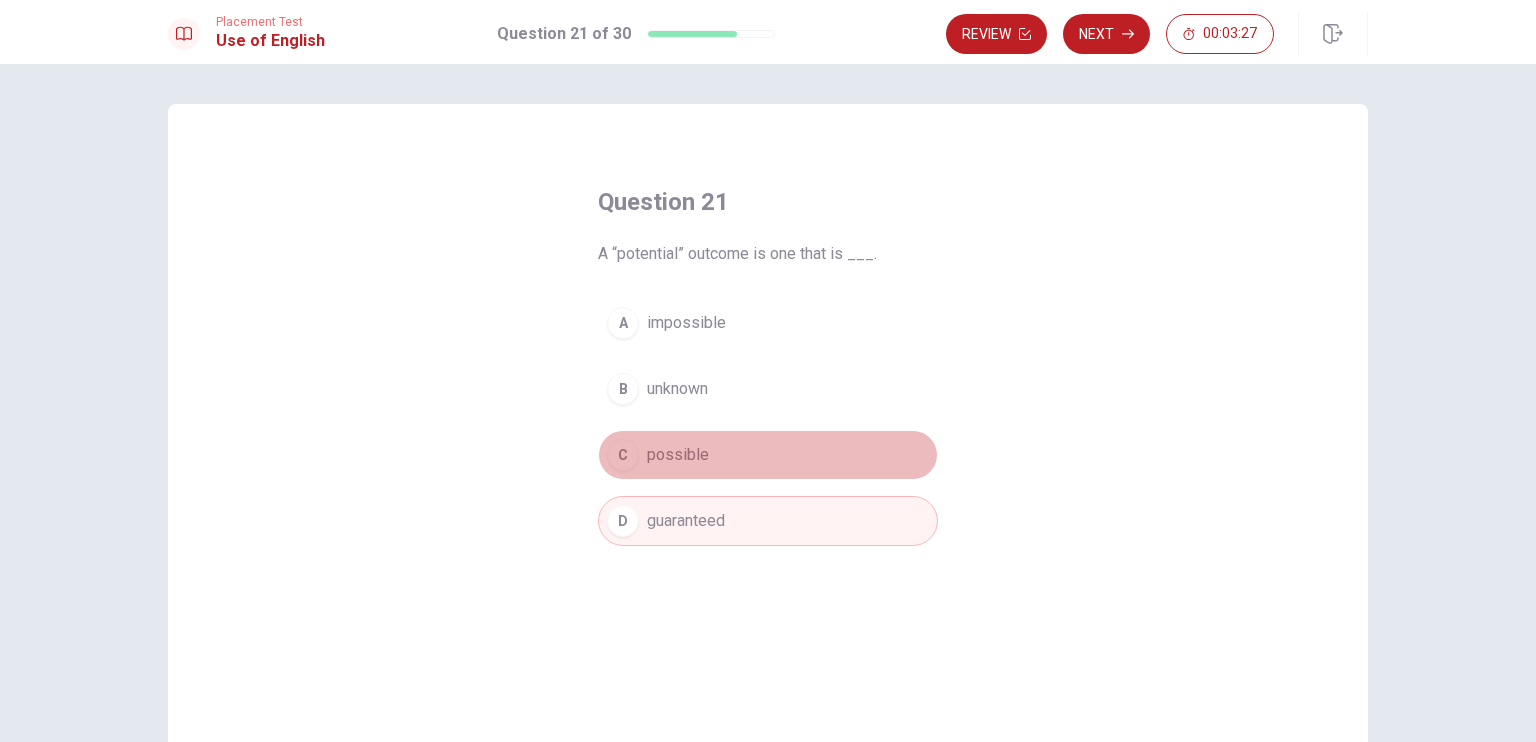 click on "possible" at bounding box center [678, 455] 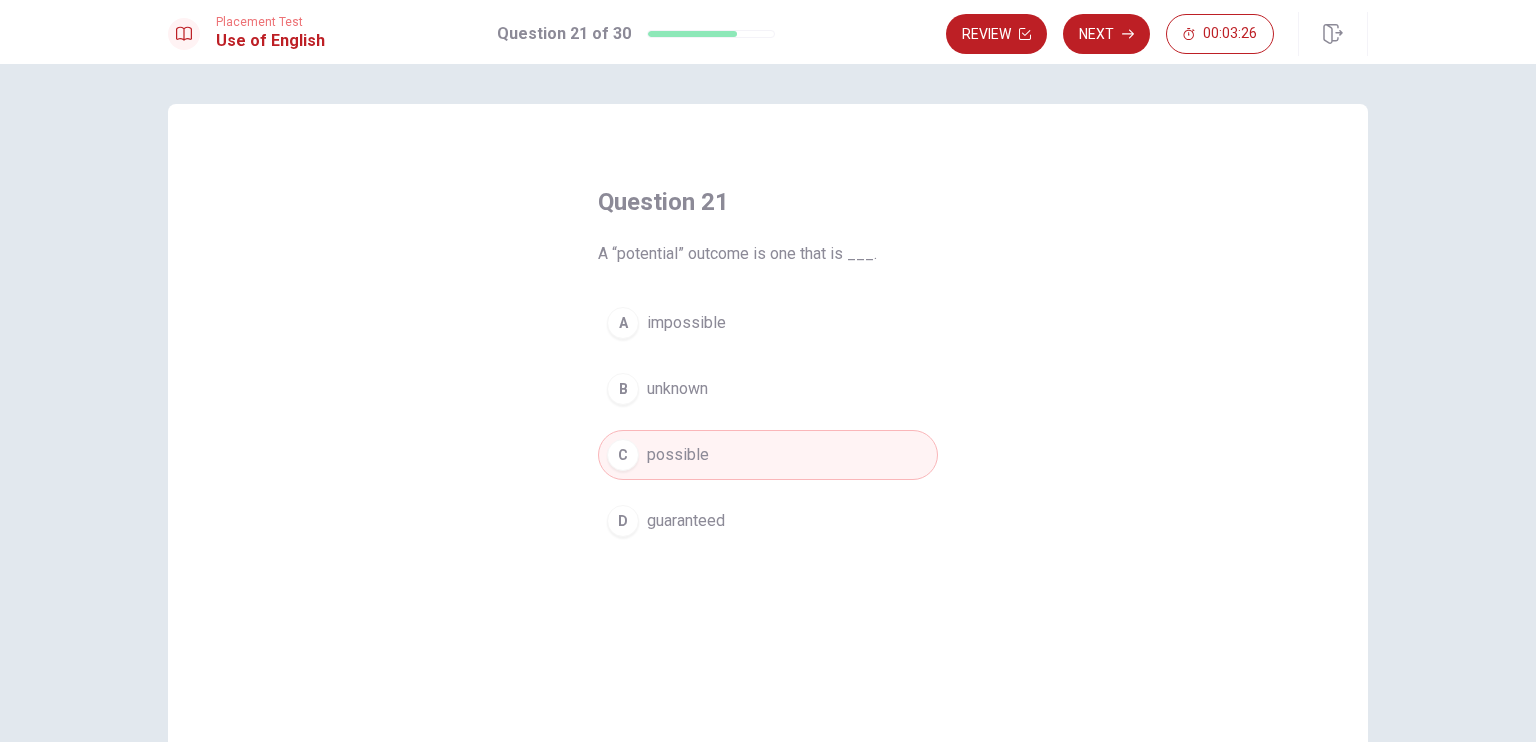 click on "guaranteed" at bounding box center (686, 521) 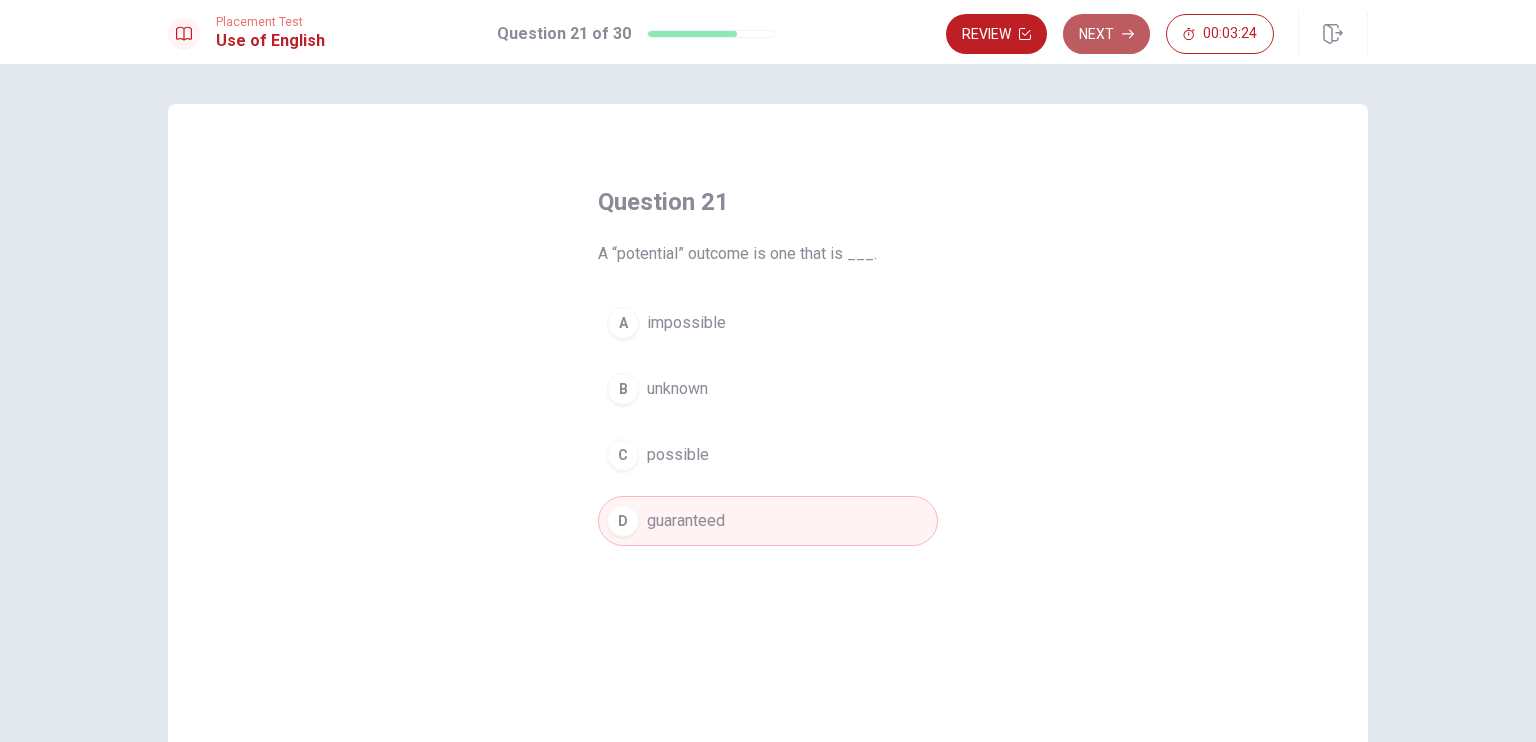 click on "Next" at bounding box center (1106, 34) 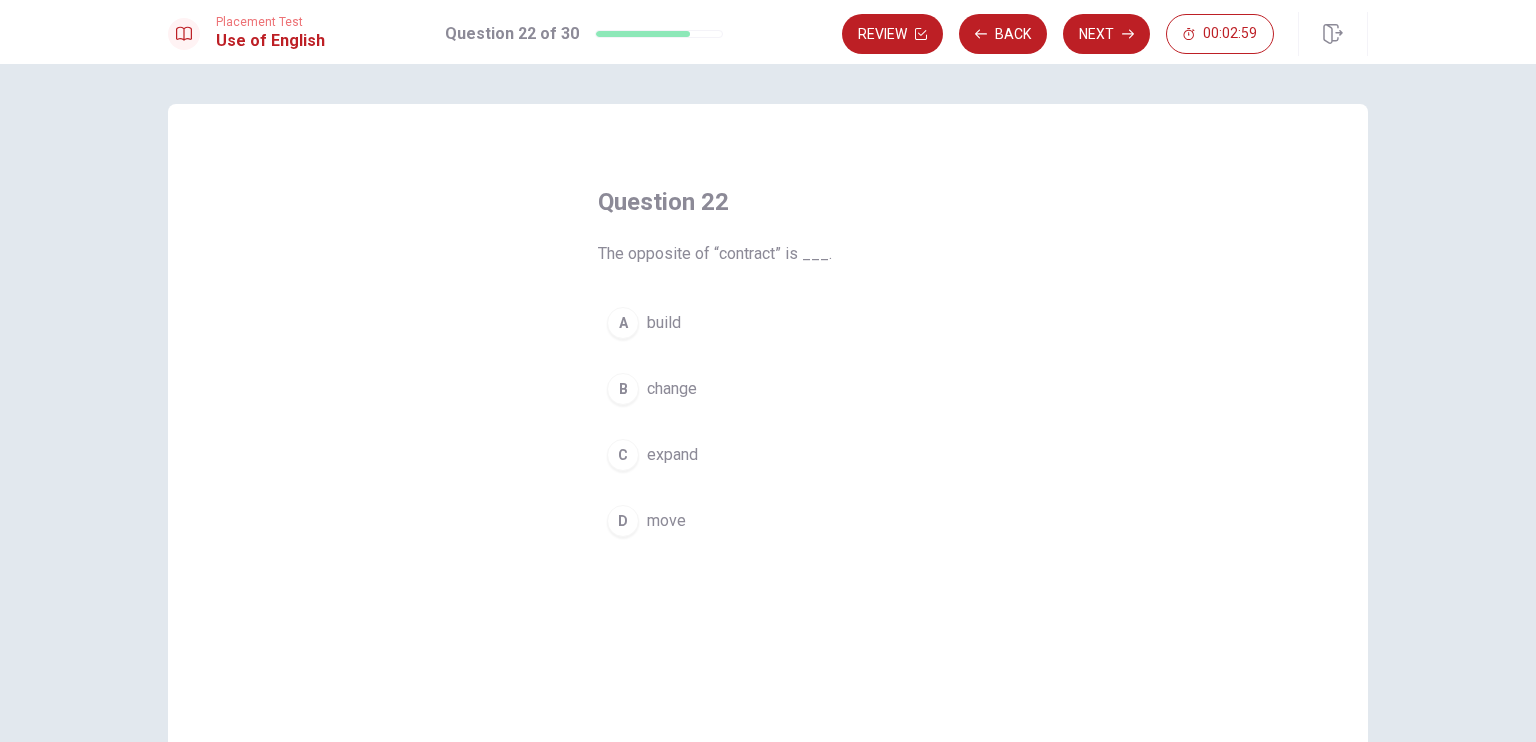 click on "C expand" at bounding box center (768, 455) 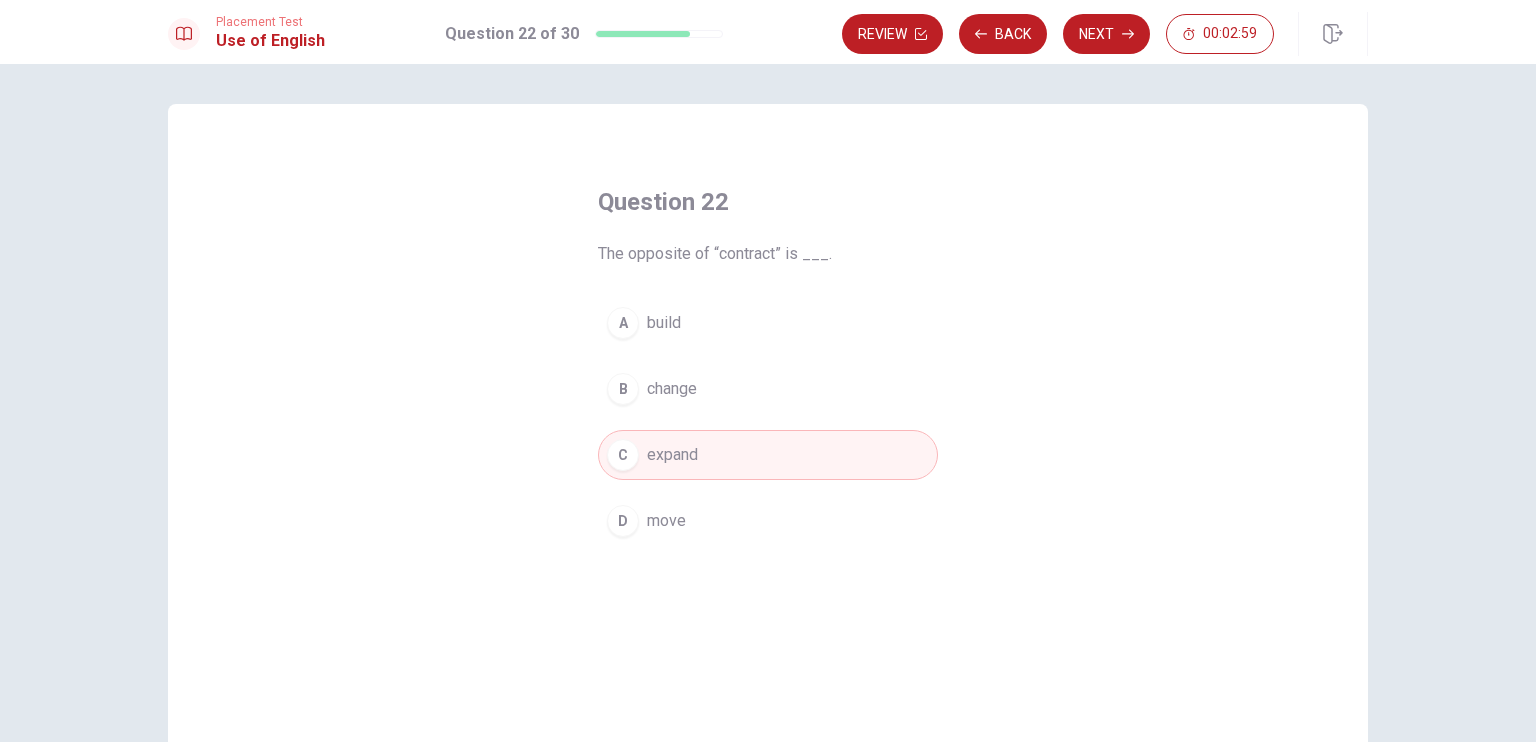 click on "B change" at bounding box center (768, 389) 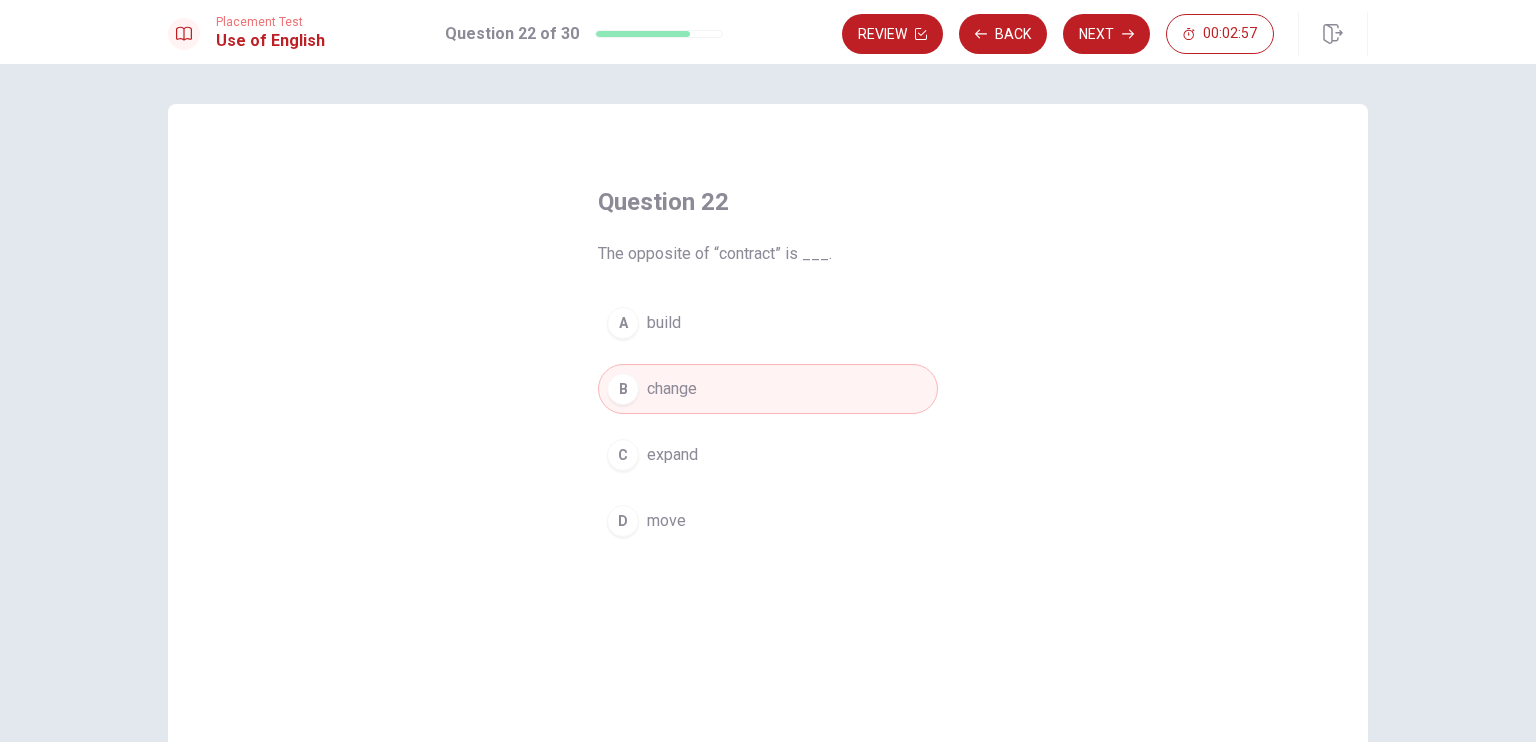click on "C expand" at bounding box center [768, 455] 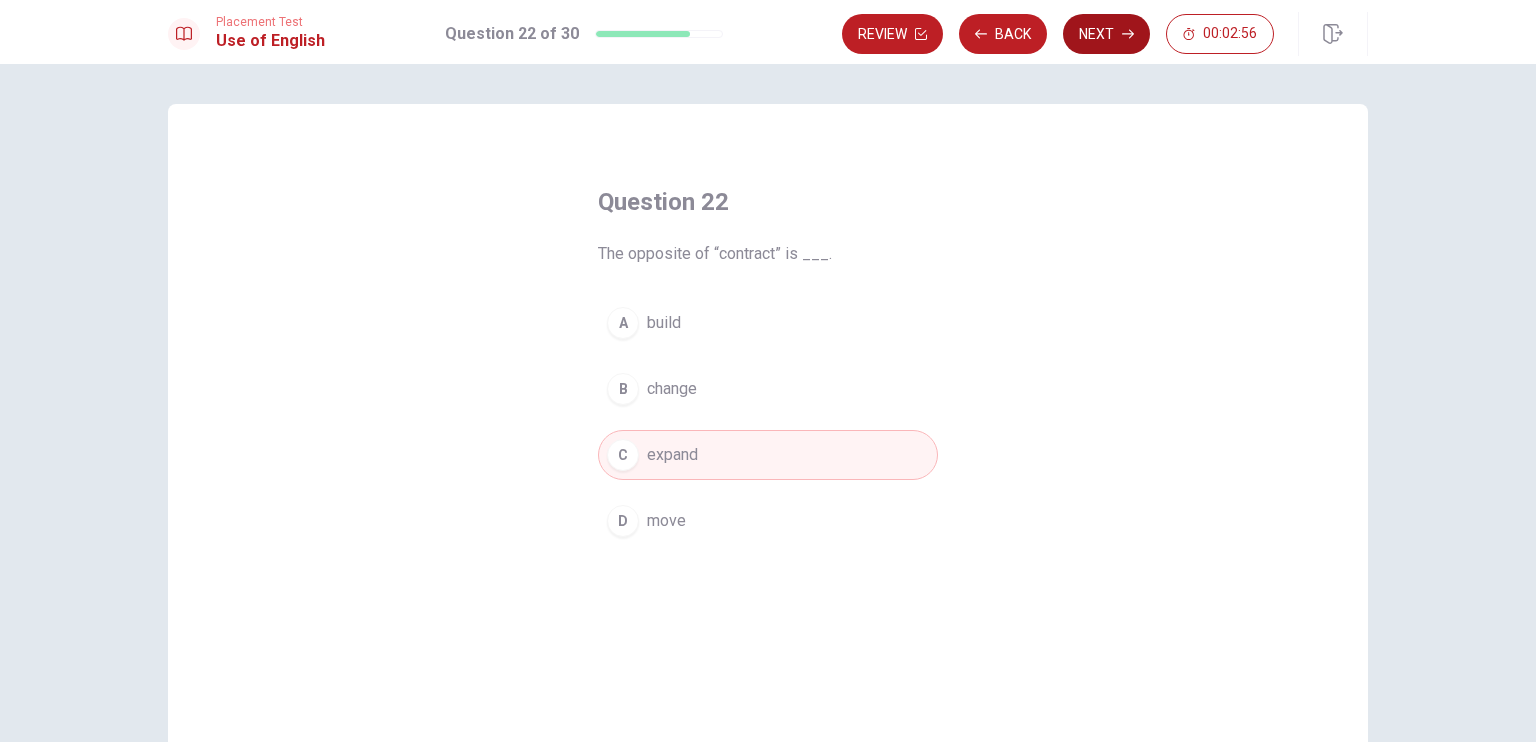 click on "Next" at bounding box center [1106, 34] 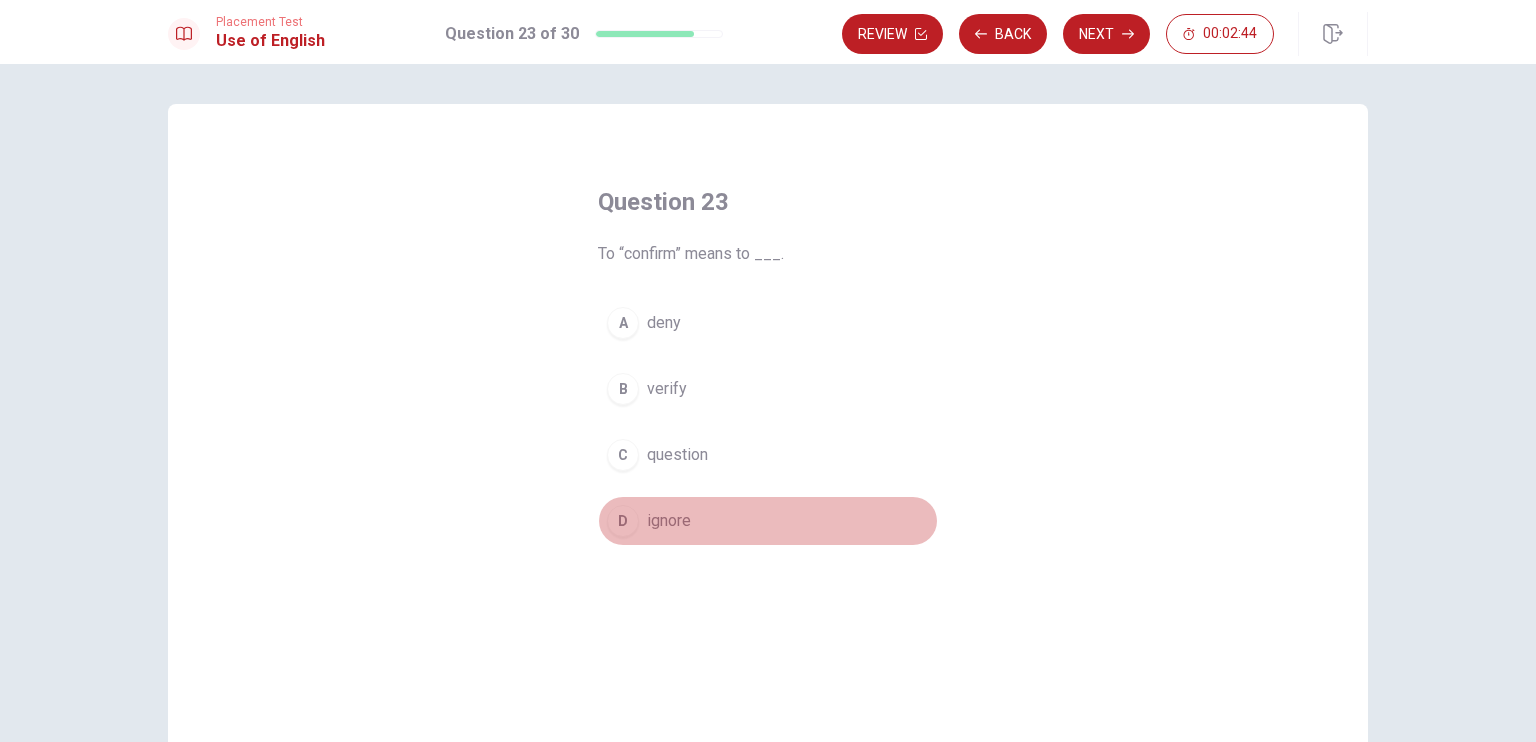 click on "ignore" at bounding box center [669, 521] 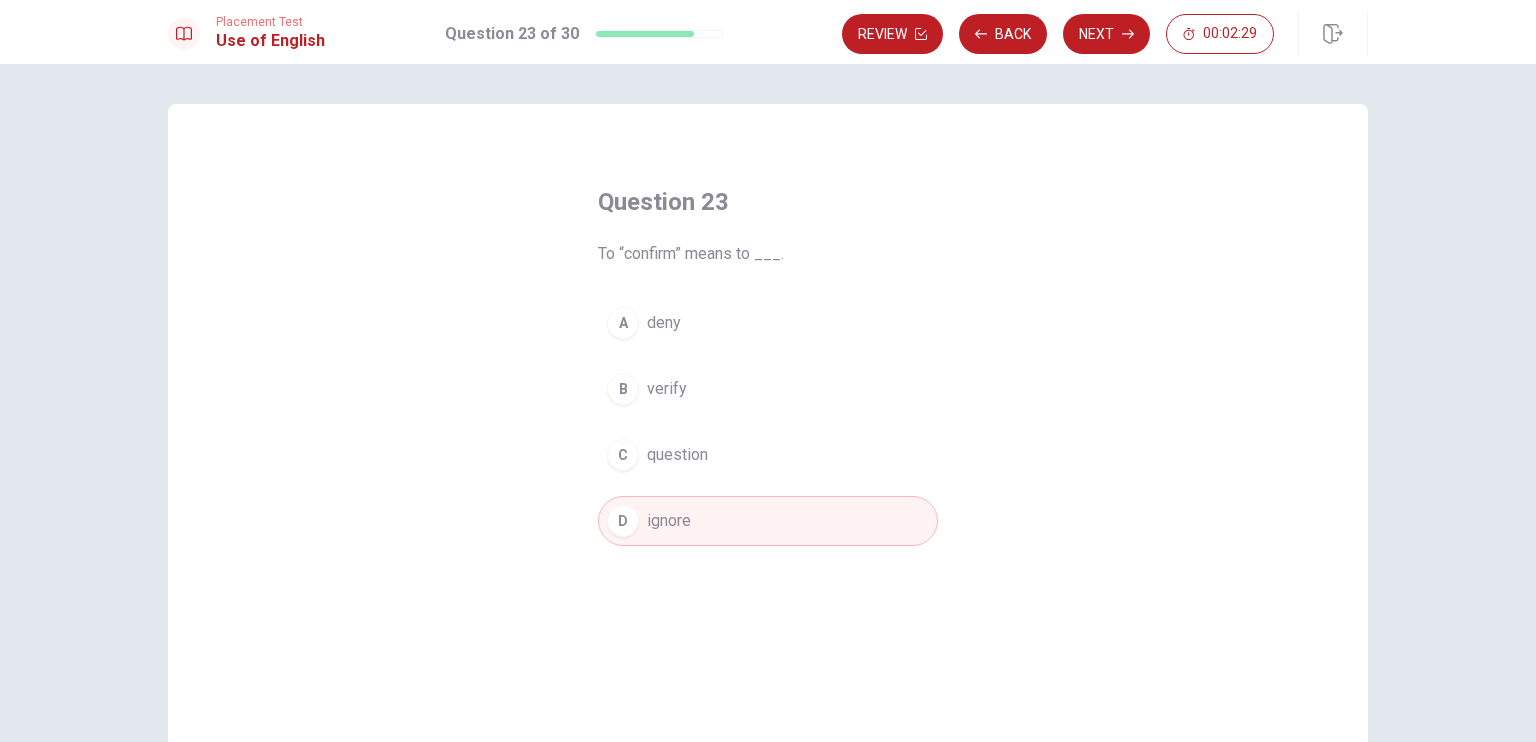 click on "deny" at bounding box center [664, 323] 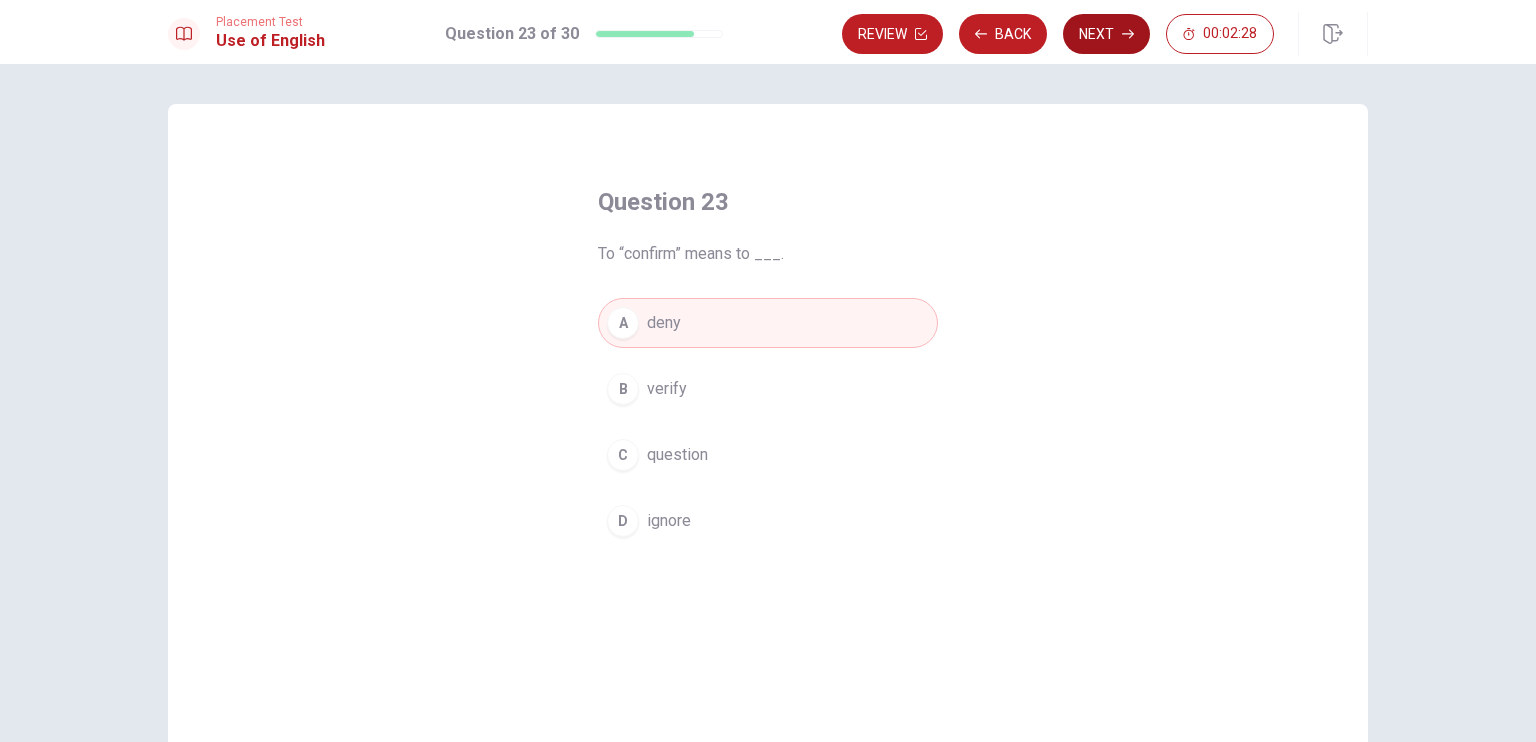 click on "Next" at bounding box center [1106, 34] 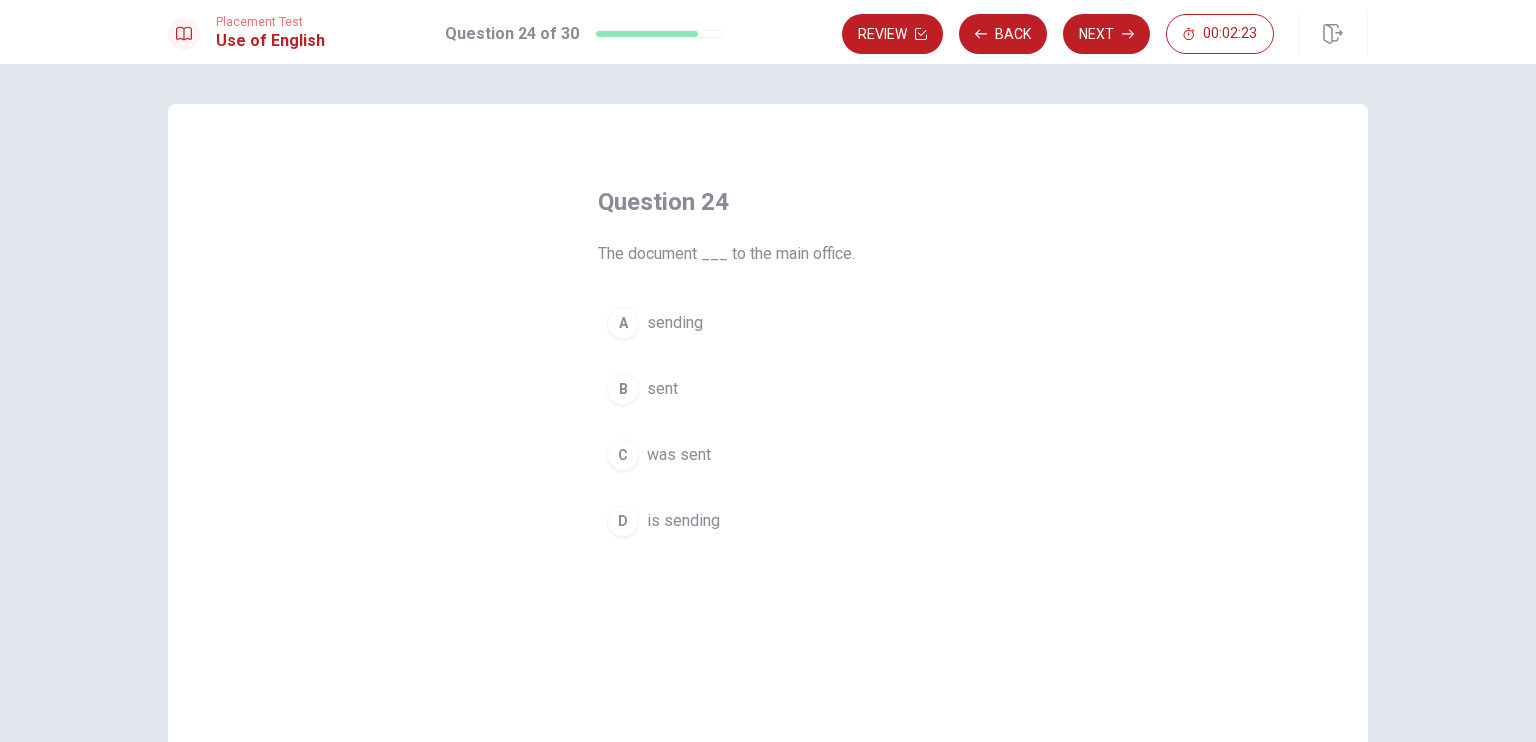 click on "was sent" at bounding box center [679, 455] 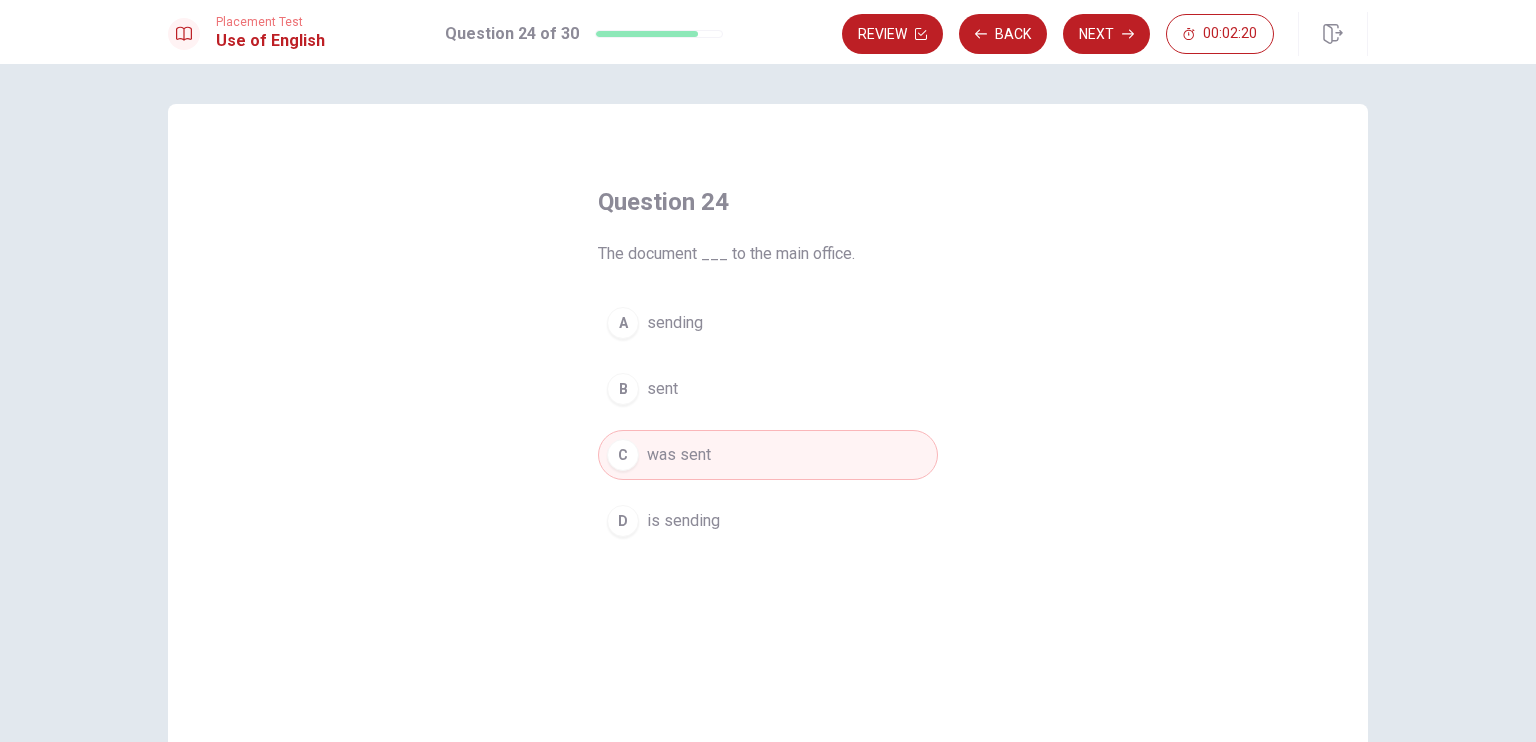 click on "B sent" at bounding box center [768, 389] 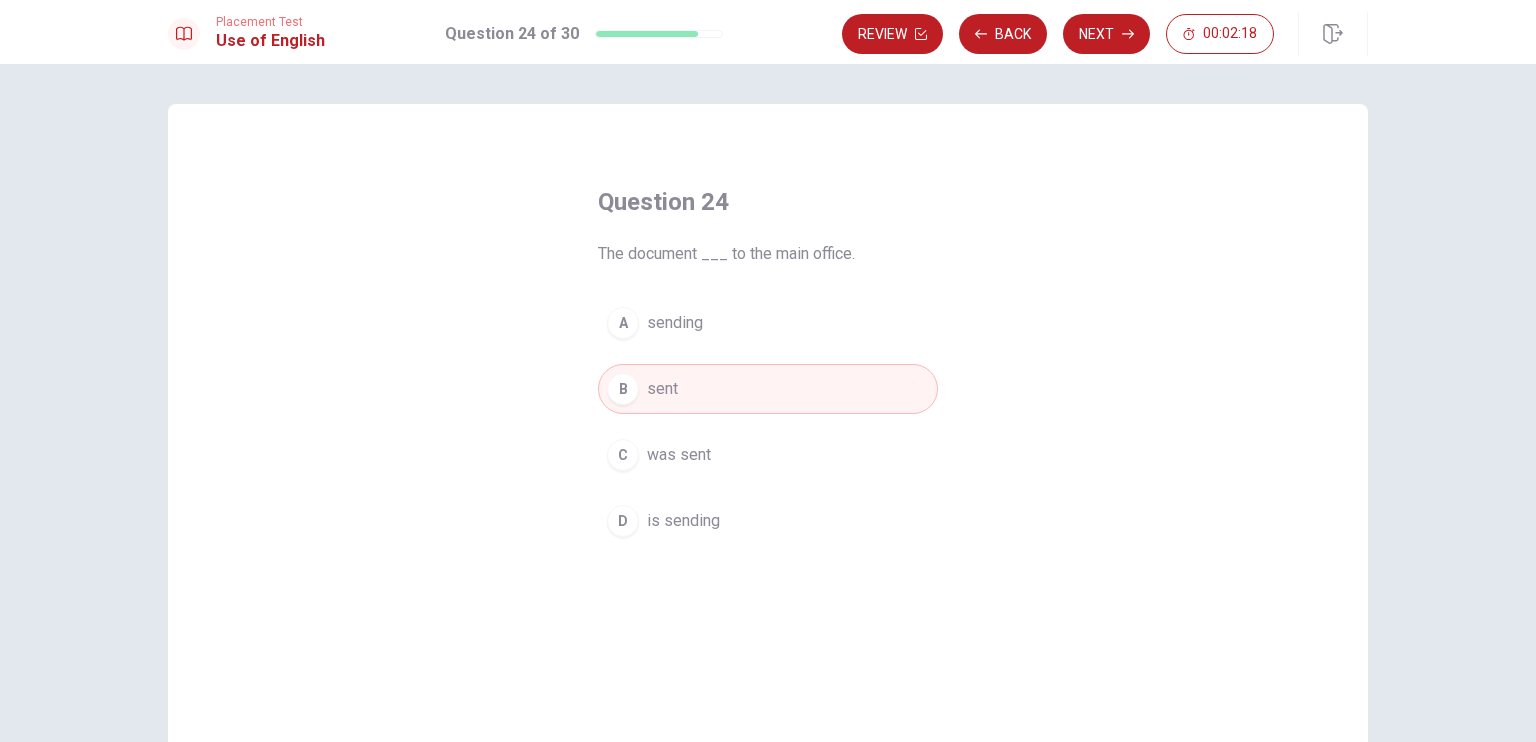 click on "C was sent" at bounding box center (768, 455) 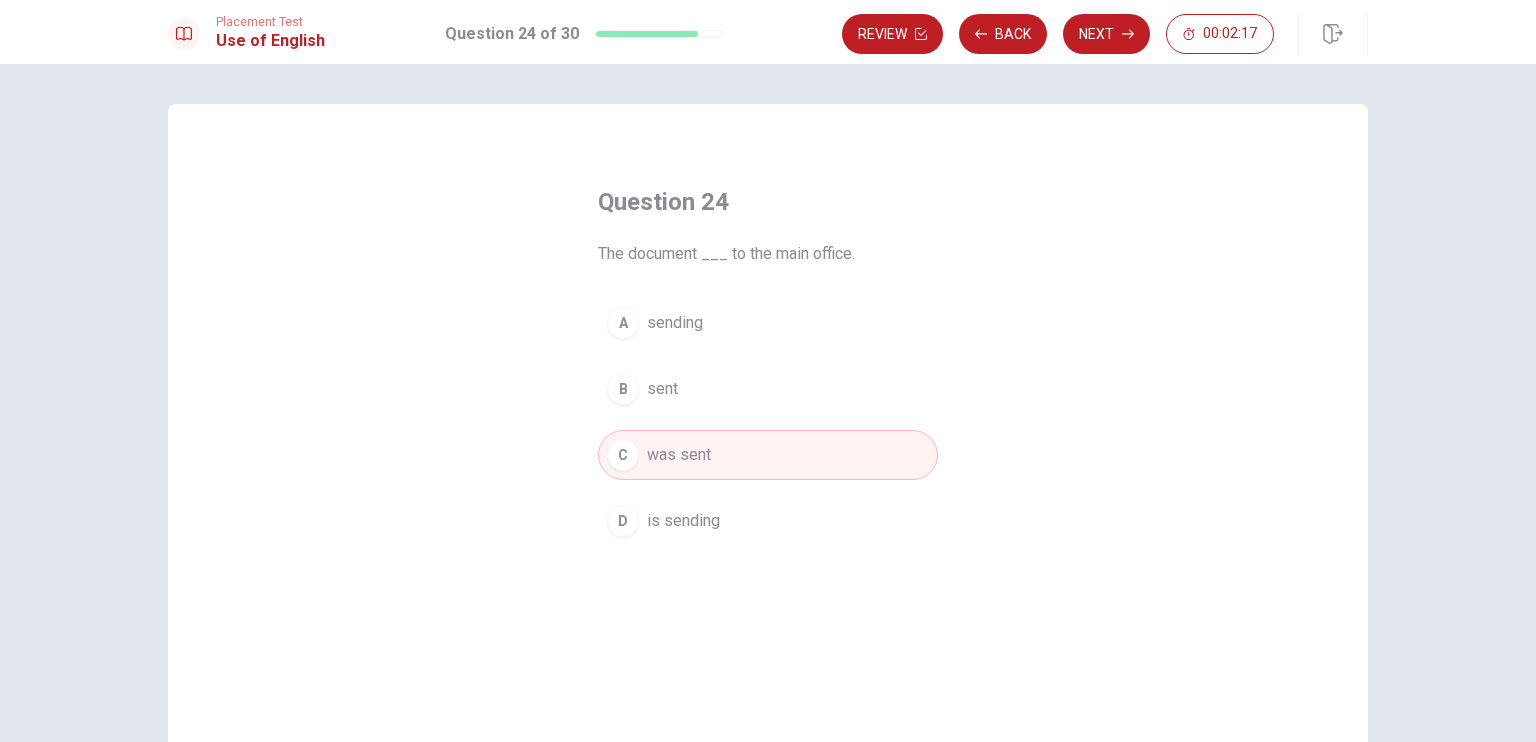 click on "is sending" at bounding box center (683, 521) 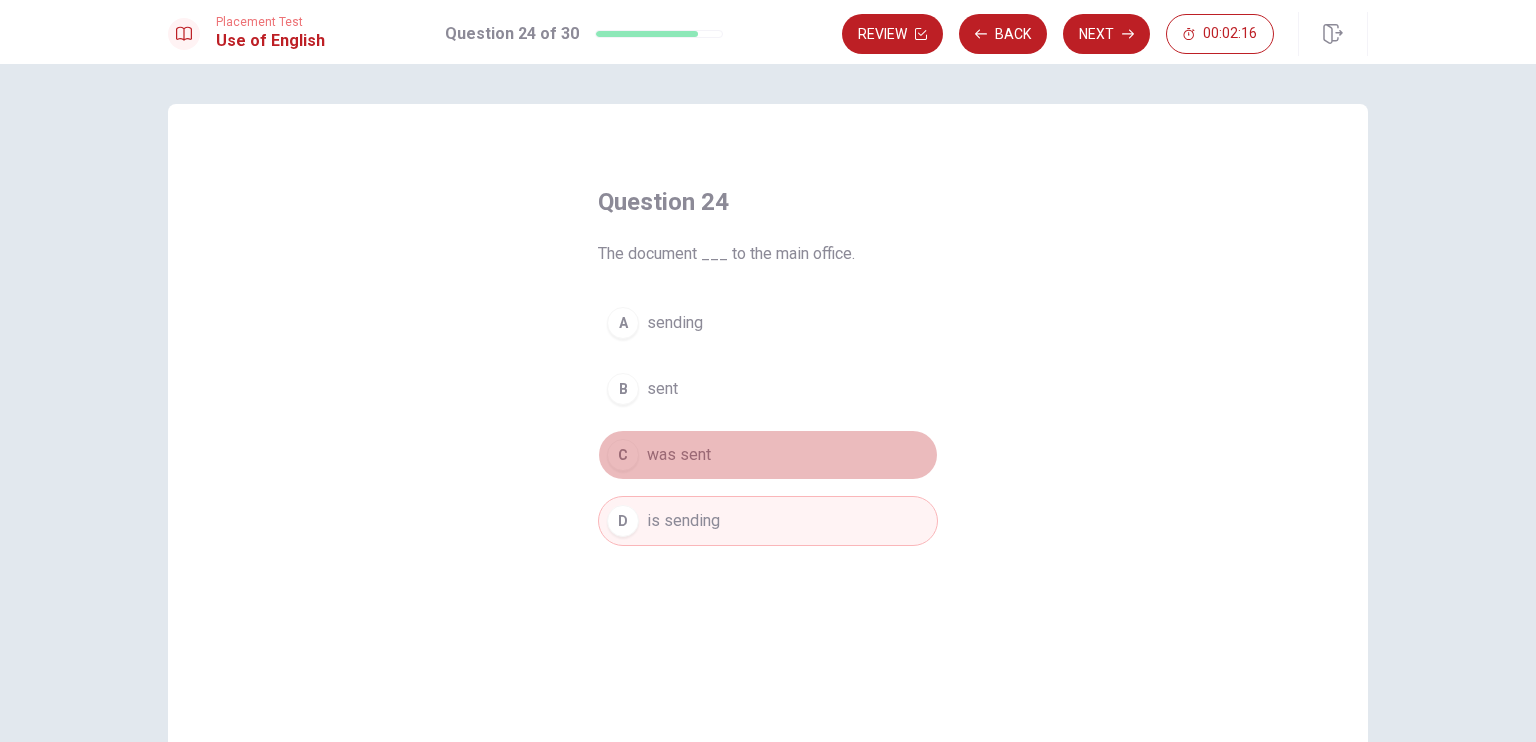 click on "C was sent" at bounding box center [768, 455] 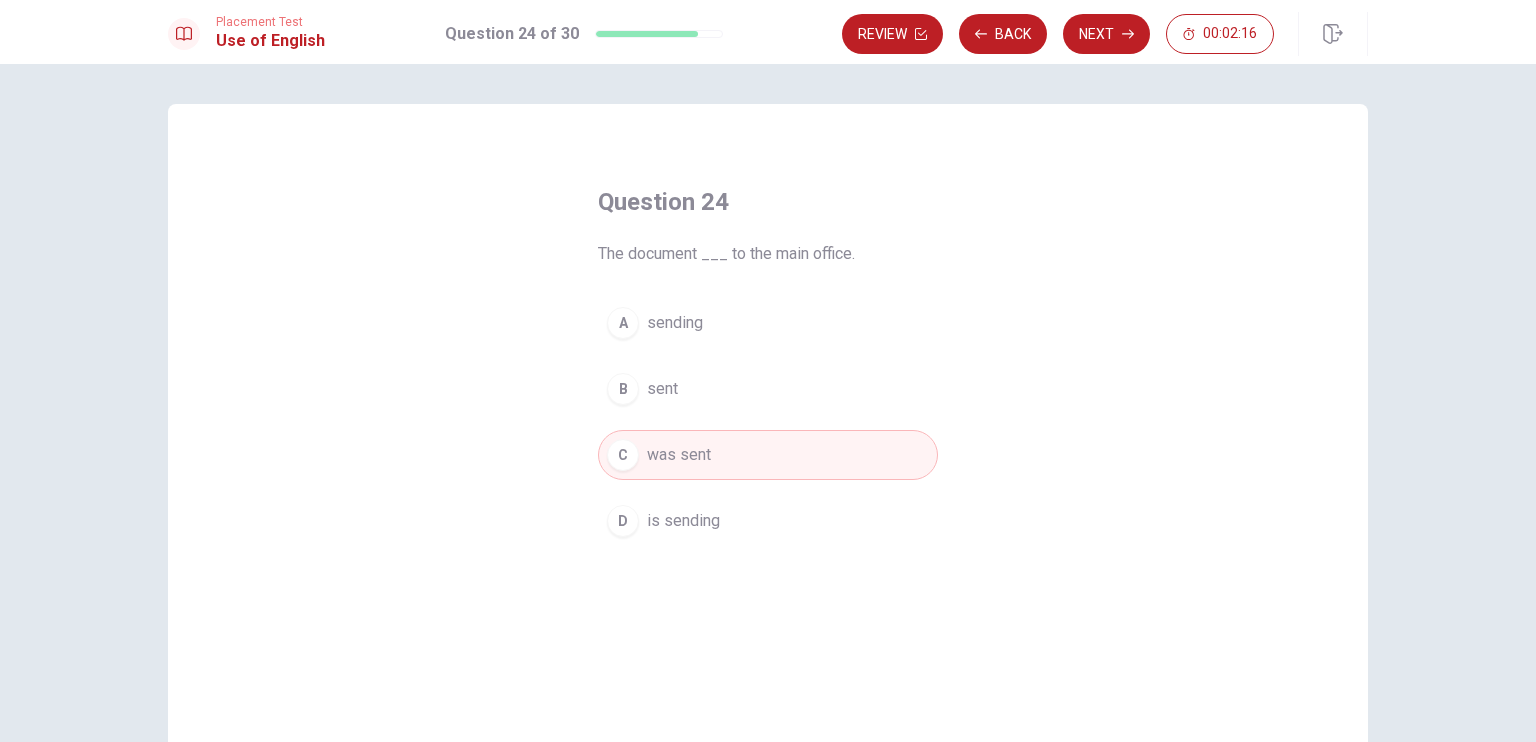 click on "D is sending" at bounding box center (768, 521) 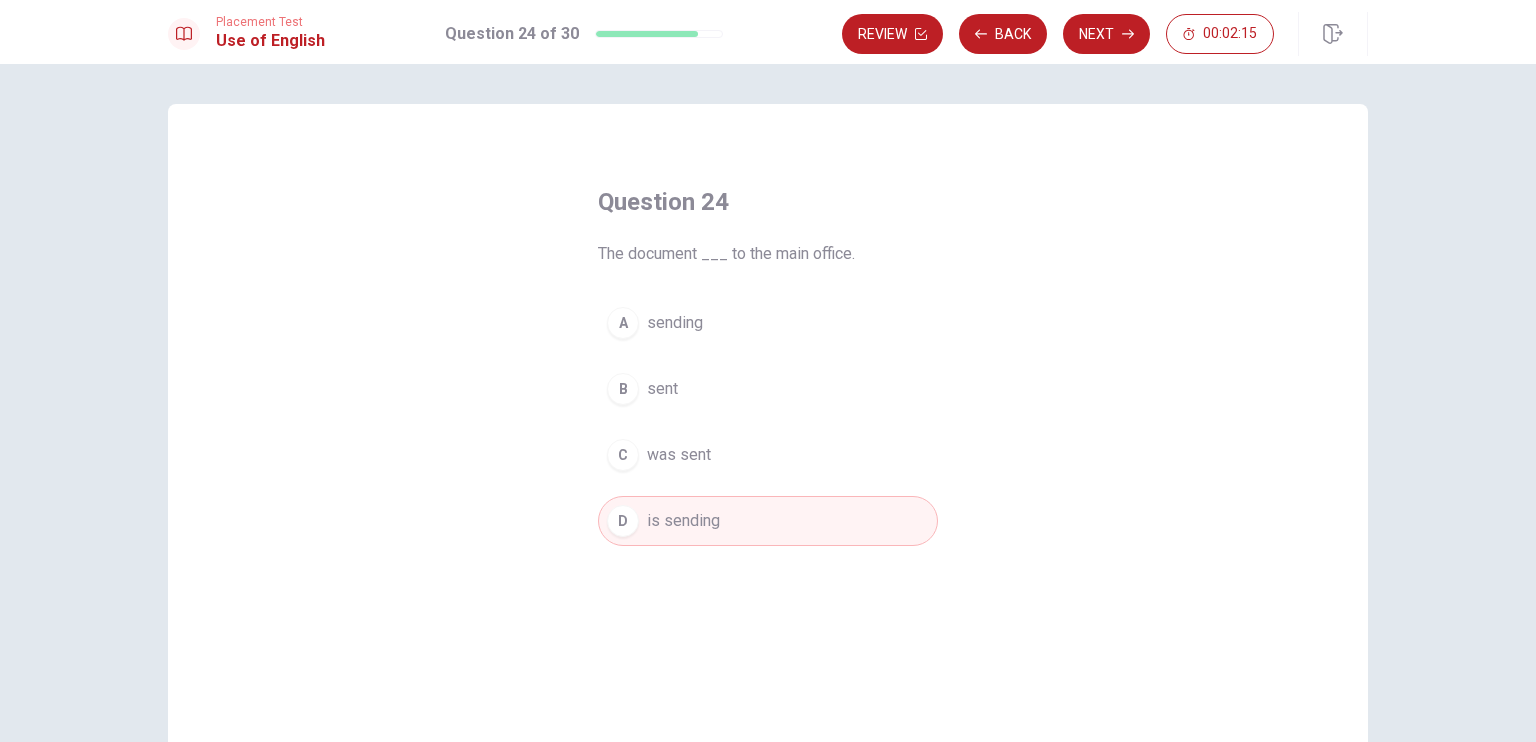 click on "A sending B sent C was sent D is sending" at bounding box center (768, 422) 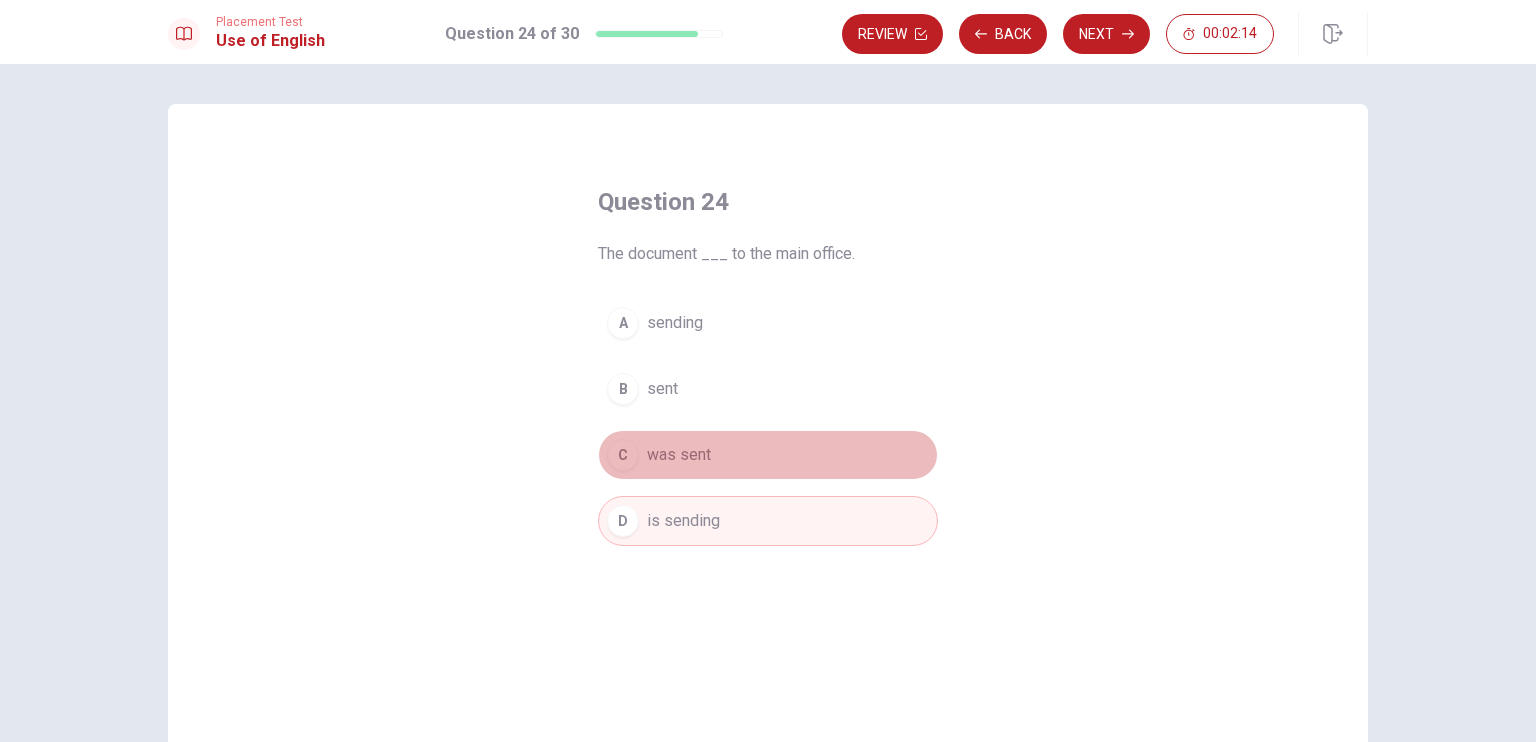click on "C was sent" at bounding box center [768, 455] 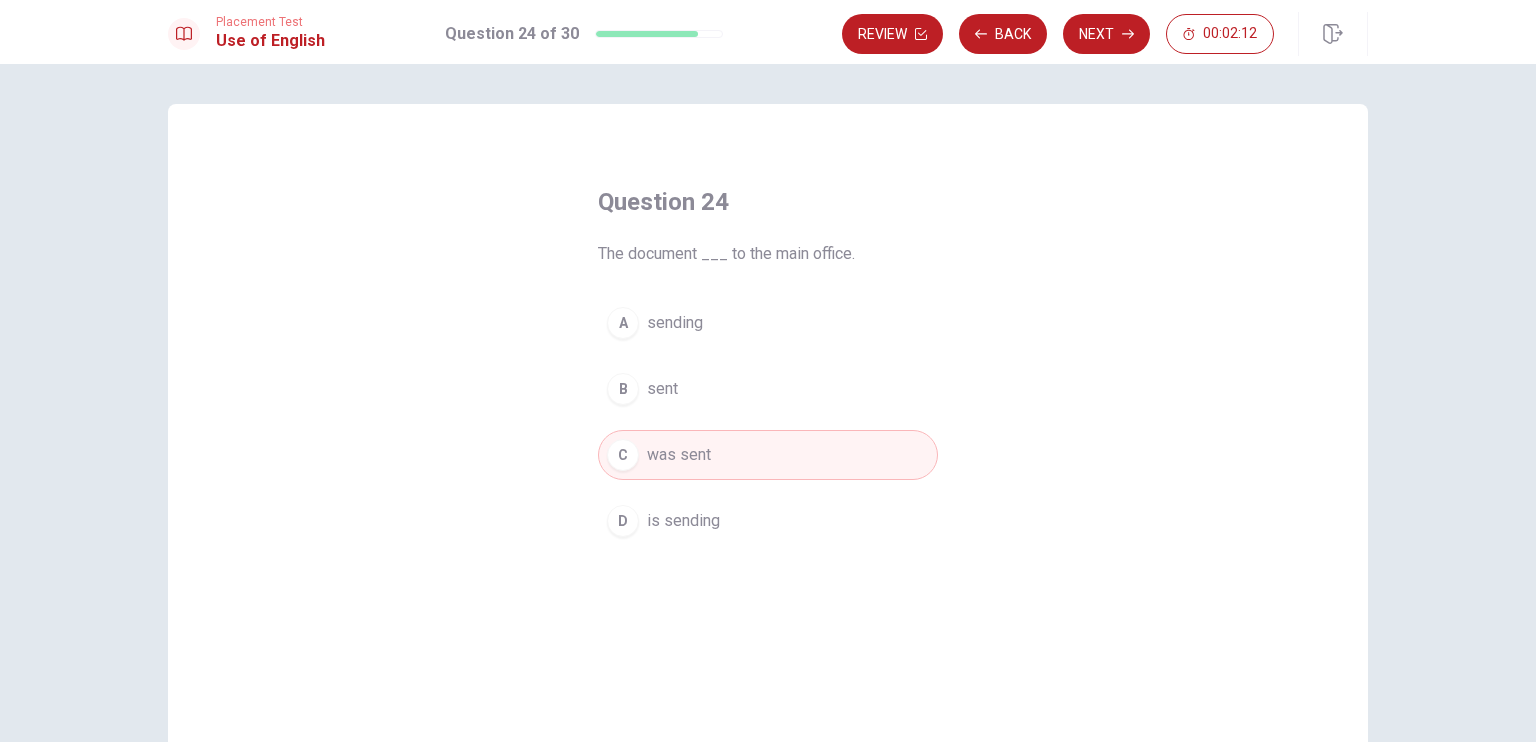 click on "B sent" at bounding box center [768, 389] 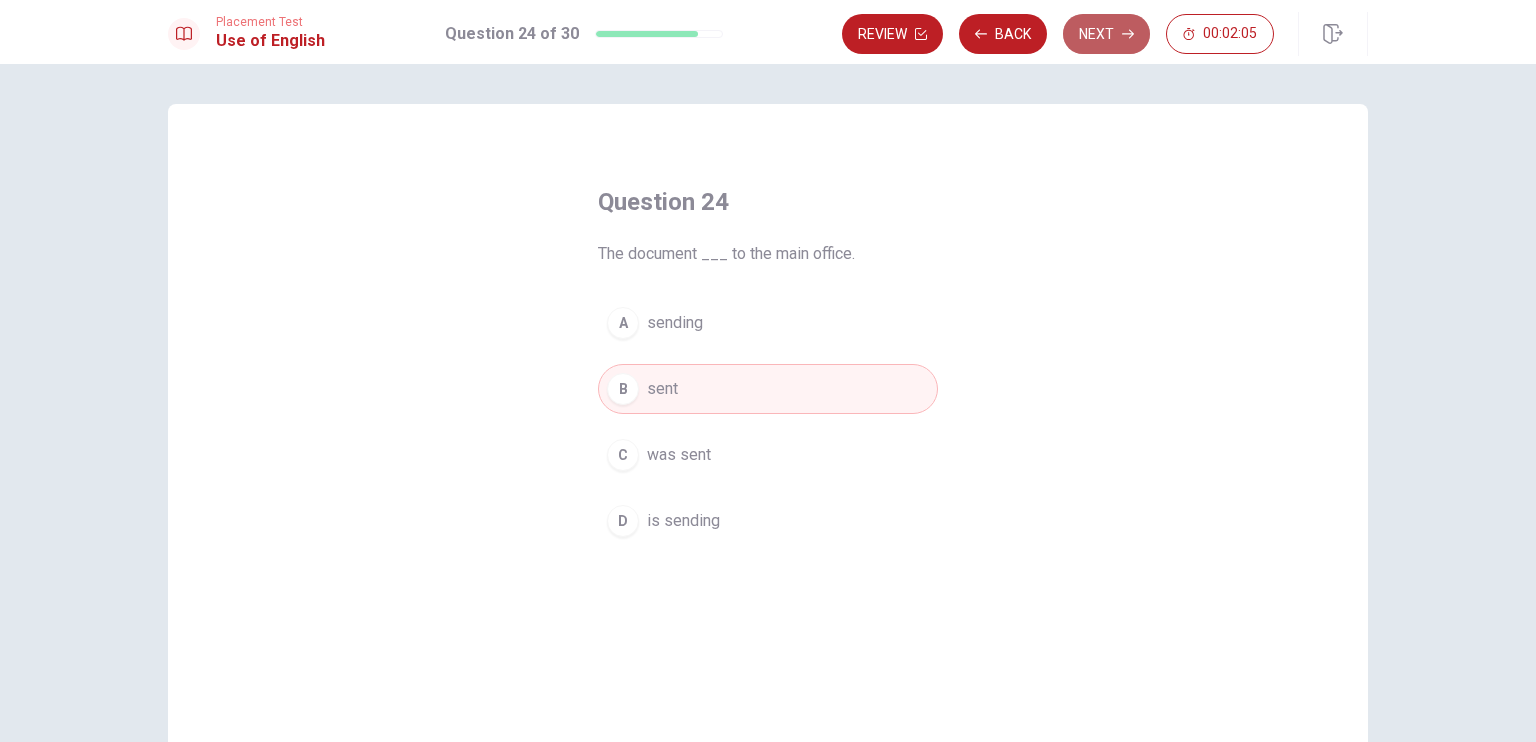 click on "Next" at bounding box center (1106, 34) 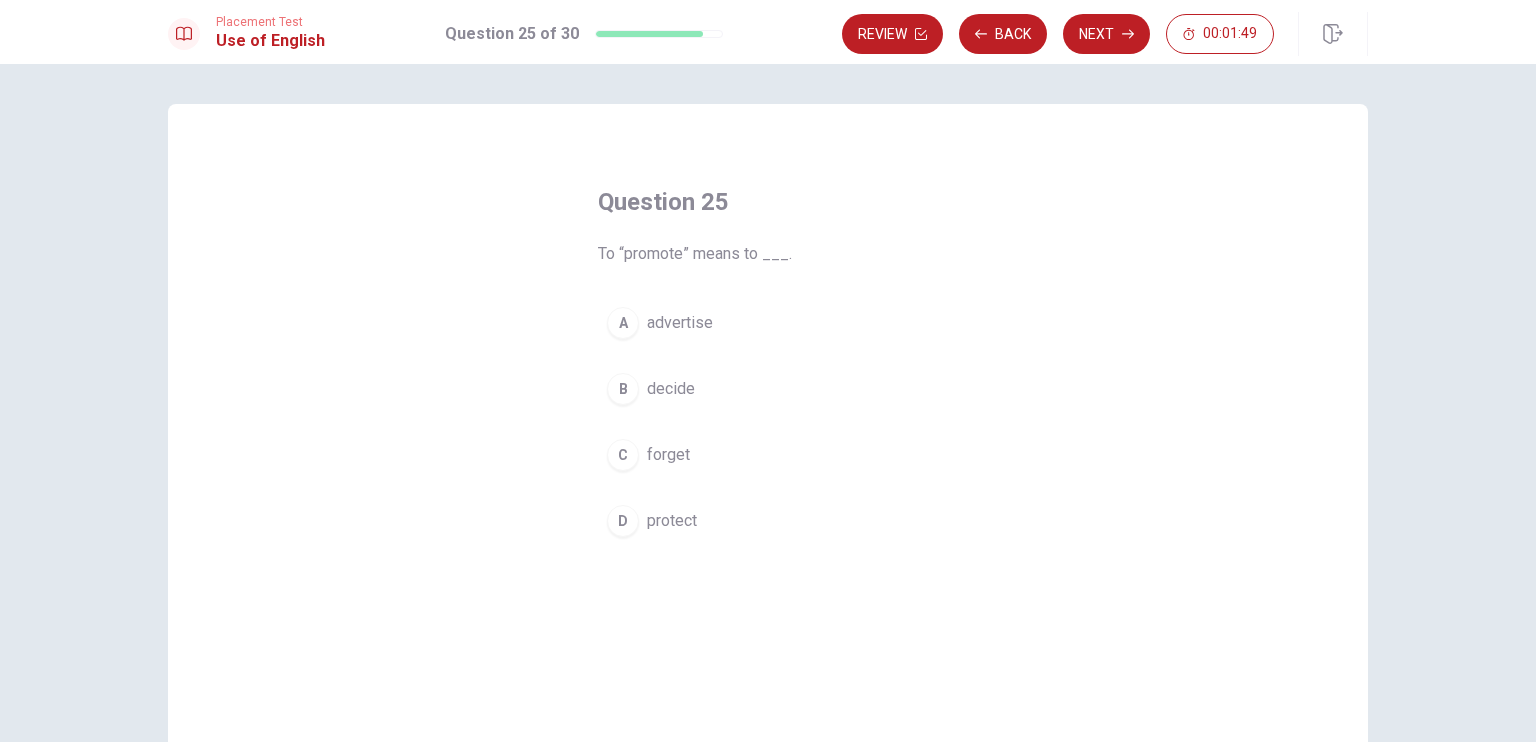 click on "A advertise" at bounding box center [768, 323] 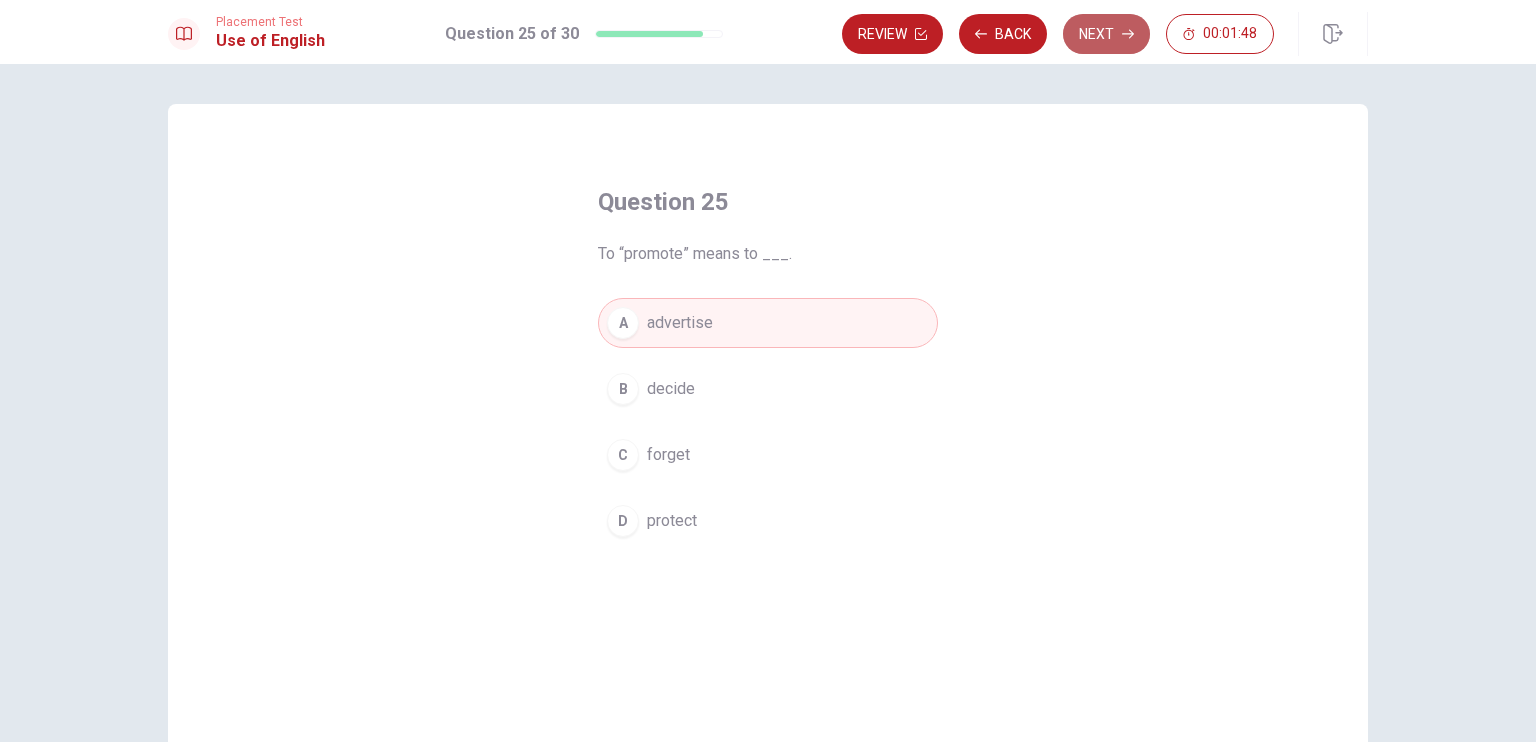 click on "Next" at bounding box center [1106, 34] 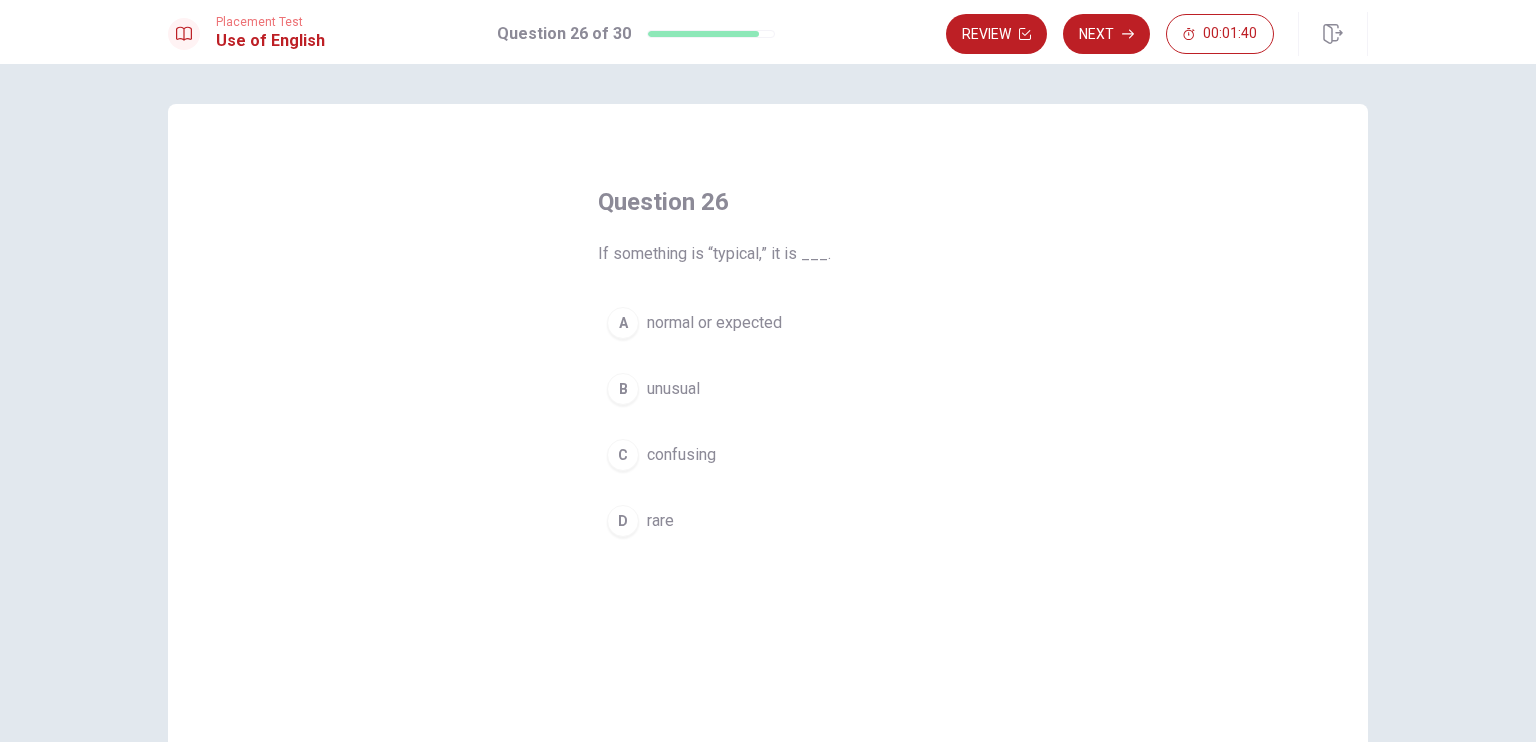 click on "normal or expected" at bounding box center [714, 323] 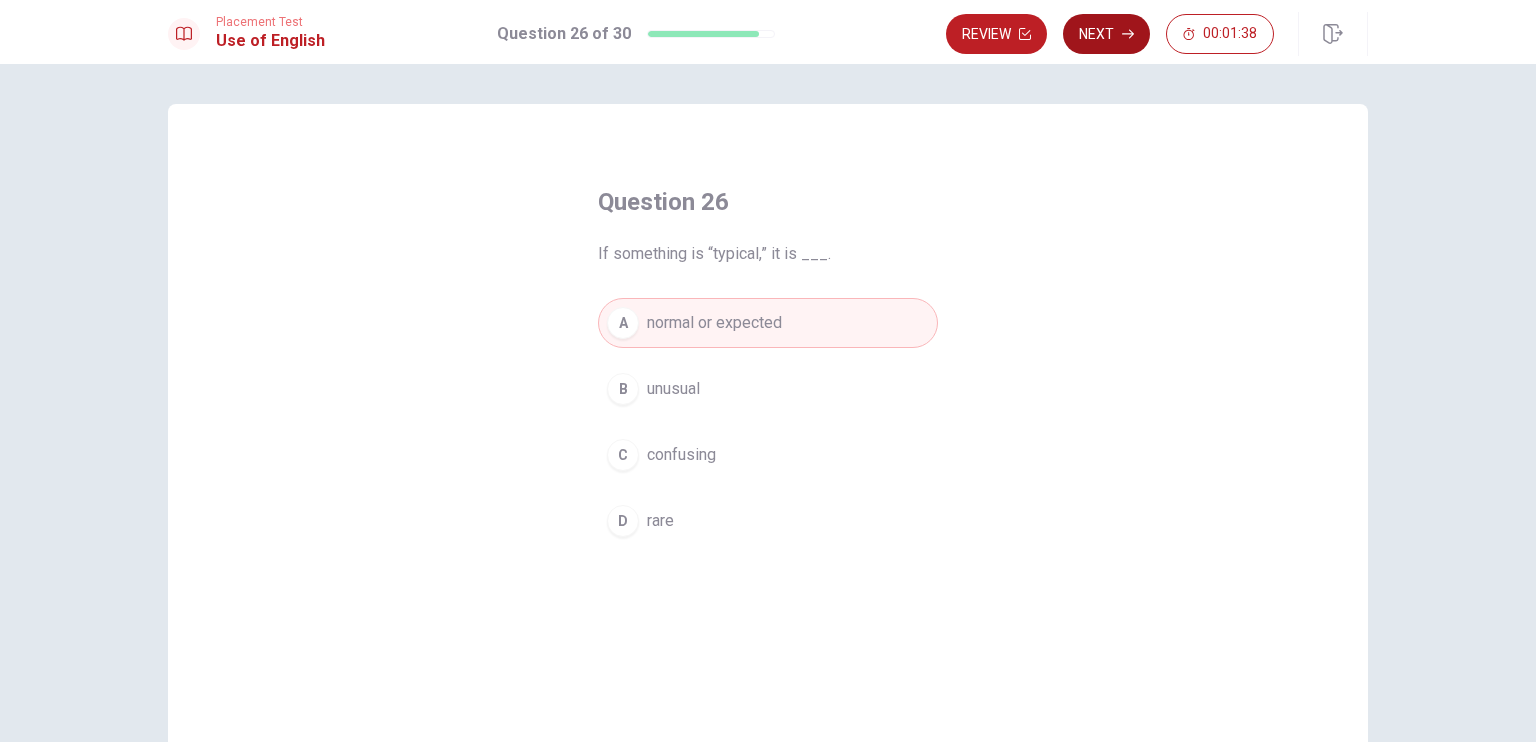 click on "Next" at bounding box center (1106, 34) 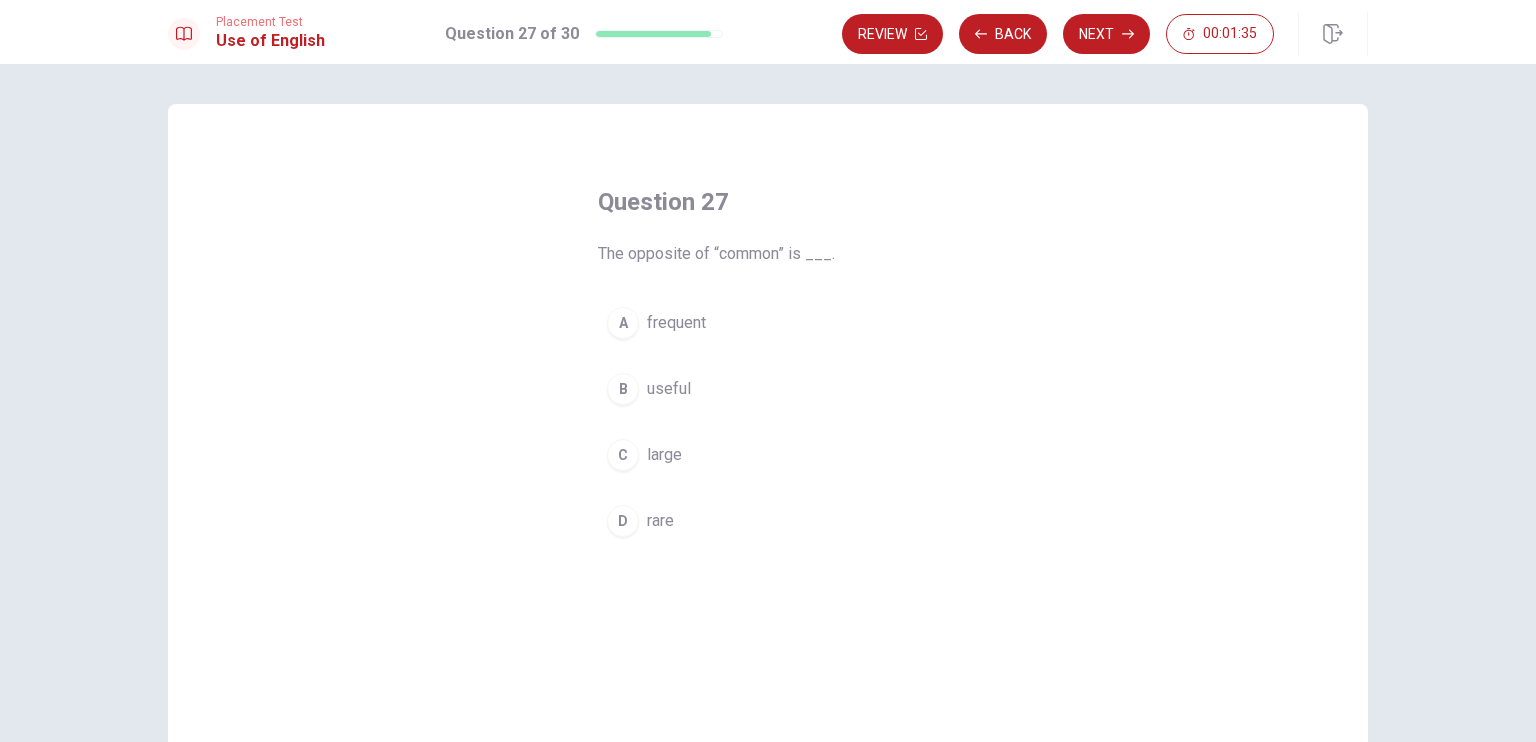 click on "rare" at bounding box center (660, 521) 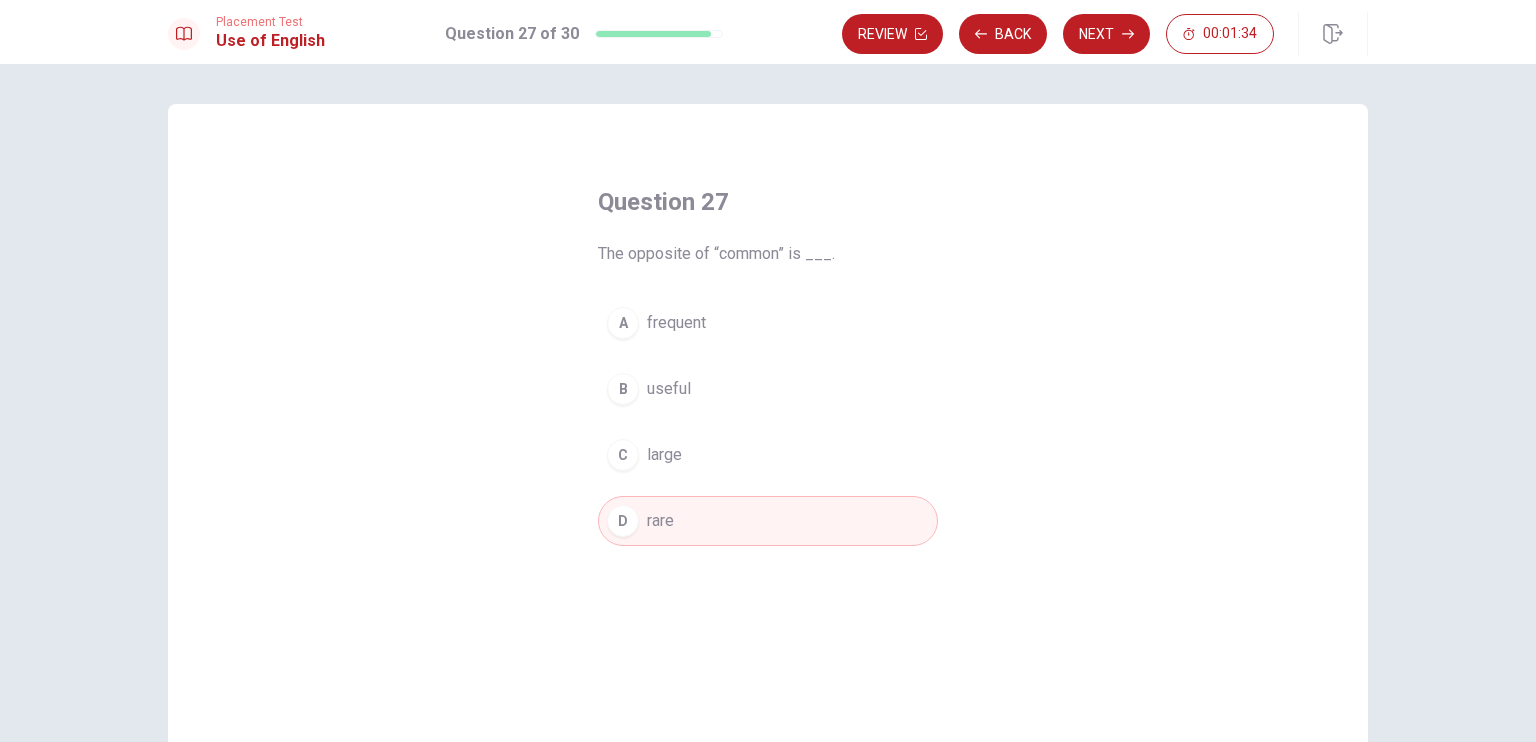 click on "Next" at bounding box center [1106, 34] 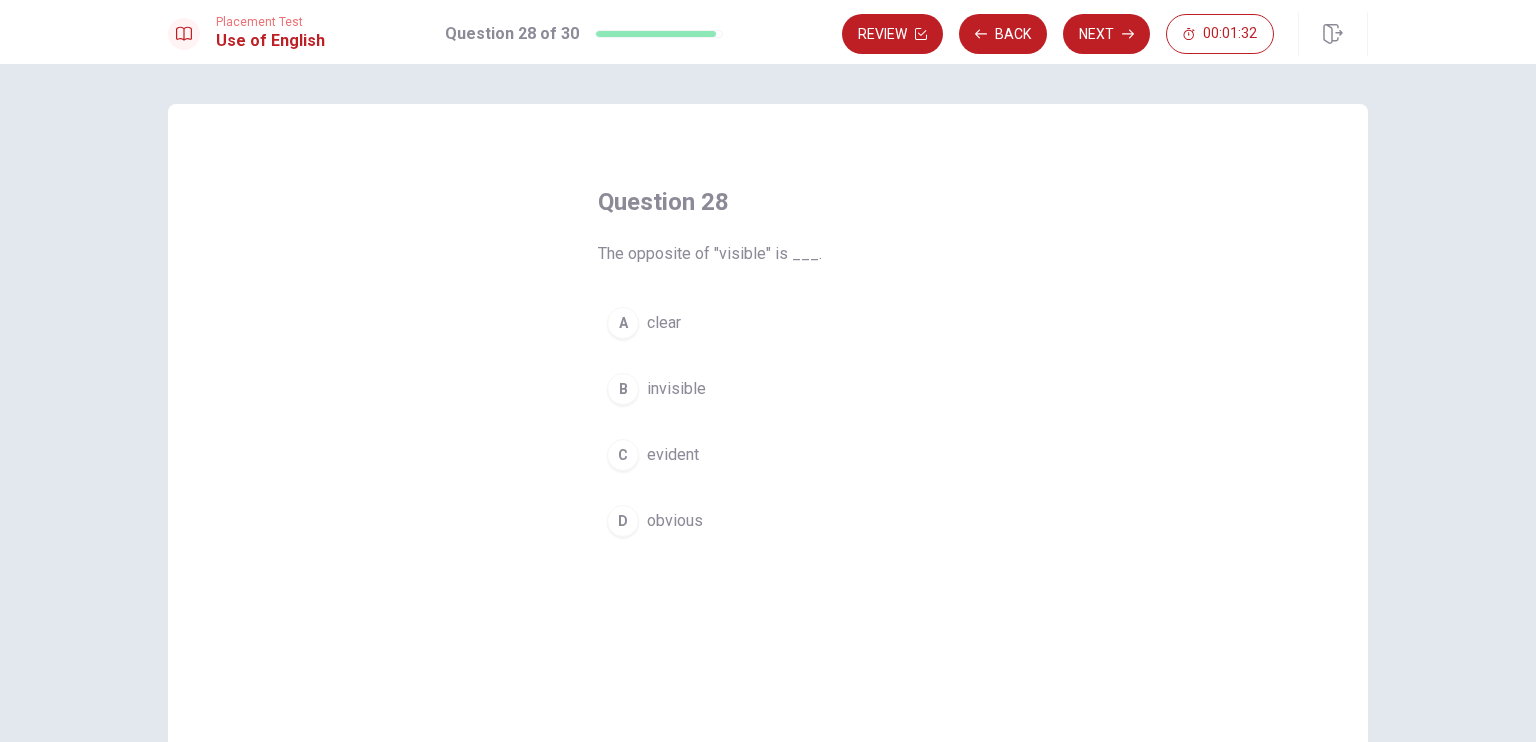 click on "invisible" at bounding box center [676, 389] 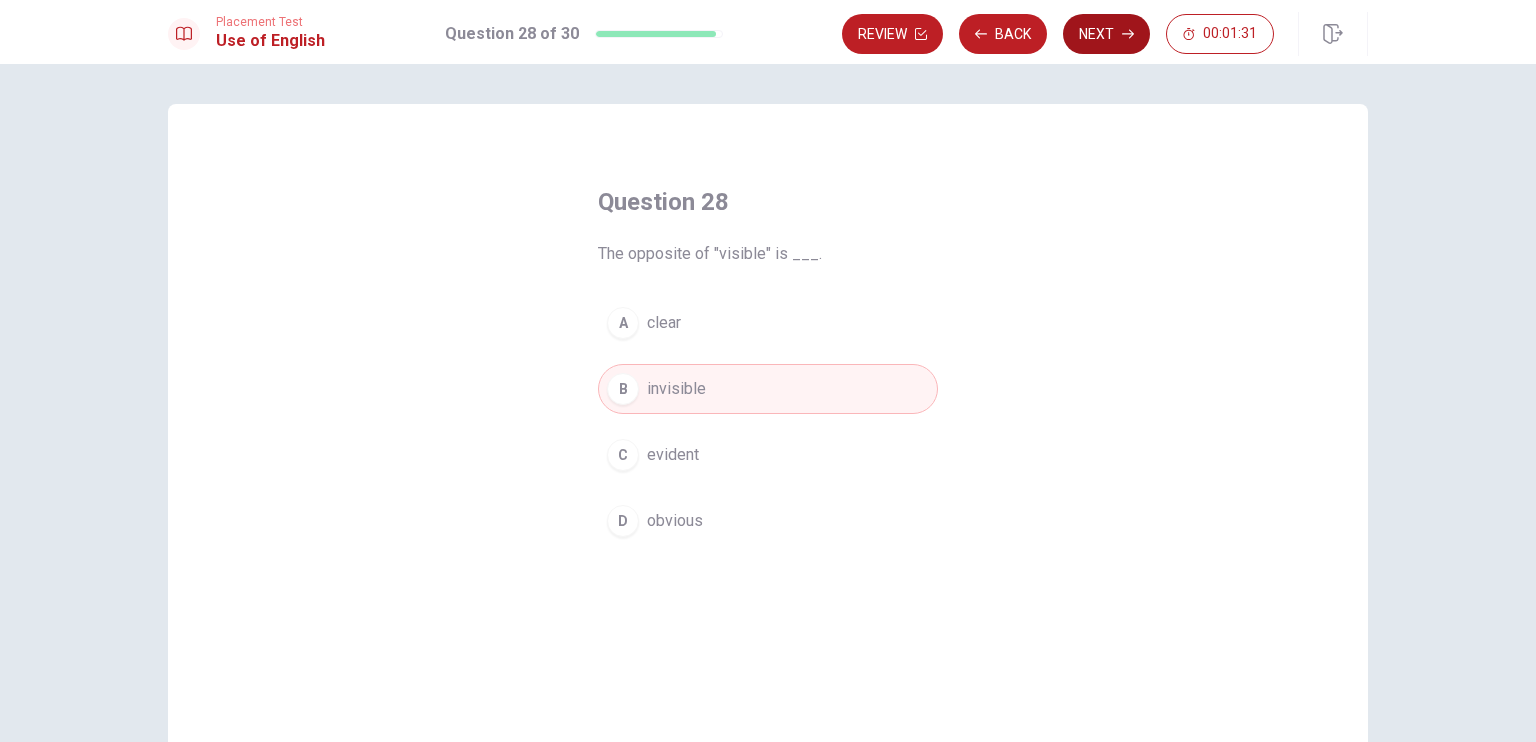 click on "Next" at bounding box center [1106, 34] 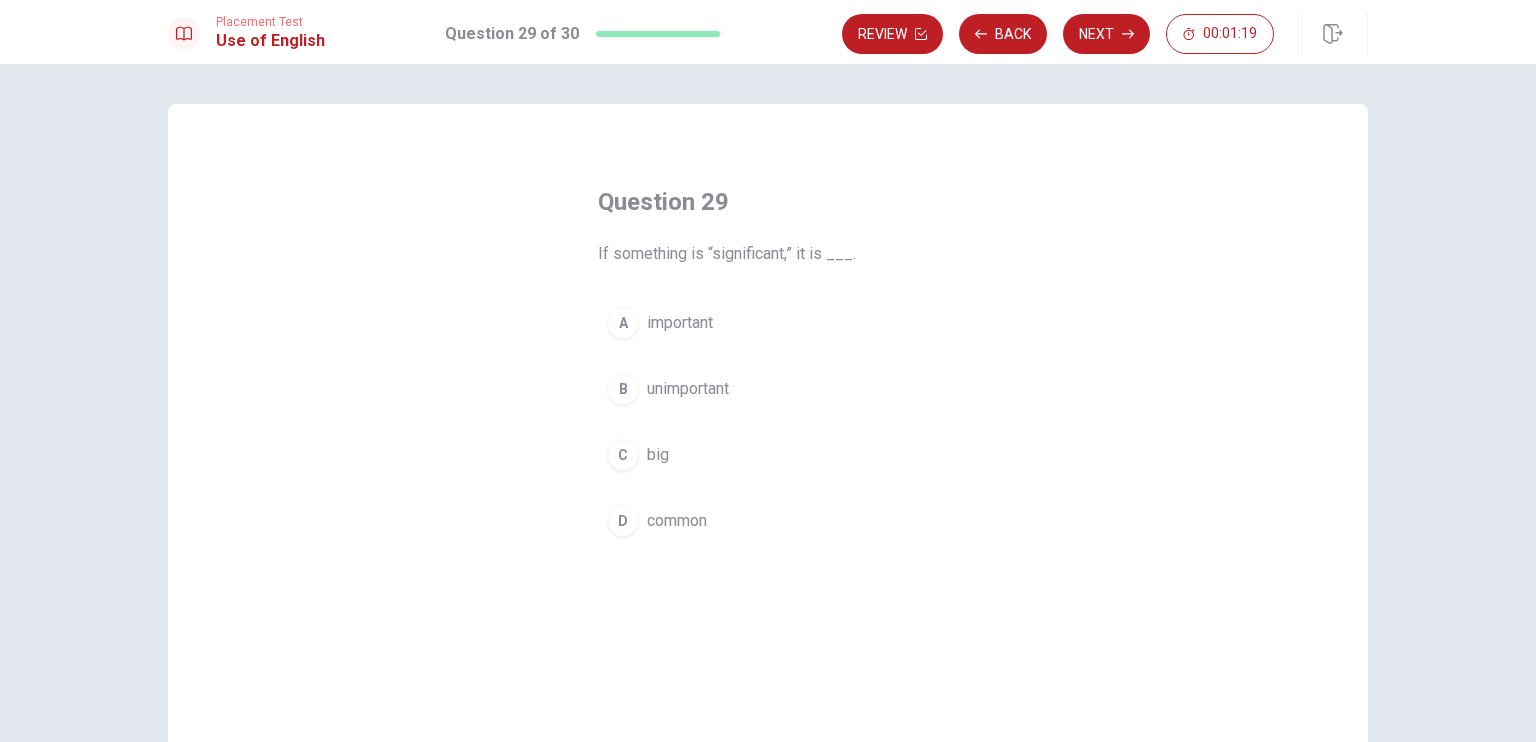 click on "important" at bounding box center (680, 323) 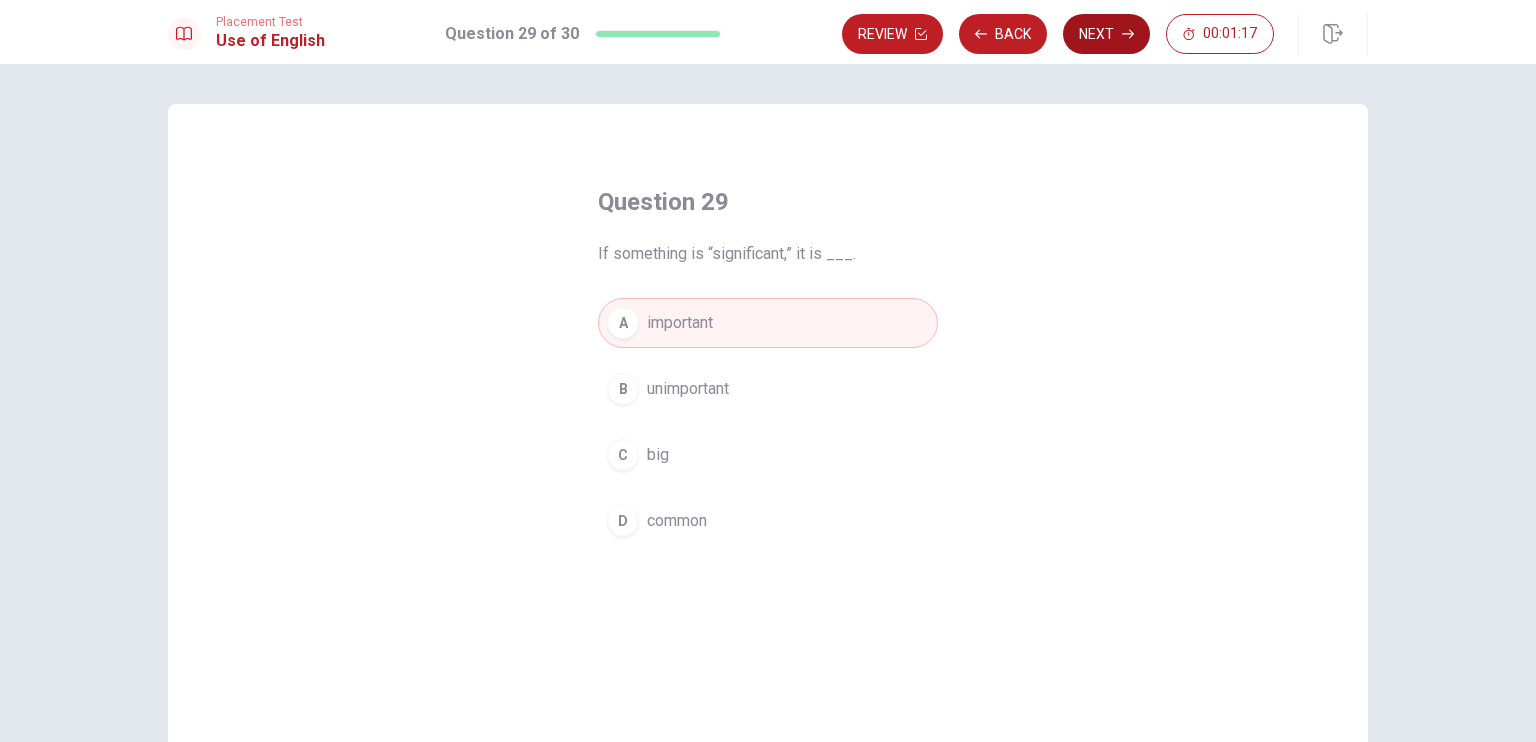 click on "Next" at bounding box center (1106, 34) 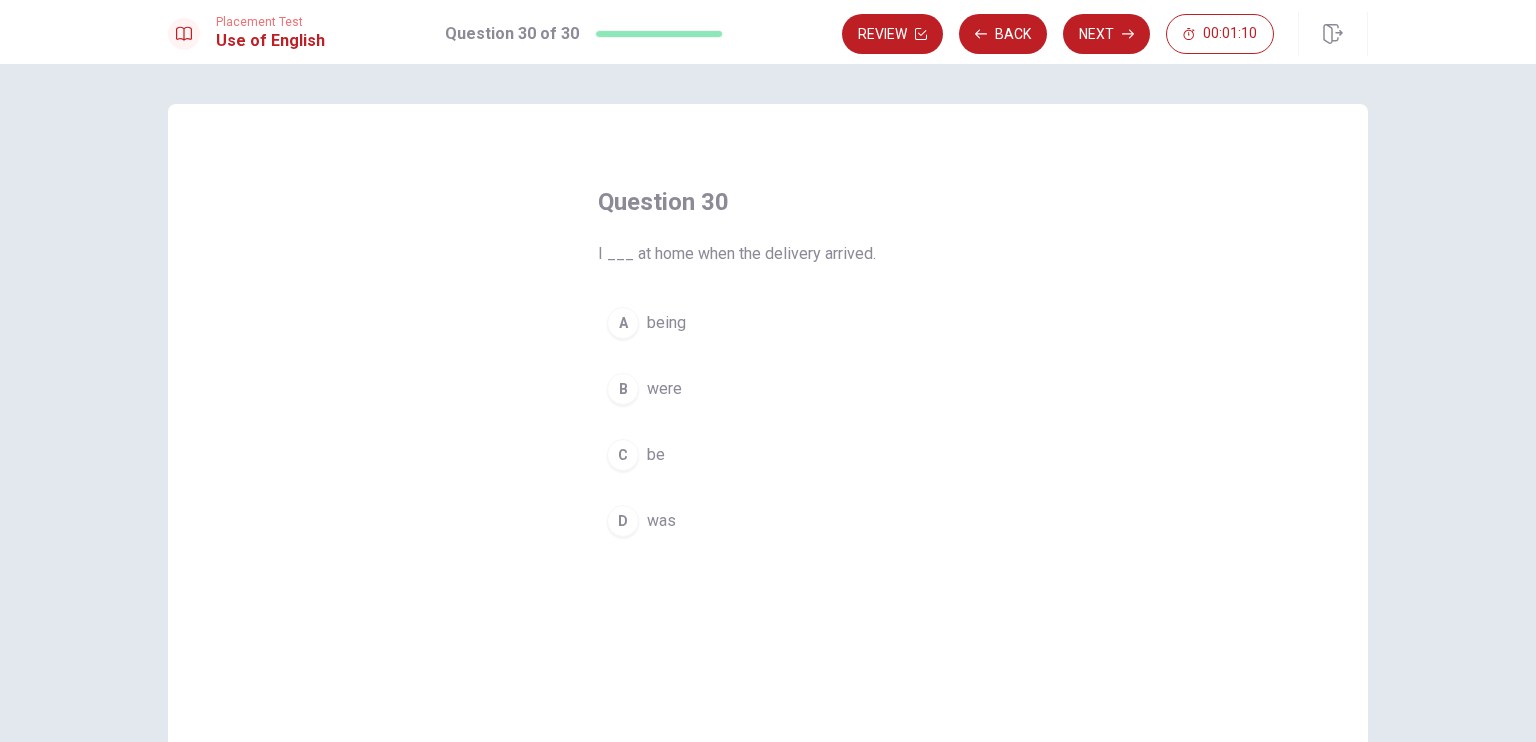 click on "was" at bounding box center (661, 521) 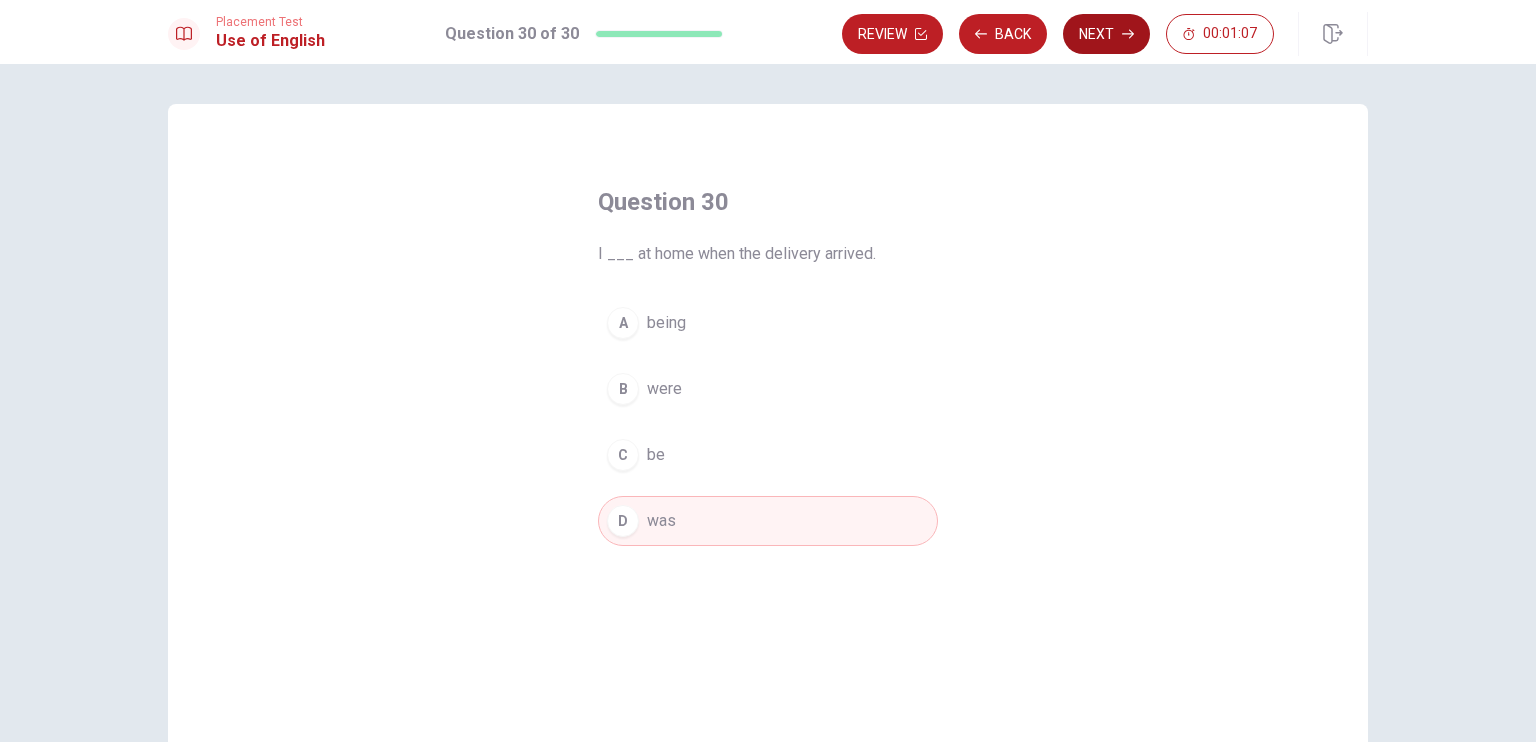 click on "Next" at bounding box center [1106, 34] 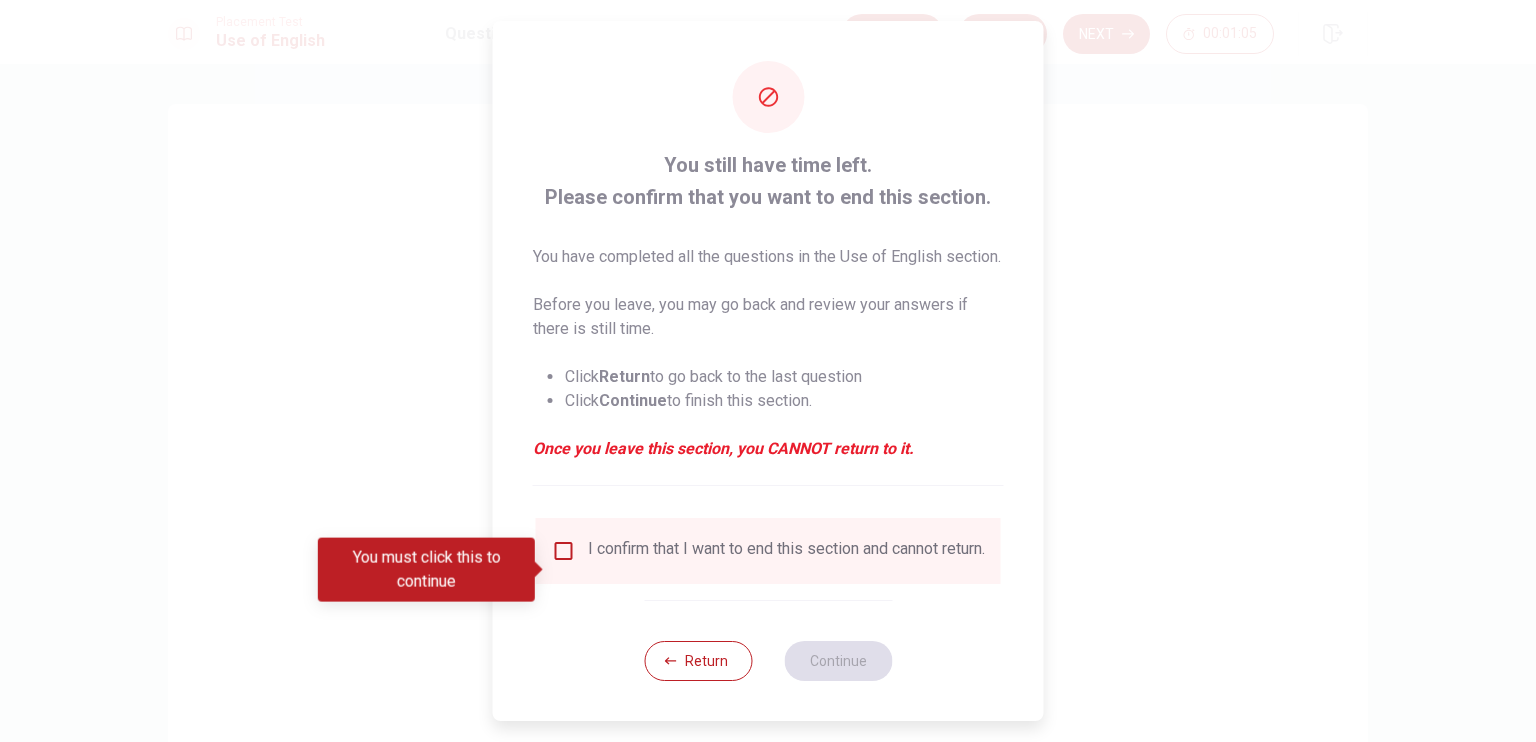 click at bounding box center (564, 551) 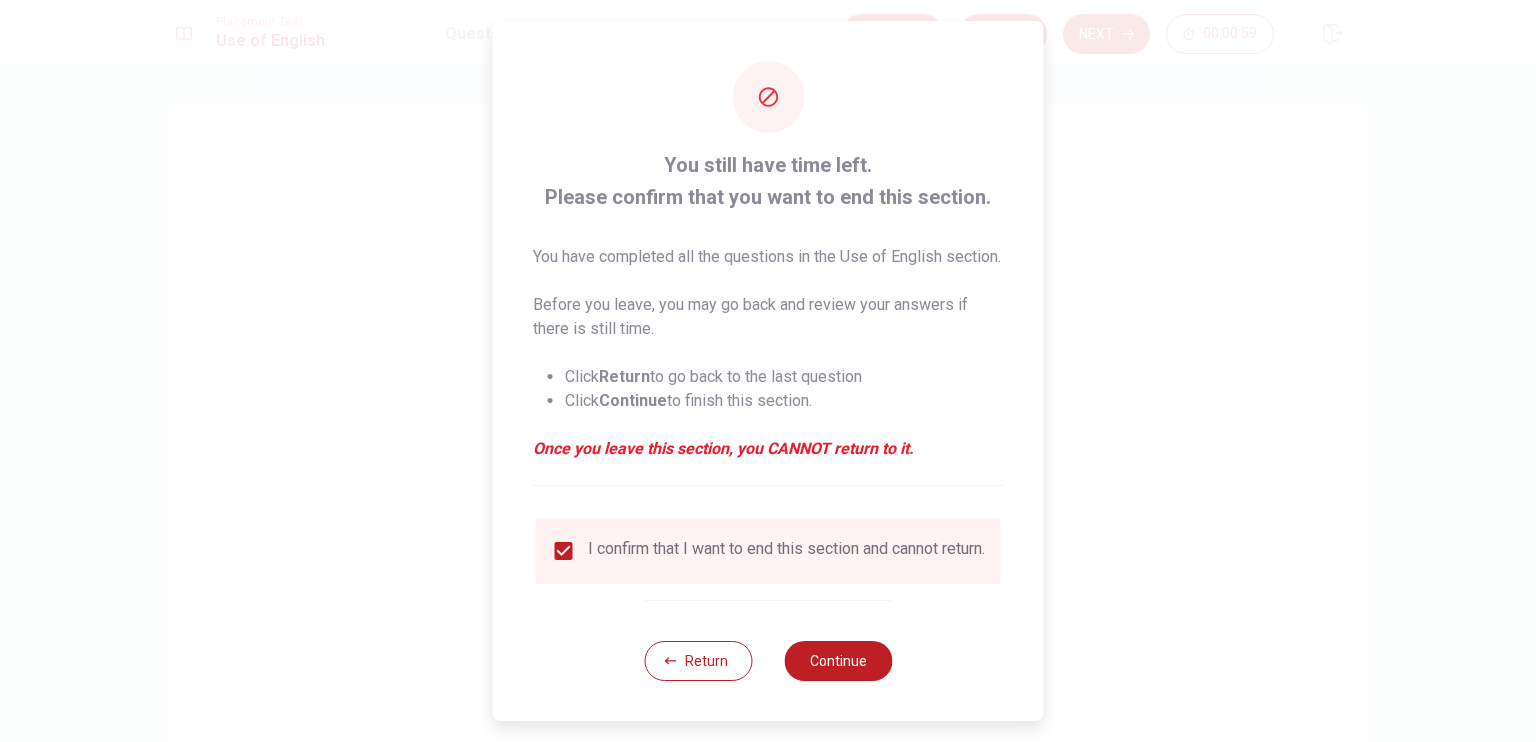 scroll, scrollTop: 28, scrollLeft: 0, axis: vertical 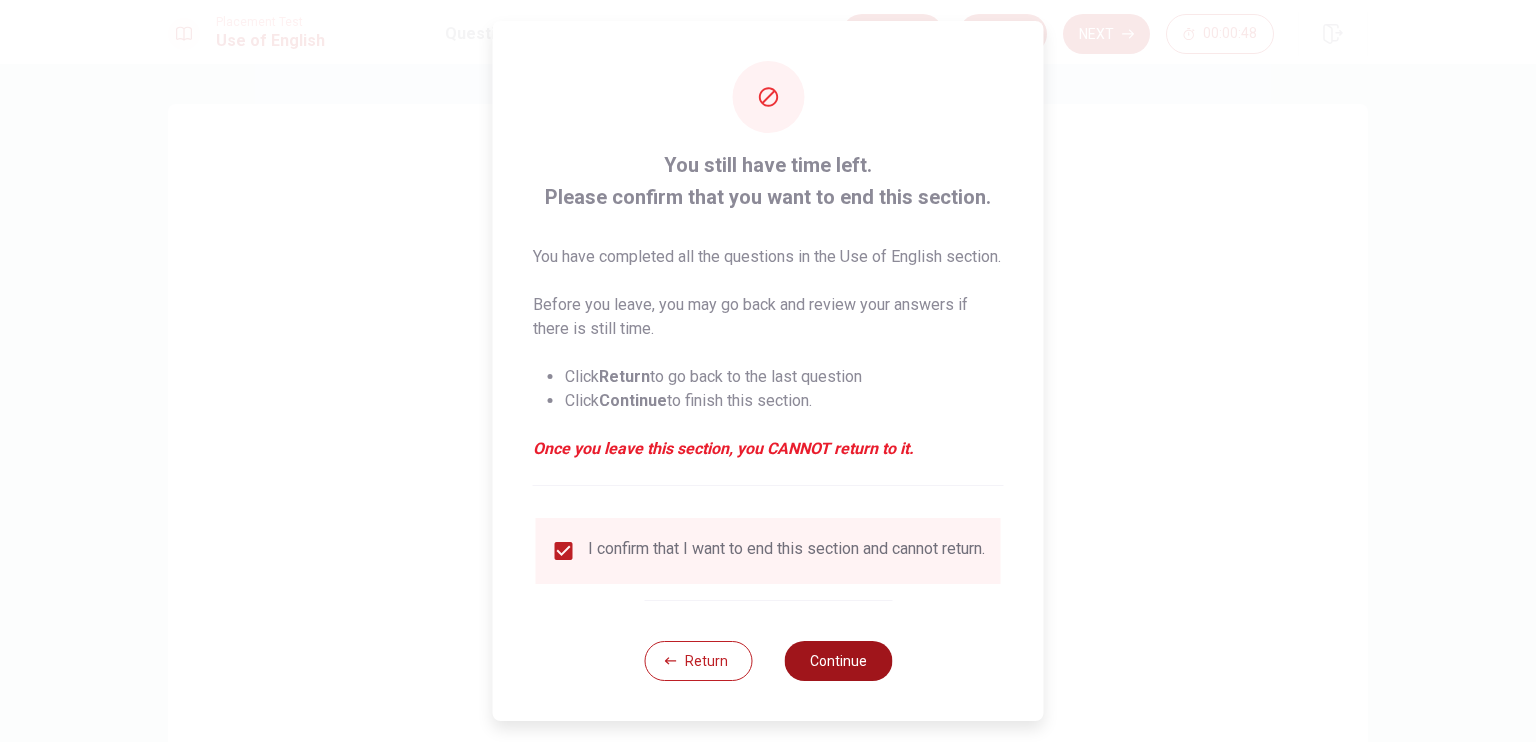 click on "Continue" at bounding box center (838, 661) 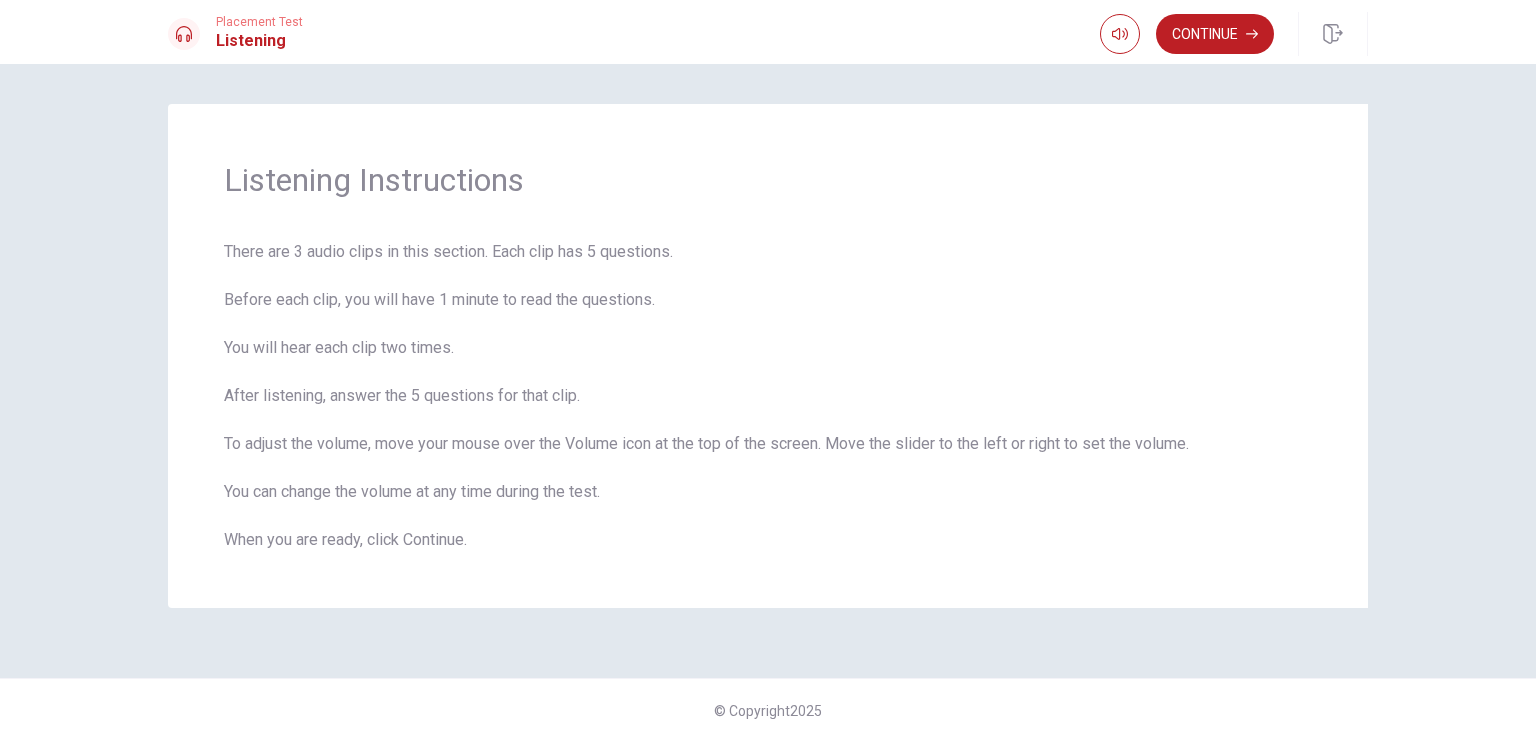 click on "Continue" at bounding box center (1215, 34) 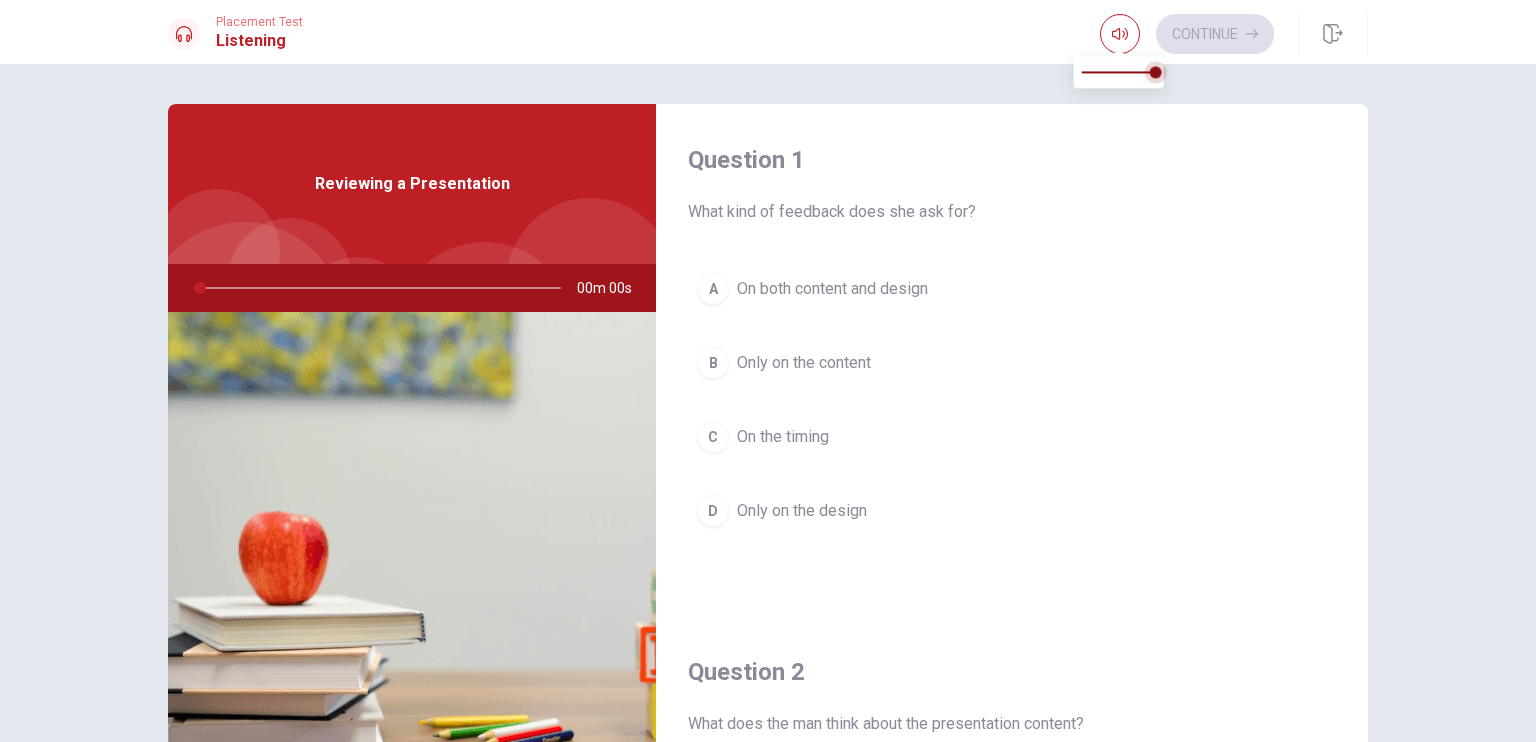 type on "0.9" 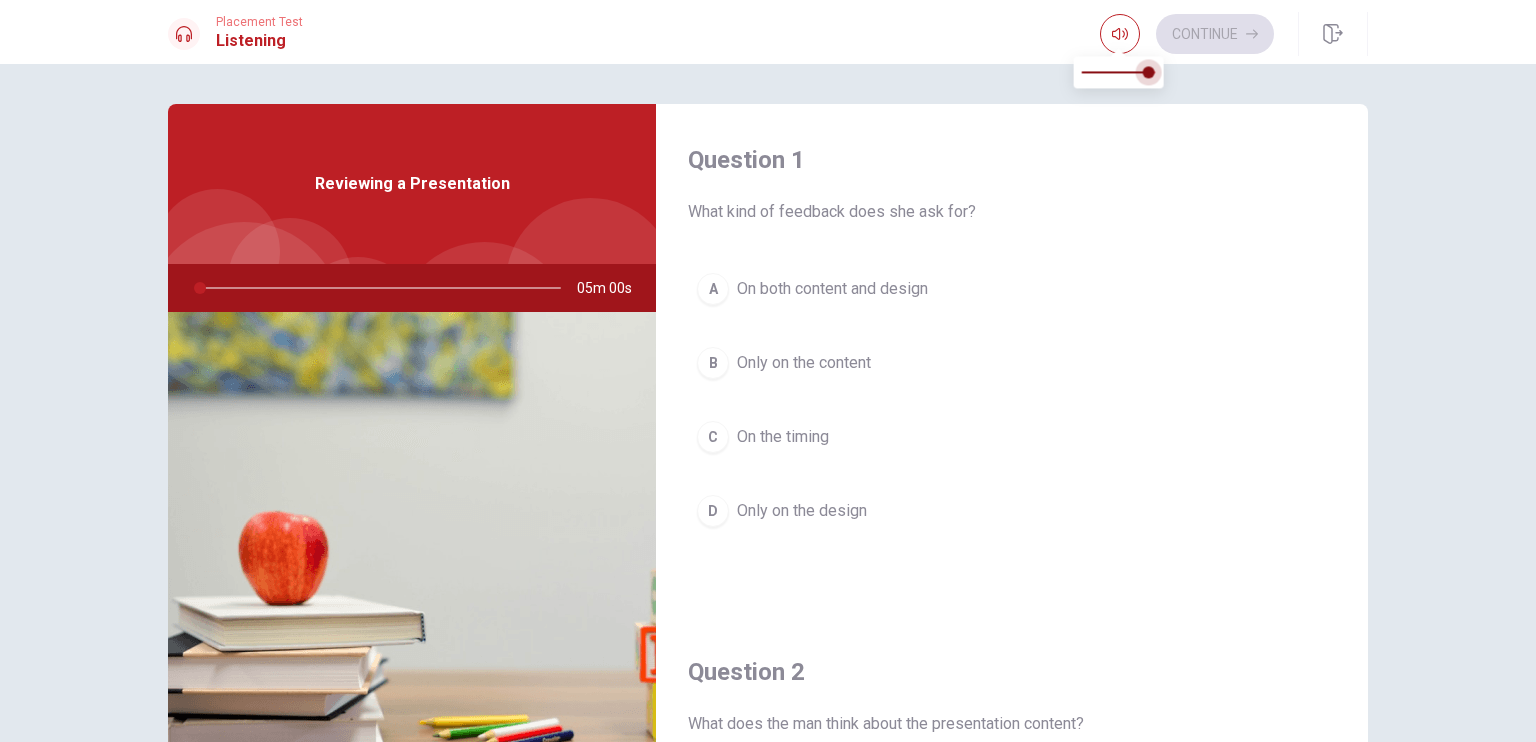 type on "0" 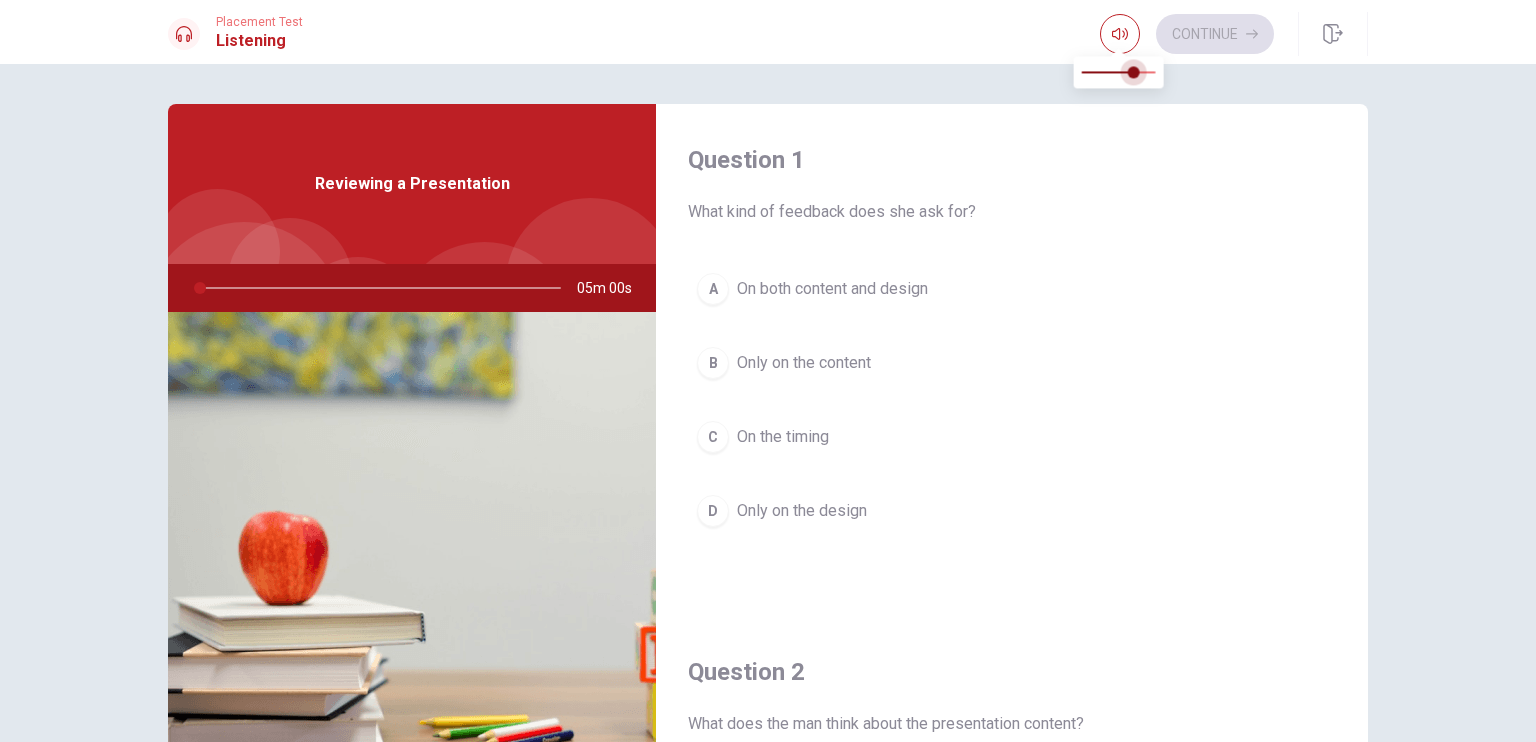 type on "0" 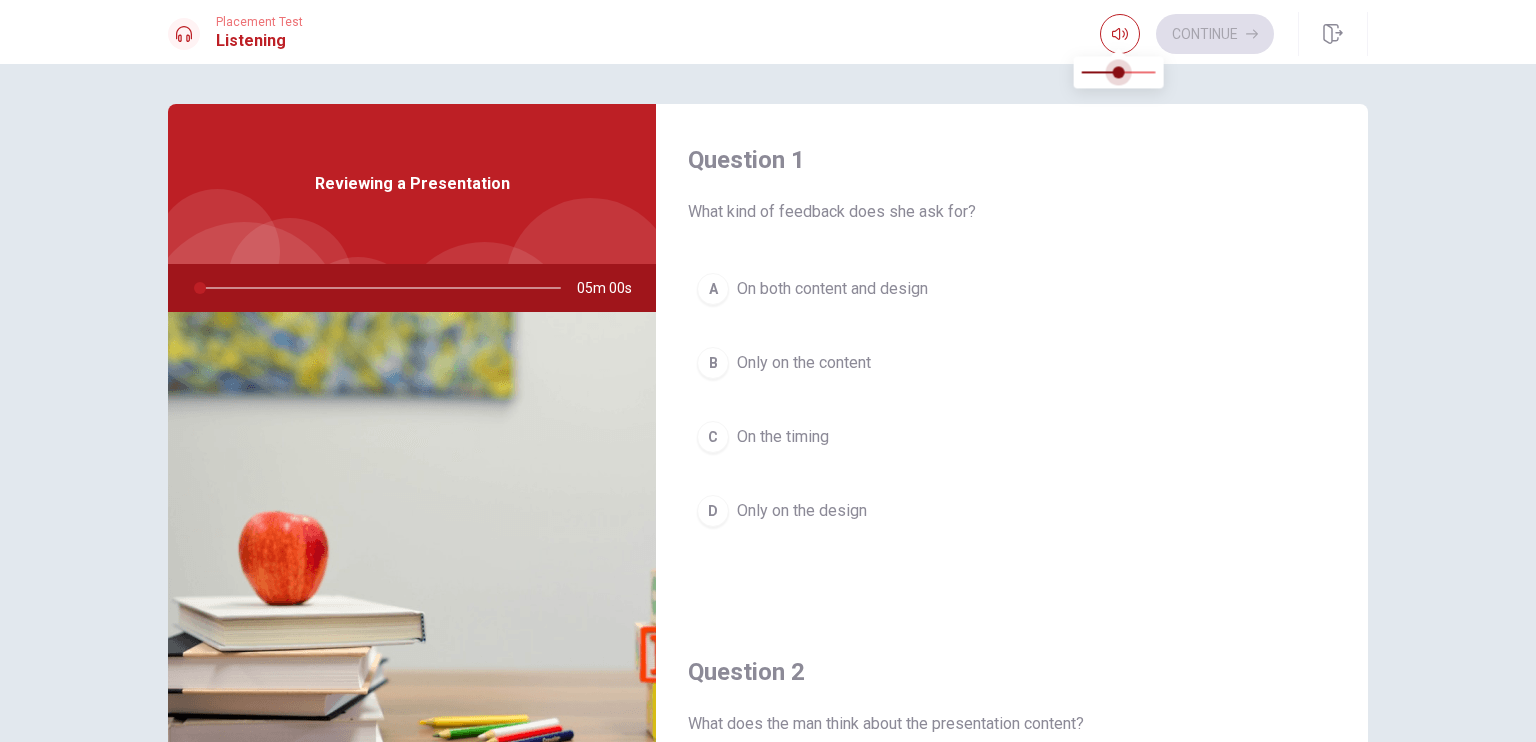 type on "0" 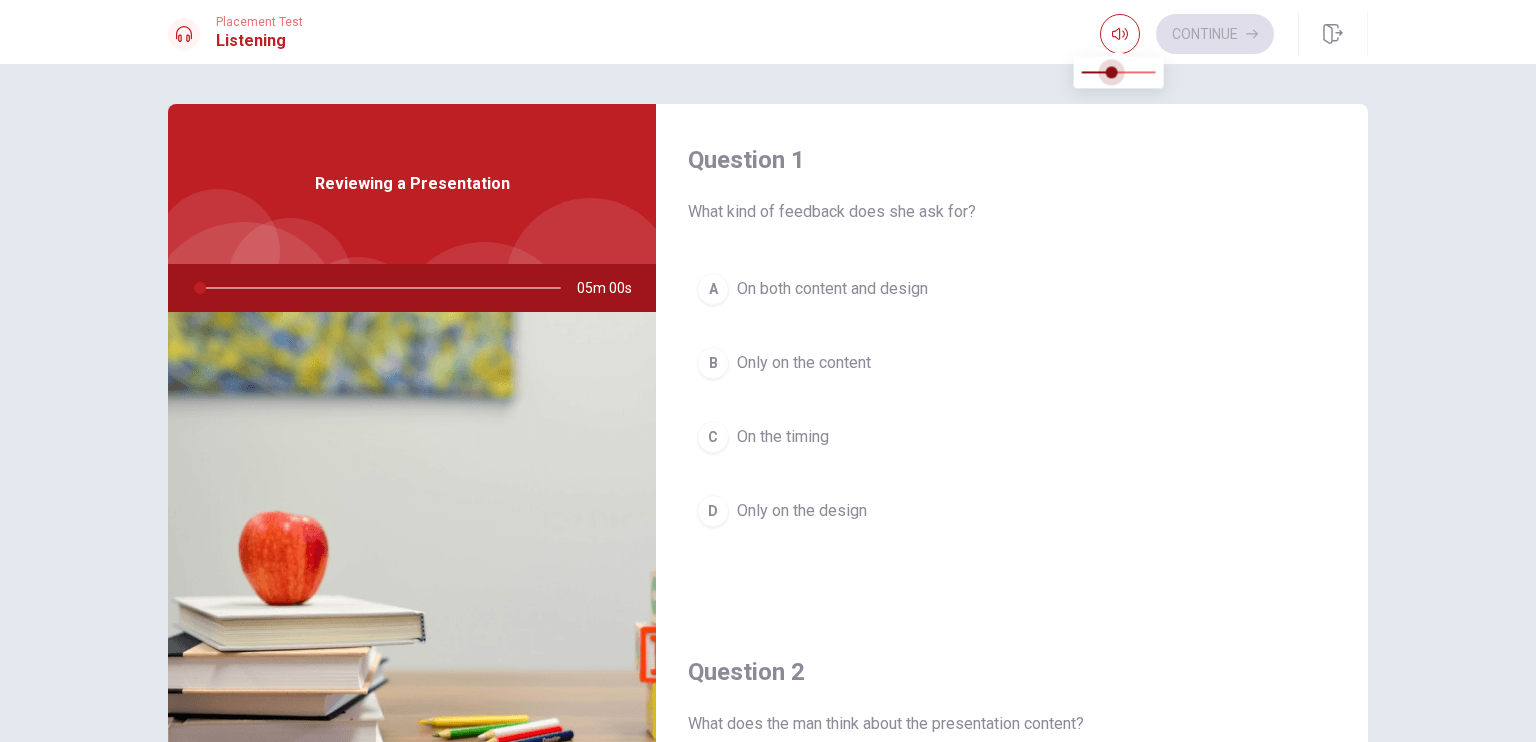 type on "0" 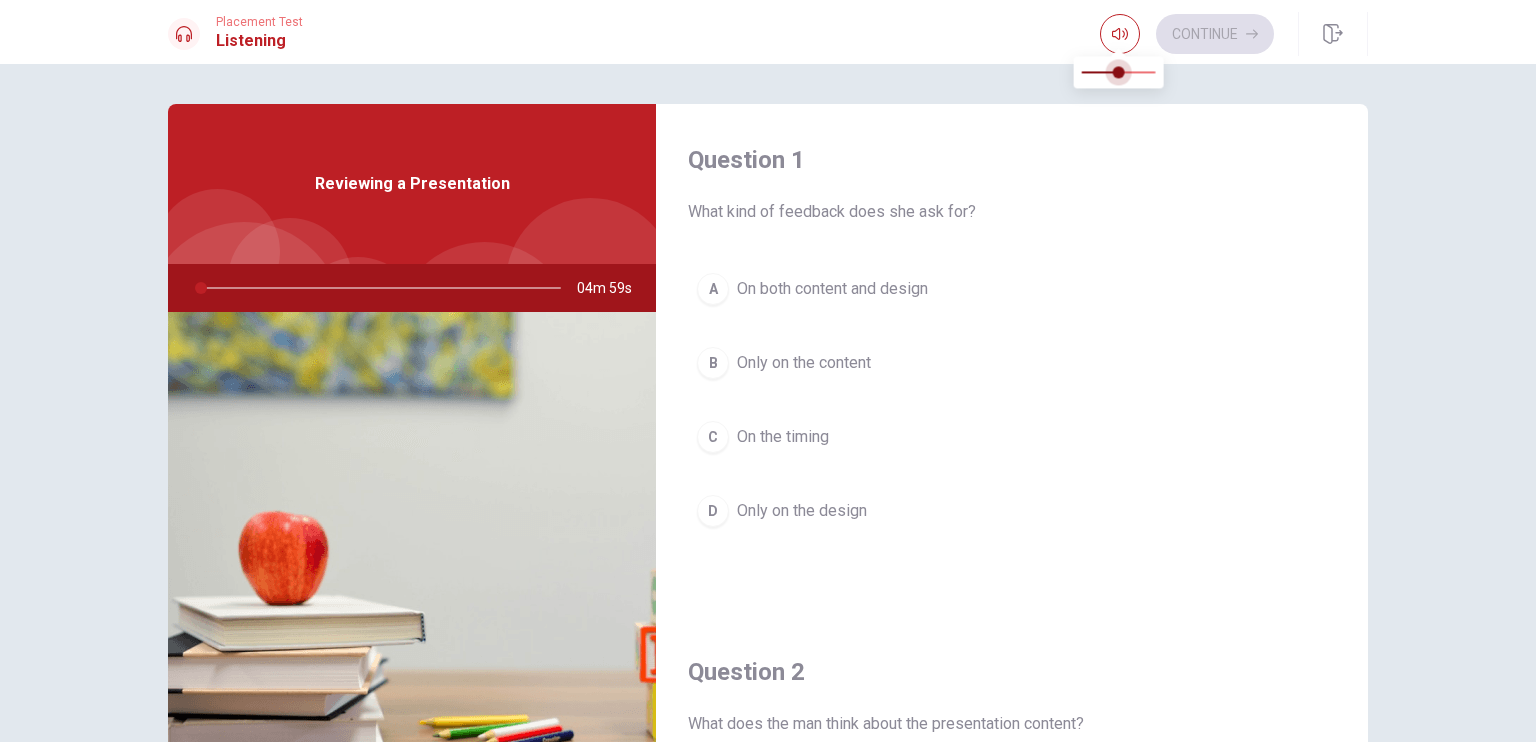 type on "0" 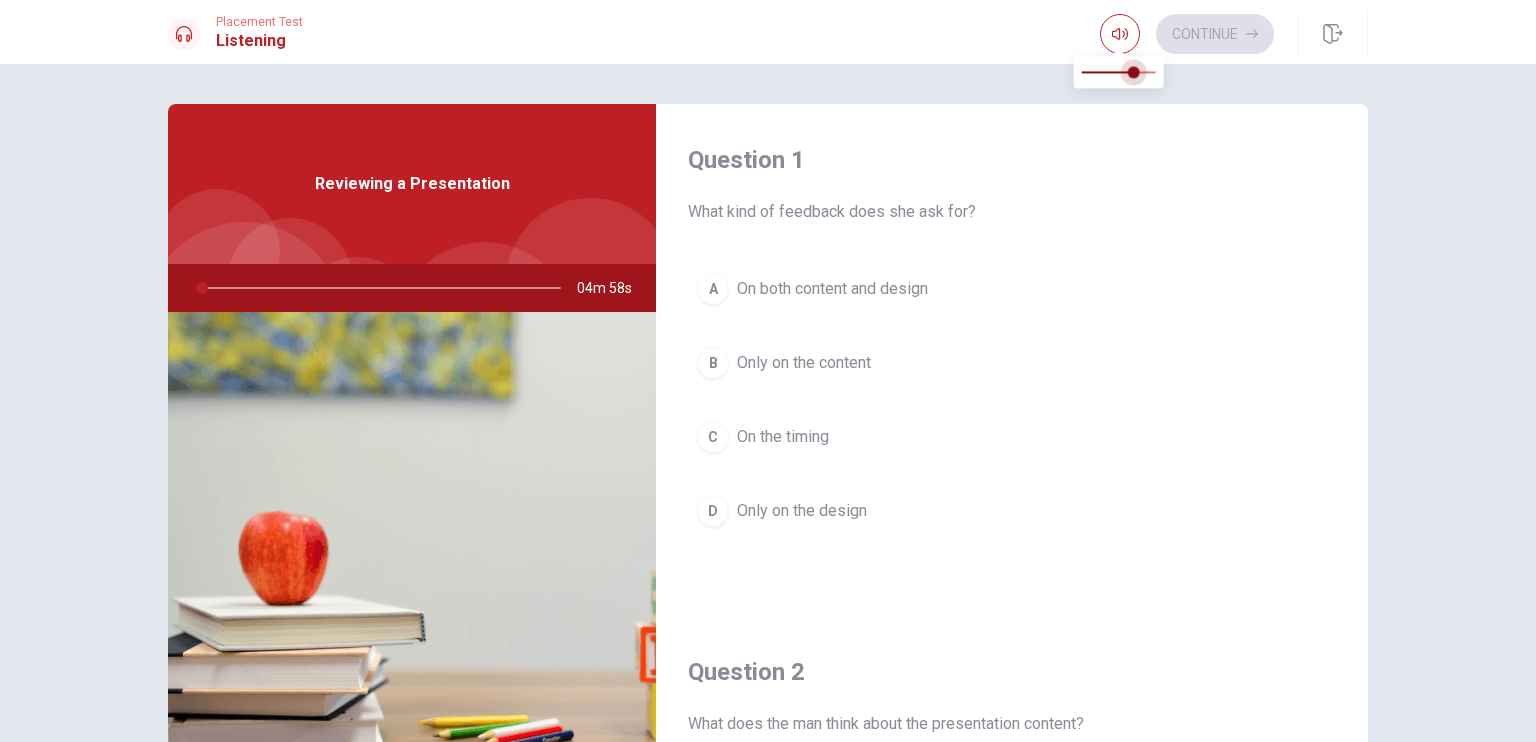 drag, startPoint x: 1148, startPoint y: 71, endPoint x: 1136, endPoint y: 77, distance: 13.416408 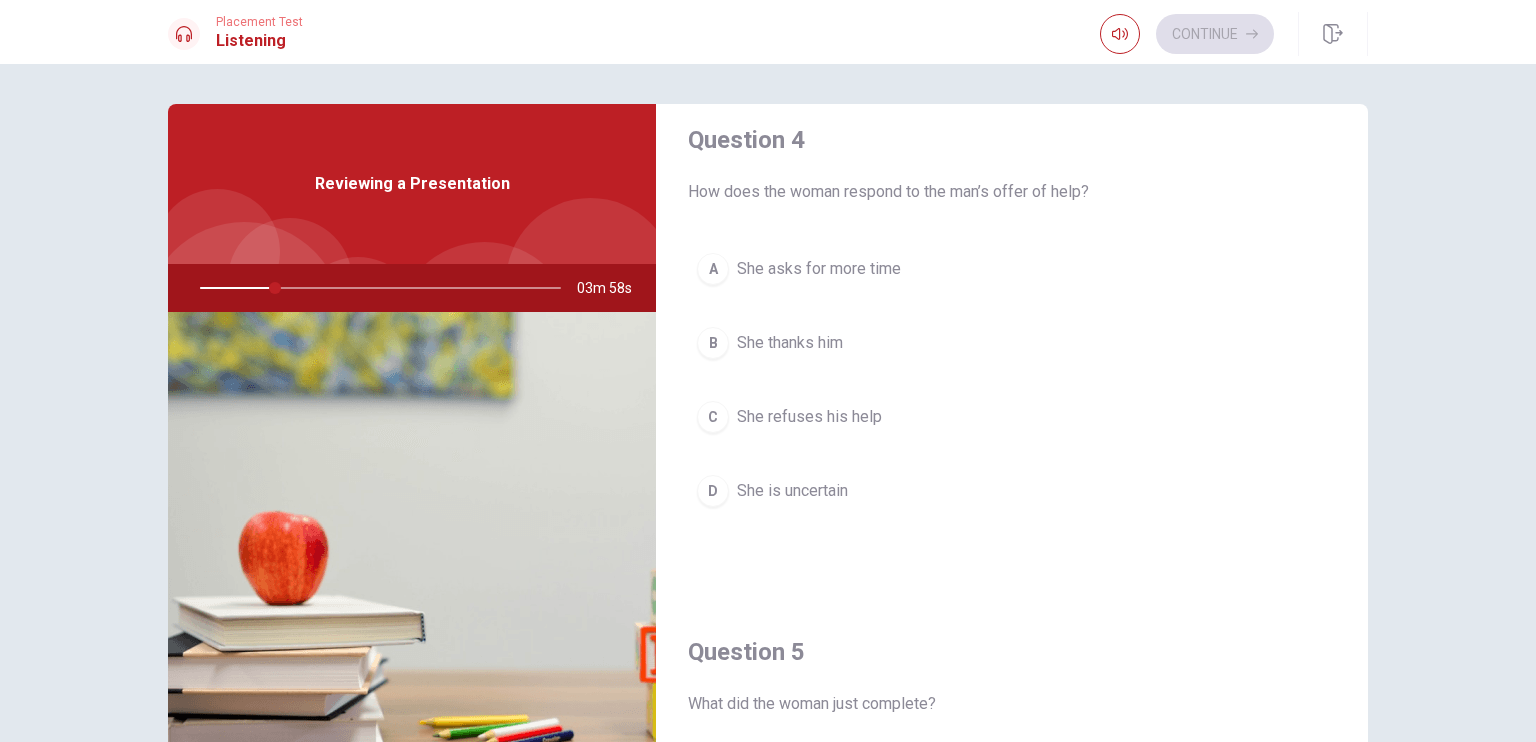 scroll, scrollTop: 1856, scrollLeft: 0, axis: vertical 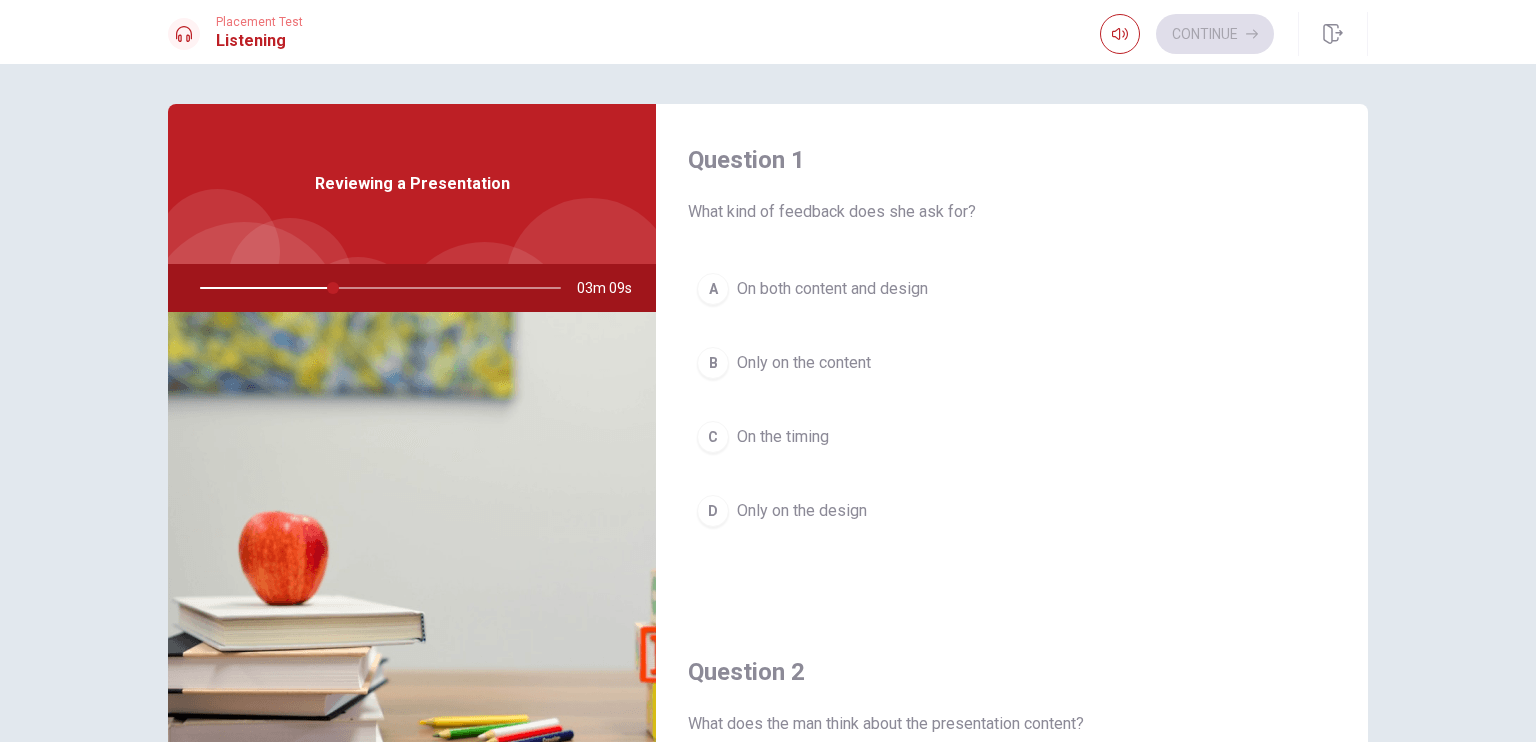 click on "Only on the content" at bounding box center (804, 363) 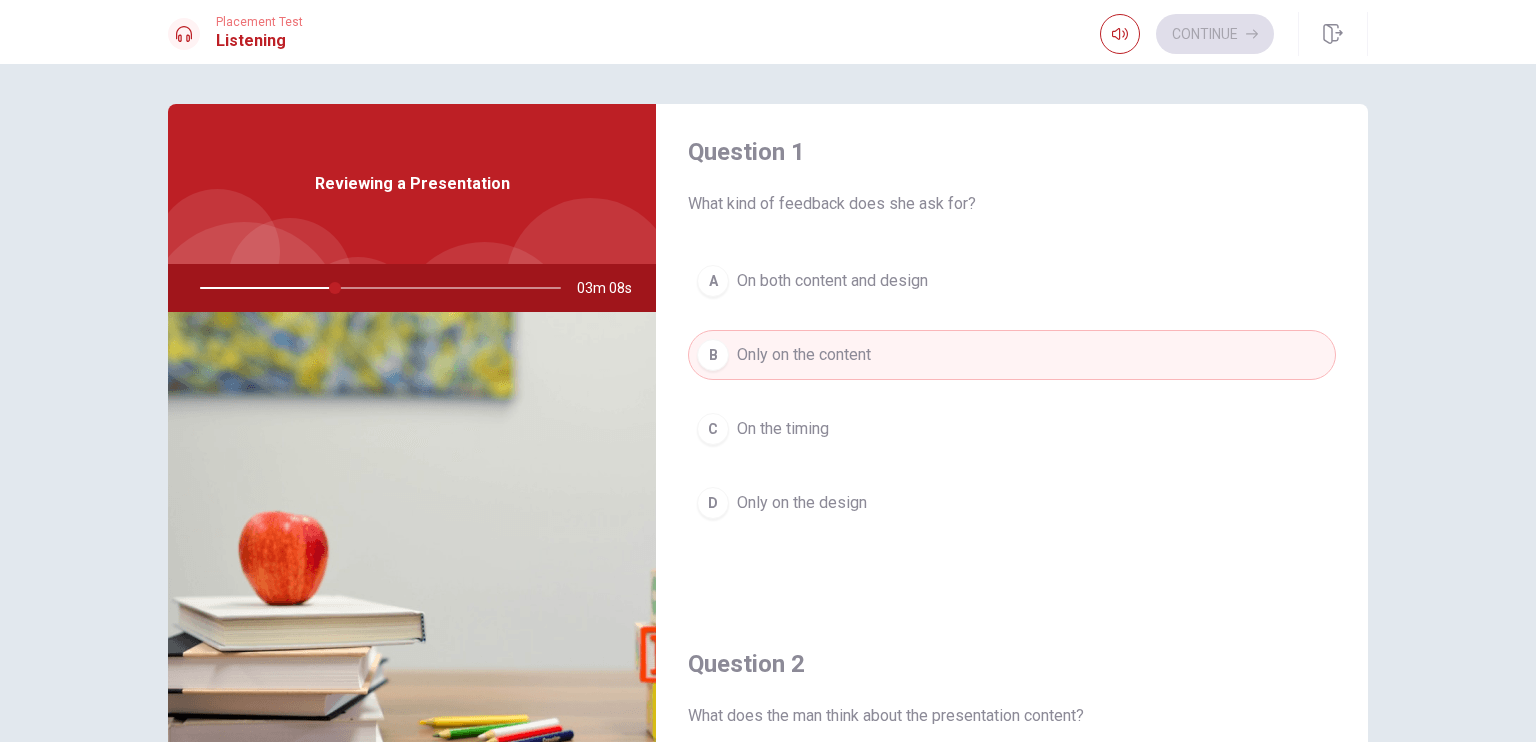 scroll, scrollTop: 0, scrollLeft: 0, axis: both 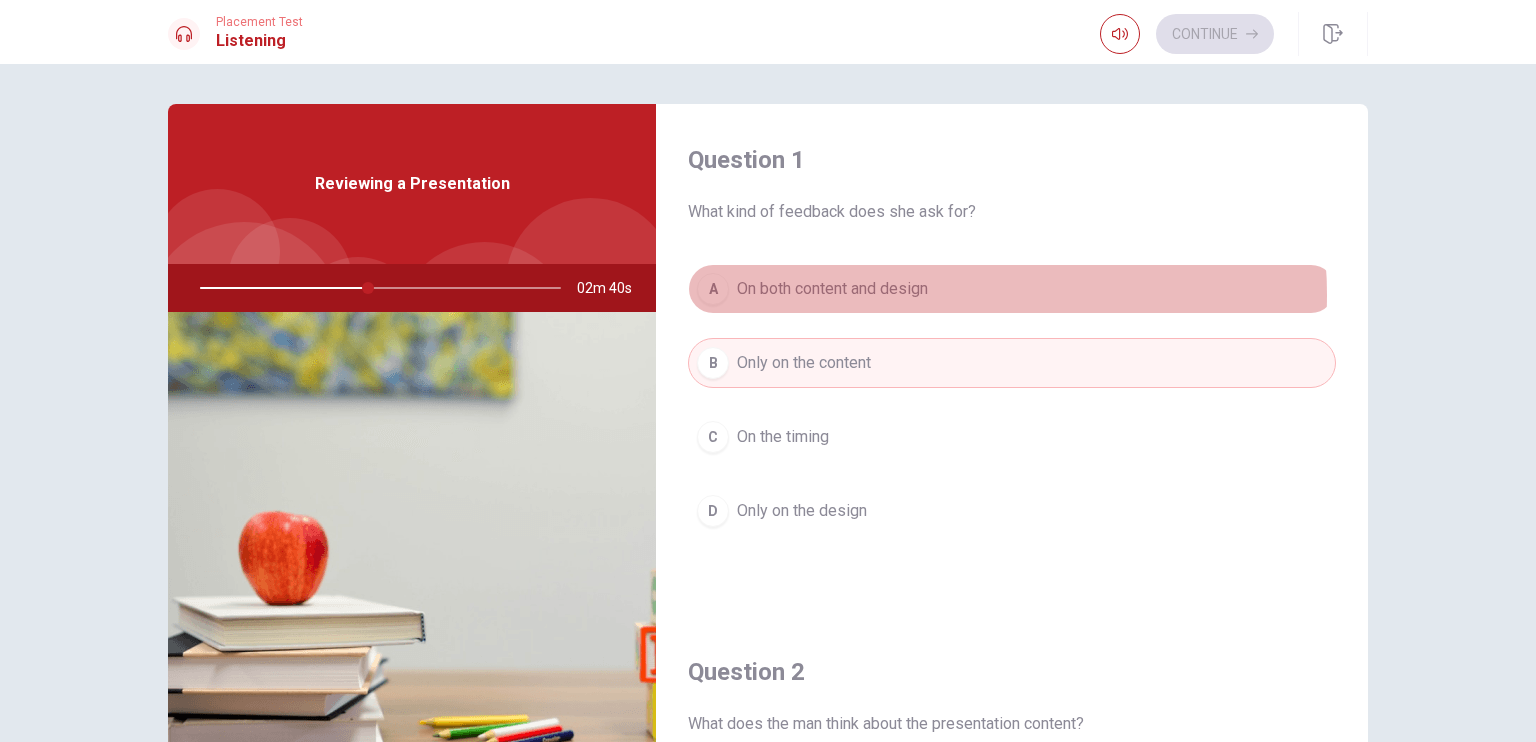 click on "On both content and design" at bounding box center [832, 289] 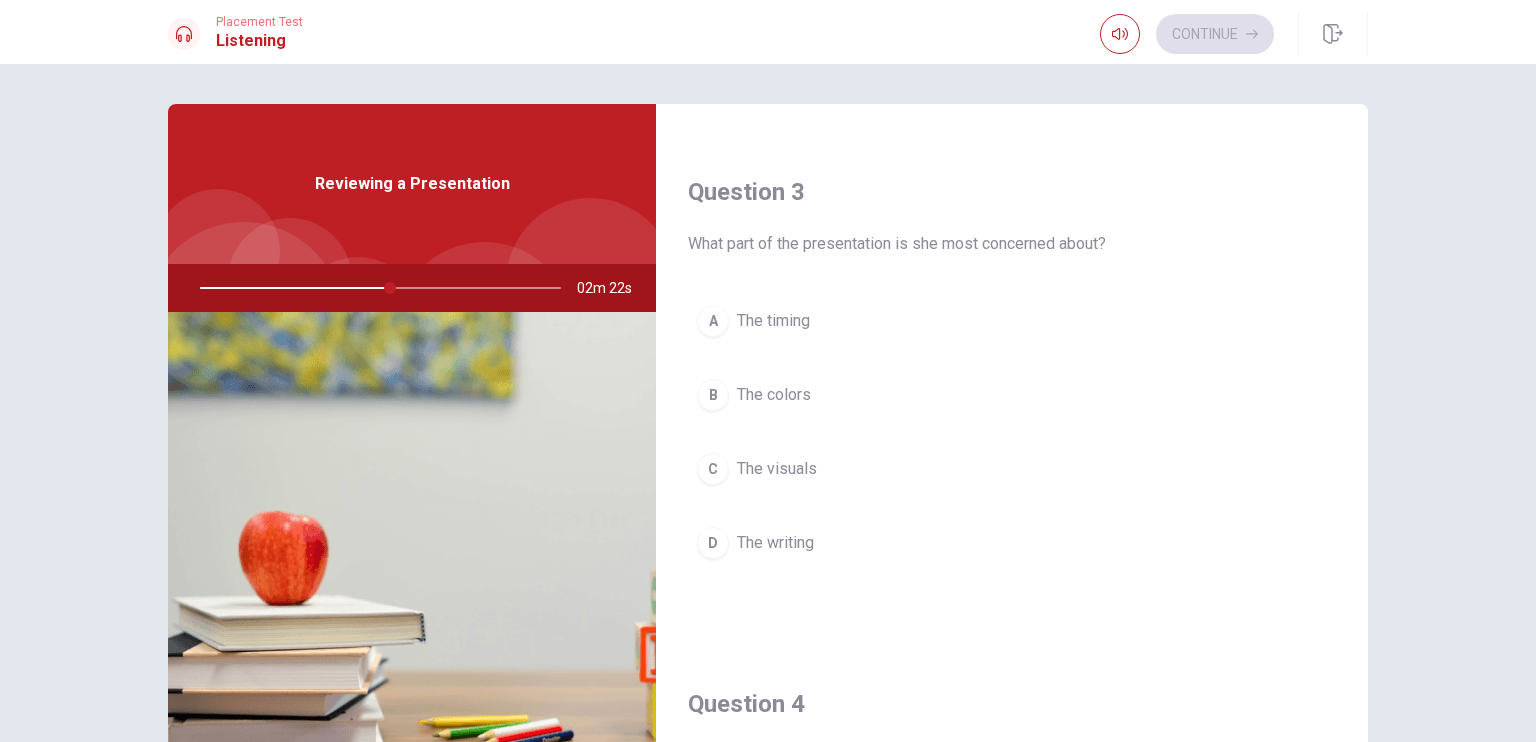 scroll, scrollTop: 1000, scrollLeft: 0, axis: vertical 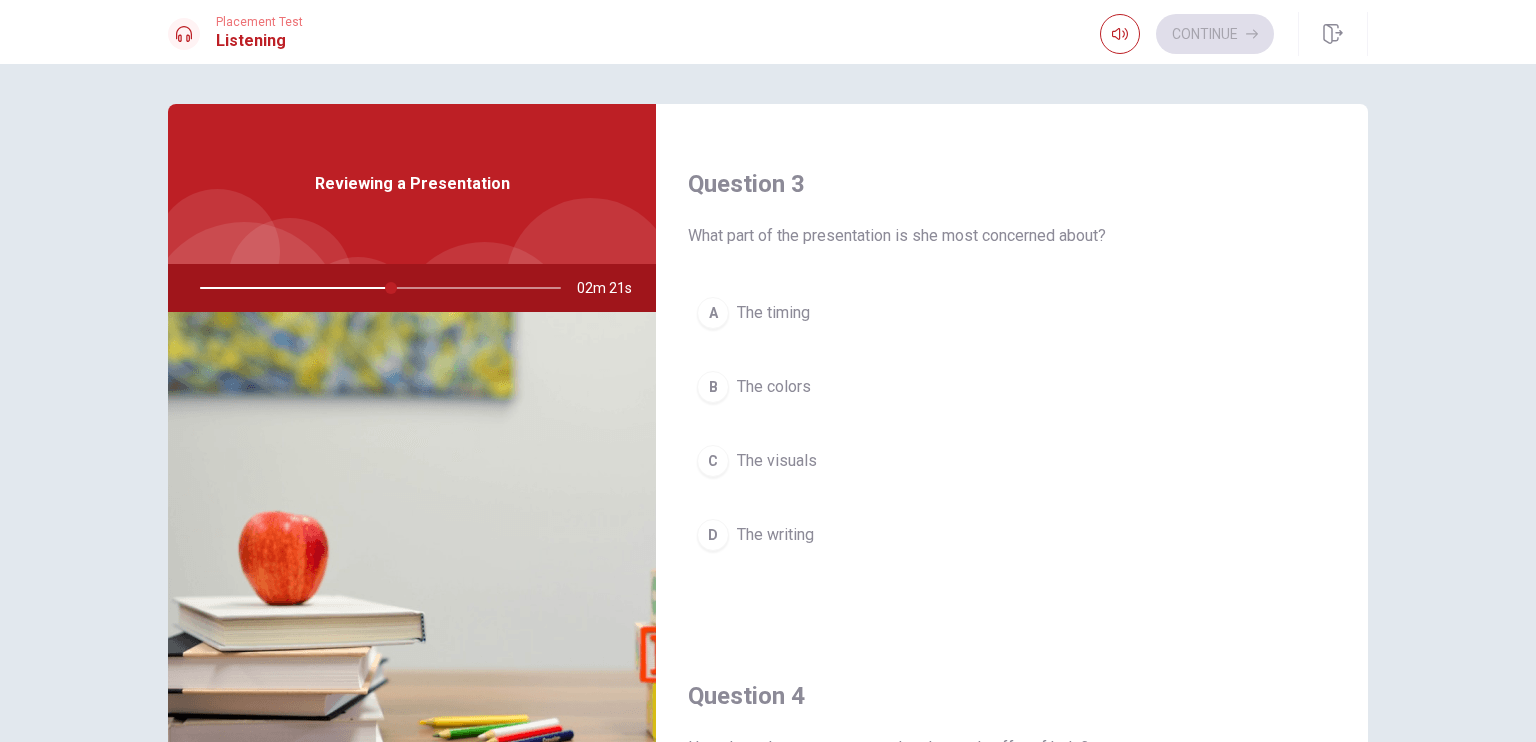 click on "The visuals" at bounding box center (777, 461) 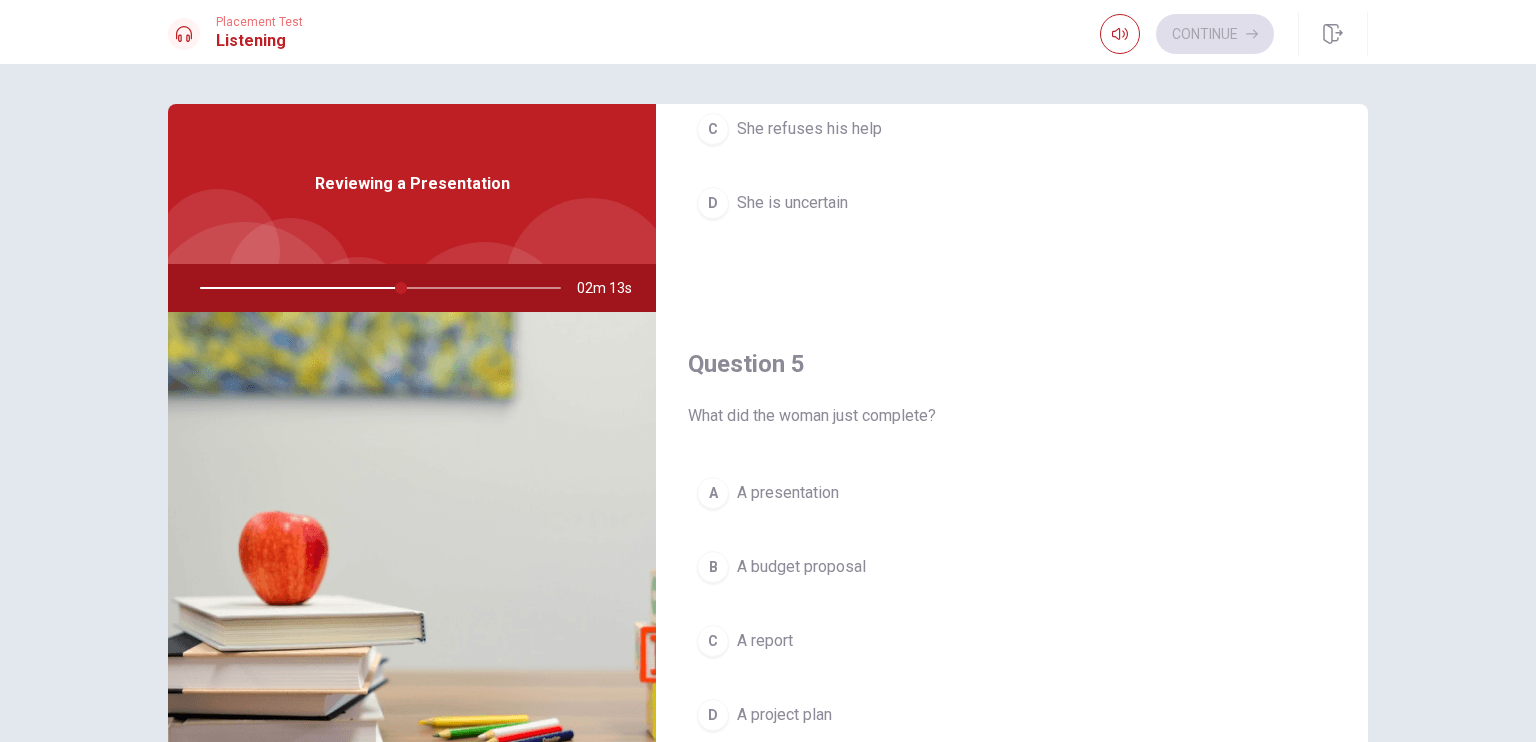 scroll, scrollTop: 1856, scrollLeft: 0, axis: vertical 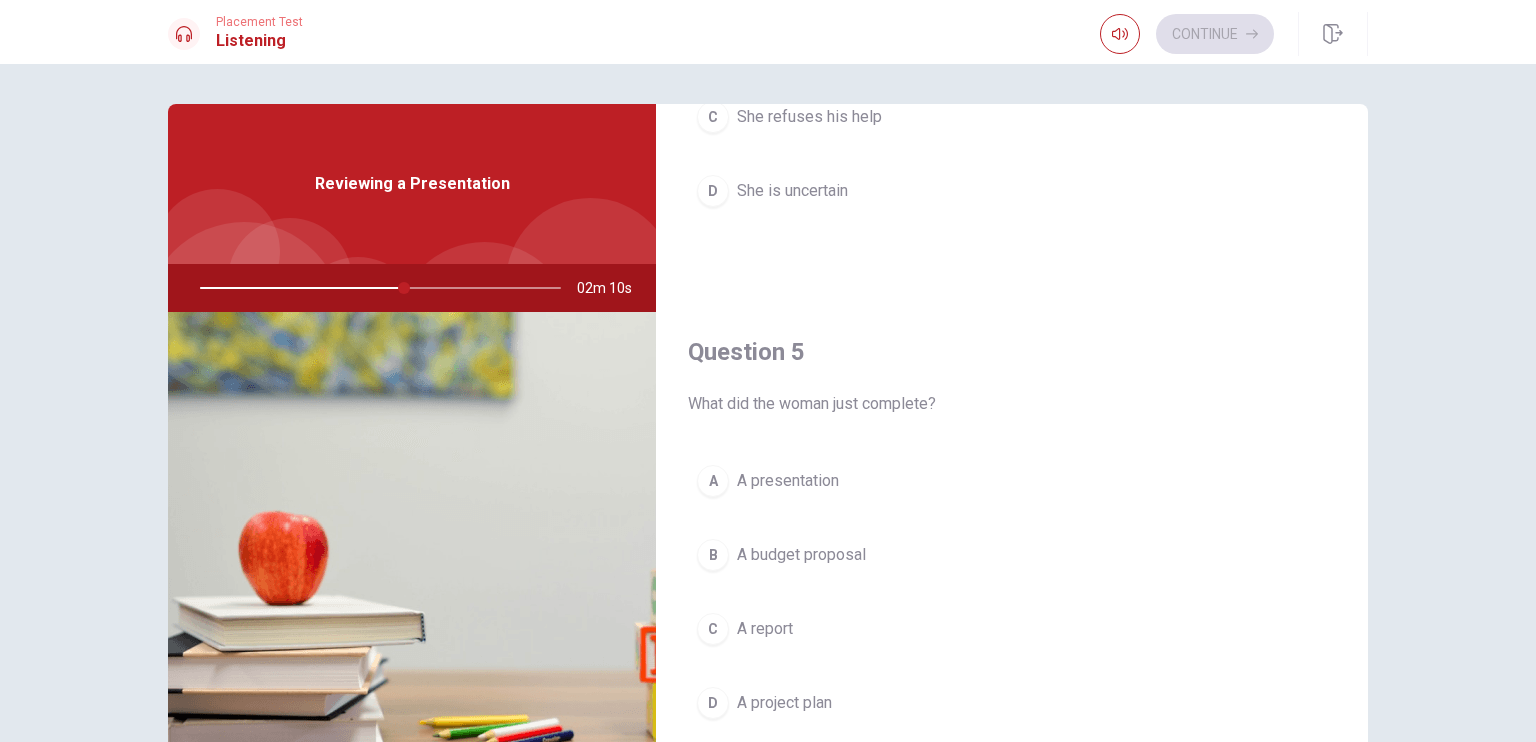 drag, startPoint x: 396, startPoint y: 287, endPoint x: 376, endPoint y: 291, distance: 20.396078 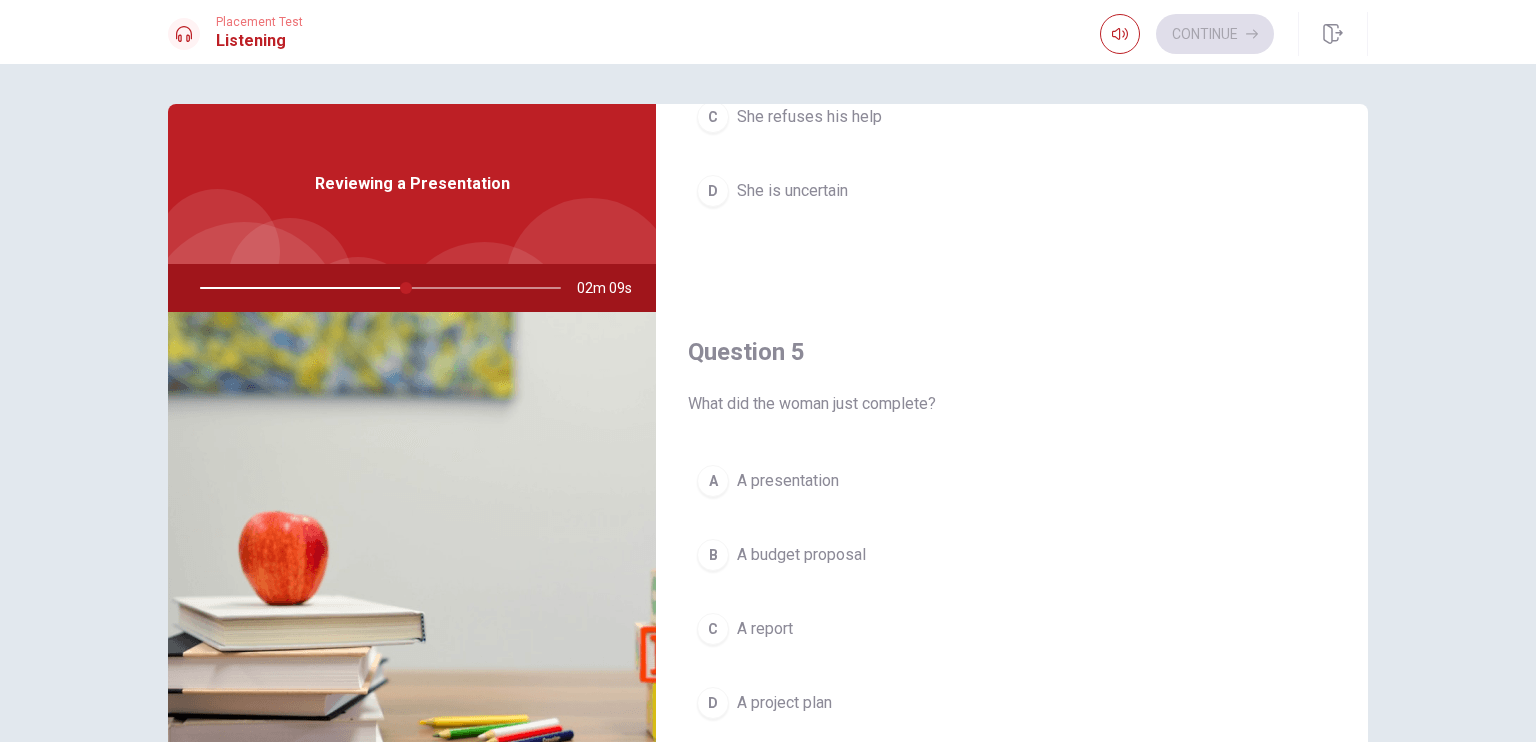 click at bounding box center (376, 288) 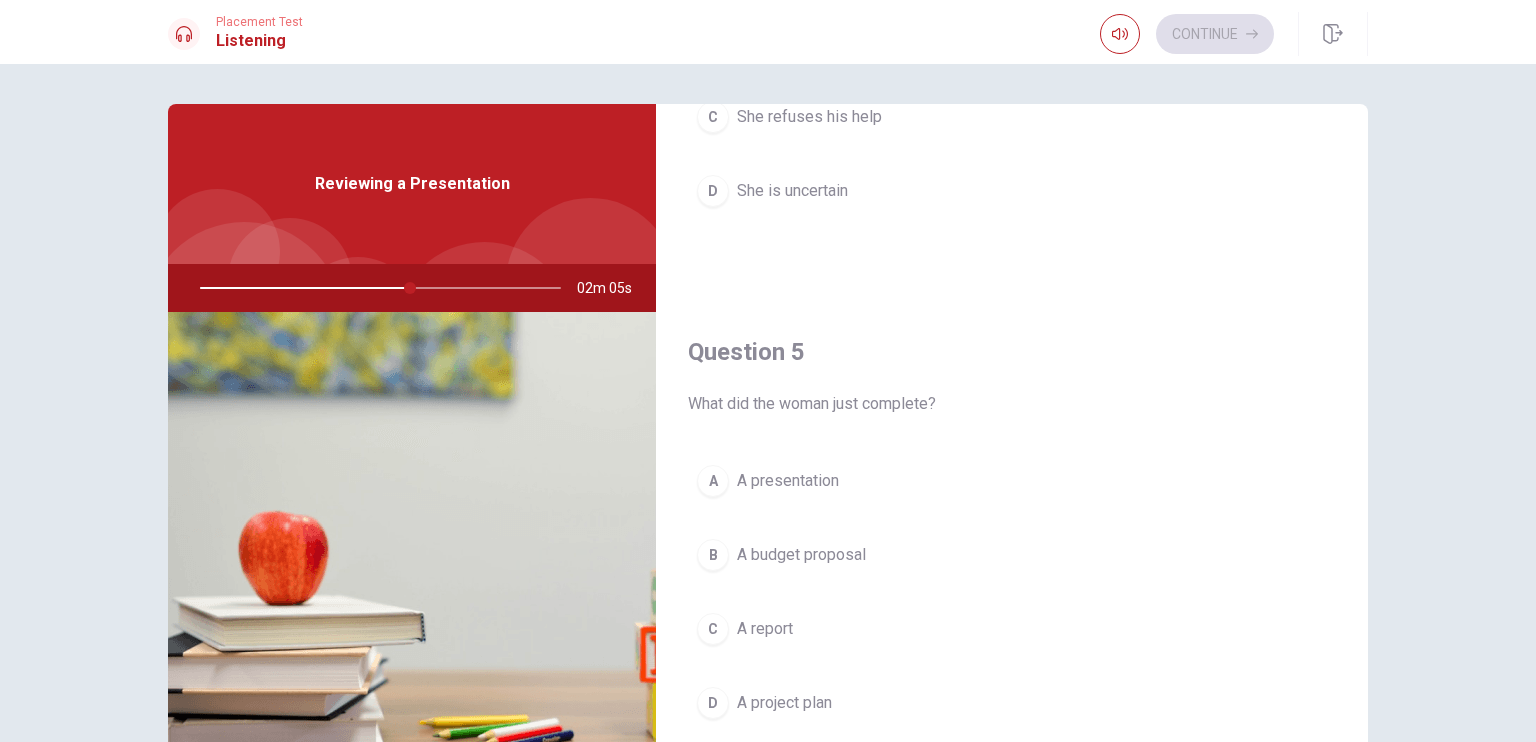 click on "A A presentation" at bounding box center [1012, 481] 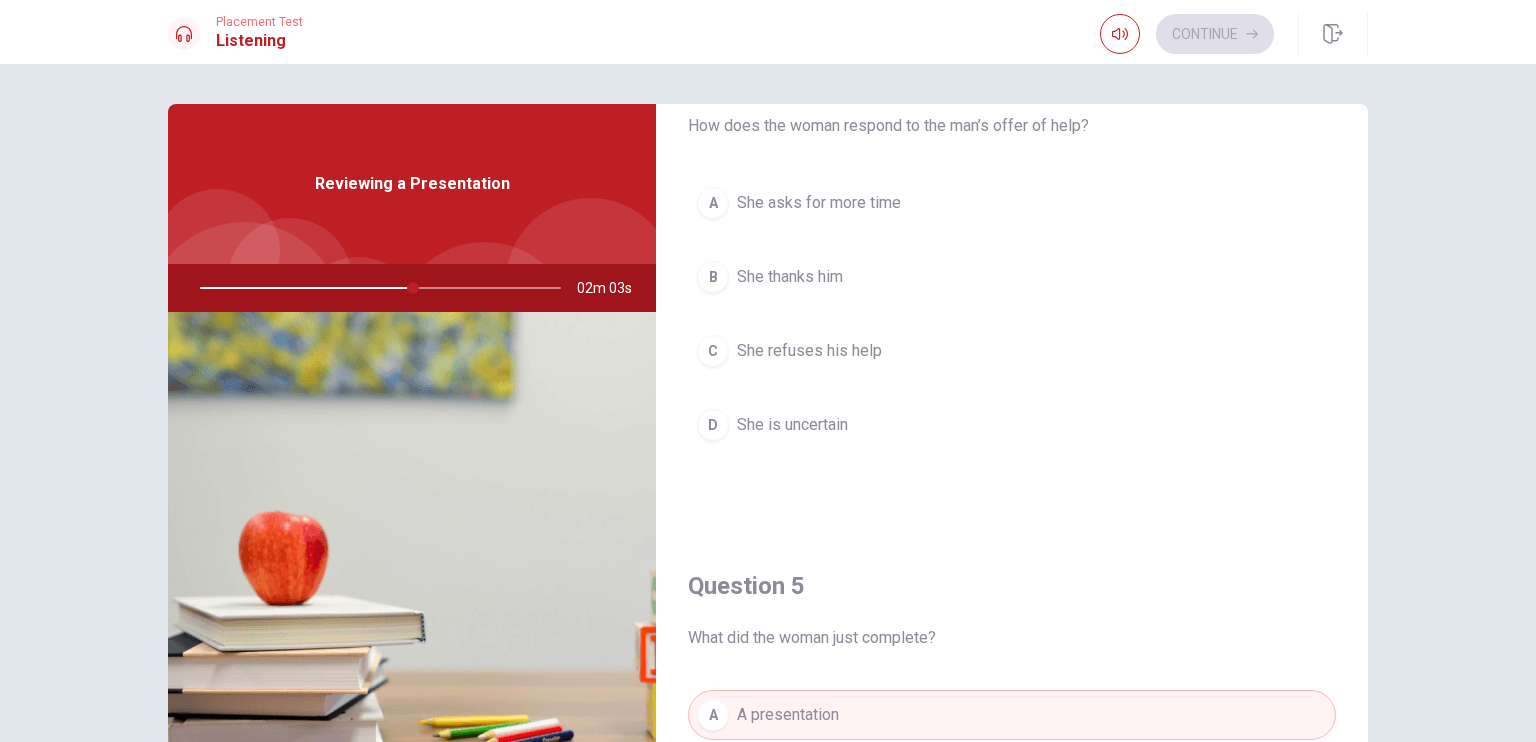 scroll, scrollTop: 1556, scrollLeft: 0, axis: vertical 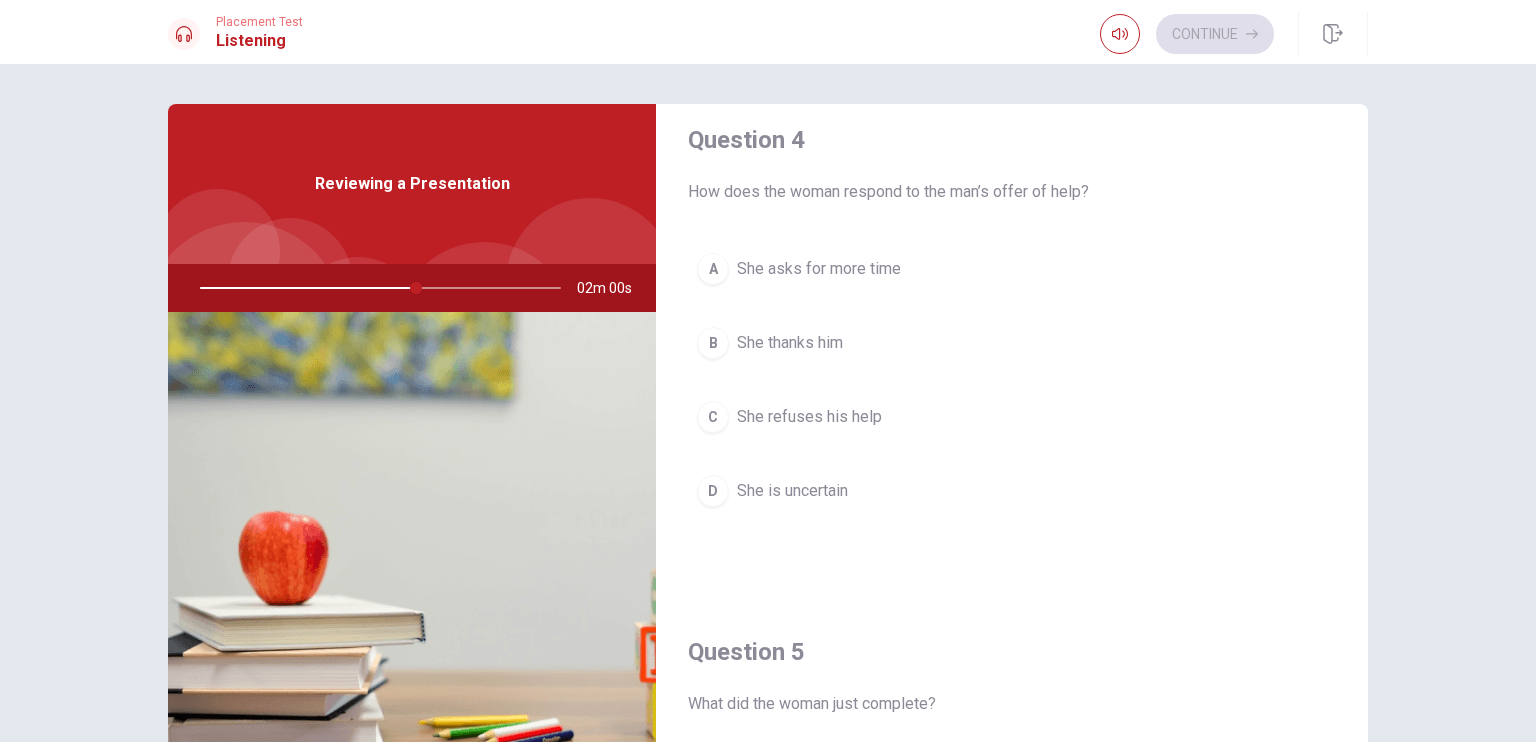 click on "She thanks him" at bounding box center (790, 343) 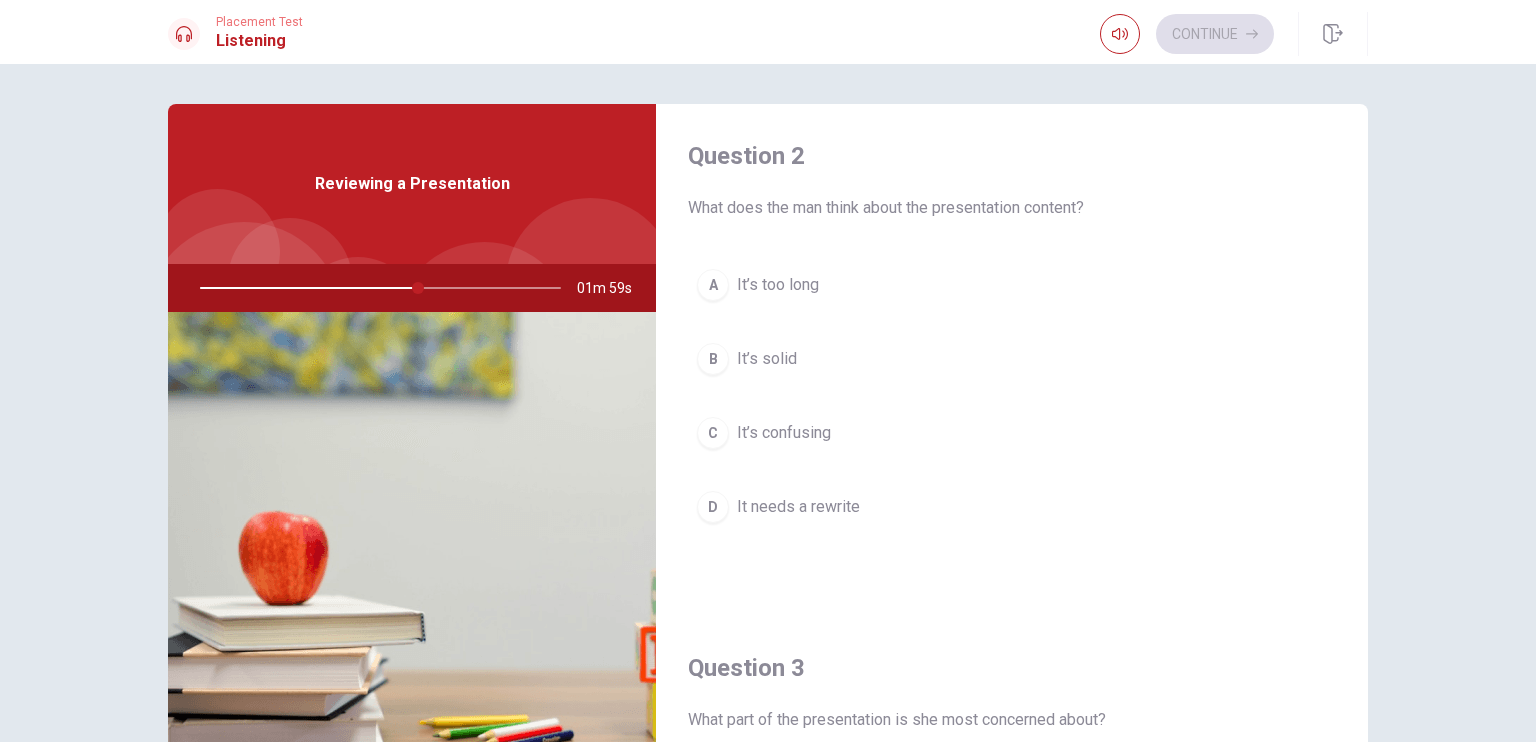 scroll, scrollTop: 356, scrollLeft: 0, axis: vertical 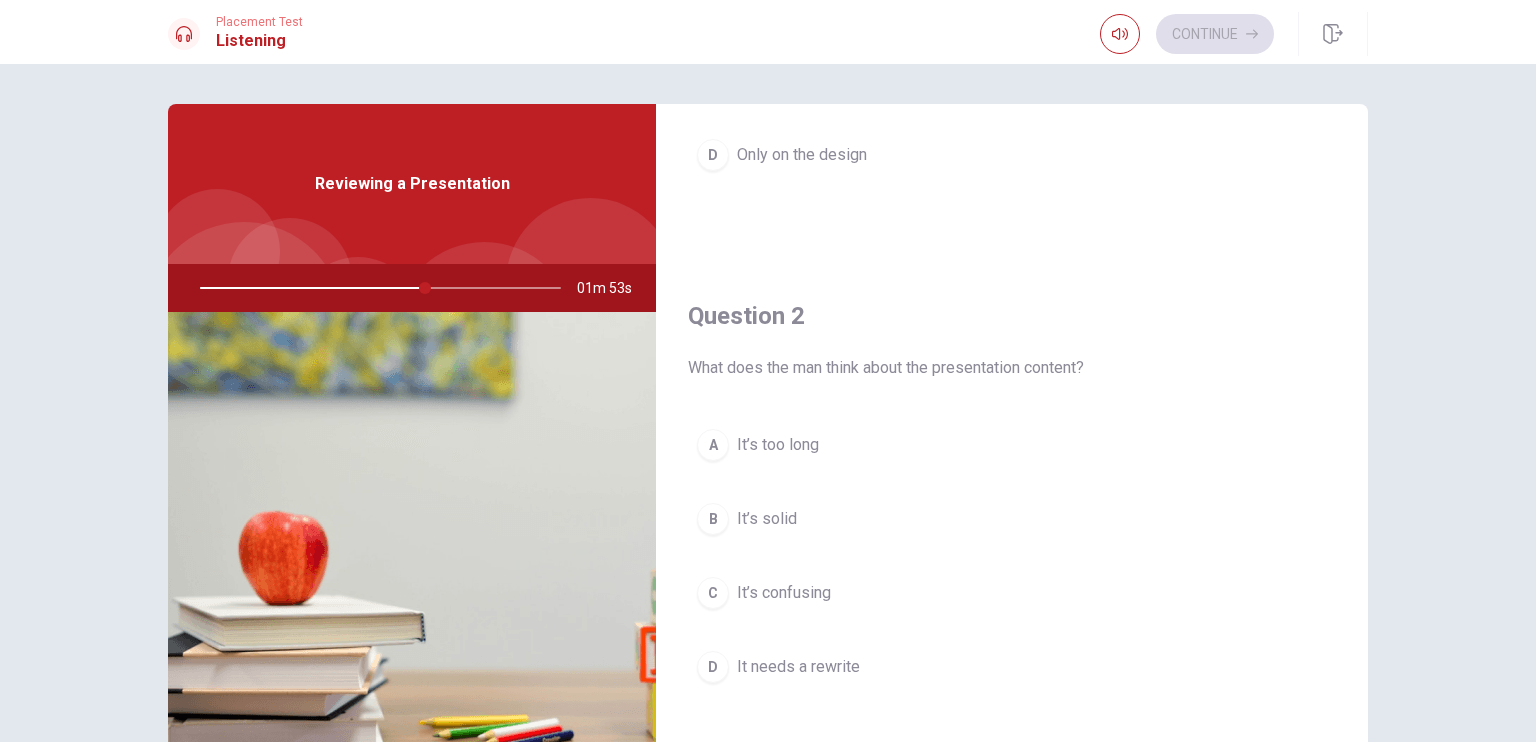 click on "It’s solid" at bounding box center [767, 519] 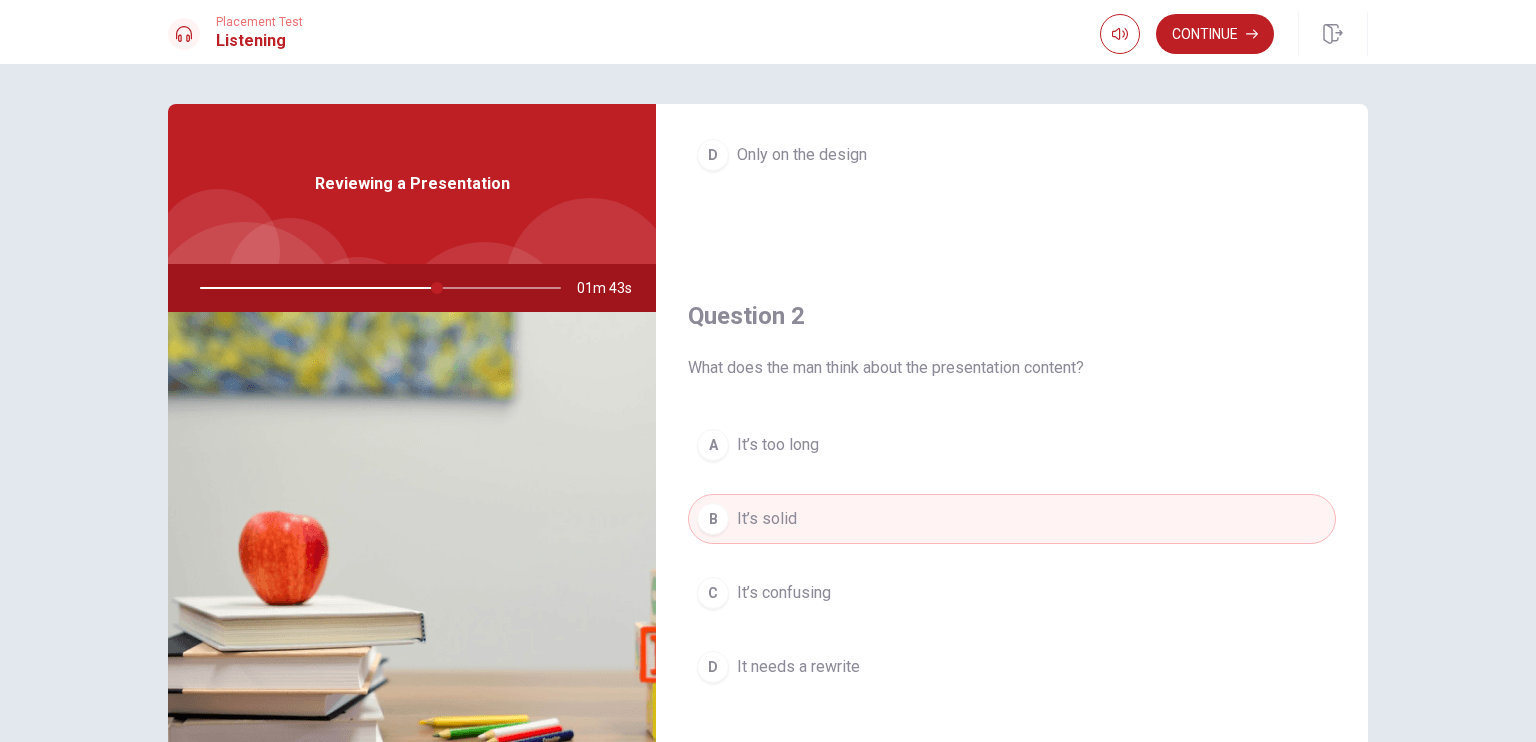 drag, startPoint x: 459, startPoint y: 290, endPoint x: 467, endPoint y: 283, distance: 10.630146 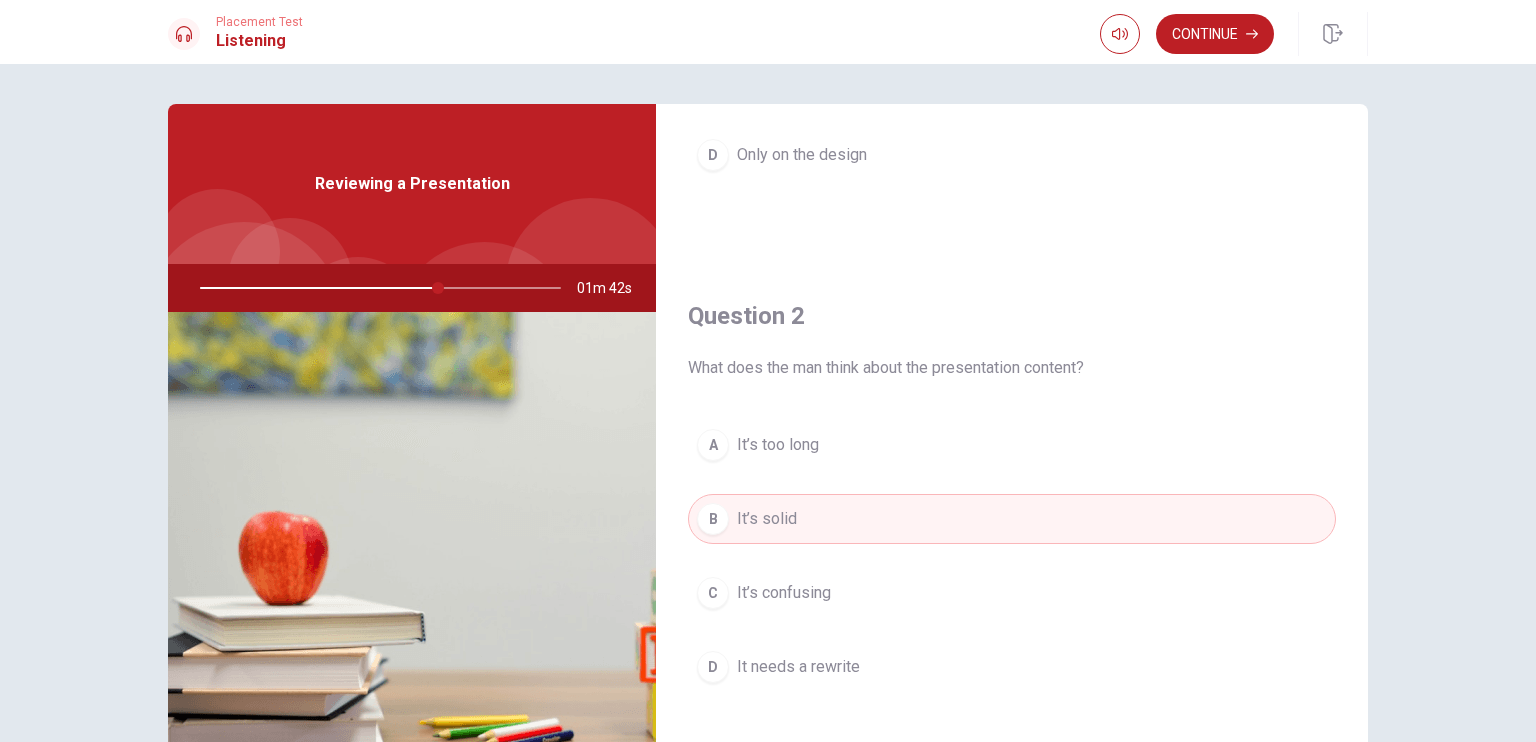 drag, startPoint x: 414, startPoint y: 291, endPoint x: 439, endPoint y: 290, distance: 25.019993 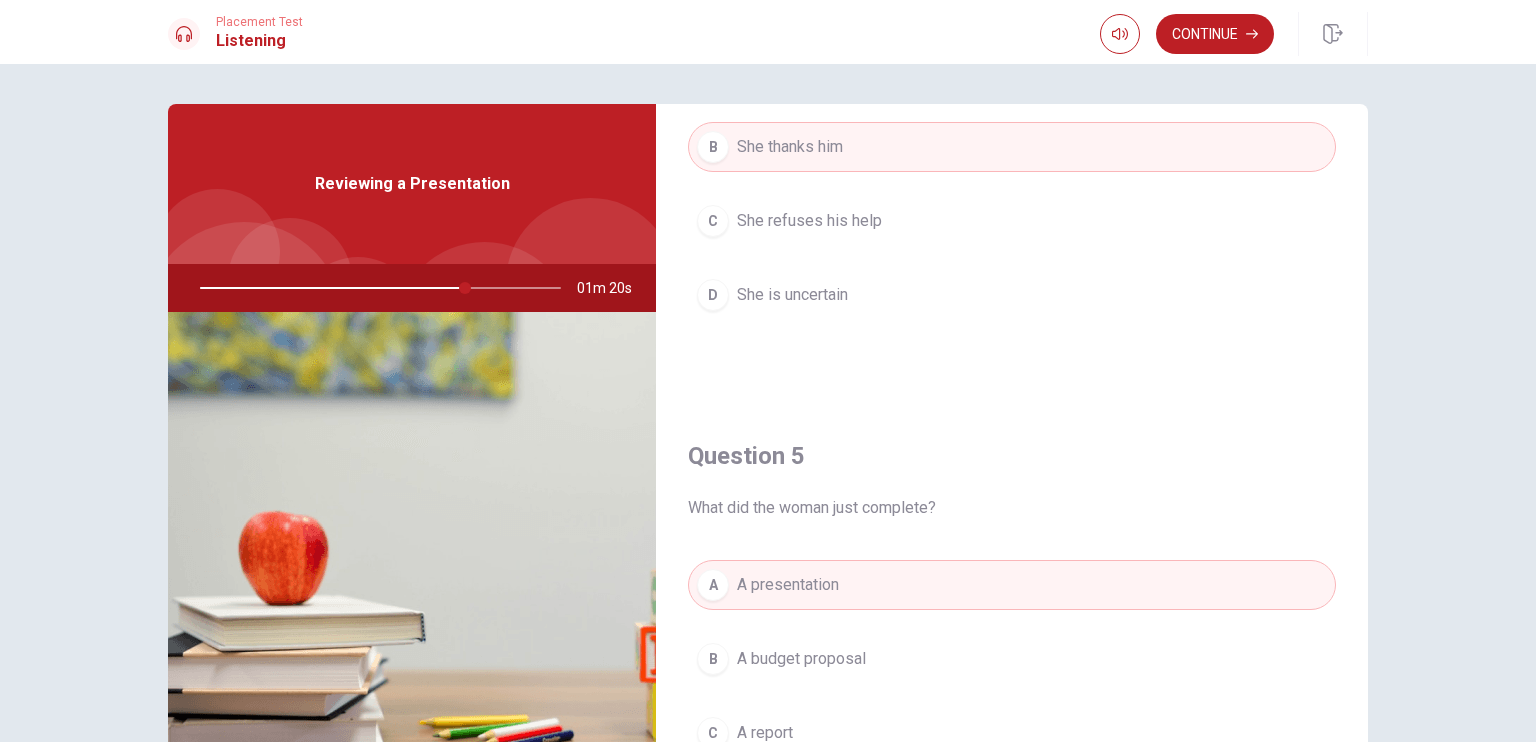 scroll, scrollTop: 1856, scrollLeft: 0, axis: vertical 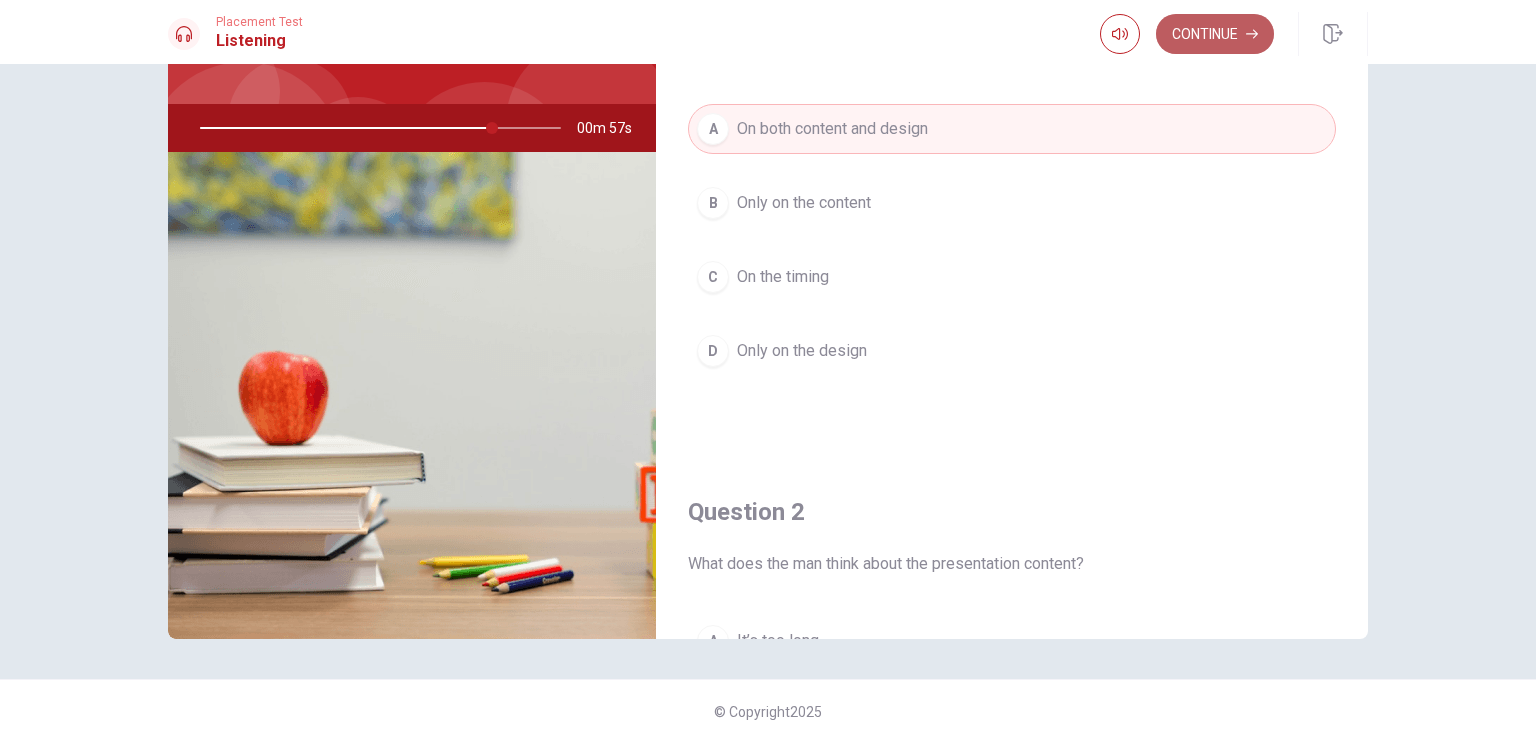 click on "Continue" at bounding box center (1215, 34) 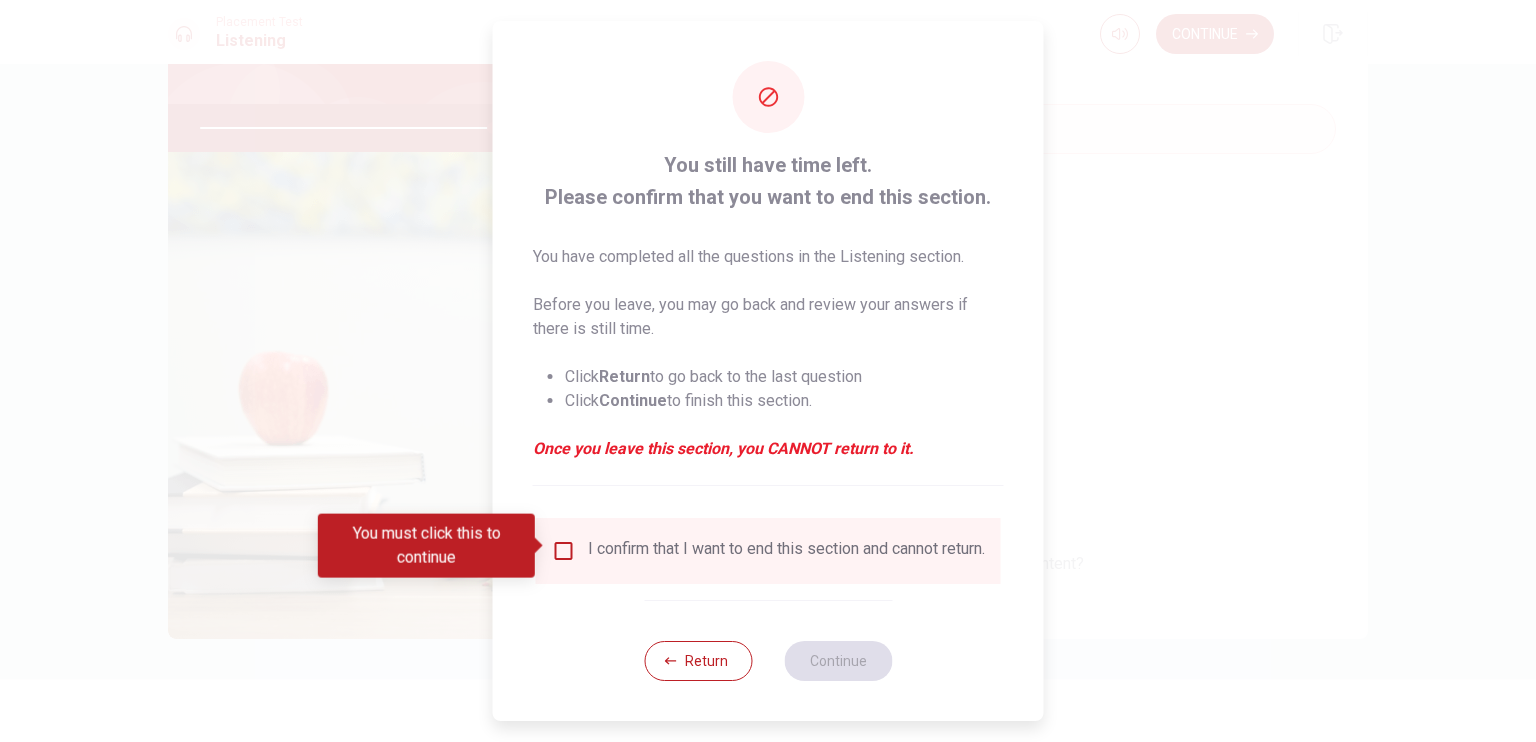 drag, startPoint x: 566, startPoint y: 543, endPoint x: 578, endPoint y: 545, distance: 12.165525 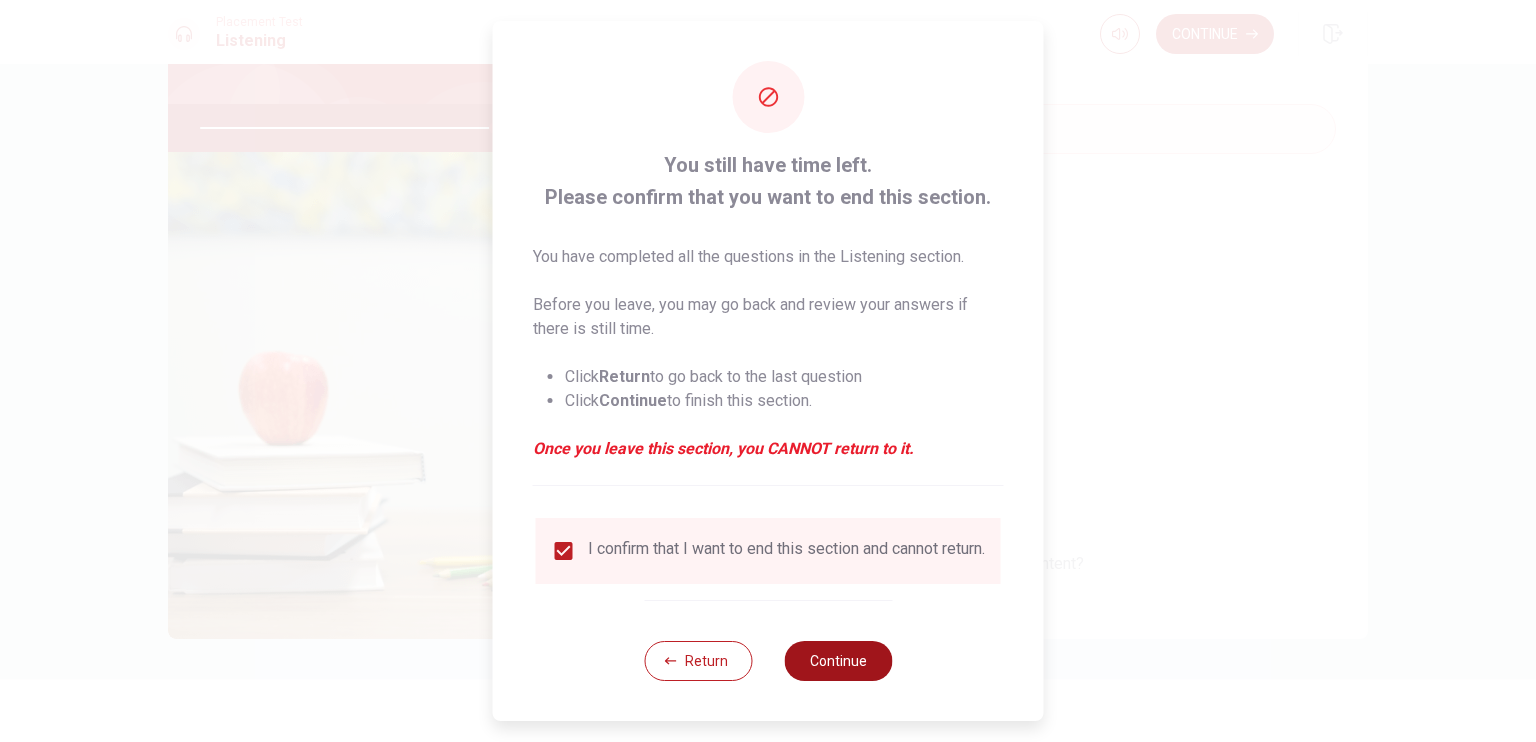 click on "Continue" at bounding box center [838, 661] 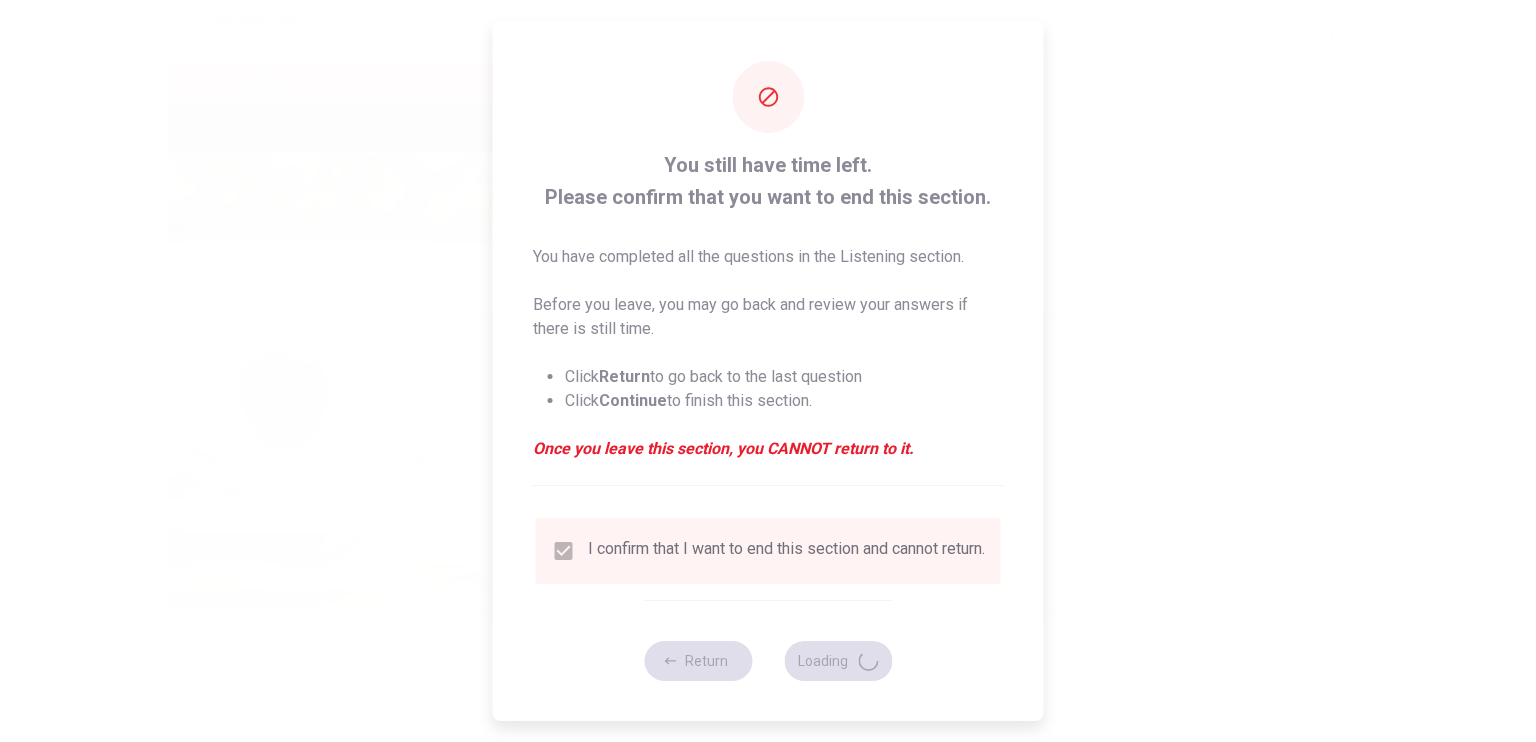 type on "82" 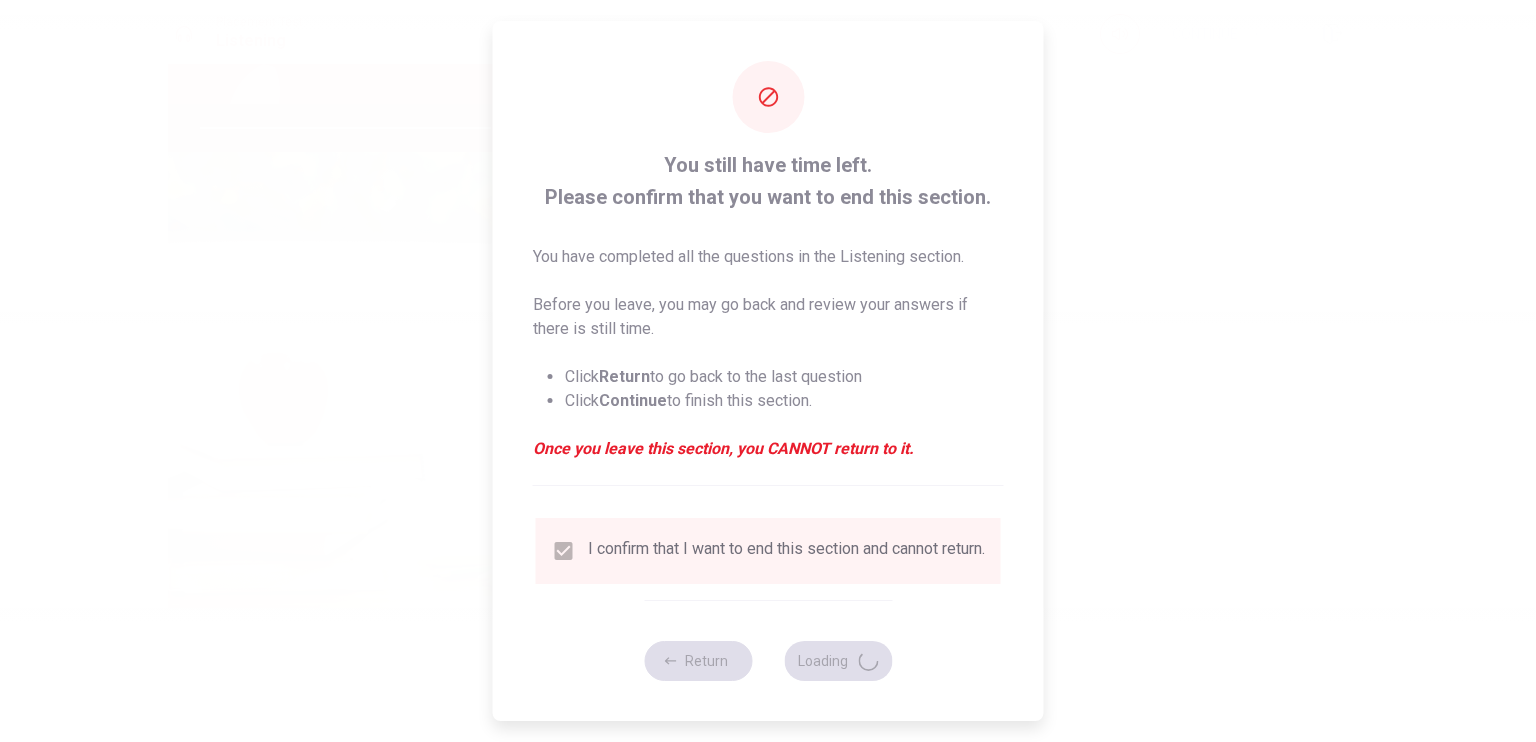 scroll, scrollTop: 0, scrollLeft: 0, axis: both 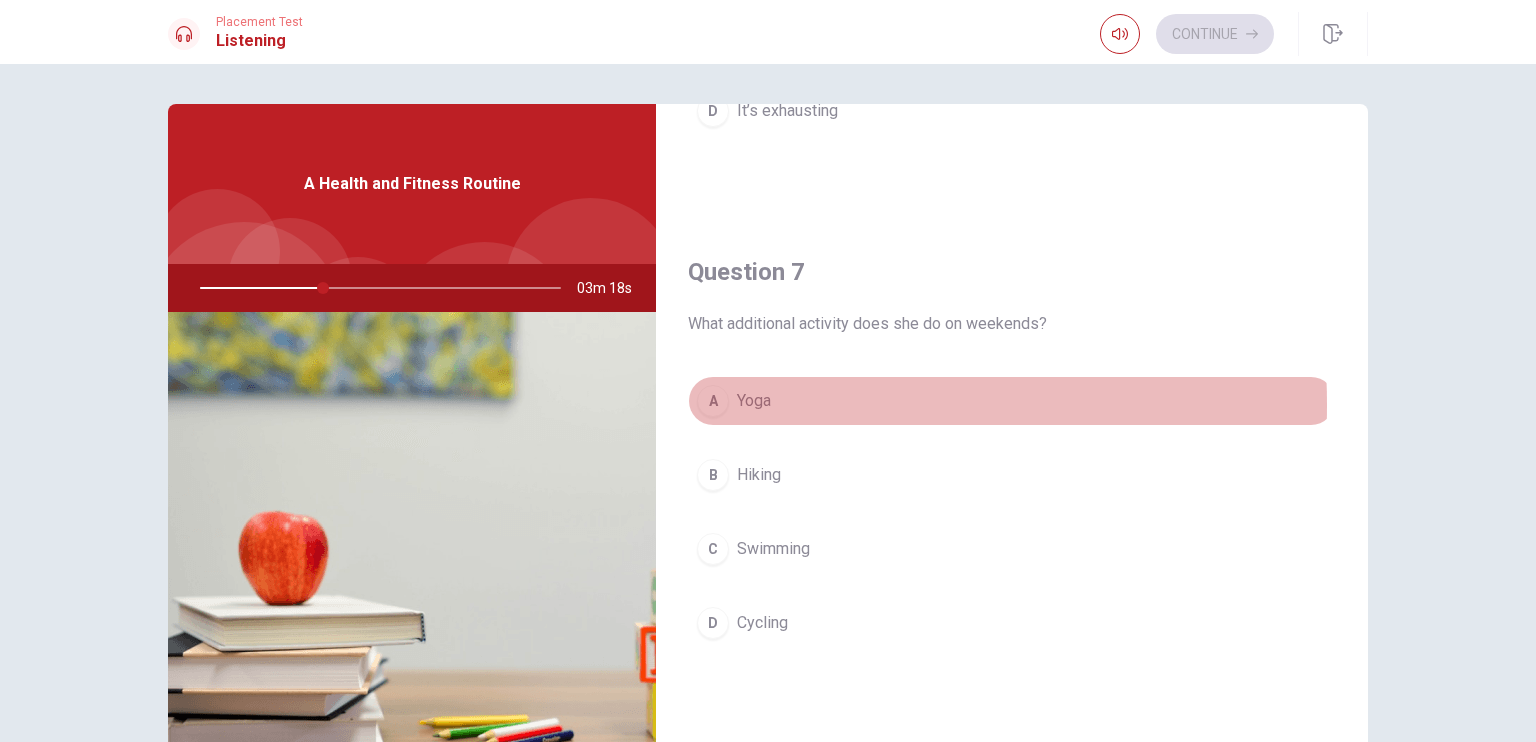 click on "A" at bounding box center (713, 401) 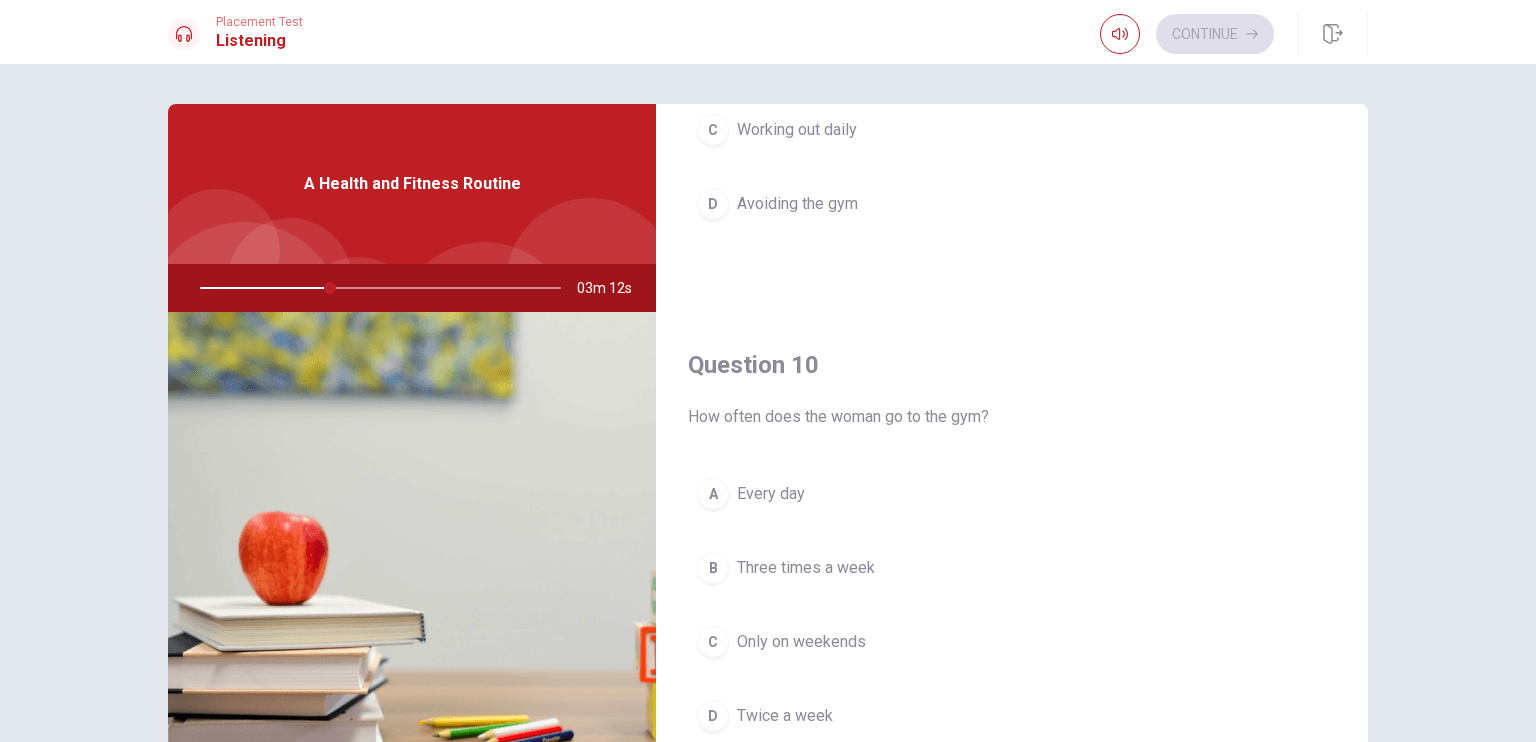 scroll, scrollTop: 1856, scrollLeft: 0, axis: vertical 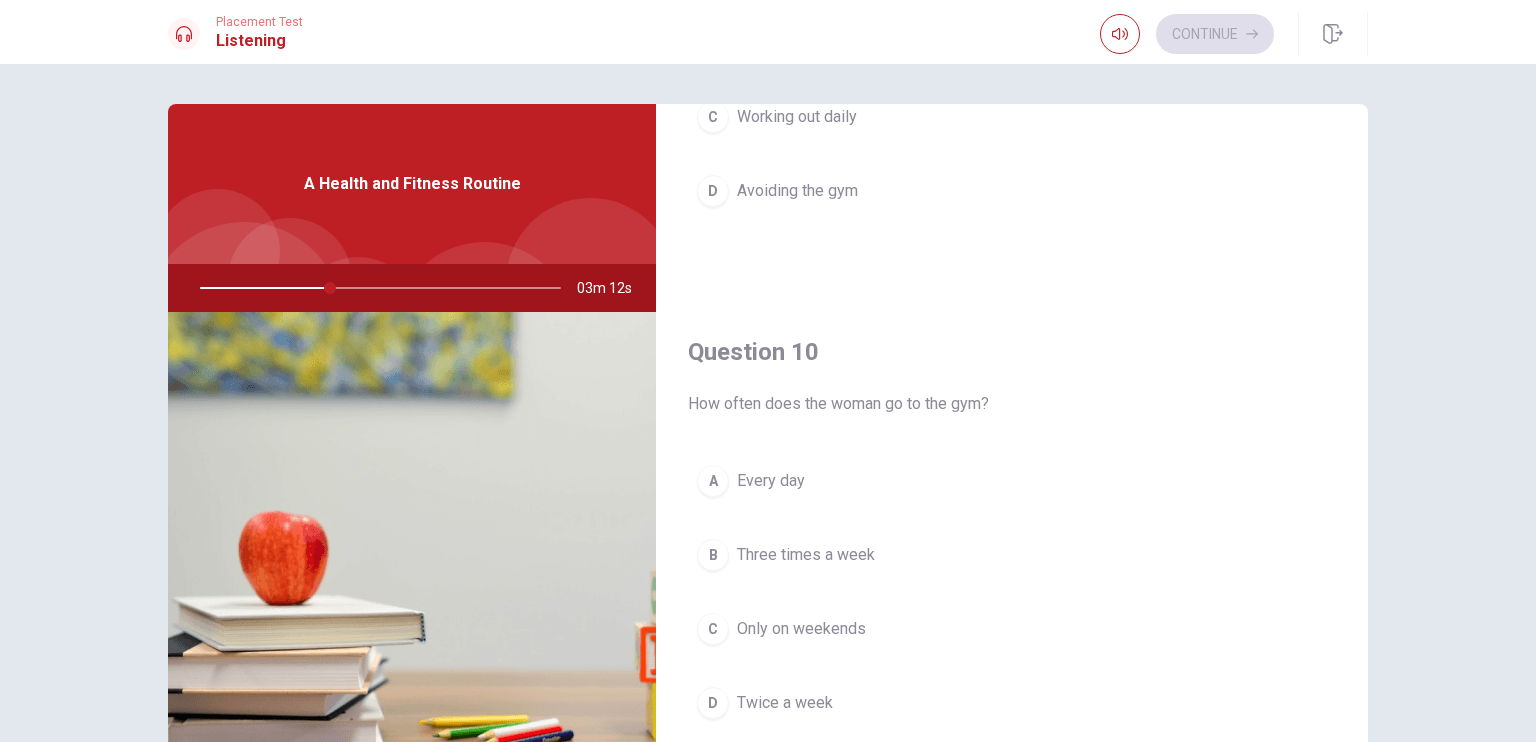 click on "Three times a week" at bounding box center (806, 555) 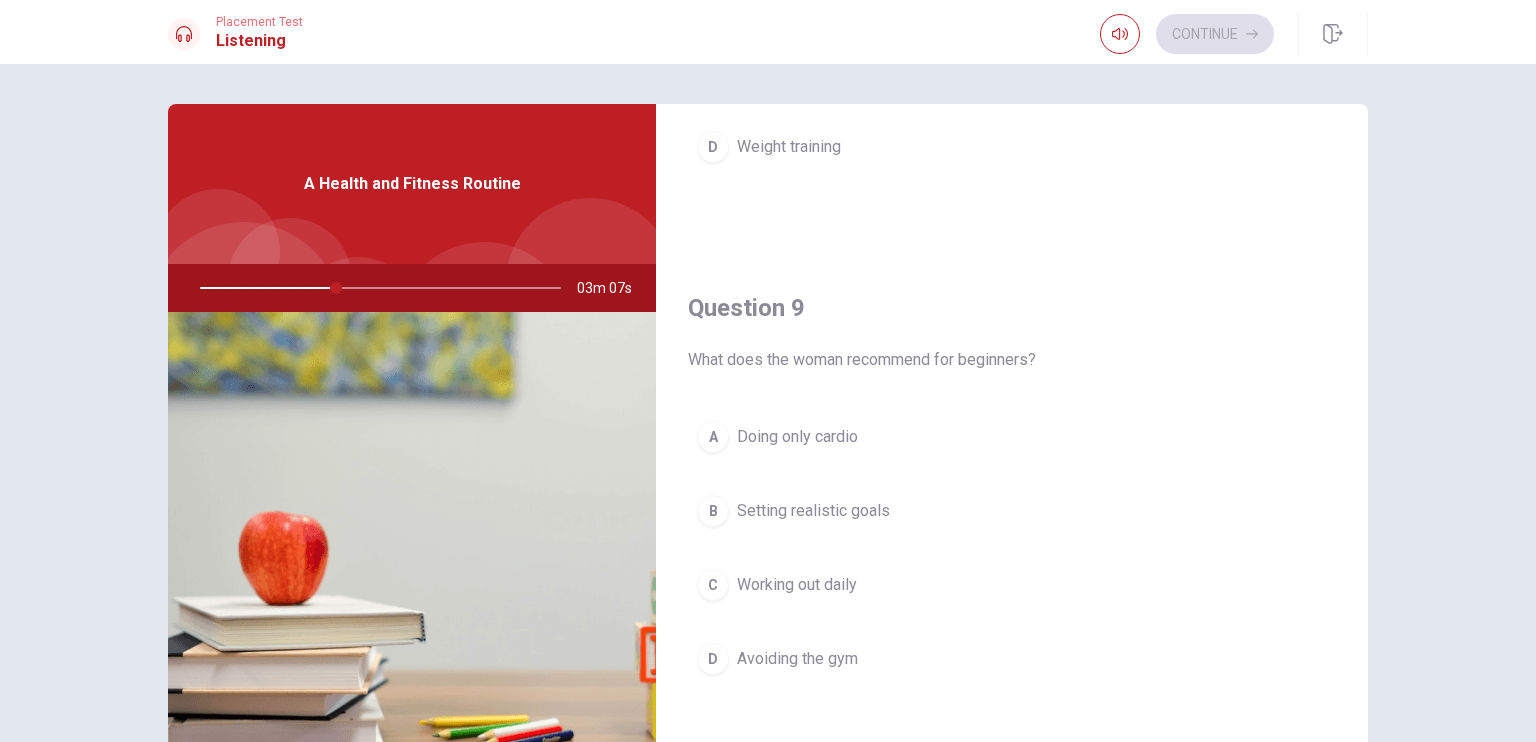scroll, scrollTop: 1400, scrollLeft: 0, axis: vertical 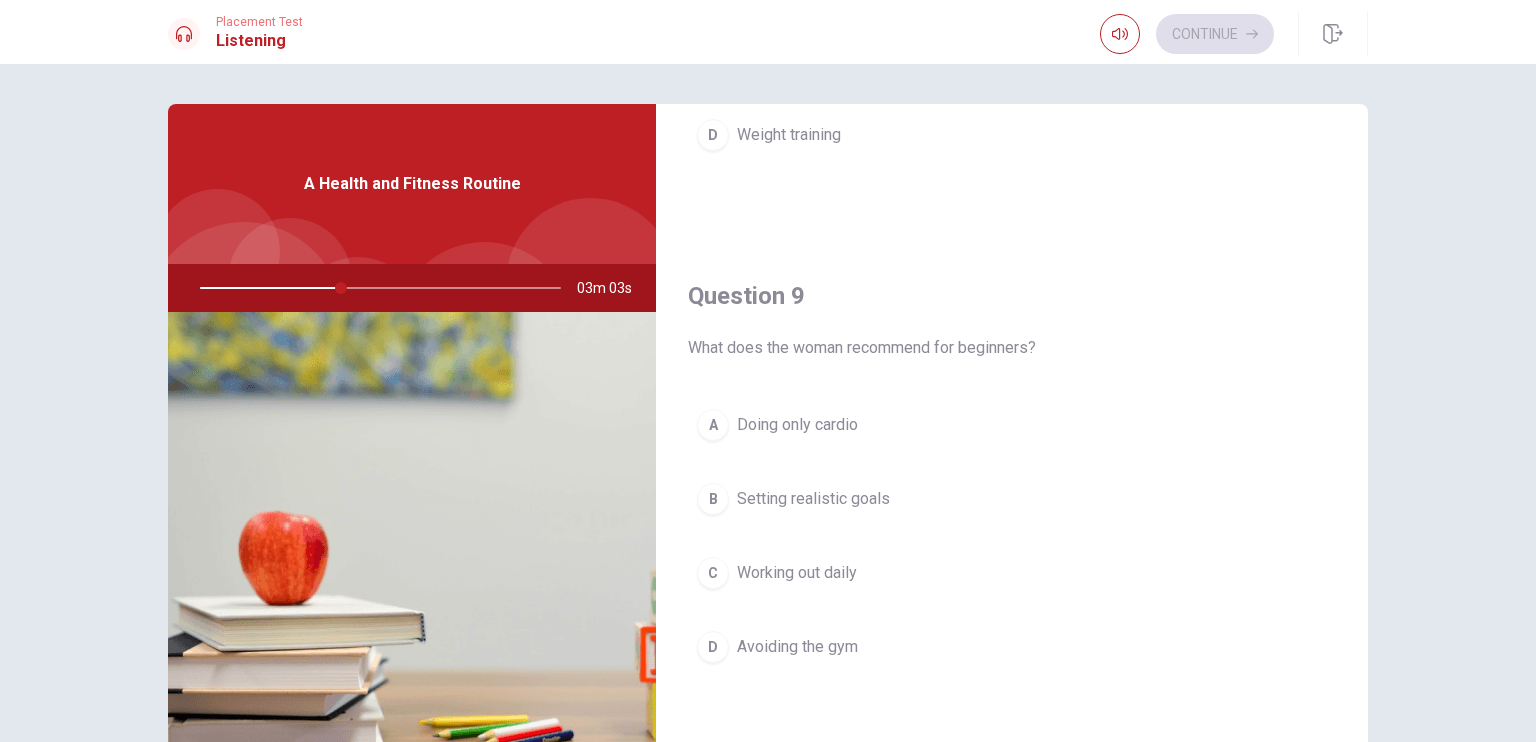 click on "Setting realistic goals" at bounding box center [813, 499] 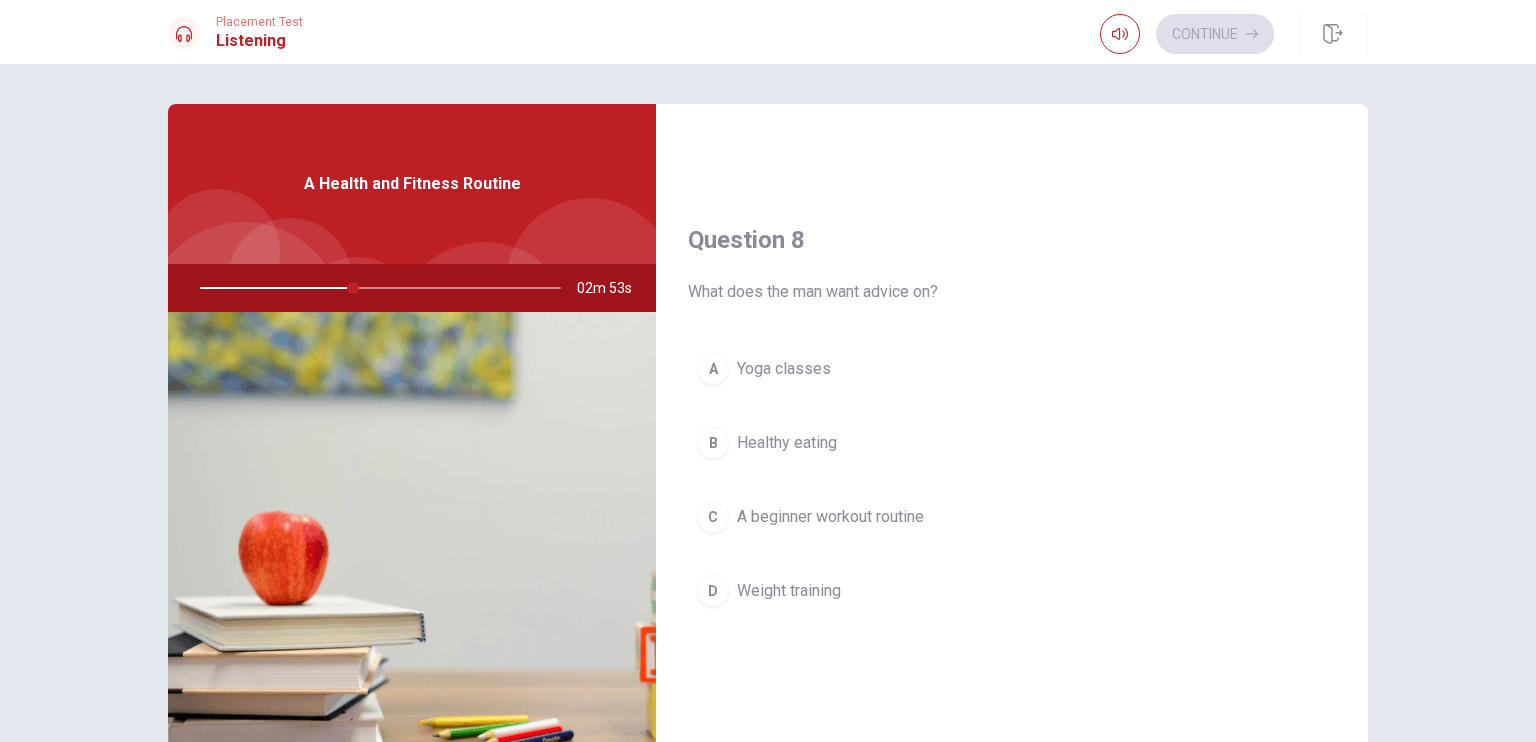 scroll, scrollTop: 1000, scrollLeft: 0, axis: vertical 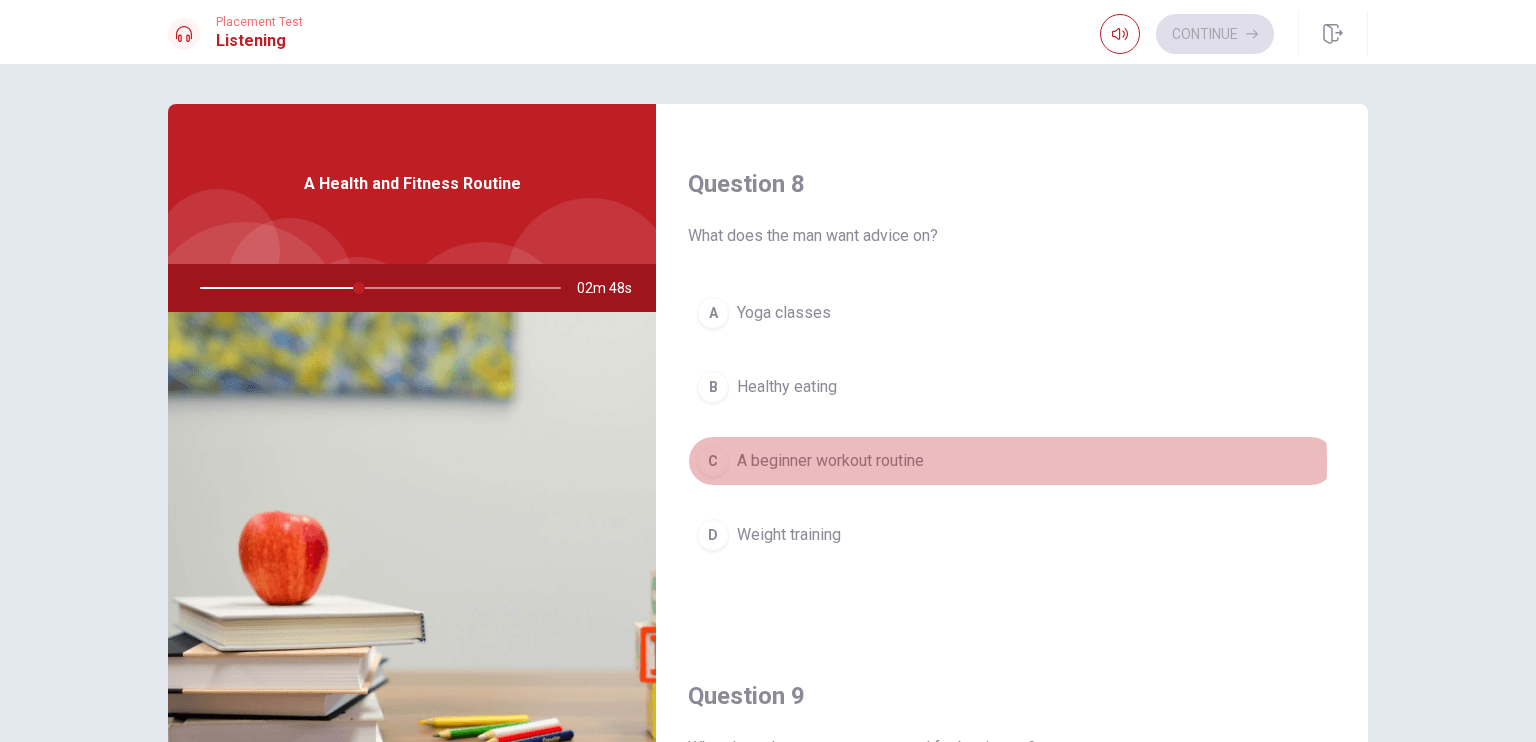 click on "A beginner workout routine" at bounding box center (830, 461) 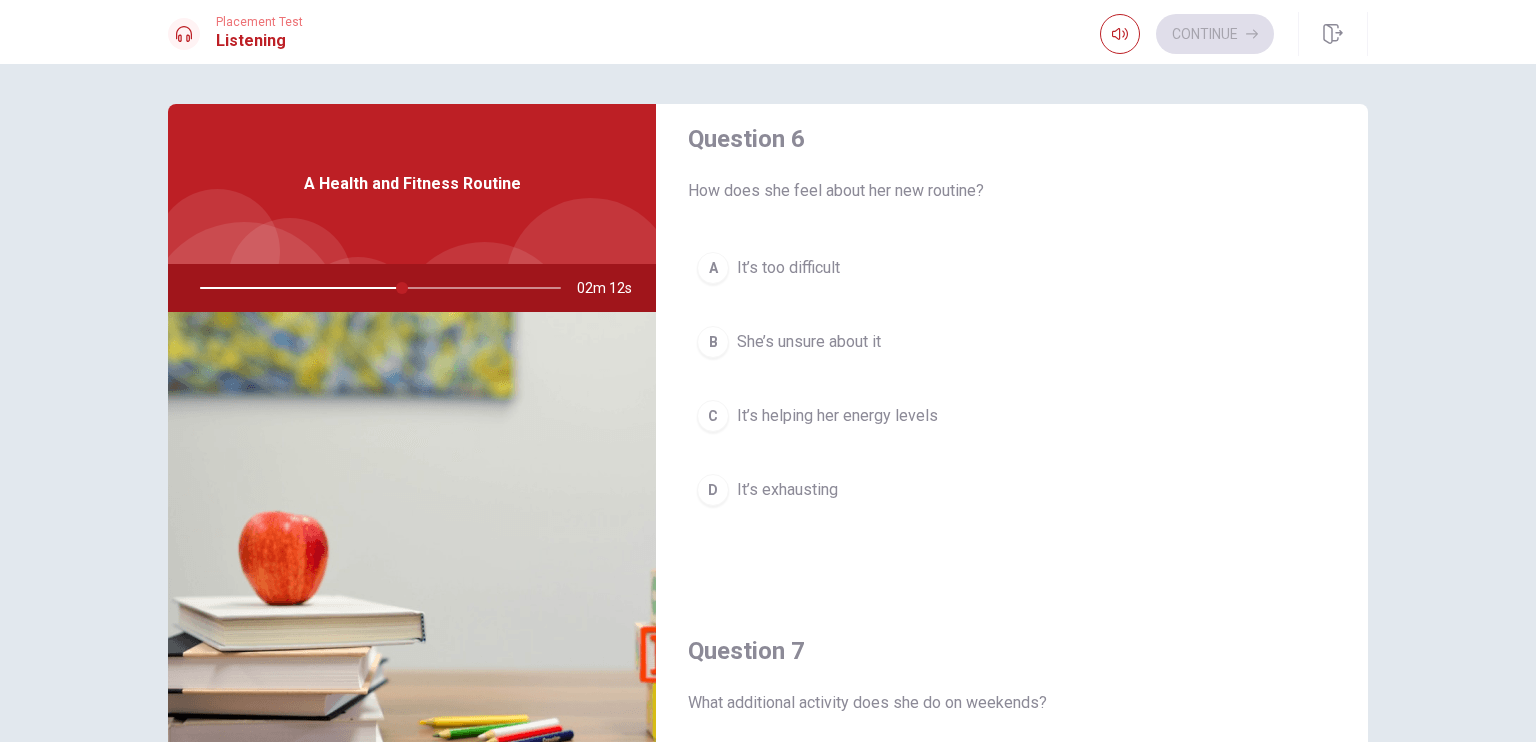scroll, scrollTop: 0, scrollLeft: 0, axis: both 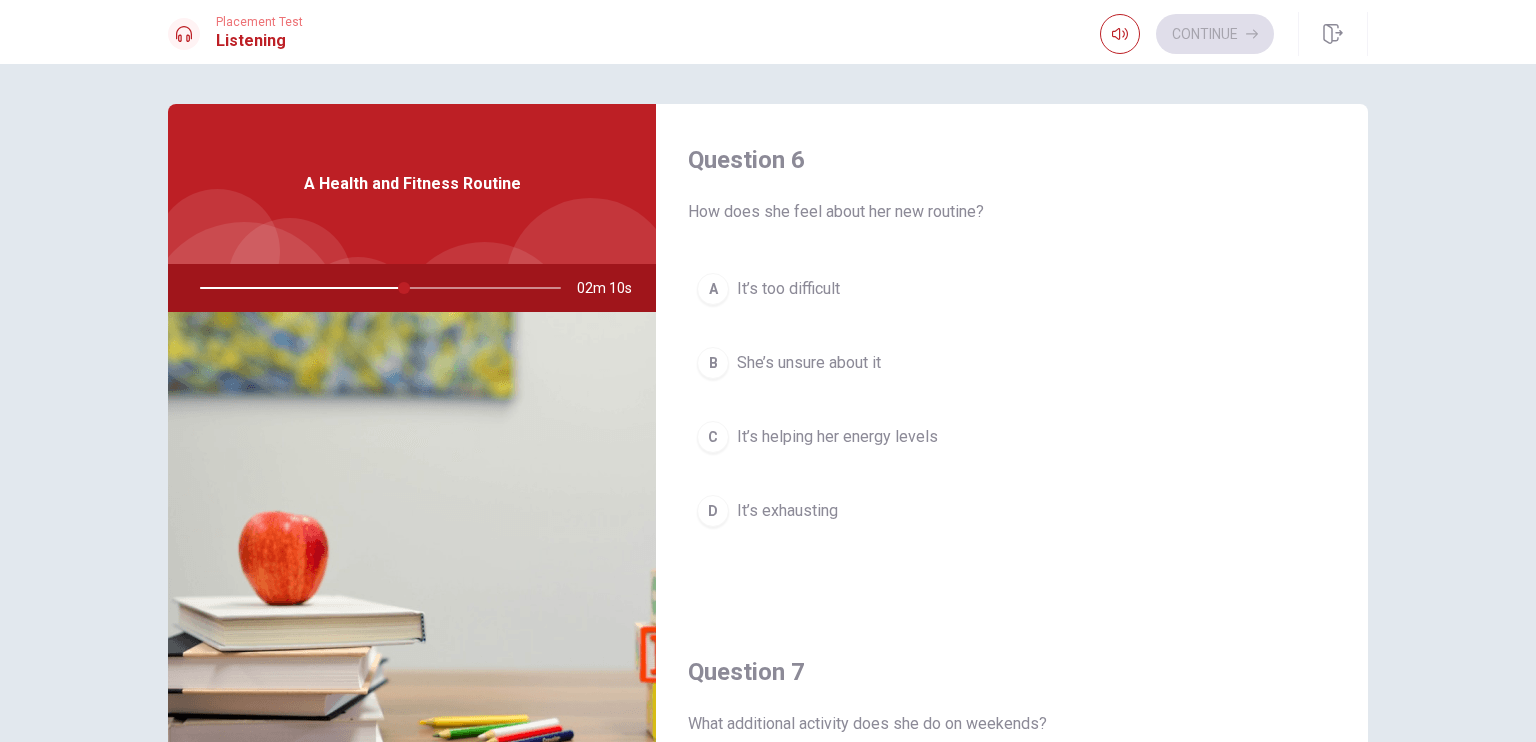 click on "It’s helping her energy levels" at bounding box center [837, 437] 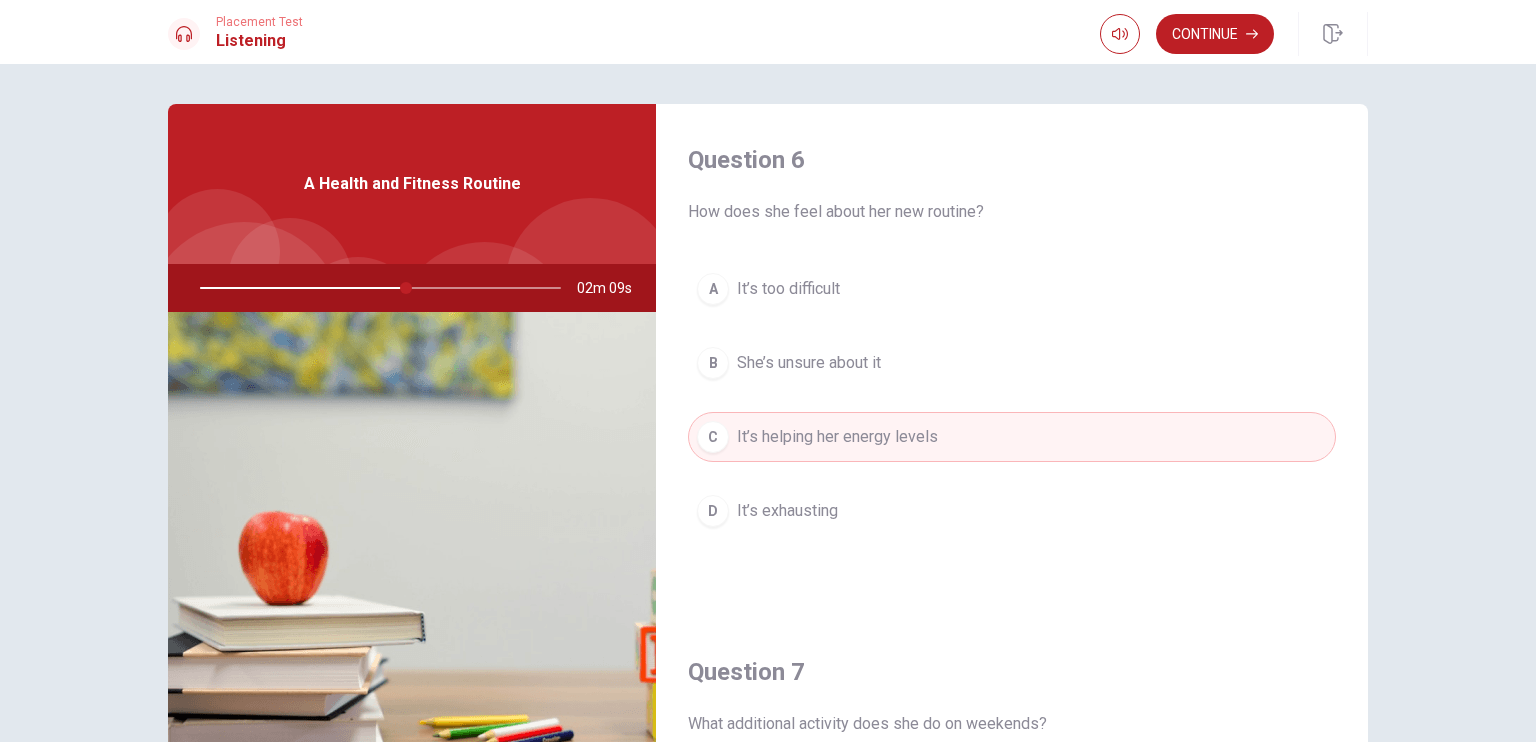 click on "D It’s exhausting" at bounding box center [1012, 511] 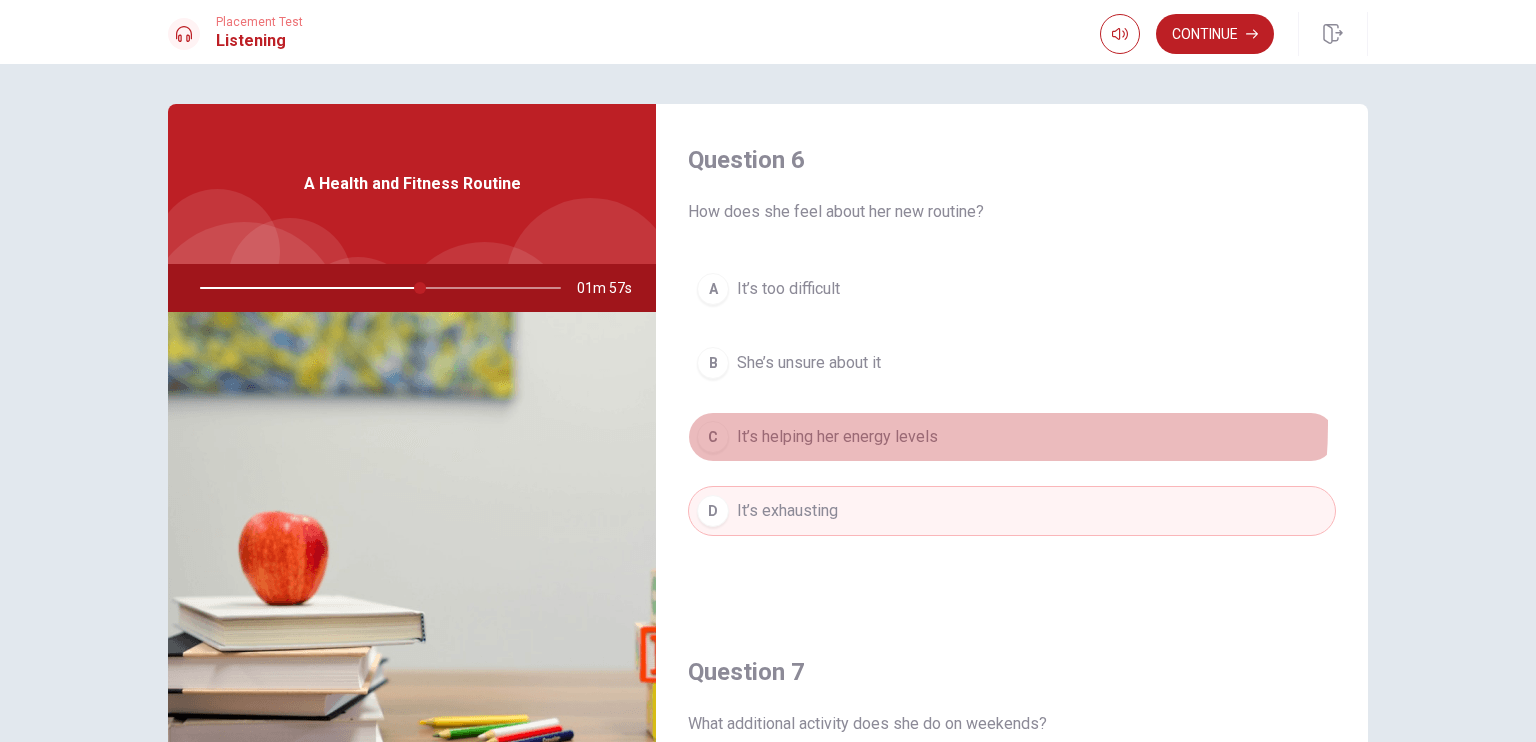 click on "It’s helping her energy levels" at bounding box center (837, 437) 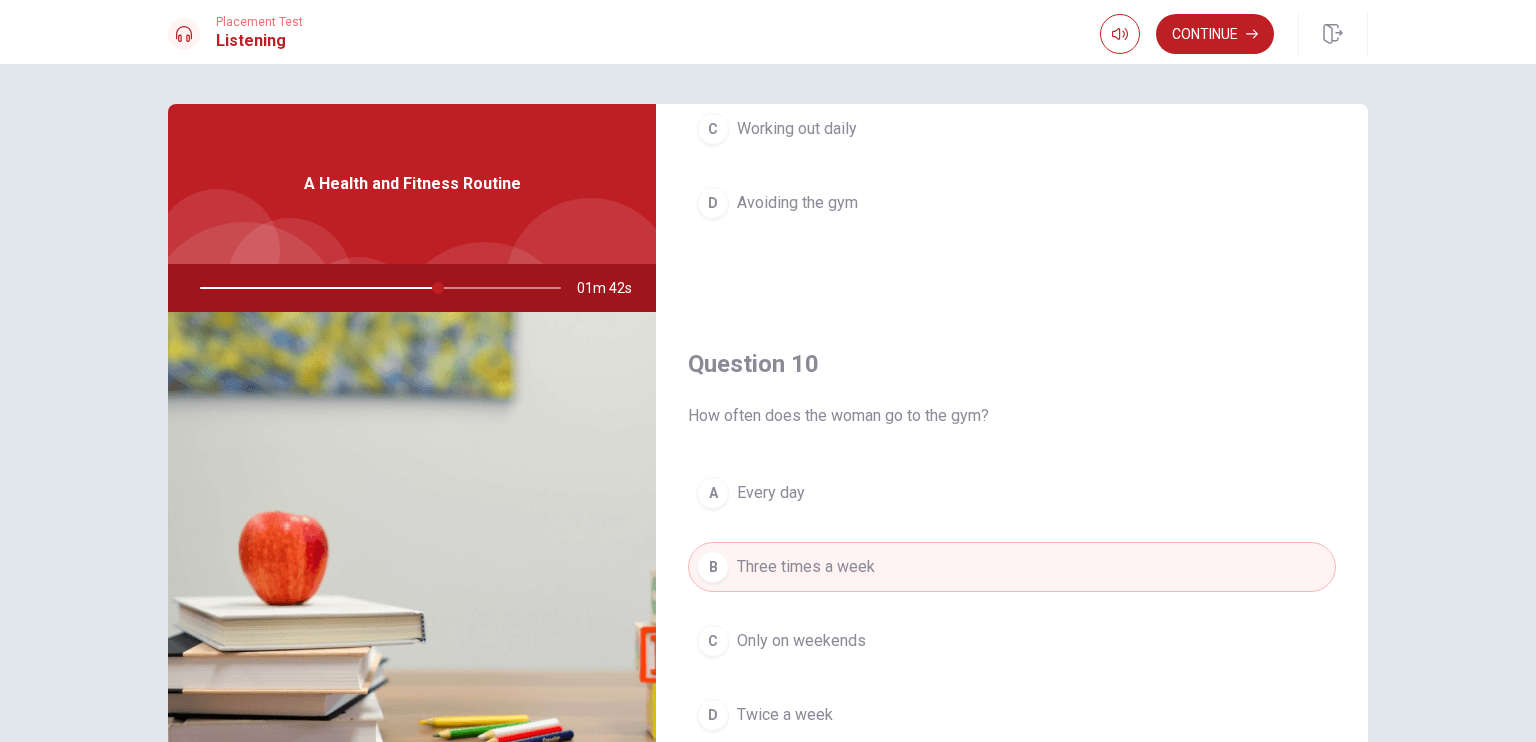scroll, scrollTop: 1856, scrollLeft: 0, axis: vertical 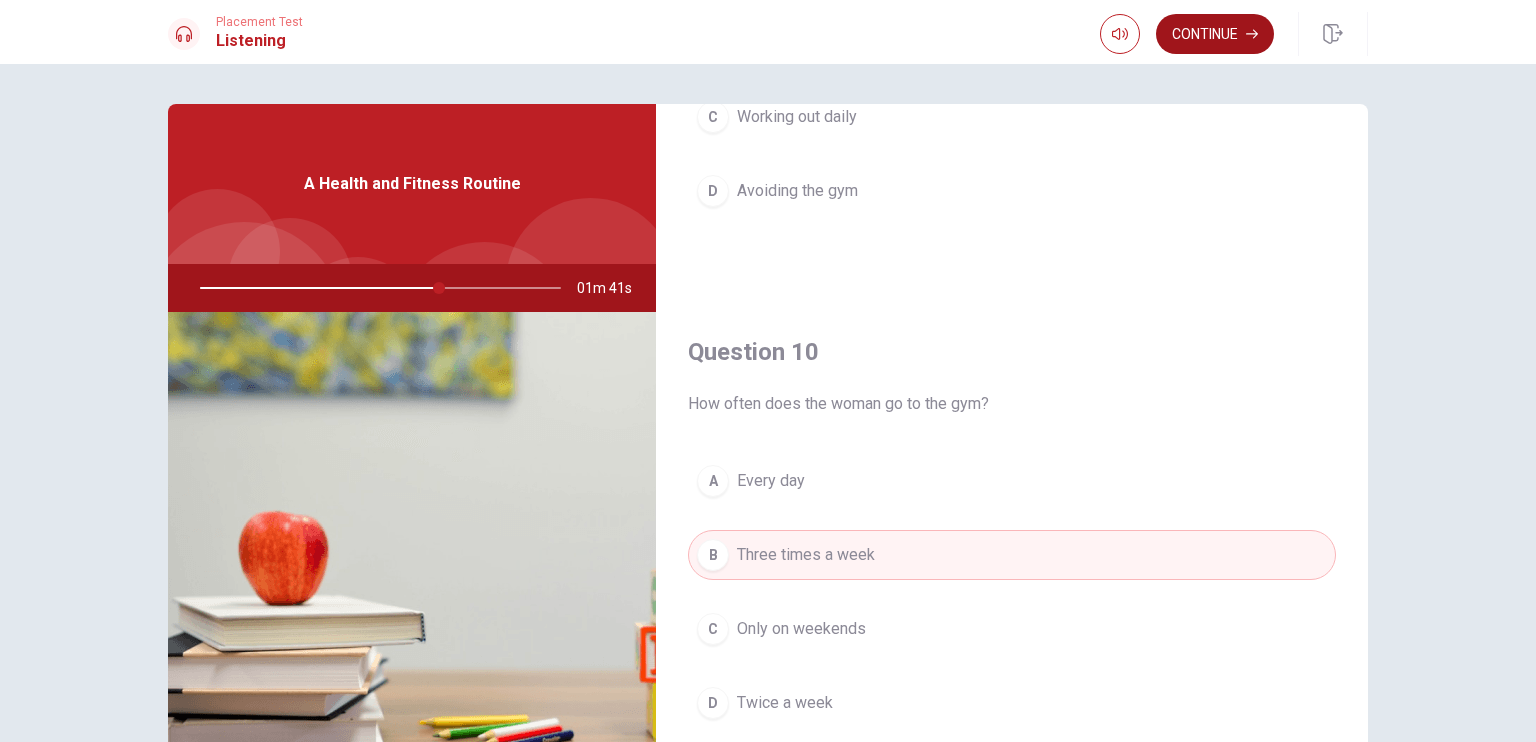 click on "Continue" at bounding box center (1215, 34) 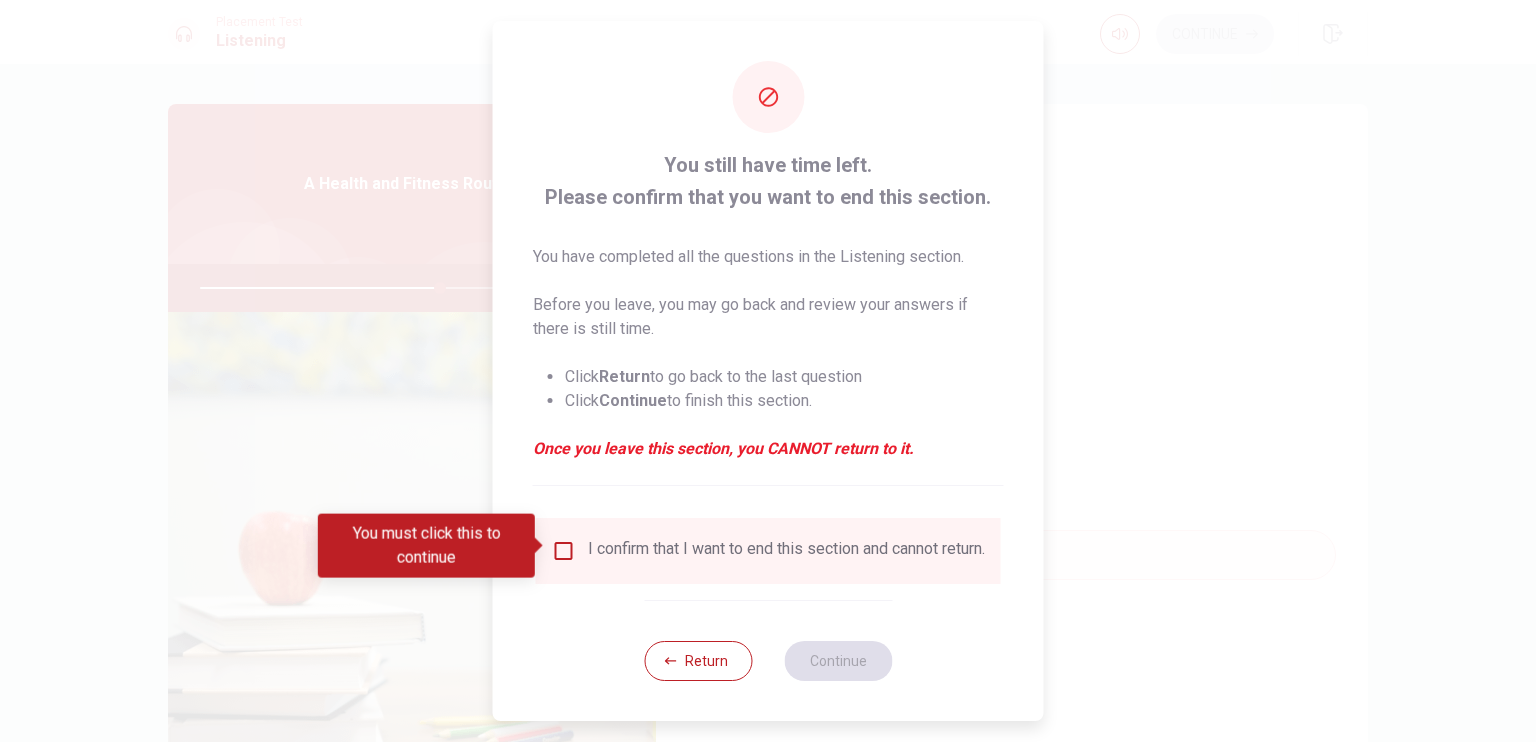 click on "I confirm that I want to end this section and cannot return." at bounding box center (768, 551) 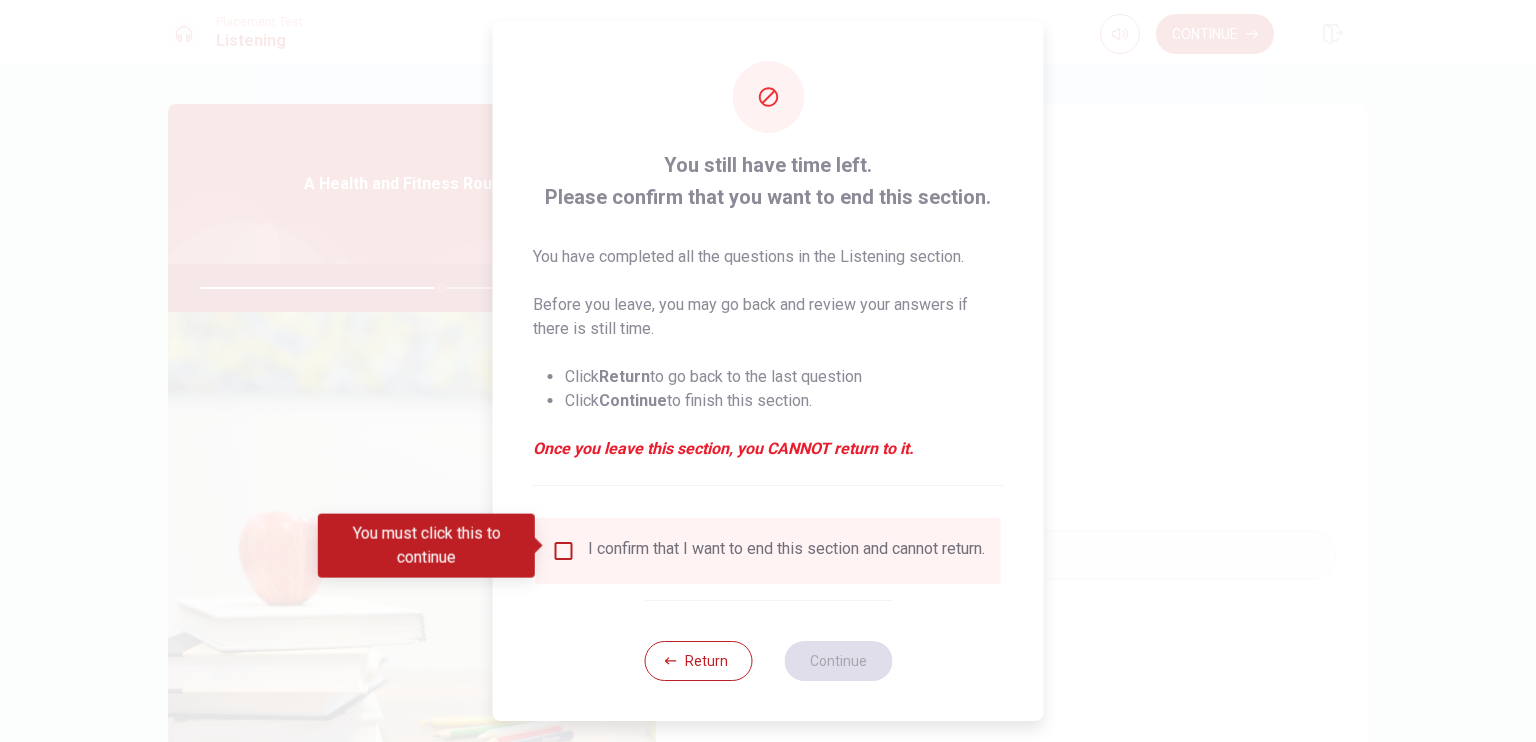 click on "You must click this to continue" at bounding box center [433, 546] 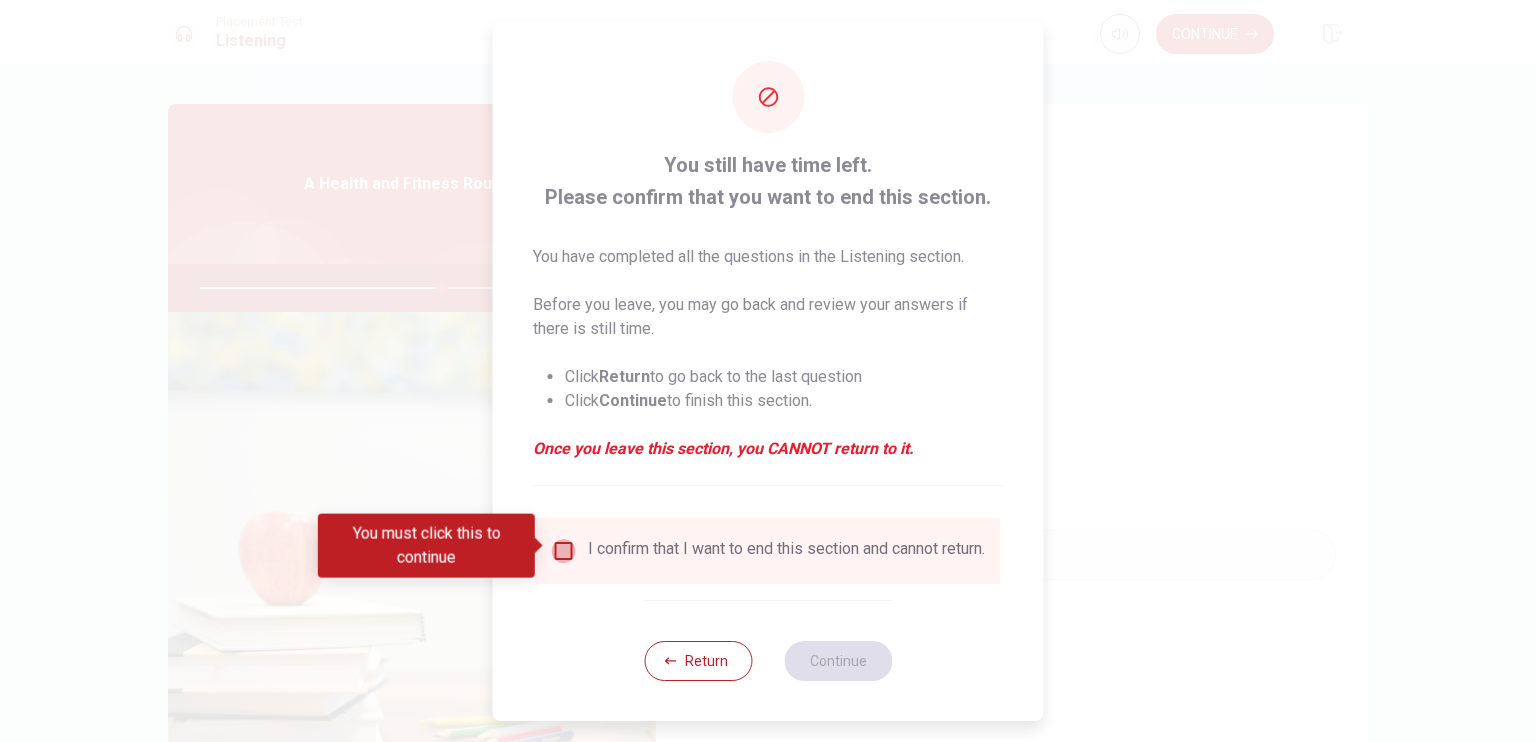 click at bounding box center (564, 551) 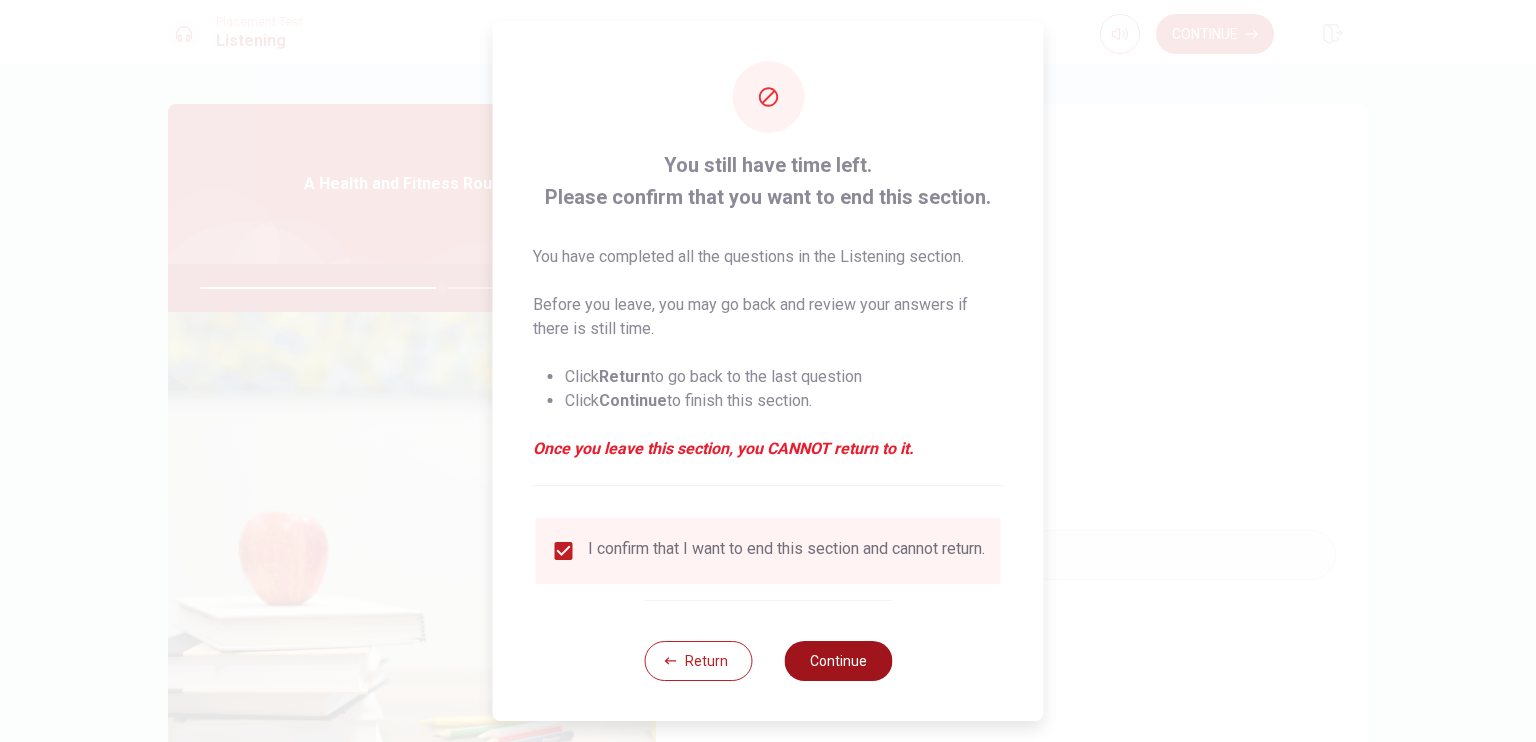 click on "Continue" at bounding box center [838, 661] 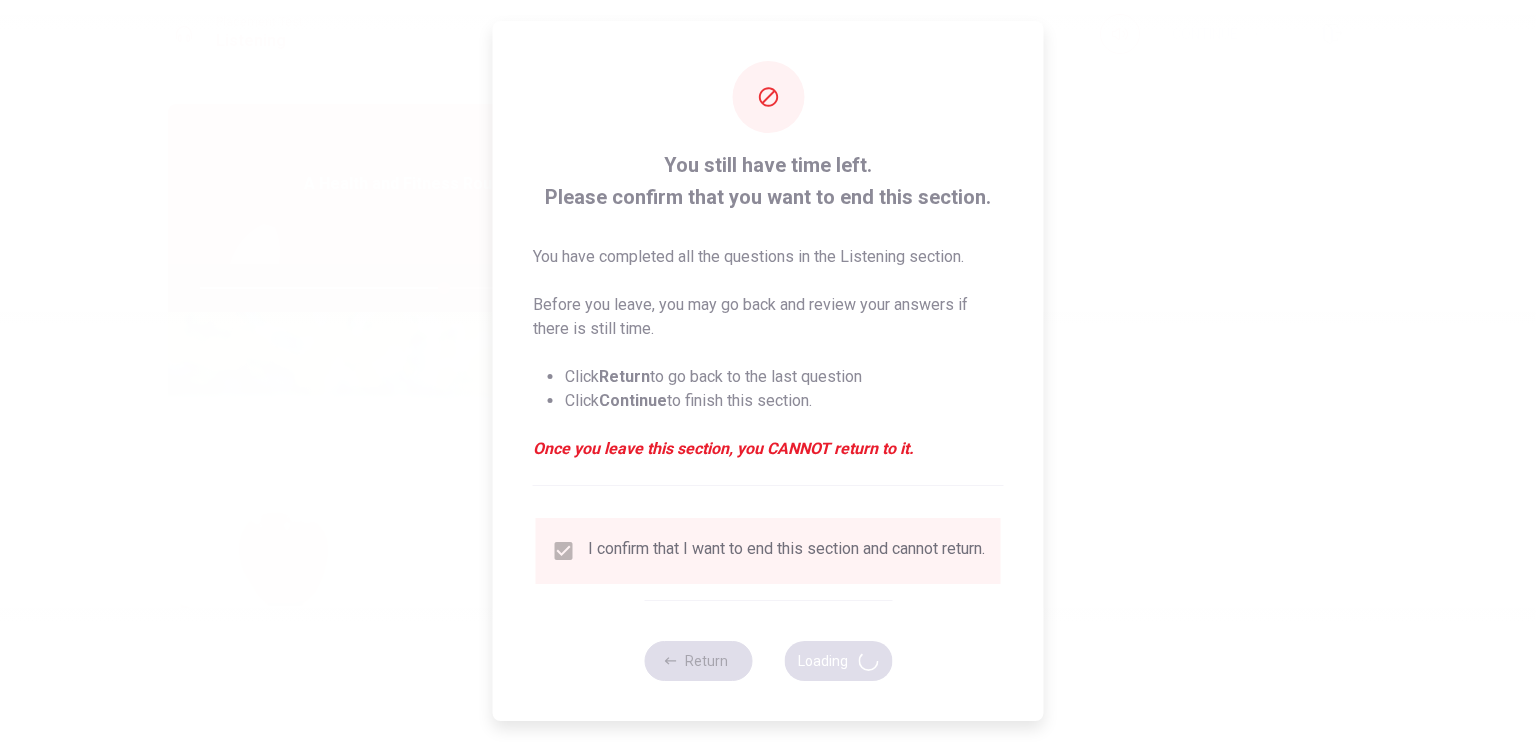 type on "68" 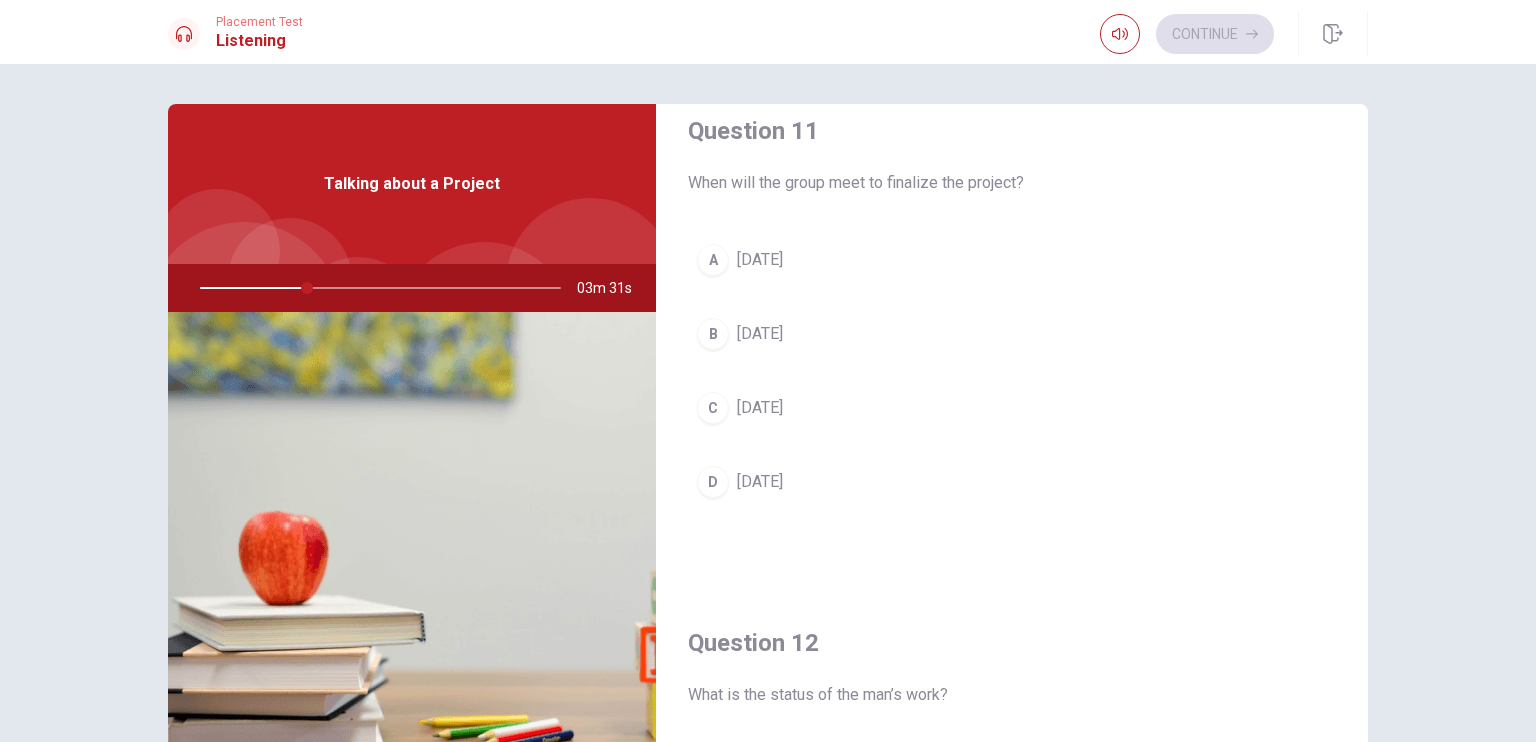 scroll, scrollTop: 0, scrollLeft: 0, axis: both 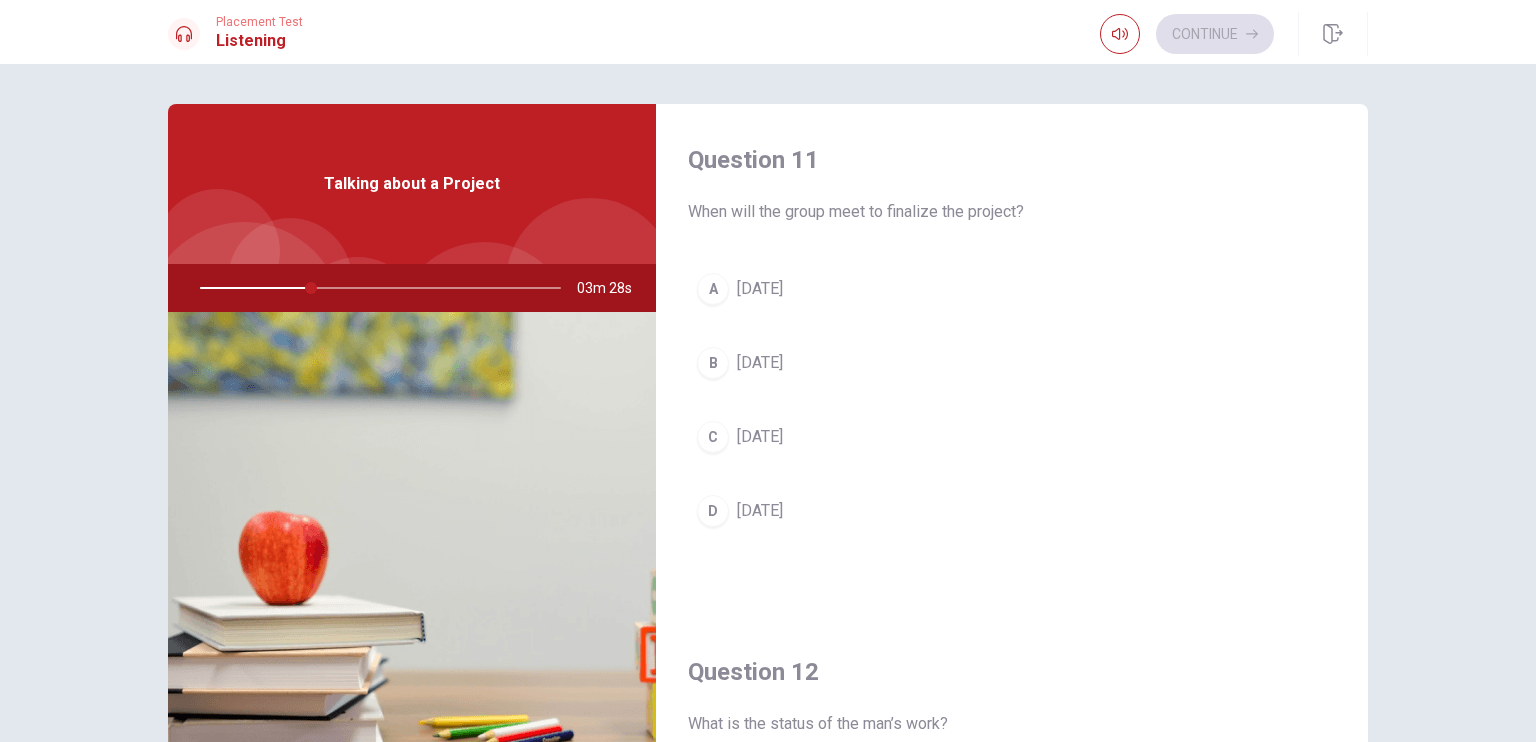click on "[DATE]" at bounding box center [760, 511] 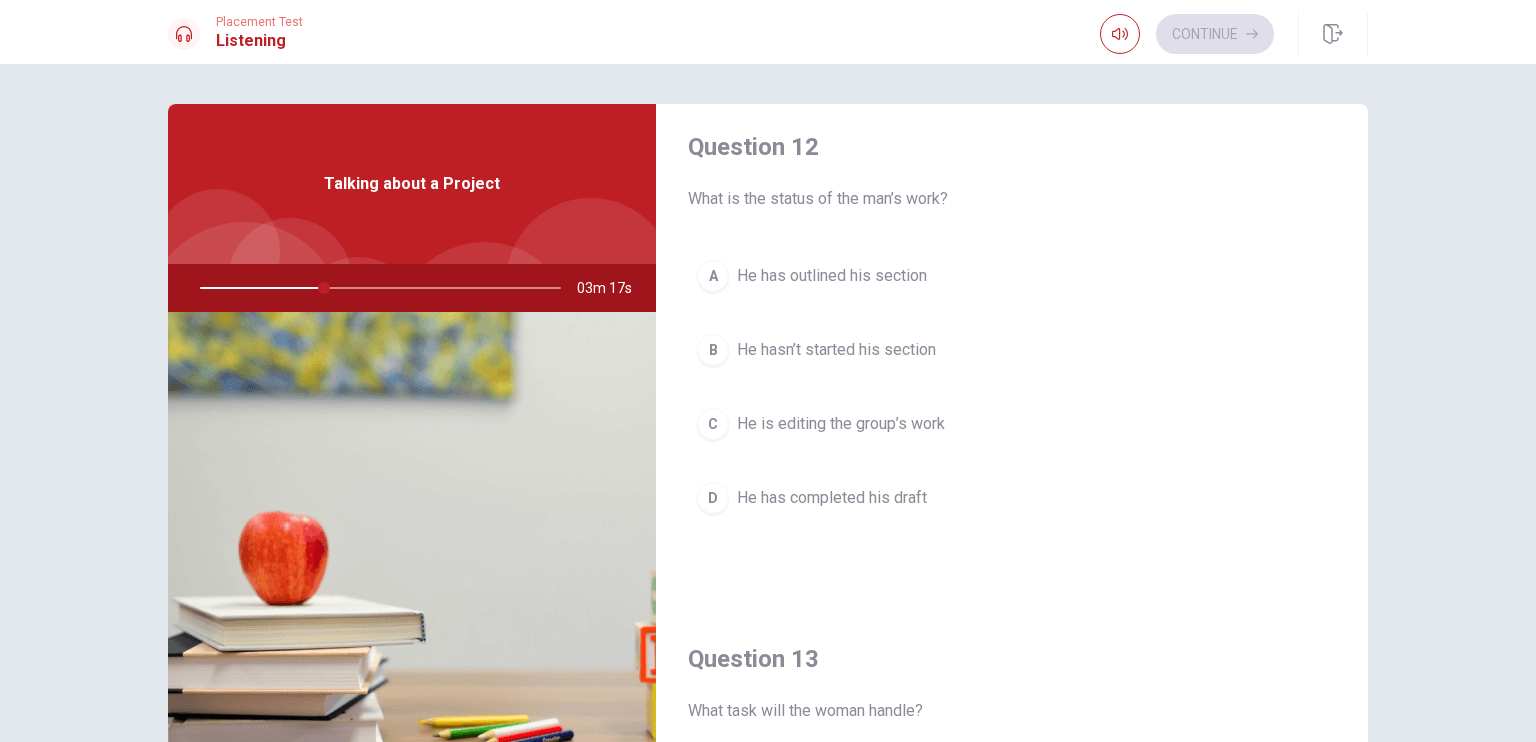 scroll, scrollTop: 500, scrollLeft: 0, axis: vertical 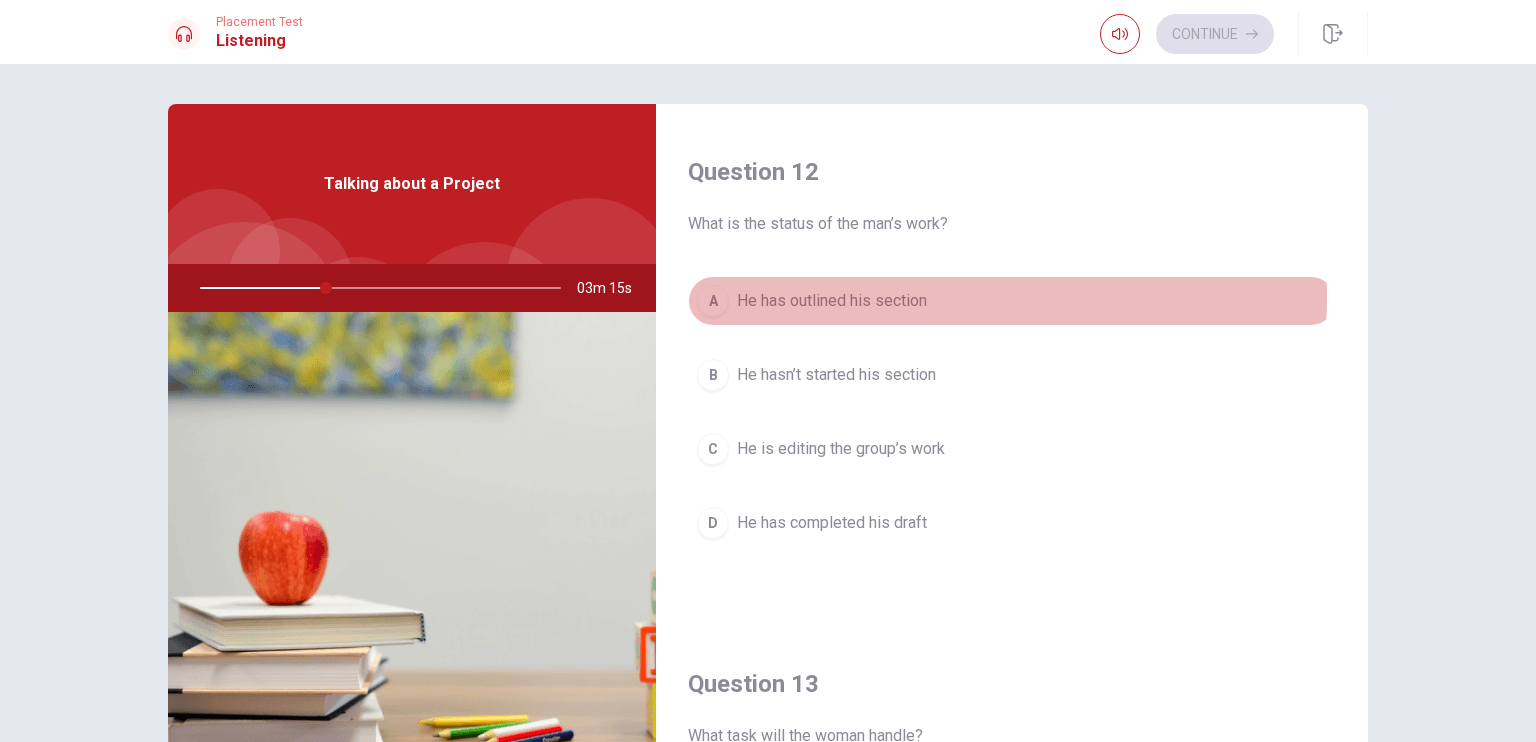 click on "He has outlined his section" at bounding box center (832, 301) 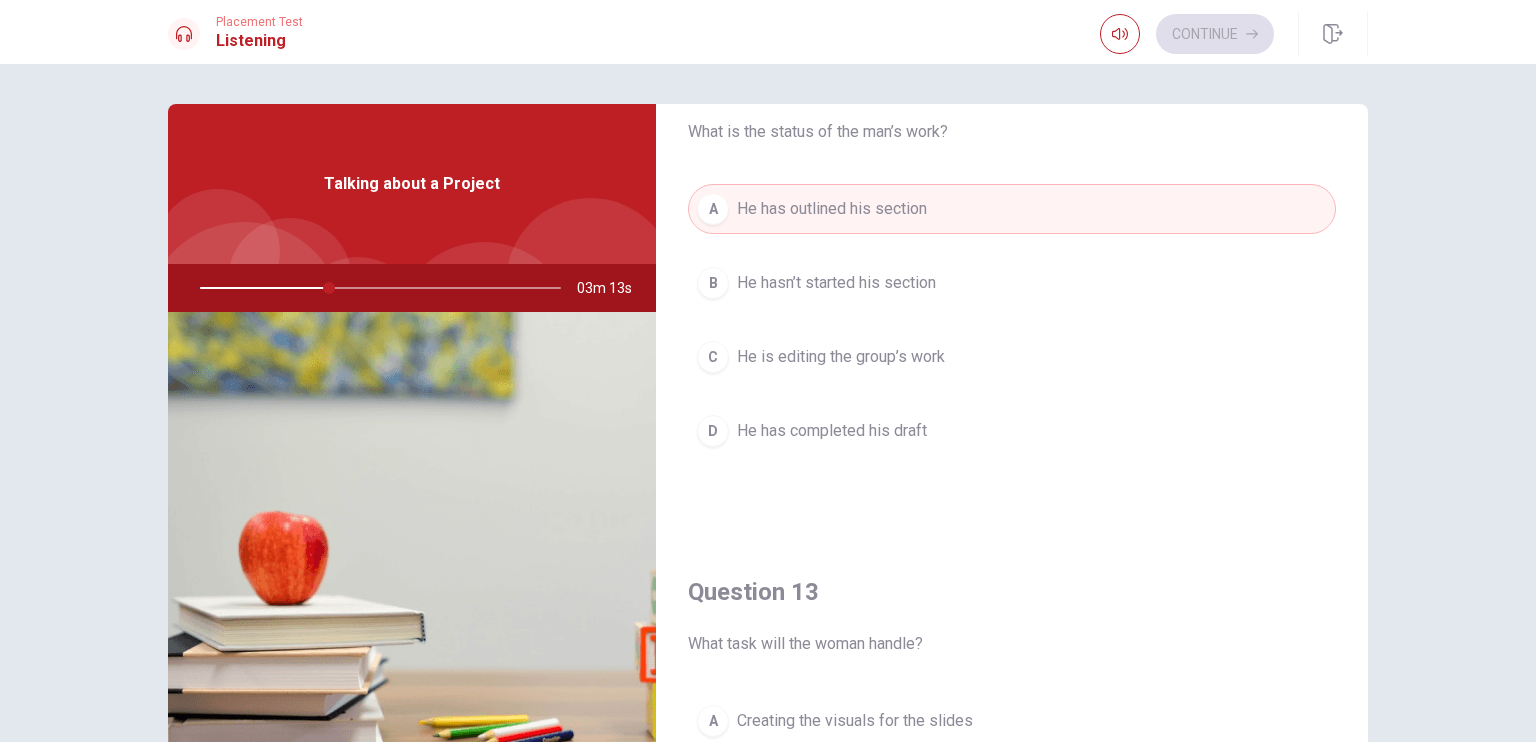 scroll, scrollTop: 600, scrollLeft: 0, axis: vertical 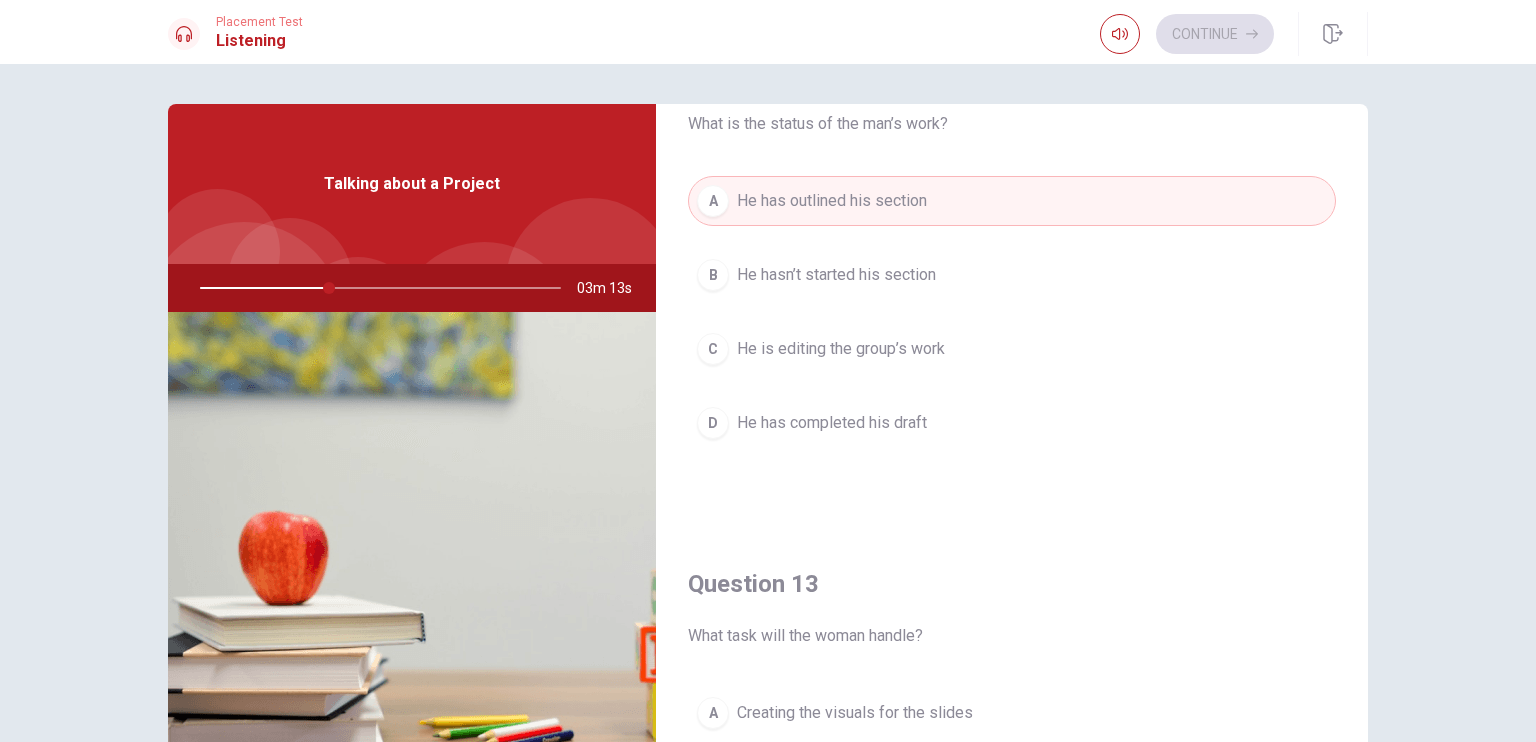 click on "He hasn’t started his section" at bounding box center (836, 275) 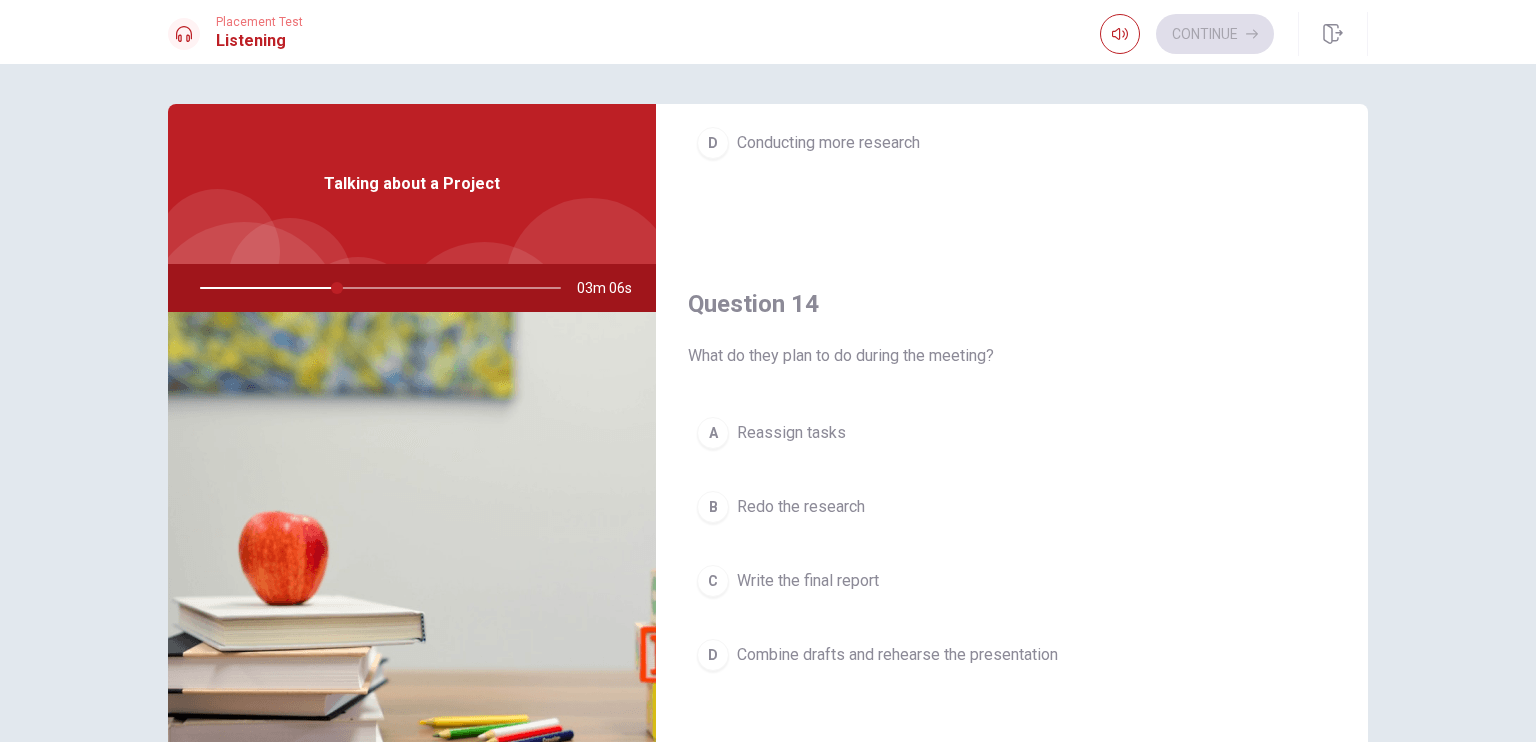 scroll, scrollTop: 1400, scrollLeft: 0, axis: vertical 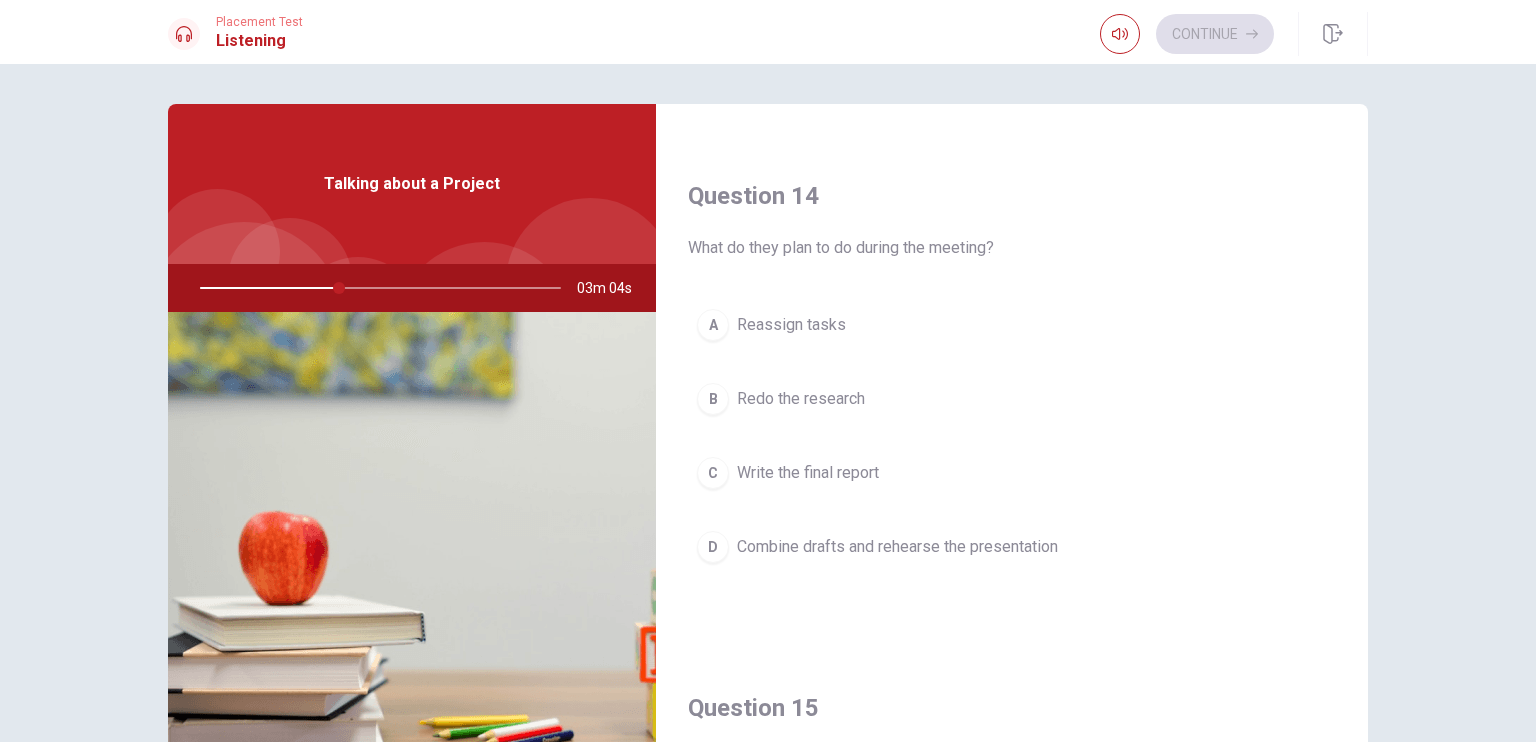 click on "Combine drafts and rehearse the presentation" at bounding box center (897, 547) 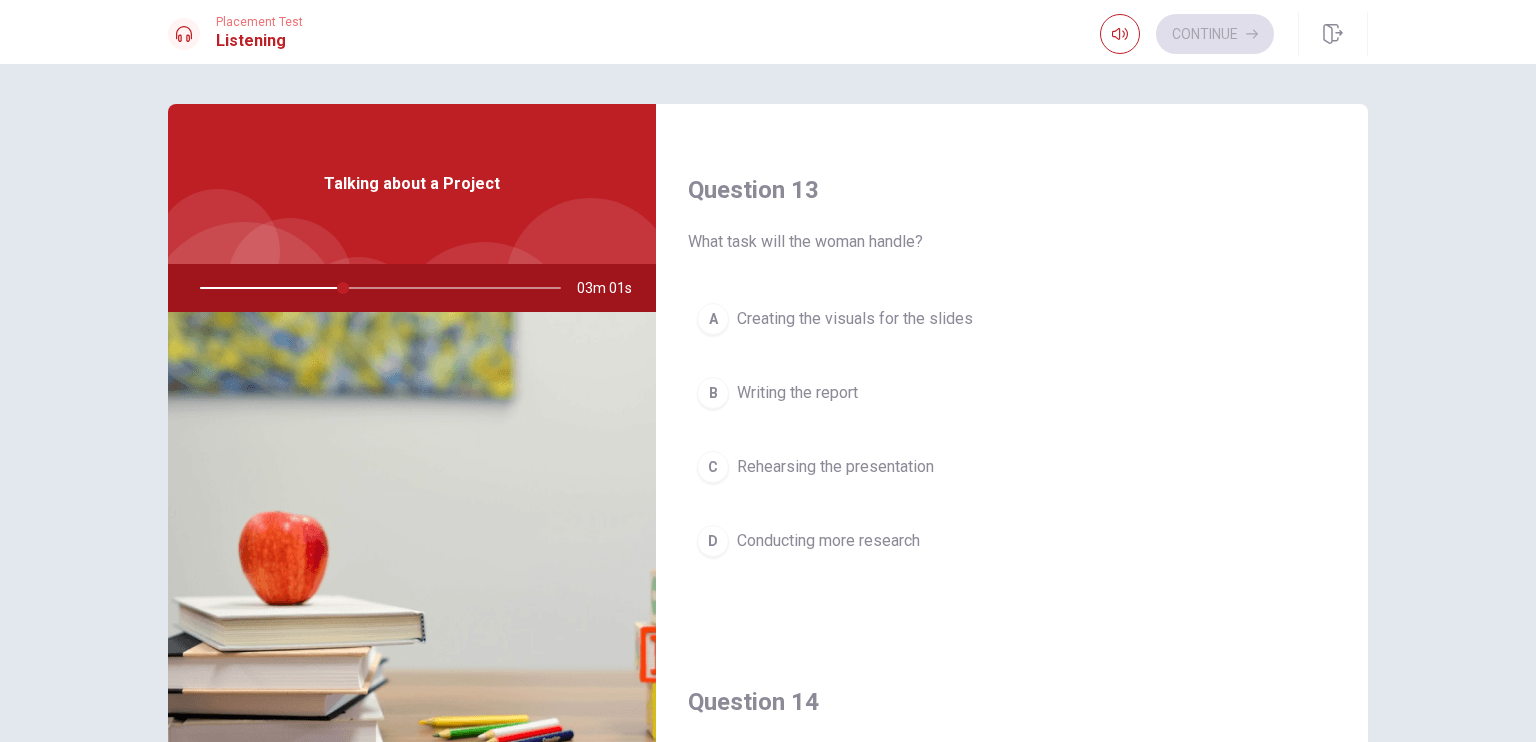 scroll, scrollTop: 956, scrollLeft: 0, axis: vertical 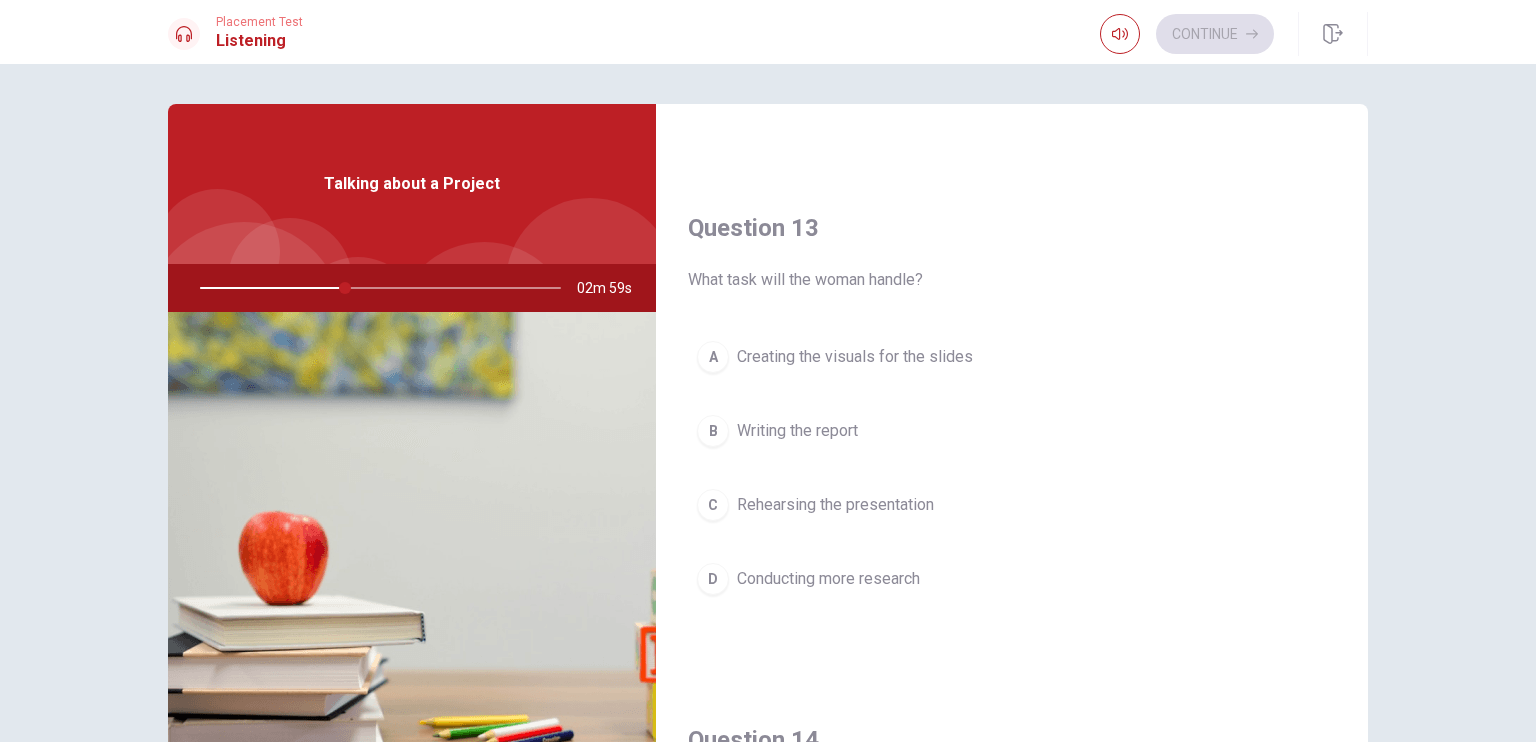 click on "Rehearsing the presentation" at bounding box center [835, 505] 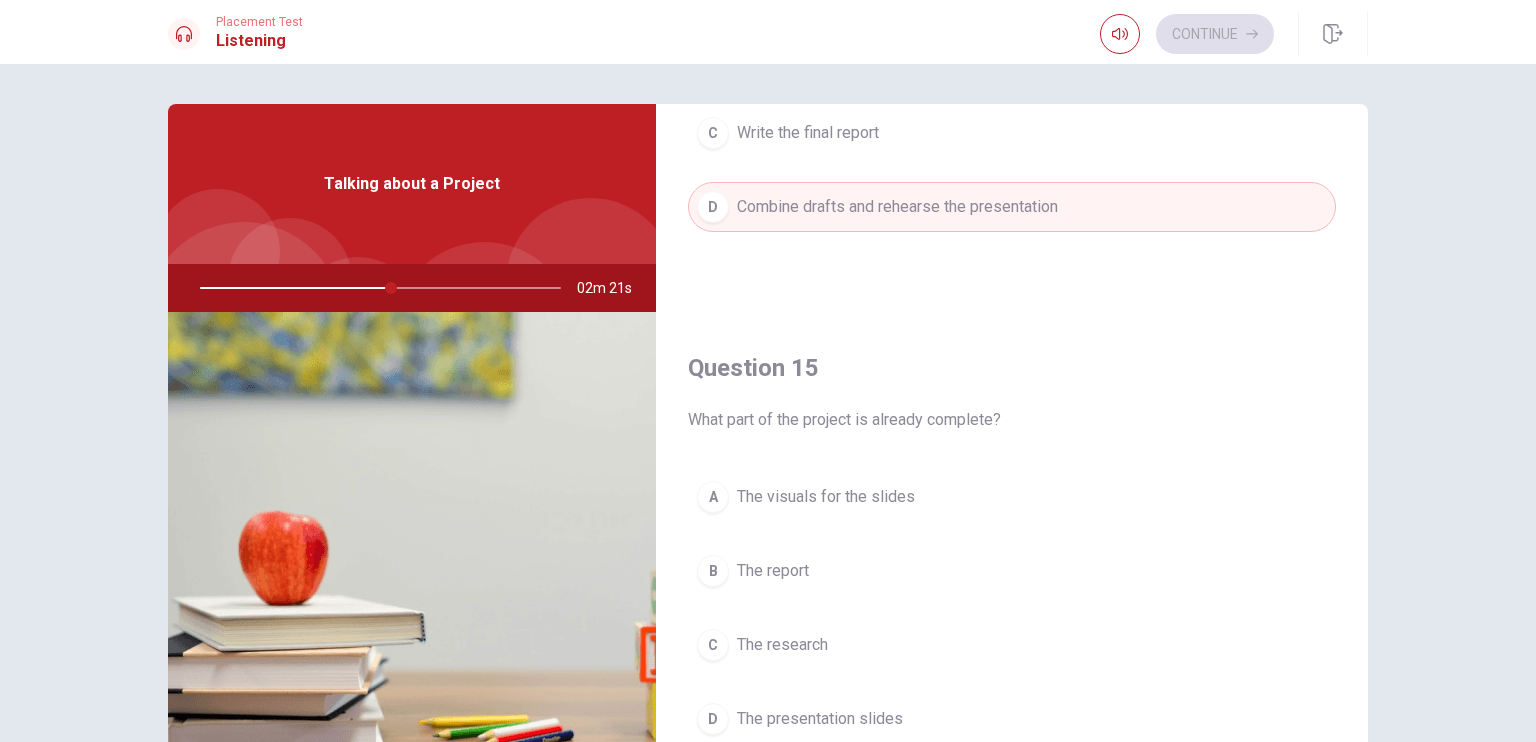 scroll, scrollTop: 1856, scrollLeft: 0, axis: vertical 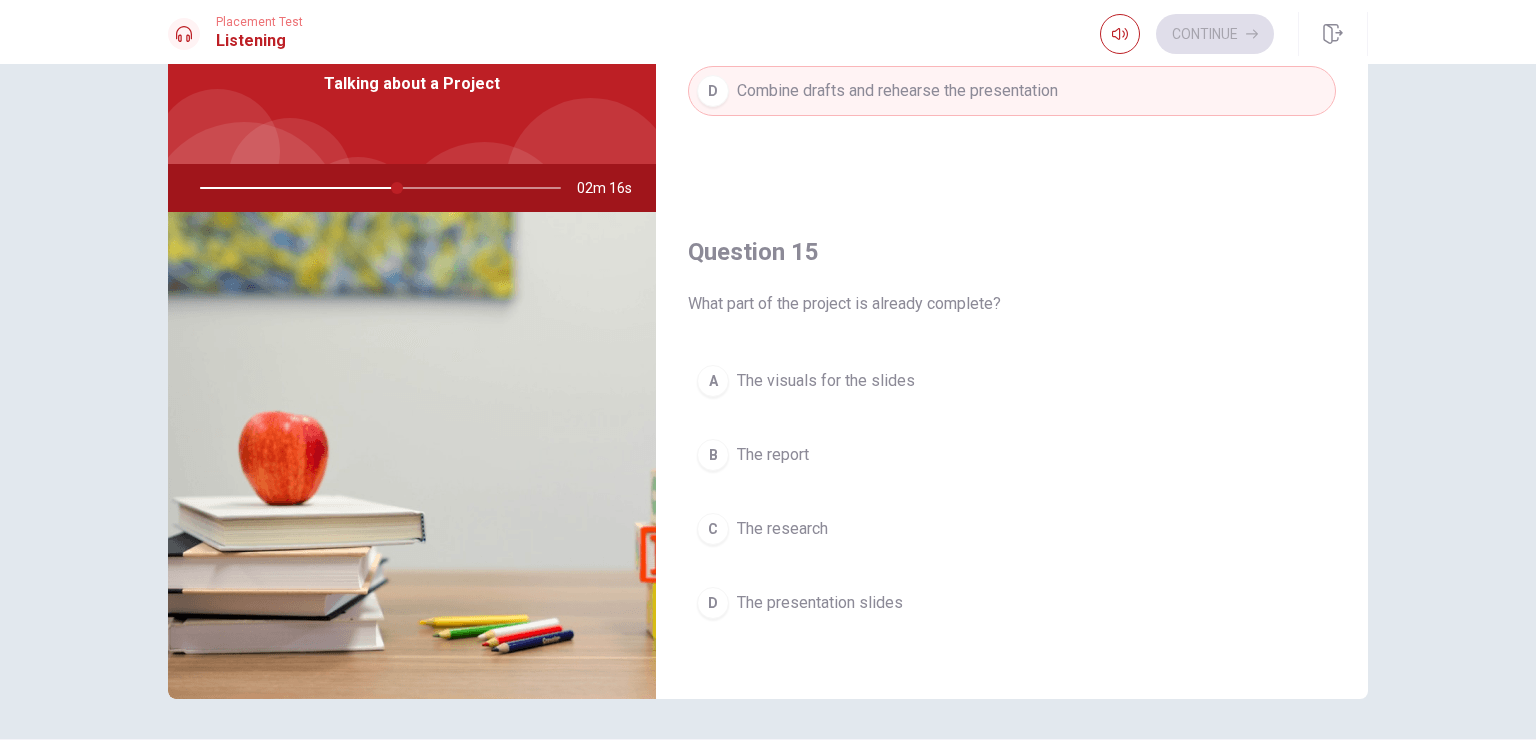 click on "The visuals for the slides" at bounding box center (826, 381) 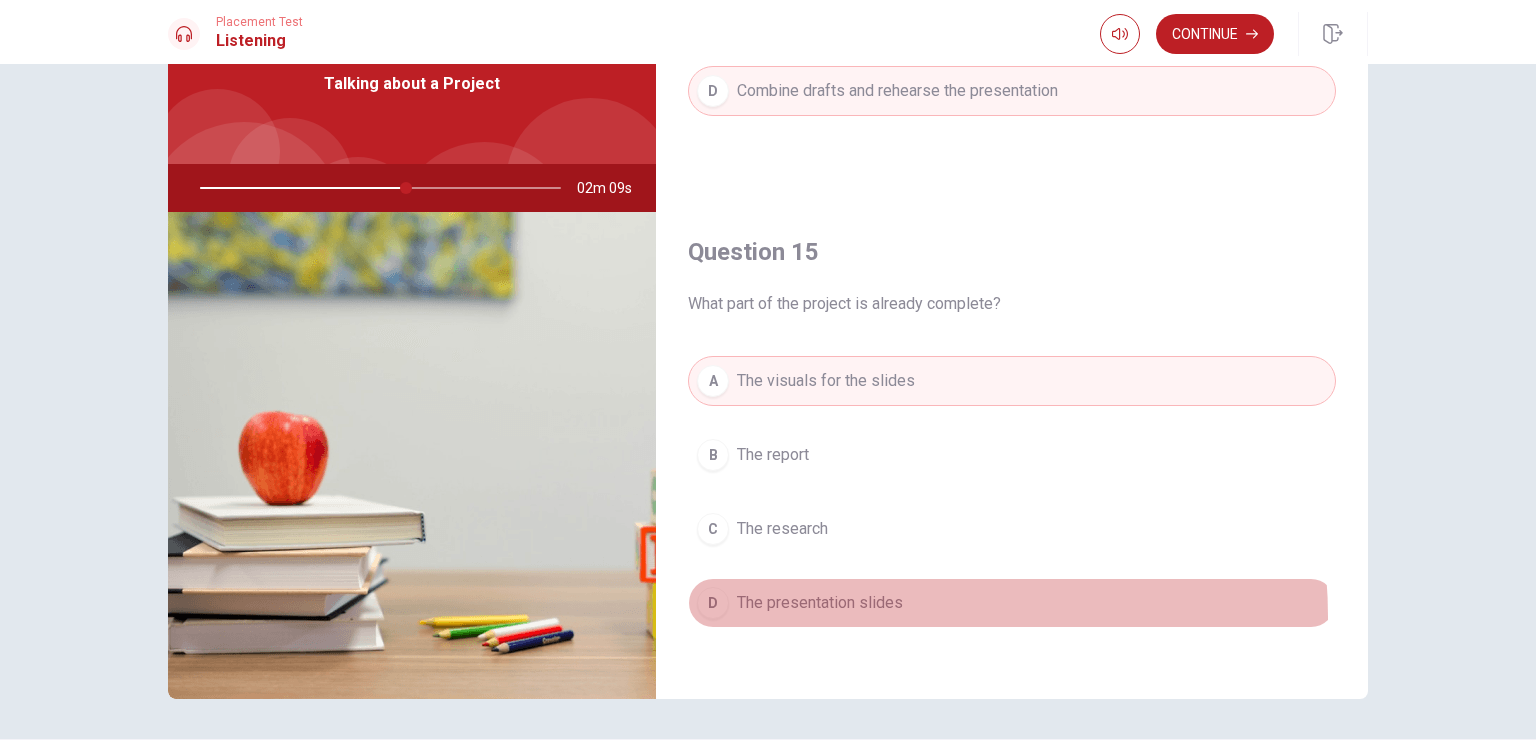 click on "D The presentation slides" at bounding box center [1012, 603] 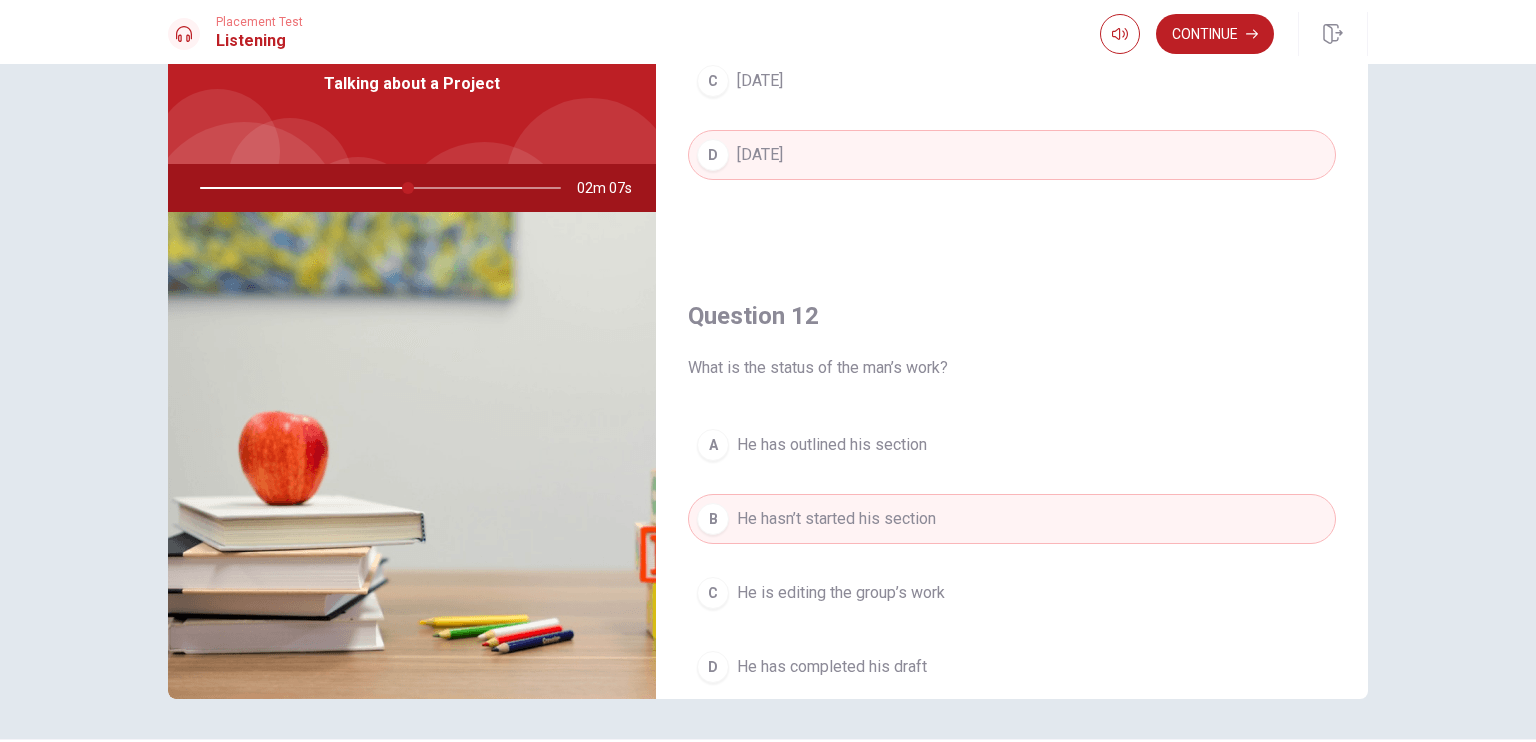 scroll, scrollTop: 0, scrollLeft: 0, axis: both 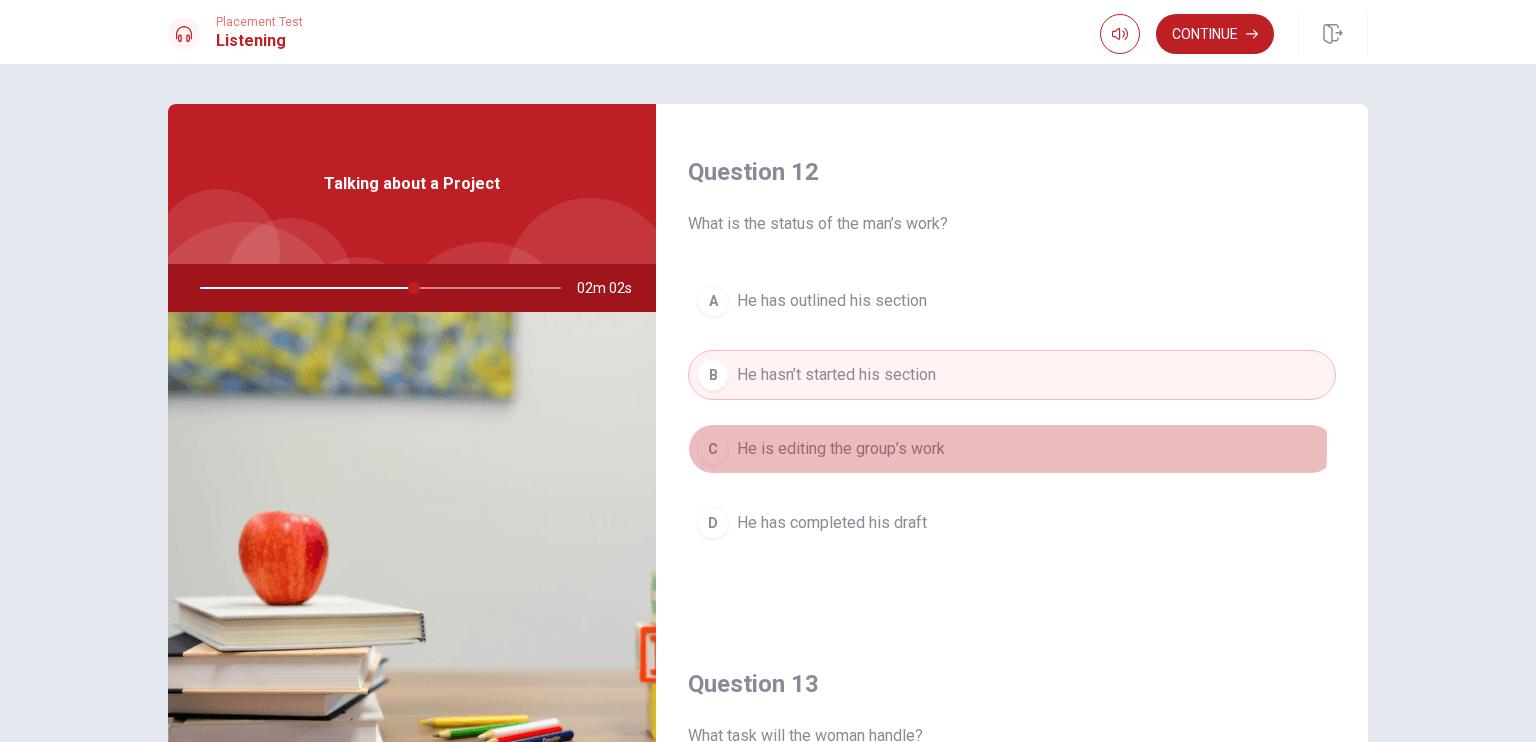 drag, startPoint x: 860, startPoint y: 443, endPoint x: 866, endPoint y: 462, distance: 19.924858 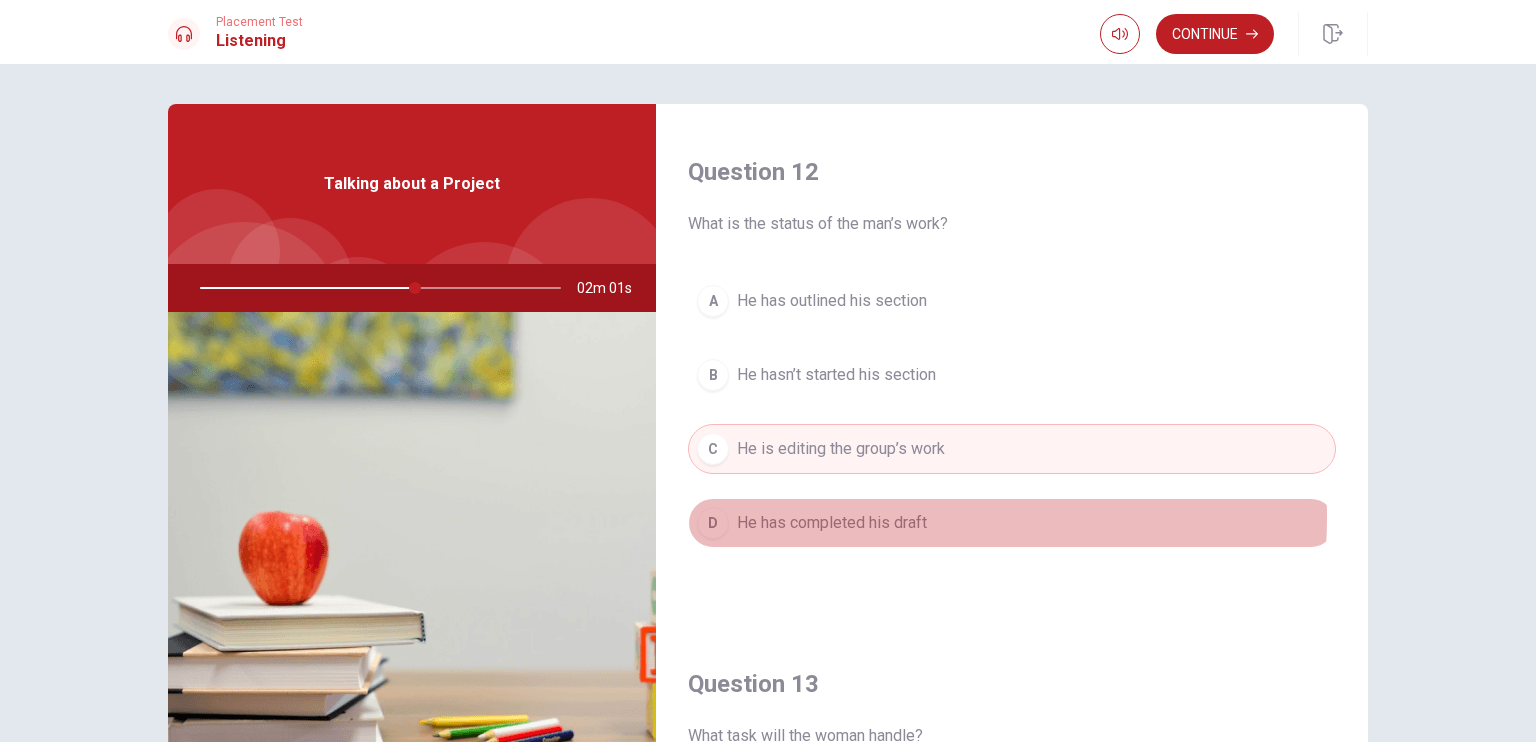 click on "He has completed his draft" at bounding box center (832, 523) 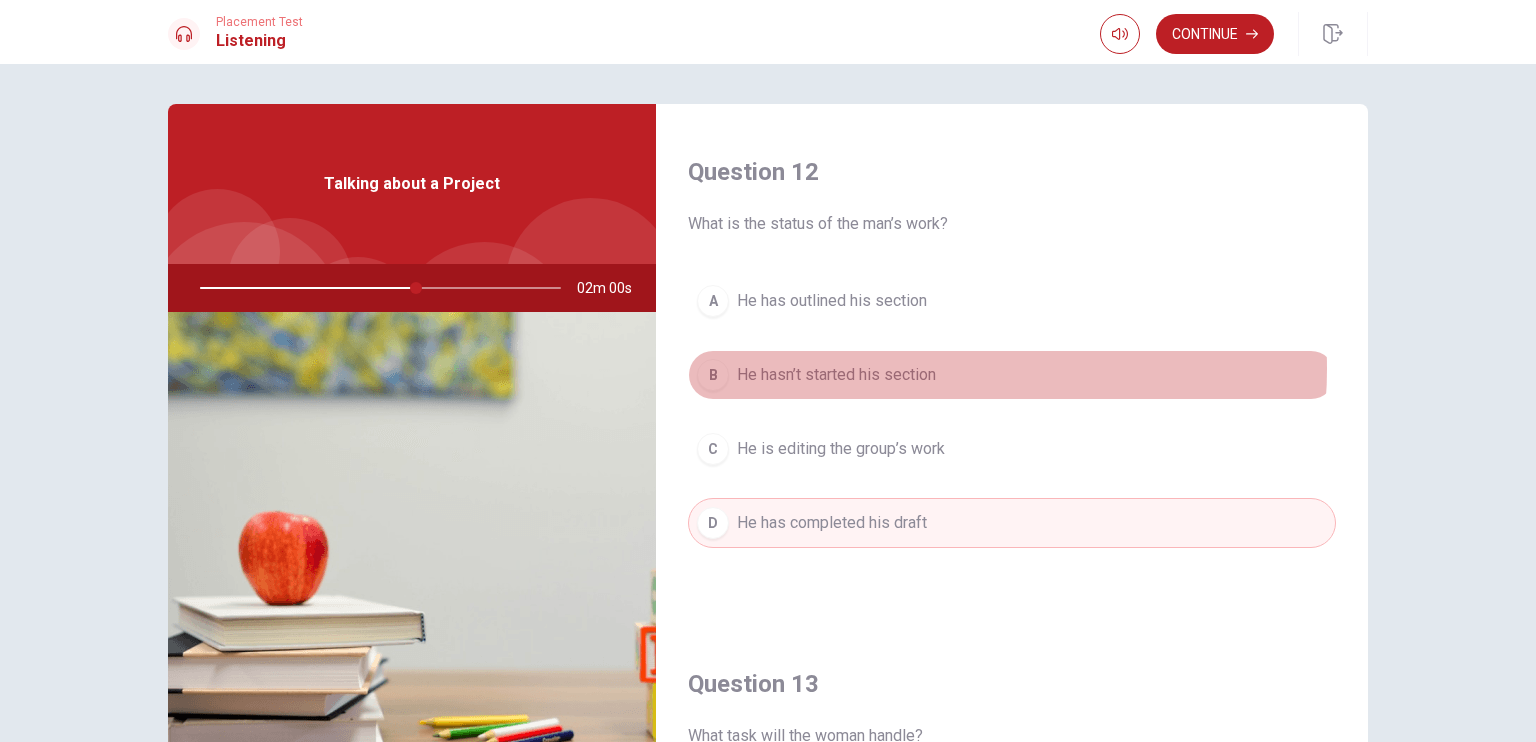click on "He hasn’t started his section" at bounding box center [836, 375] 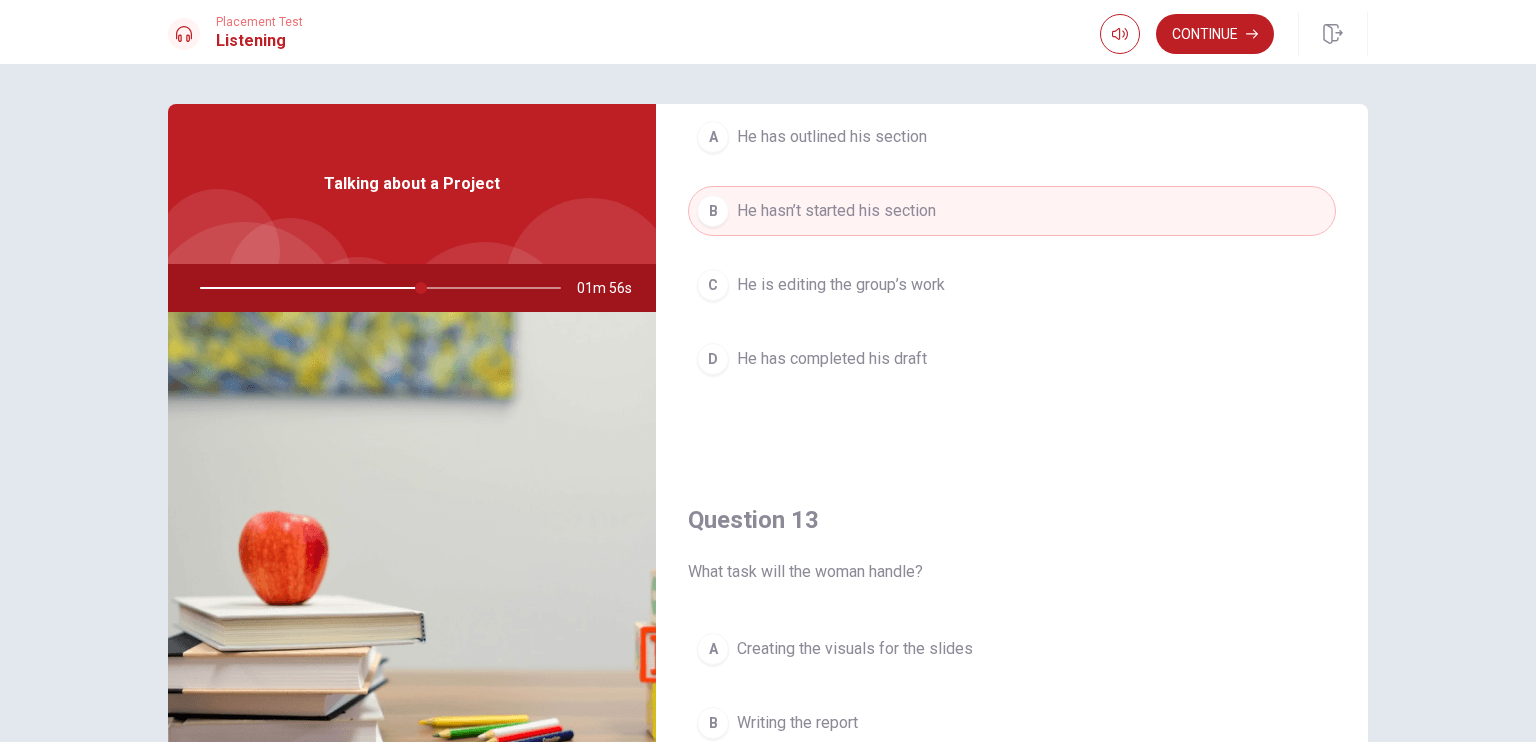 scroll, scrollTop: 500, scrollLeft: 0, axis: vertical 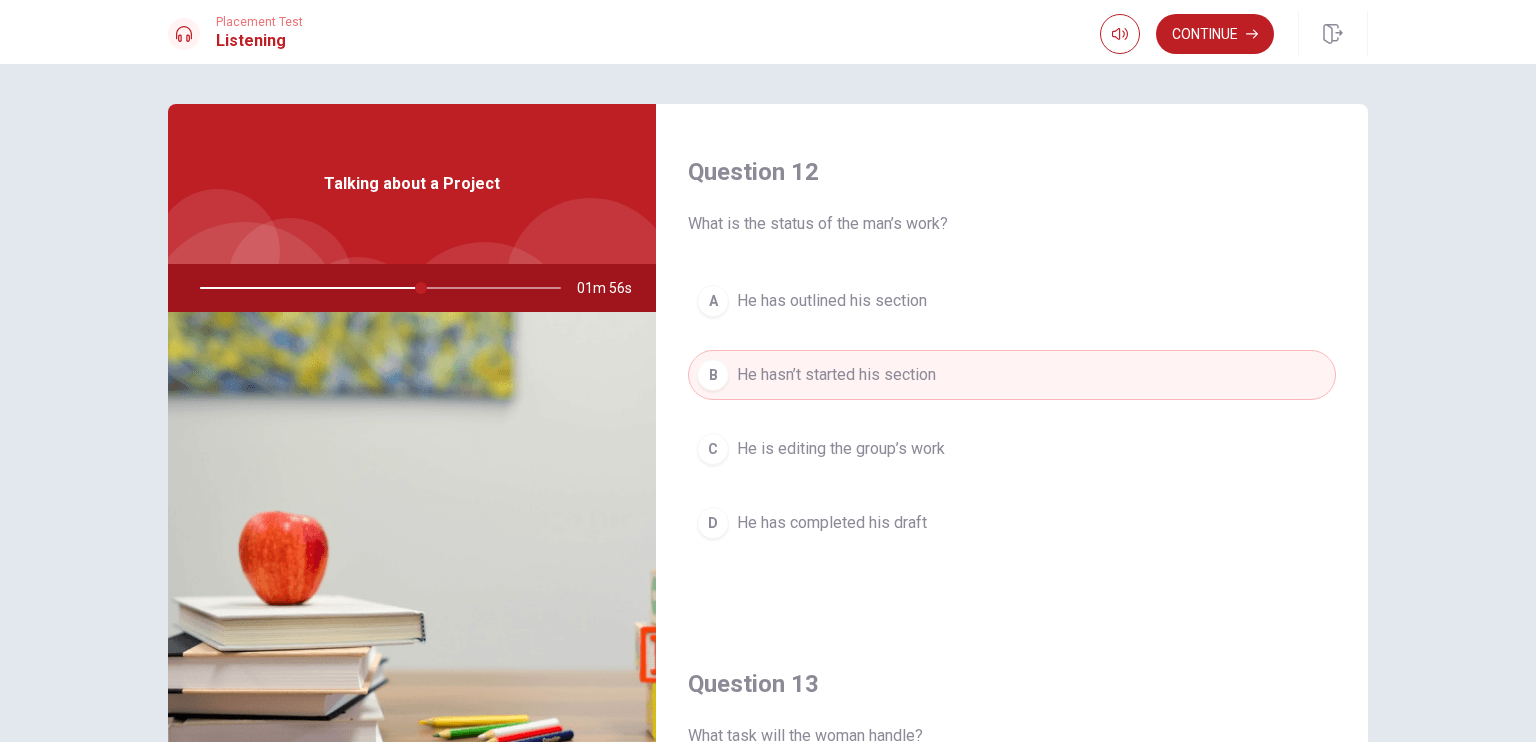 click on "He has outlined his section" at bounding box center [832, 301] 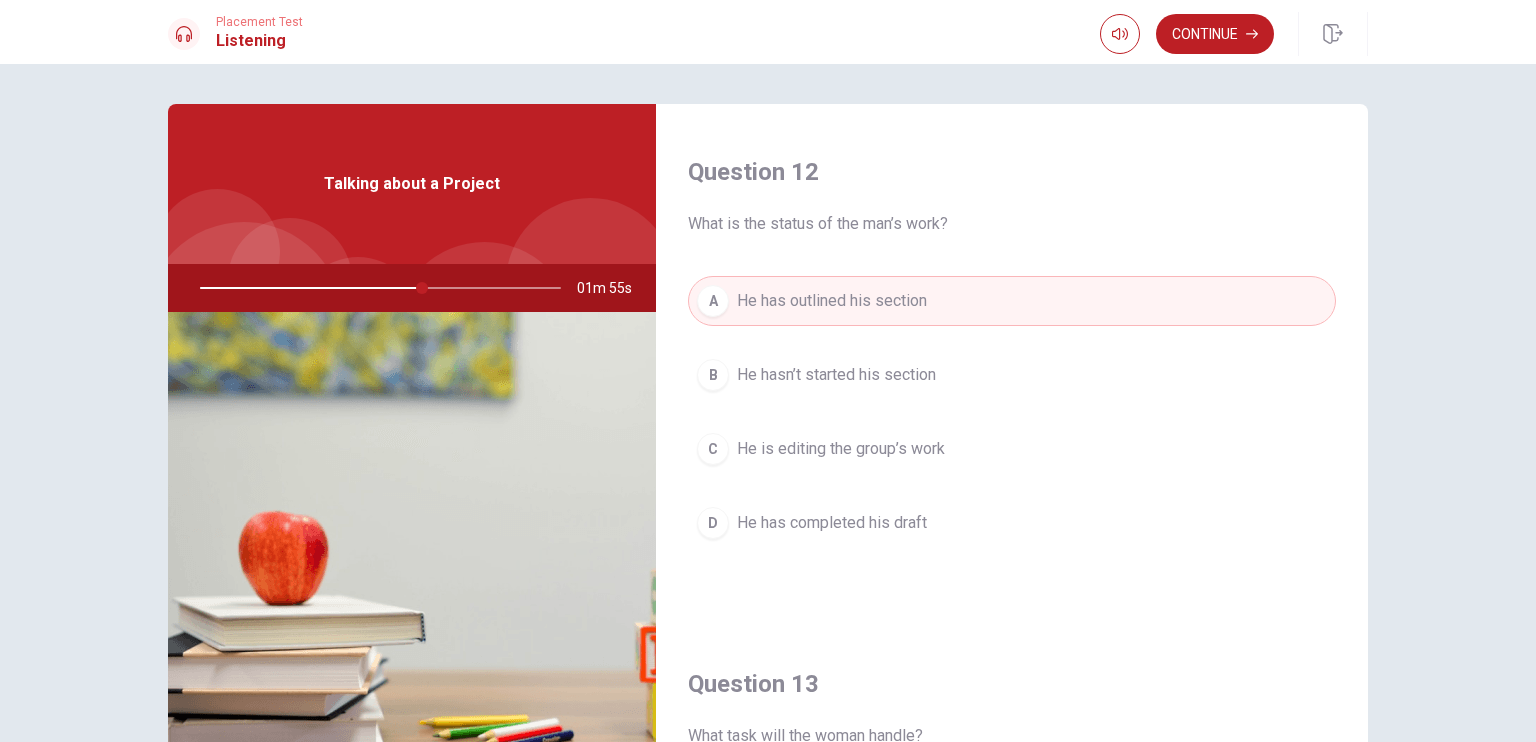 click on "He hasn’t started his section" at bounding box center (836, 375) 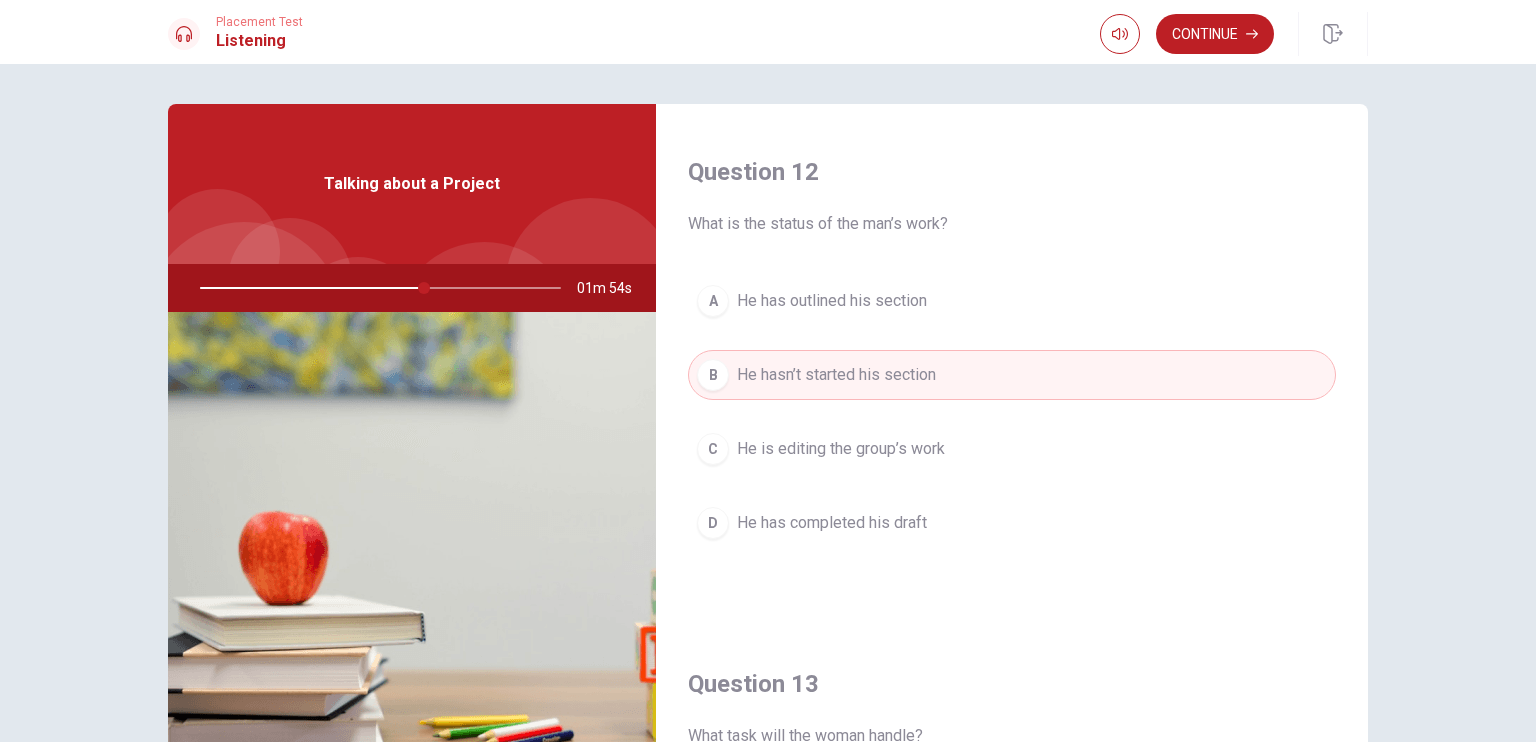 click on "A He has outlined his section" at bounding box center (1012, 301) 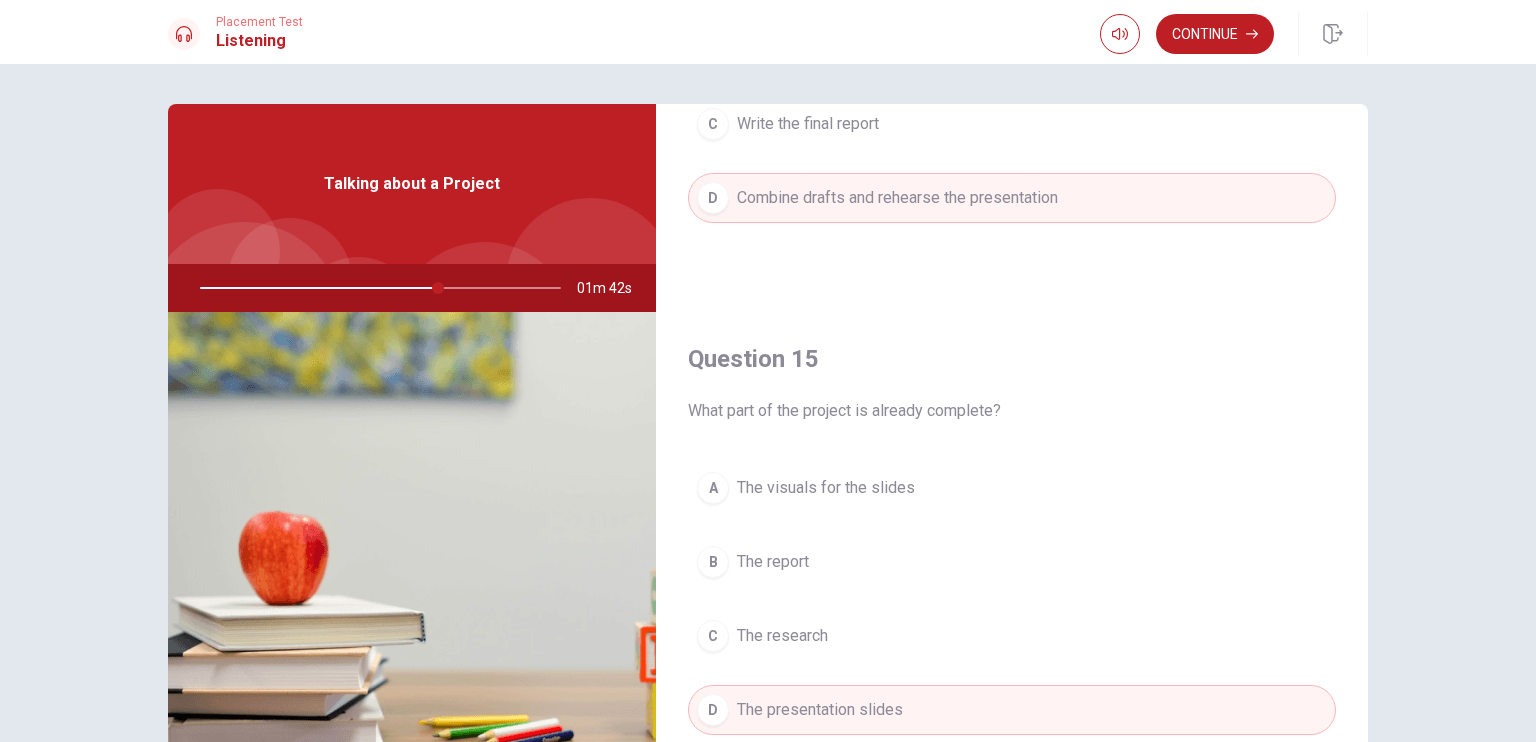 scroll, scrollTop: 1856, scrollLeft: 0, axis: vertical 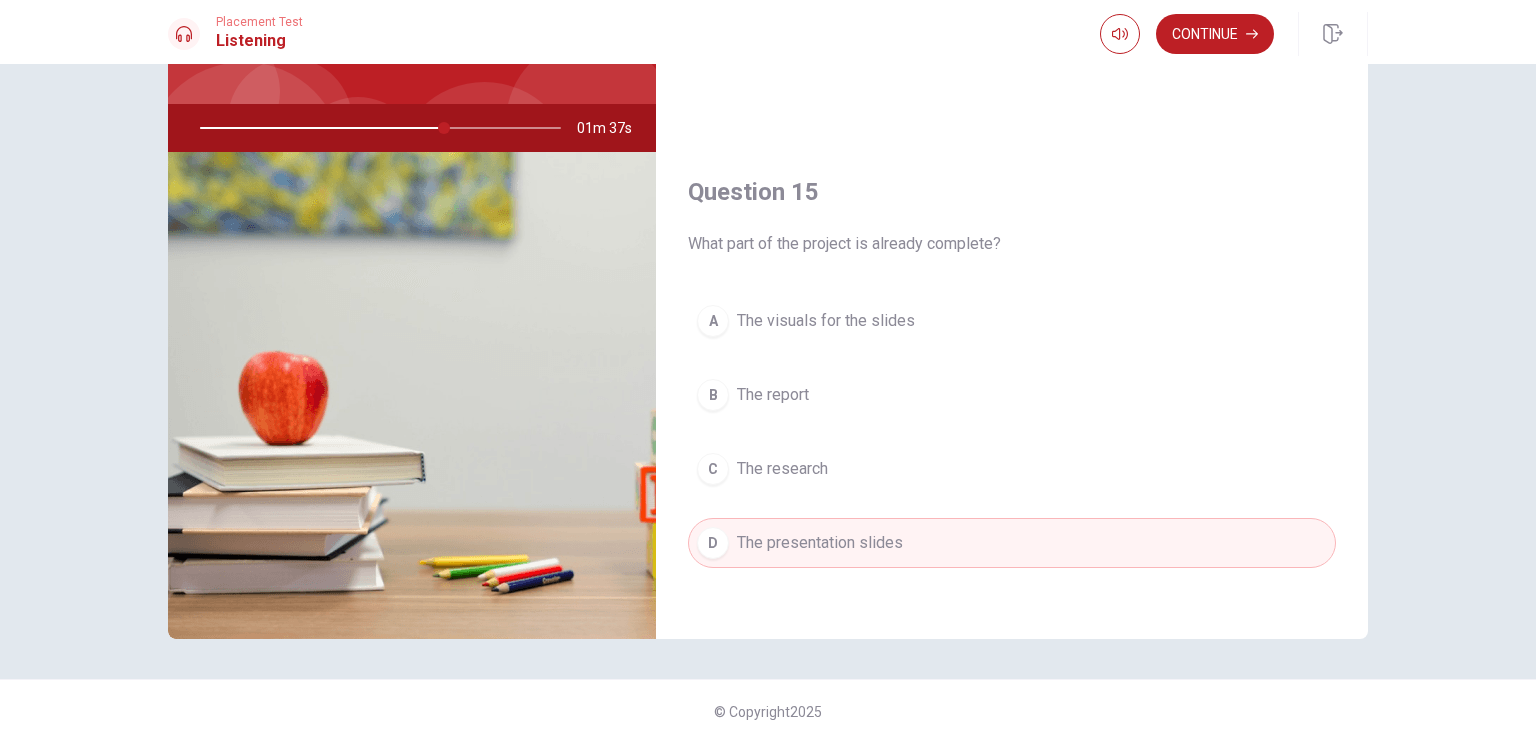 click on "The visuals for the slides" at bounding box center (826, 321) 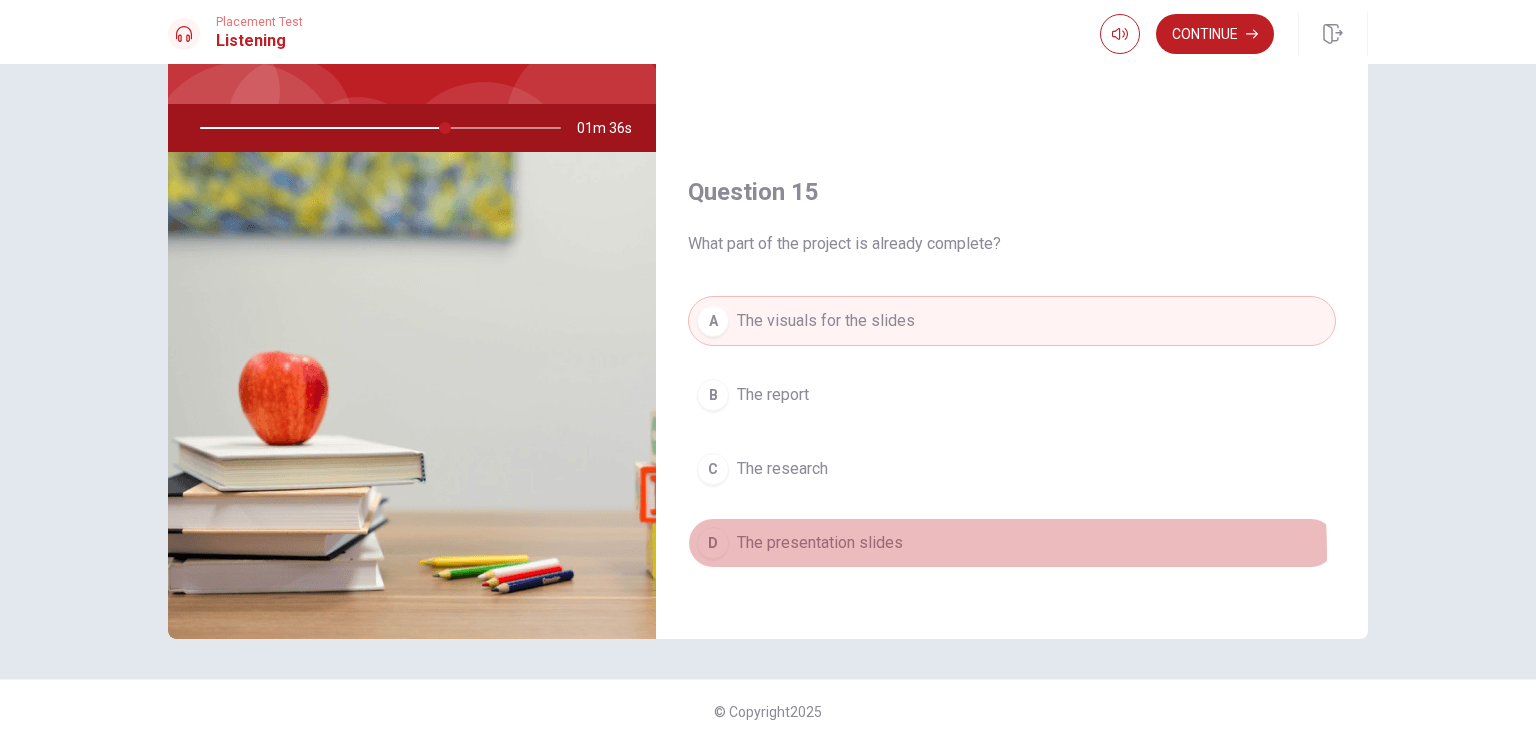 click on "The presentation slides" at bounding box center (820, 543) 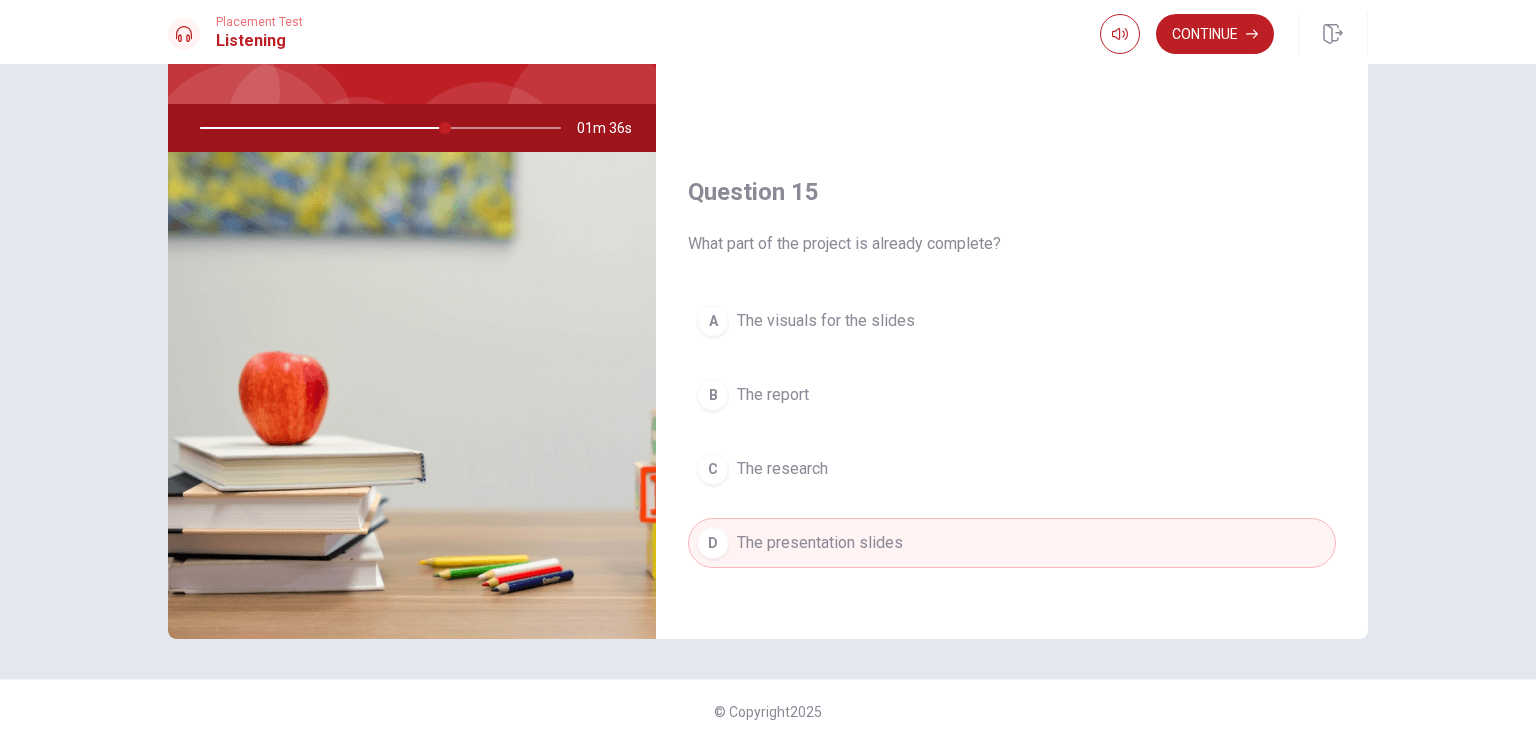 click on "C The research" at bounding box center (1012, 469) 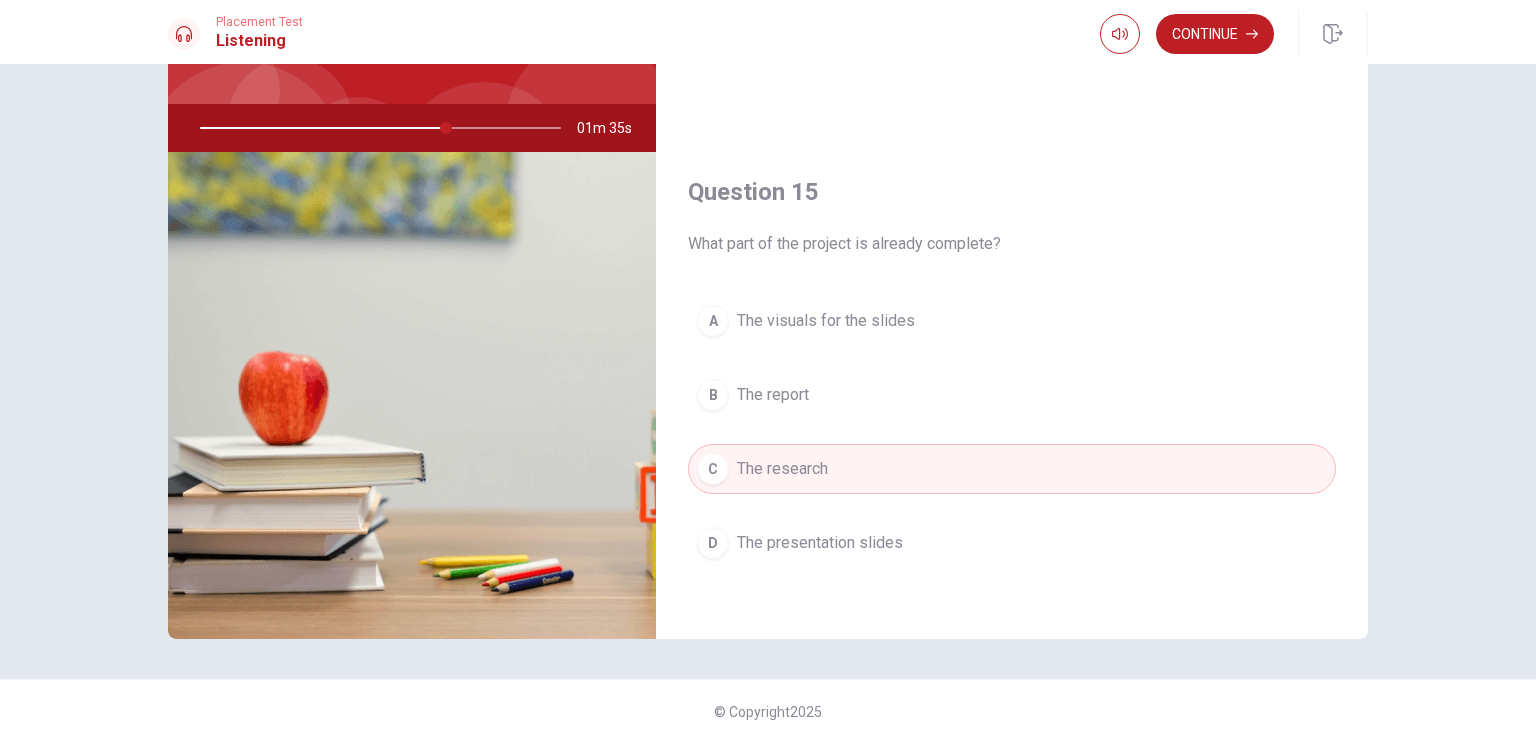click on "B The report" at bounding box center [1012, 395] 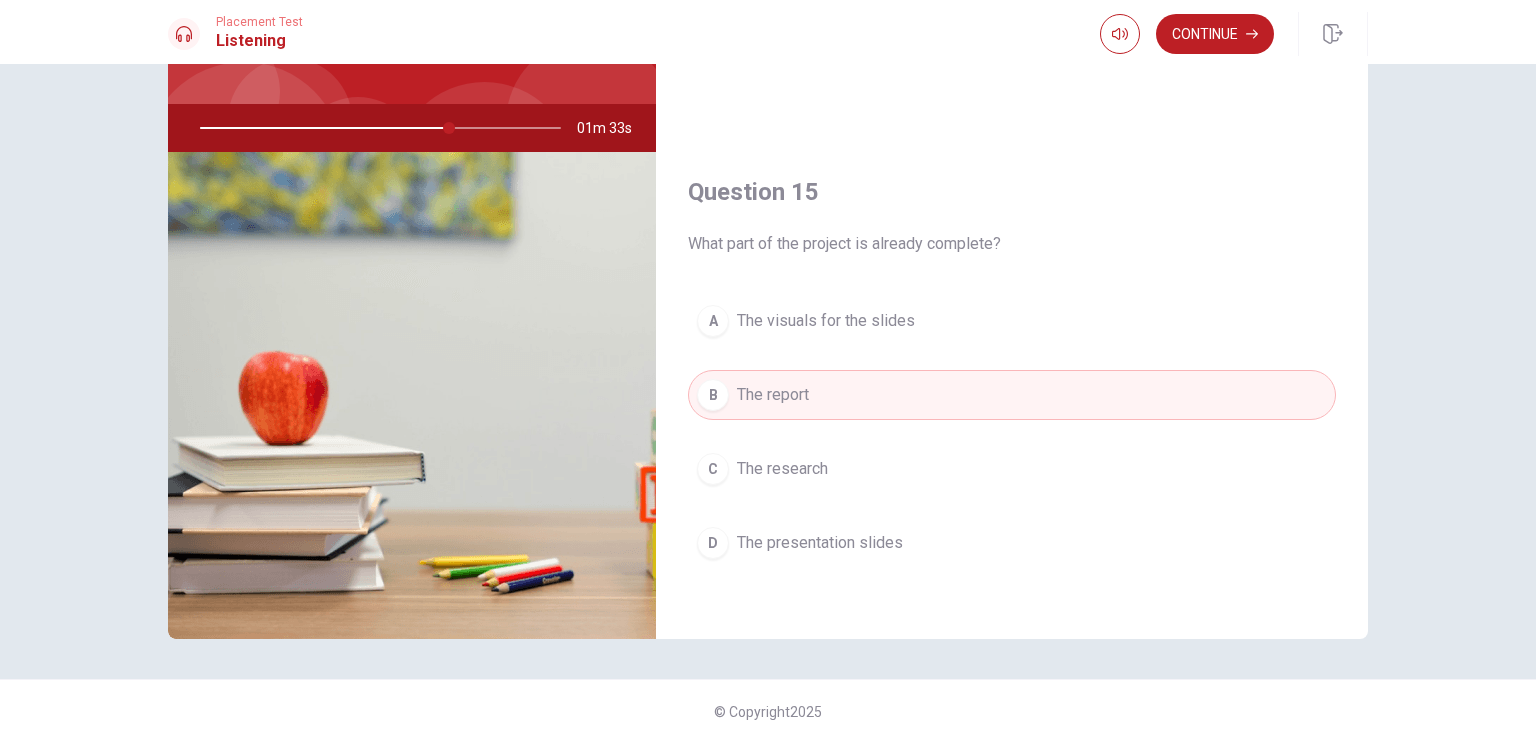 click on "C The research" at bounding box center [1012, 469] 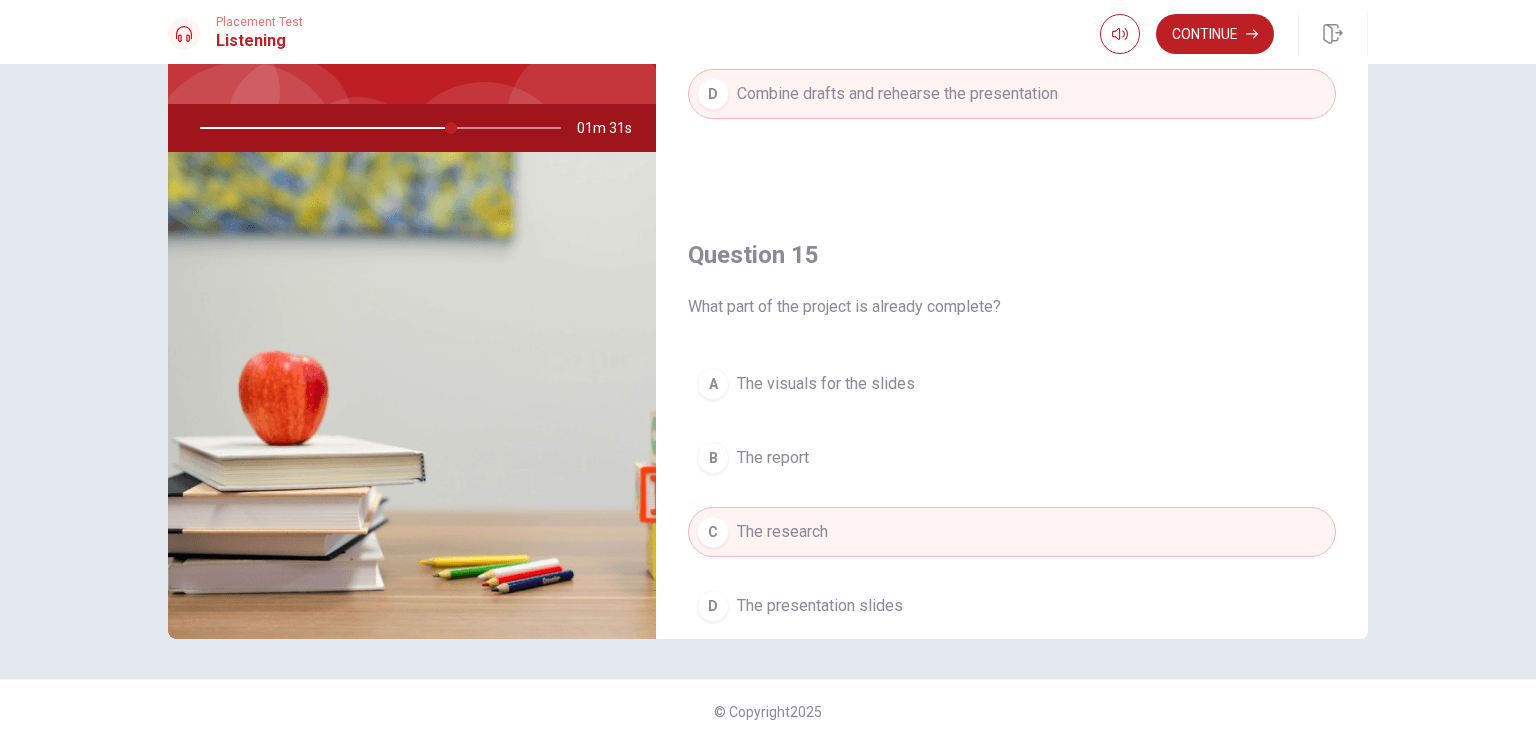 scroll, scrollTop: 1856, scrollLeft: 0, axis: vertical 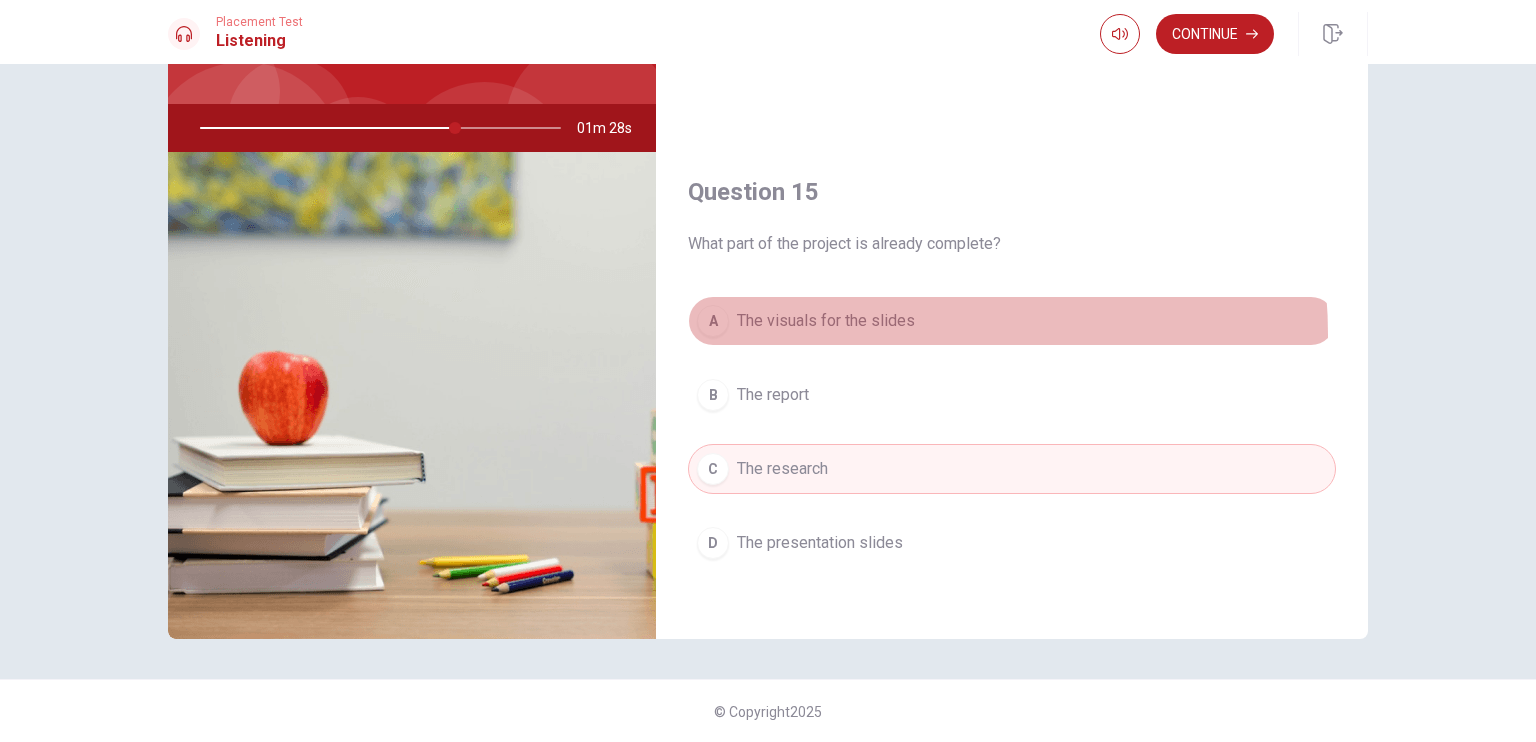 click on "A The visuals for the slides" at bounding box center [1012, 321] 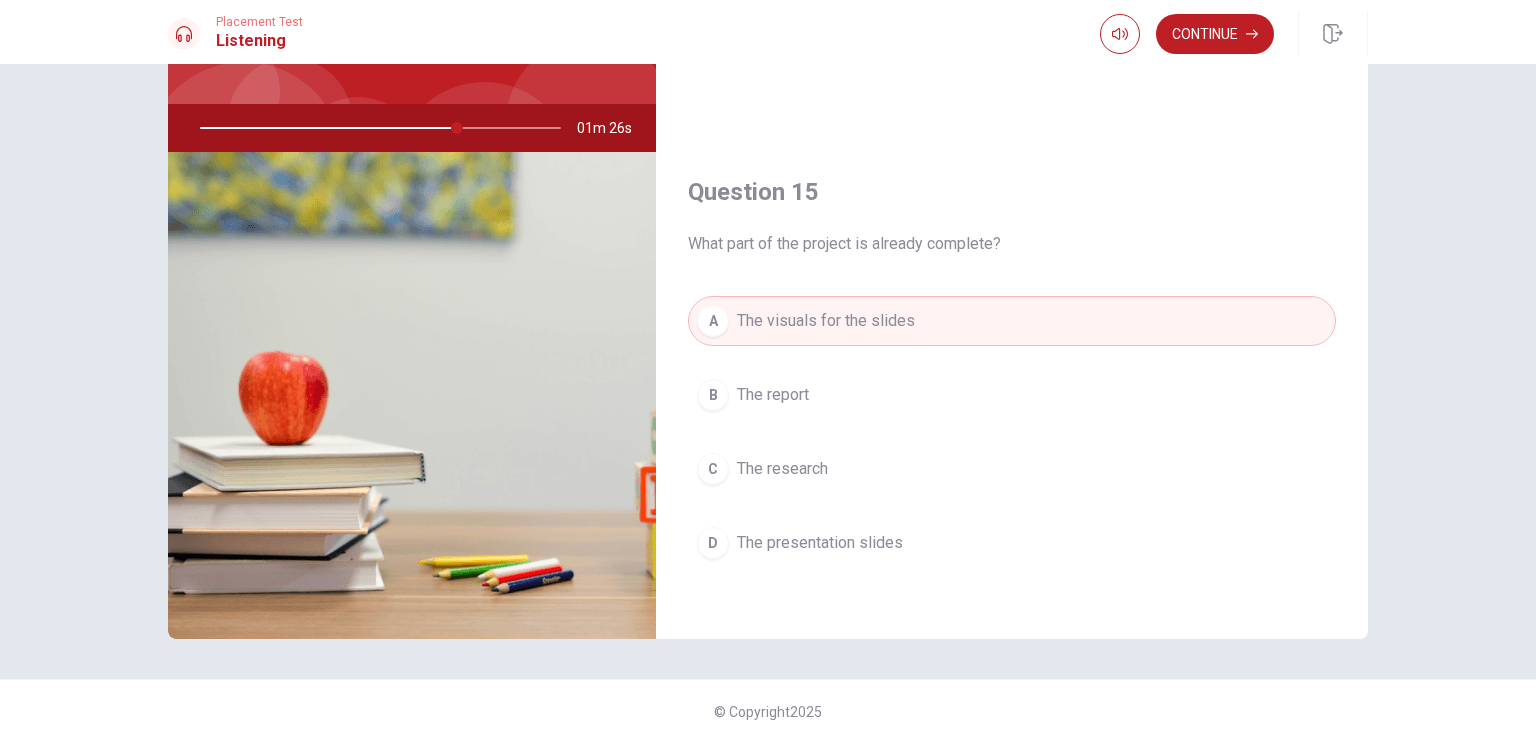 click on "Continue" at bounding box center (1234, 34) 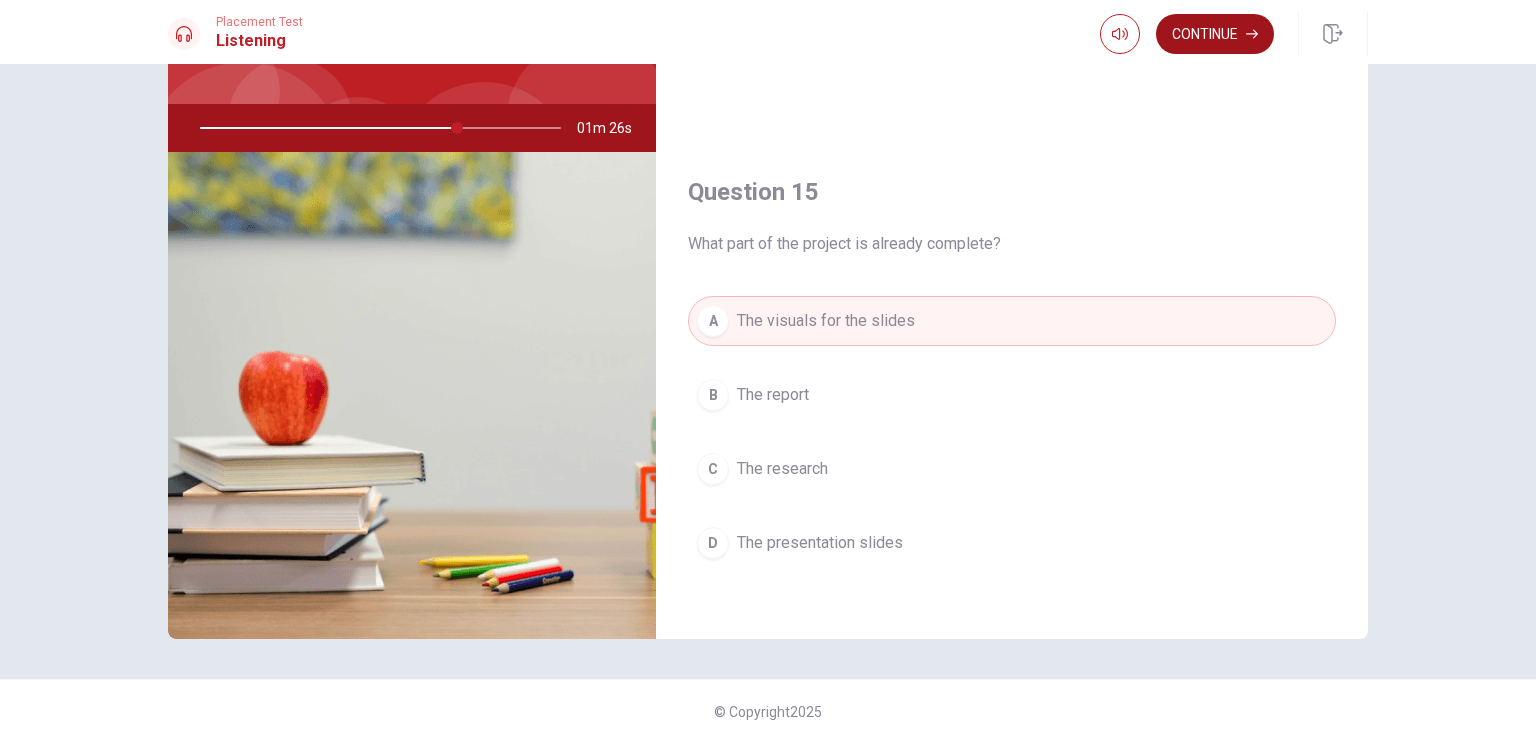 click on "Continue" at bounding box center (1215, 34) 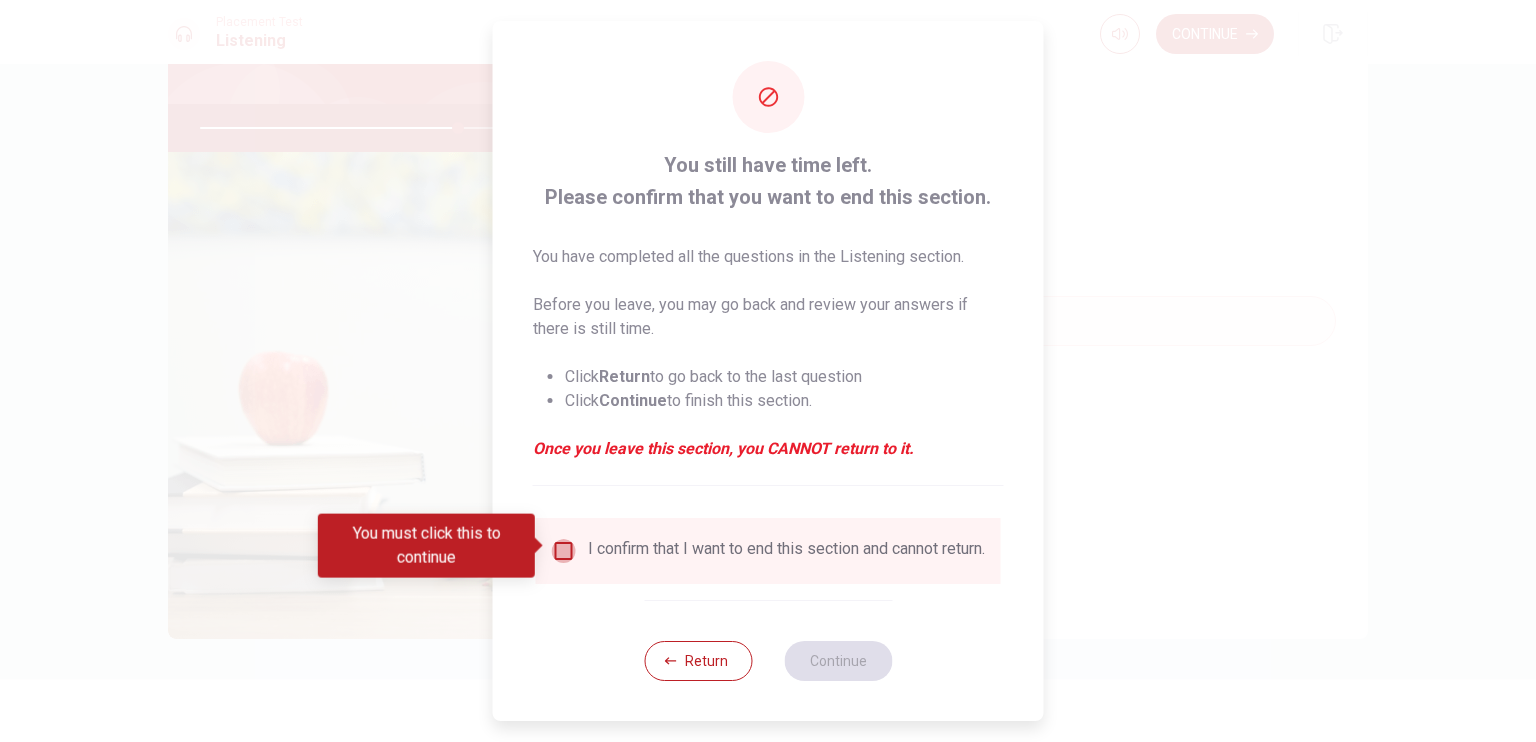 click at bounding box center (564, 551) 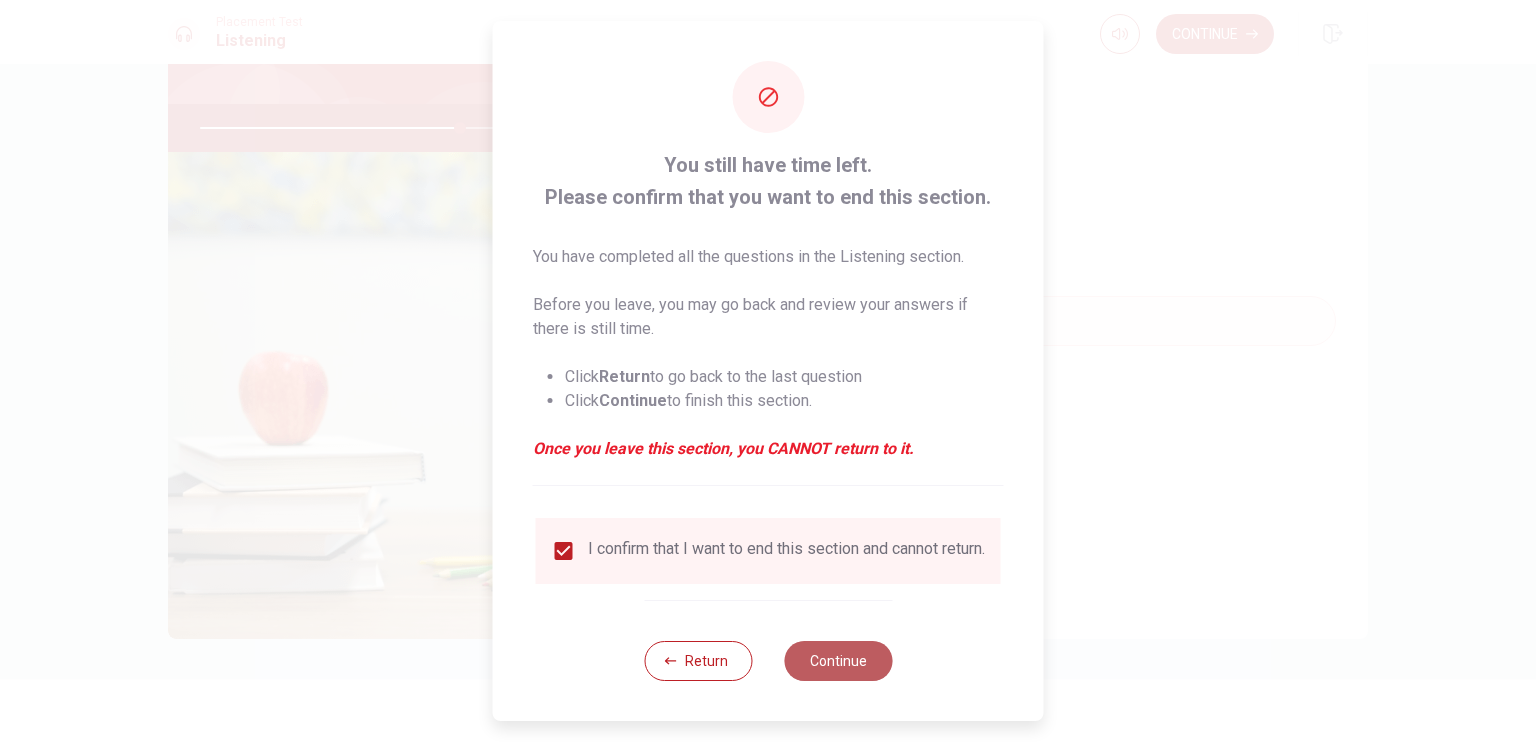 click on "Continue" at bounding box center (838, 661) 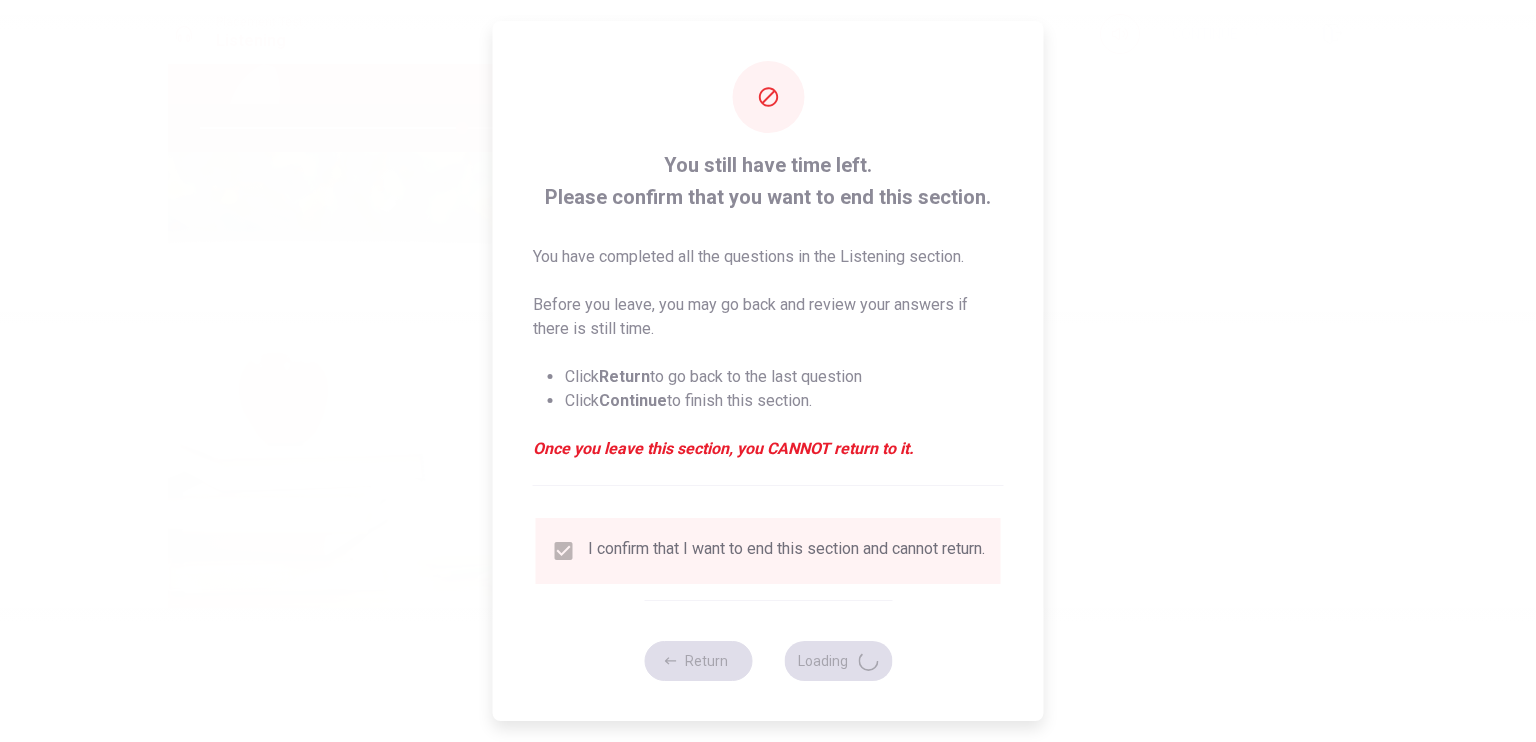 type on "73" 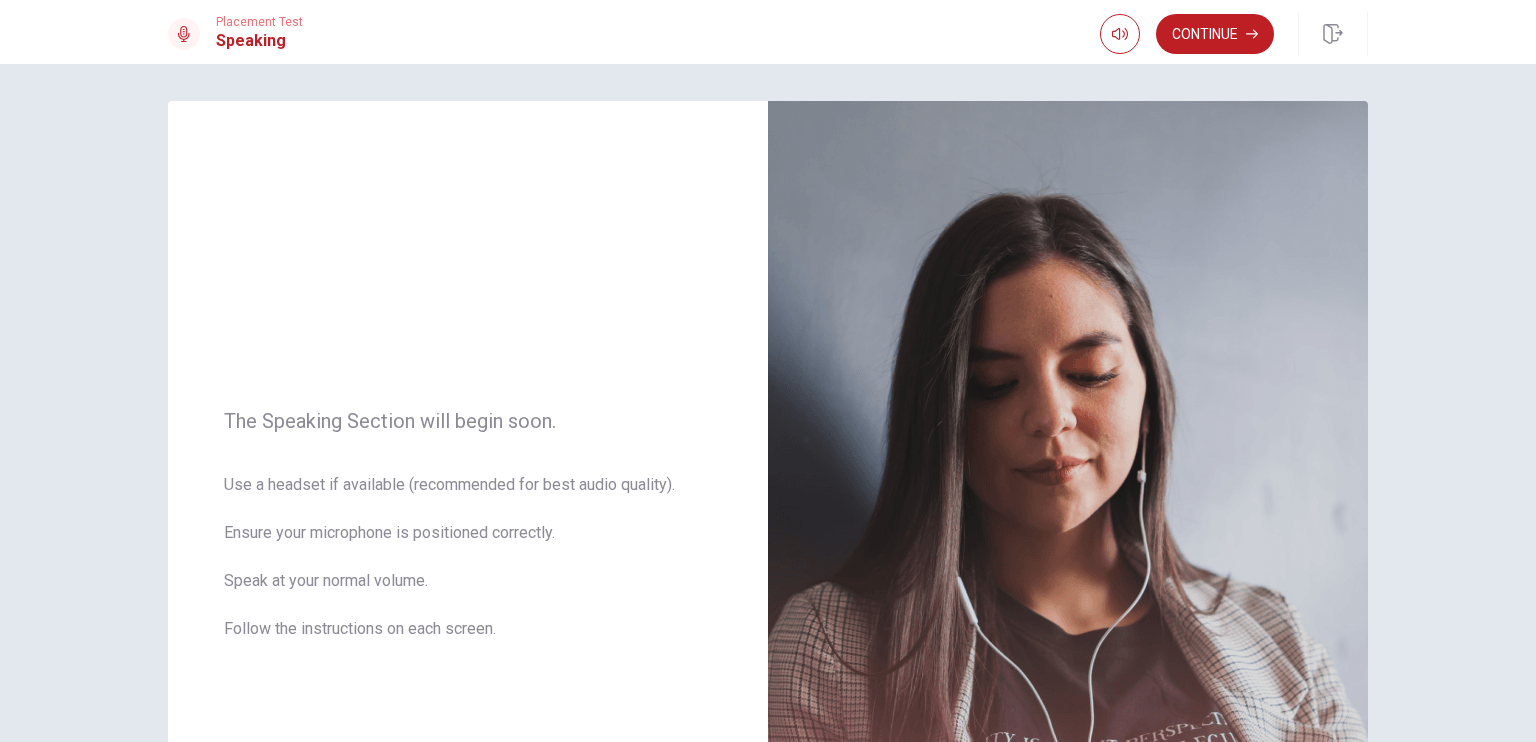 scroll, scrollTop: 0, scrollLeft: 0, axis: both 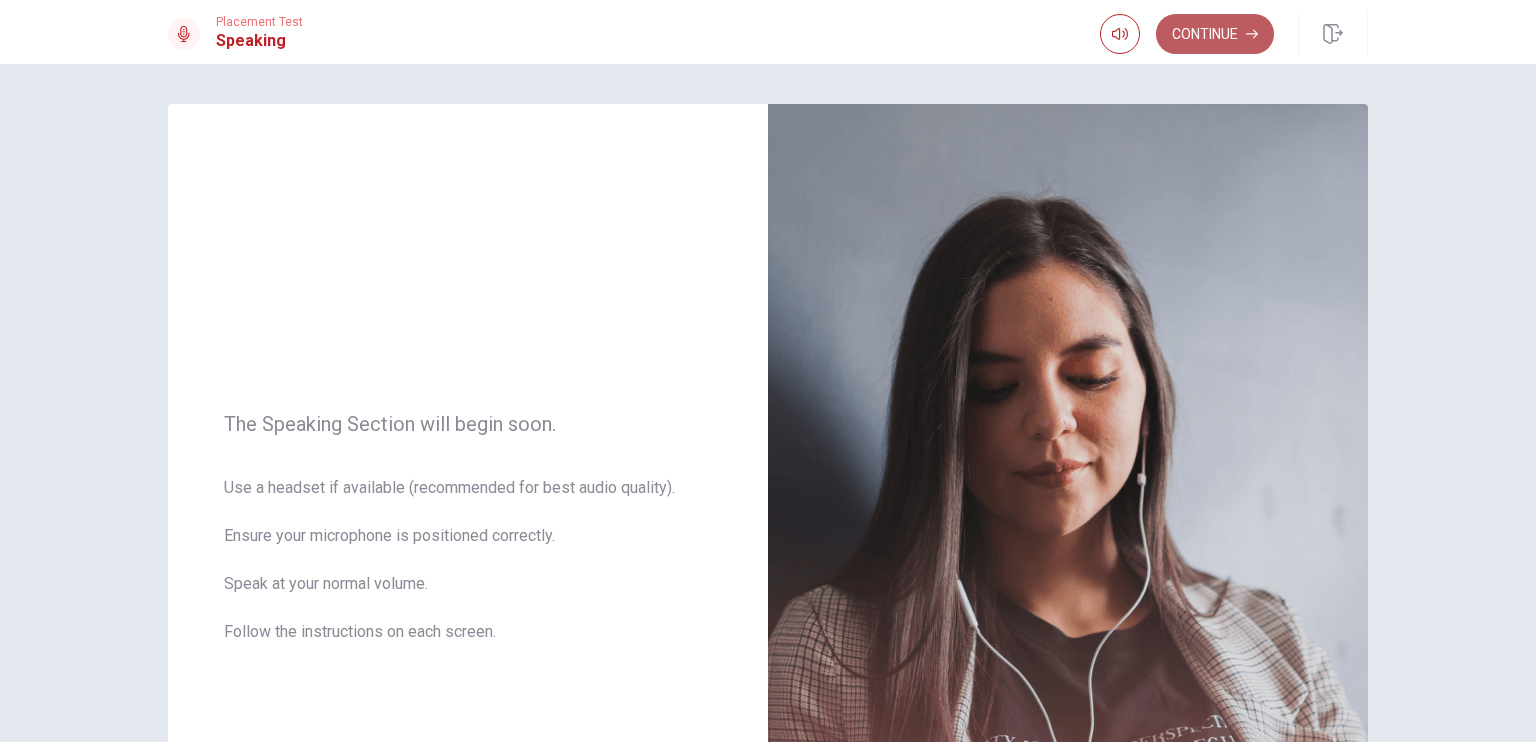click on "Continue" at bounding box center [1215, 34] 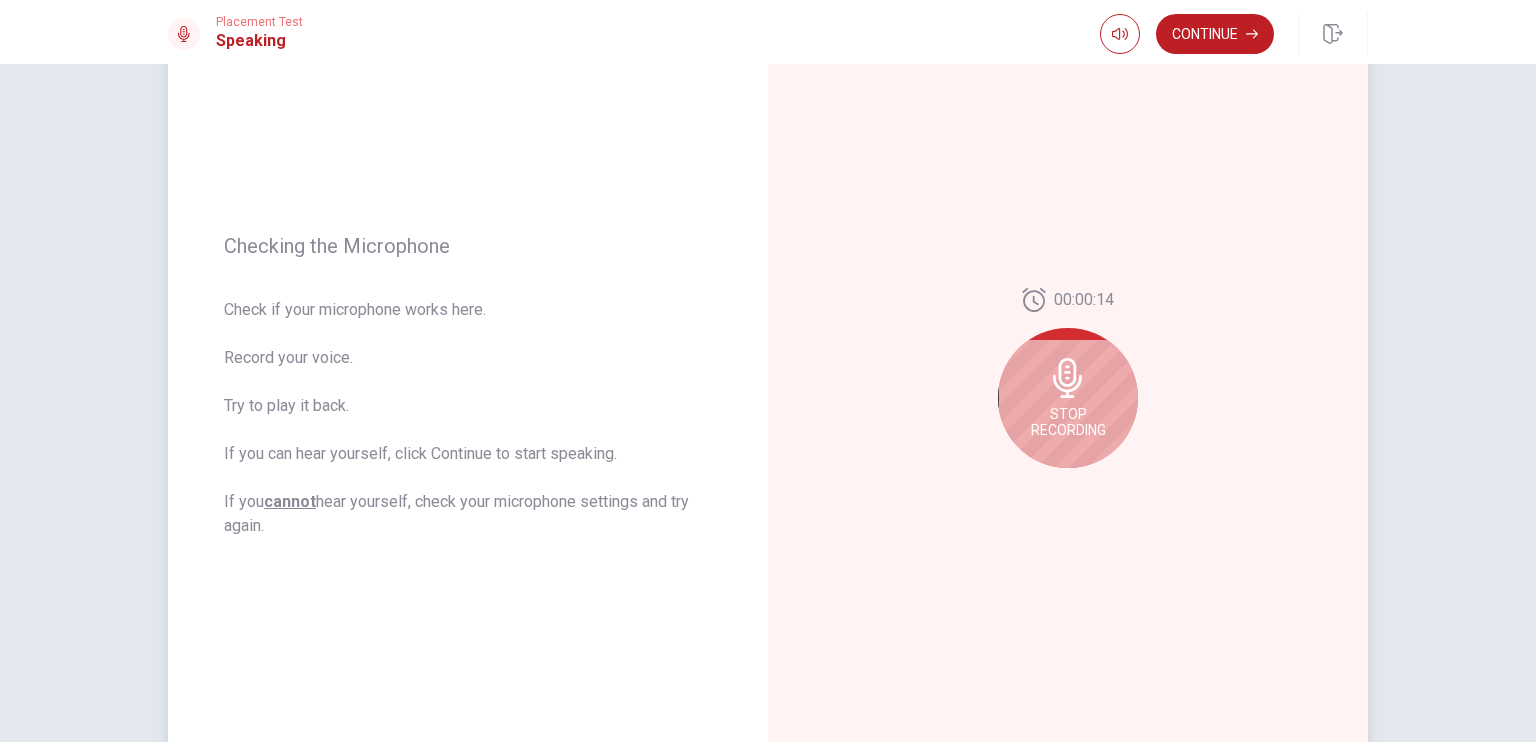 scroll, scrollTop: 200, scrollLeft: 0, axis: vertical 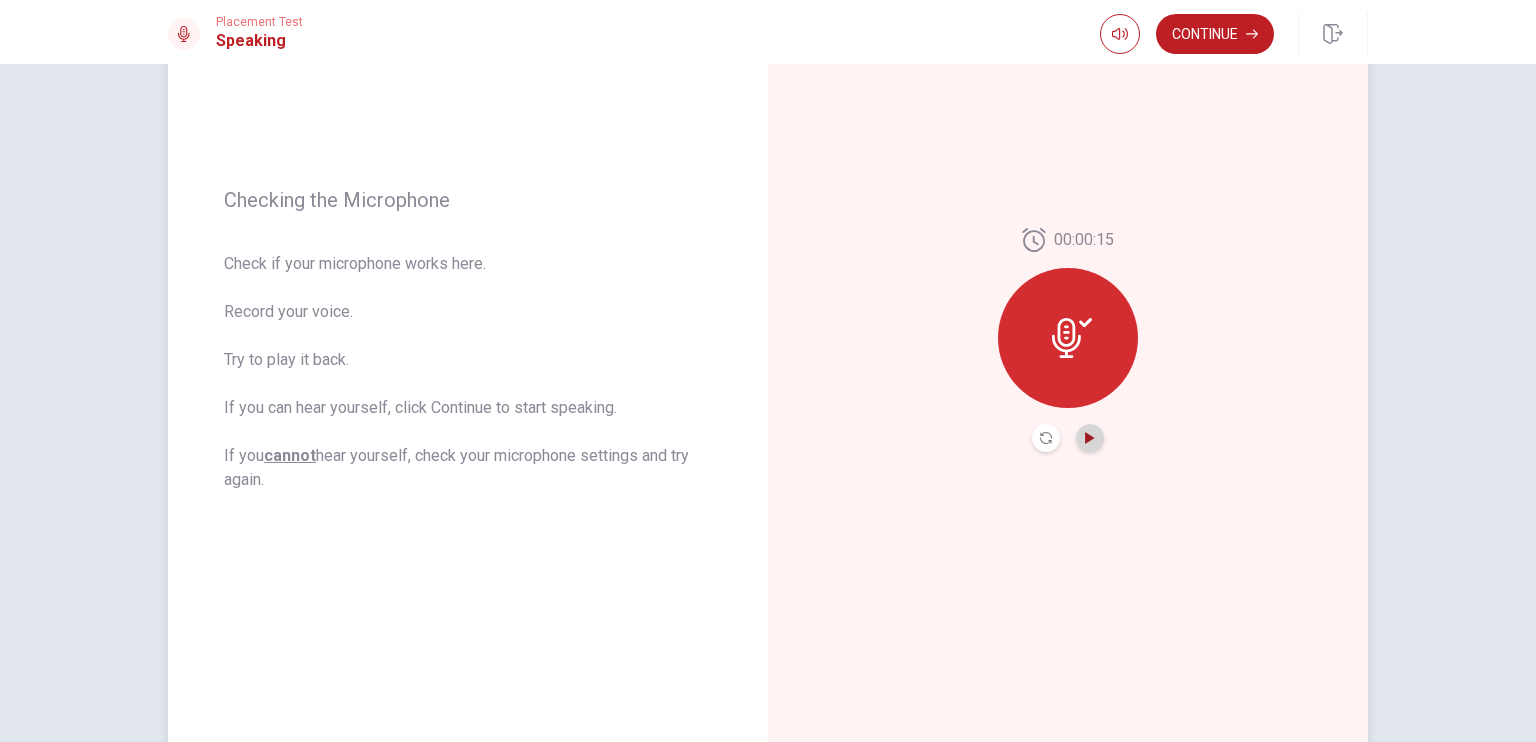 click 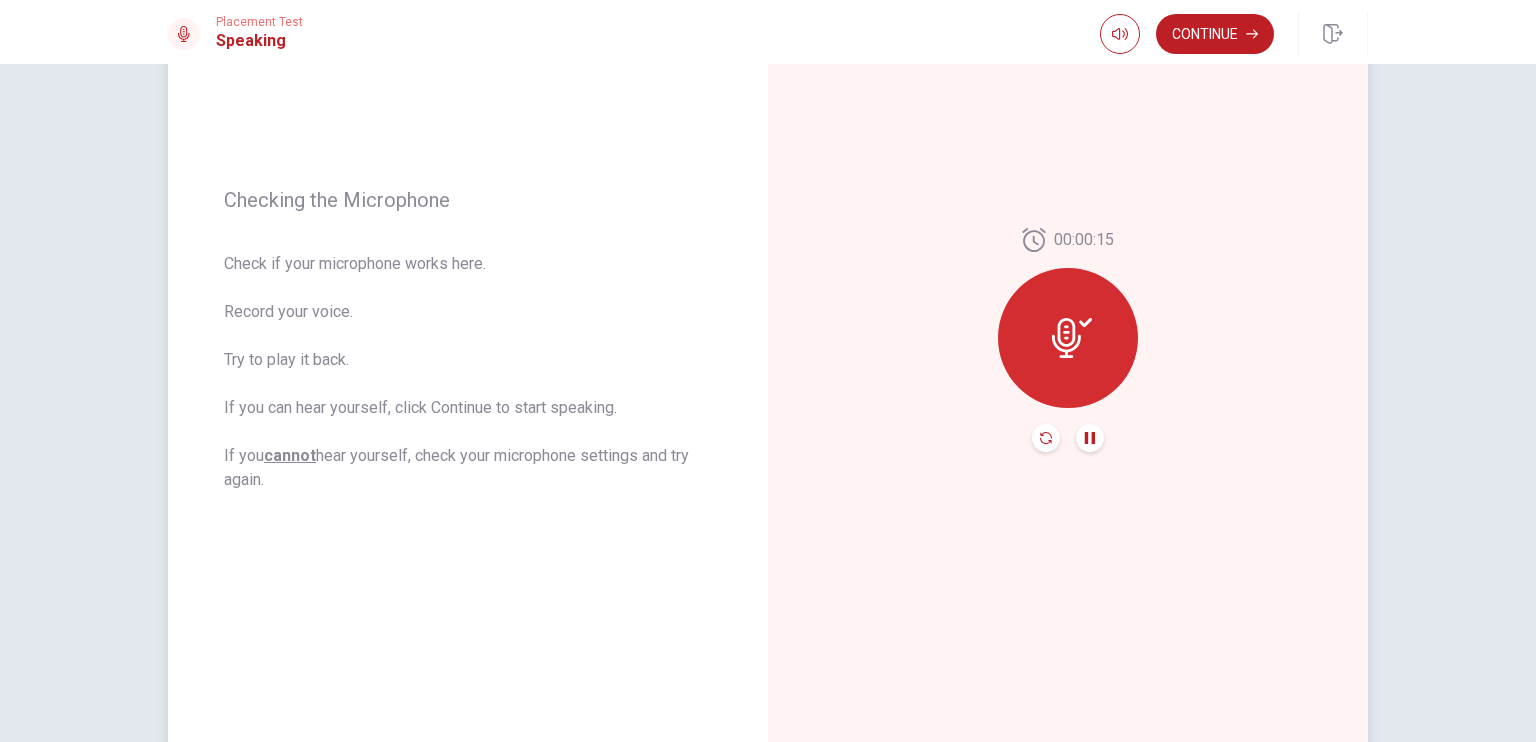 click 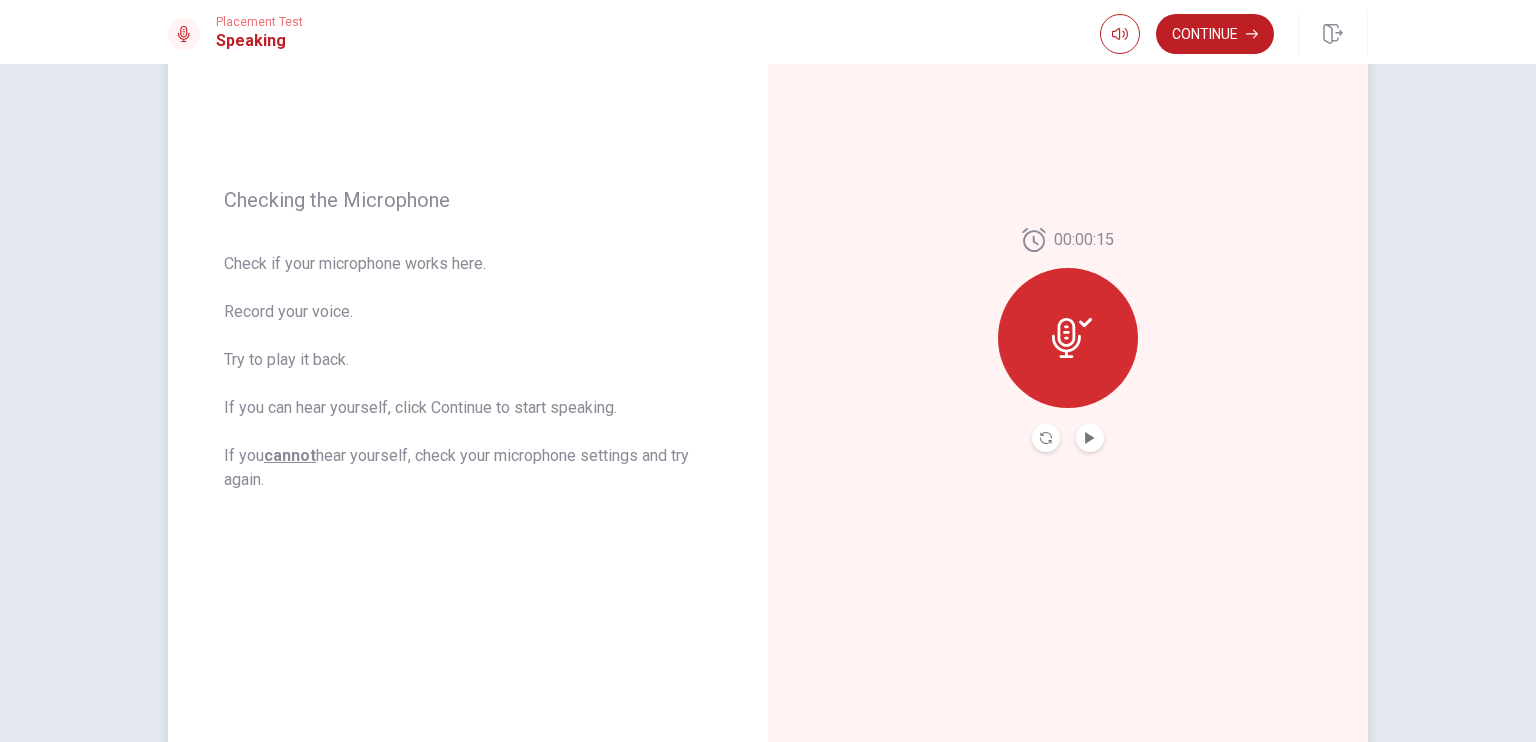 click at bounding box center (1090, 438) 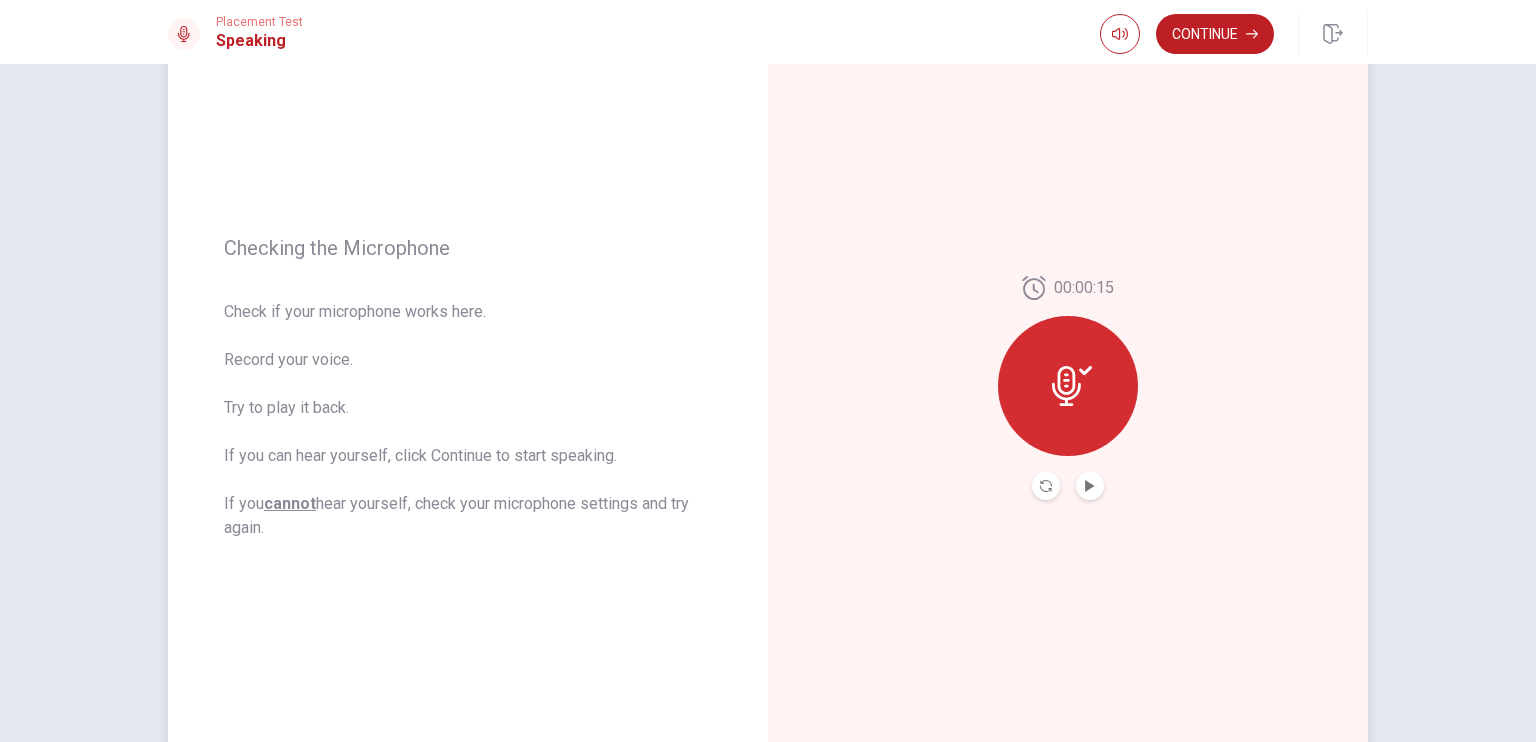 scroll, scrollTop: 137, scrollLeft: 0, axis: vertical 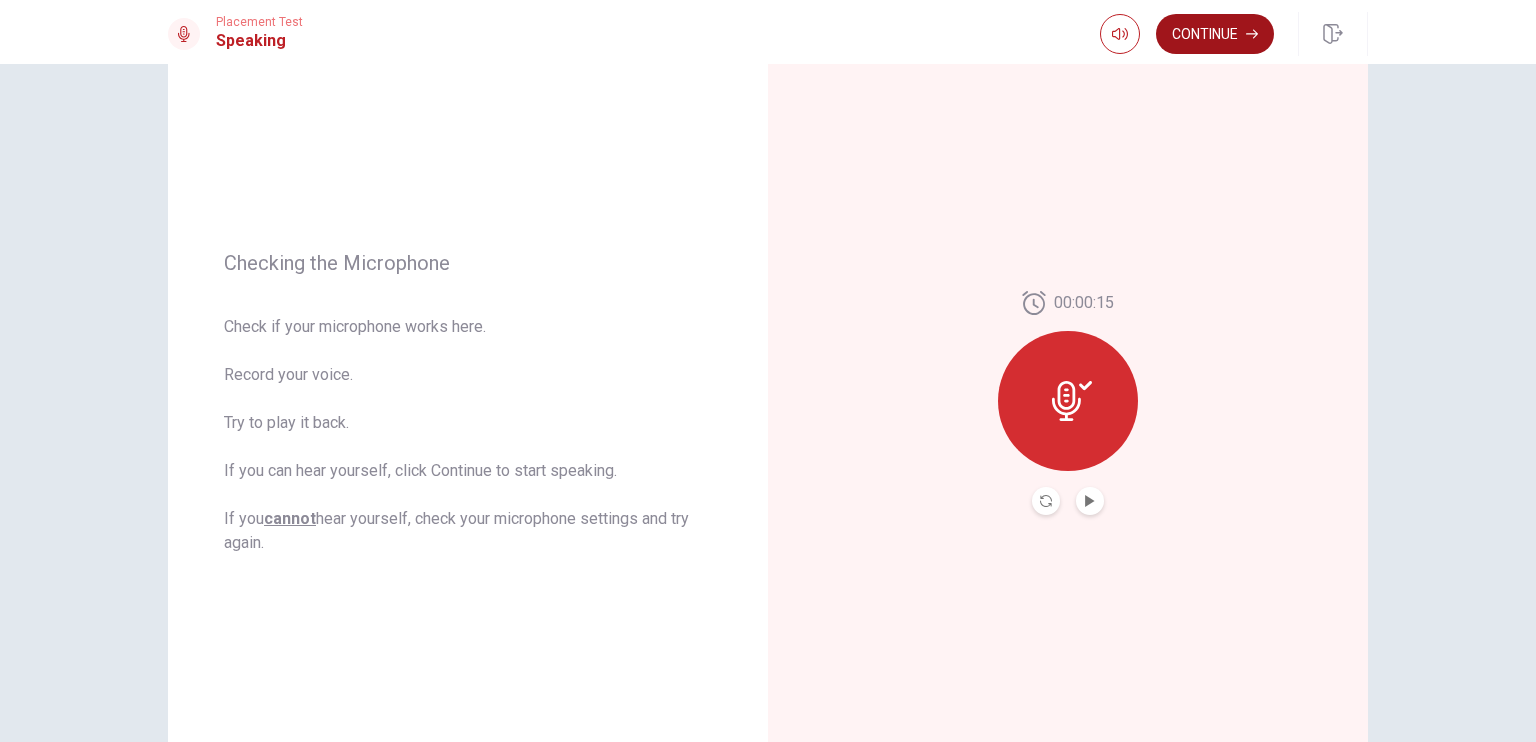 click on "Continue" at bounding box center (1215, 34) 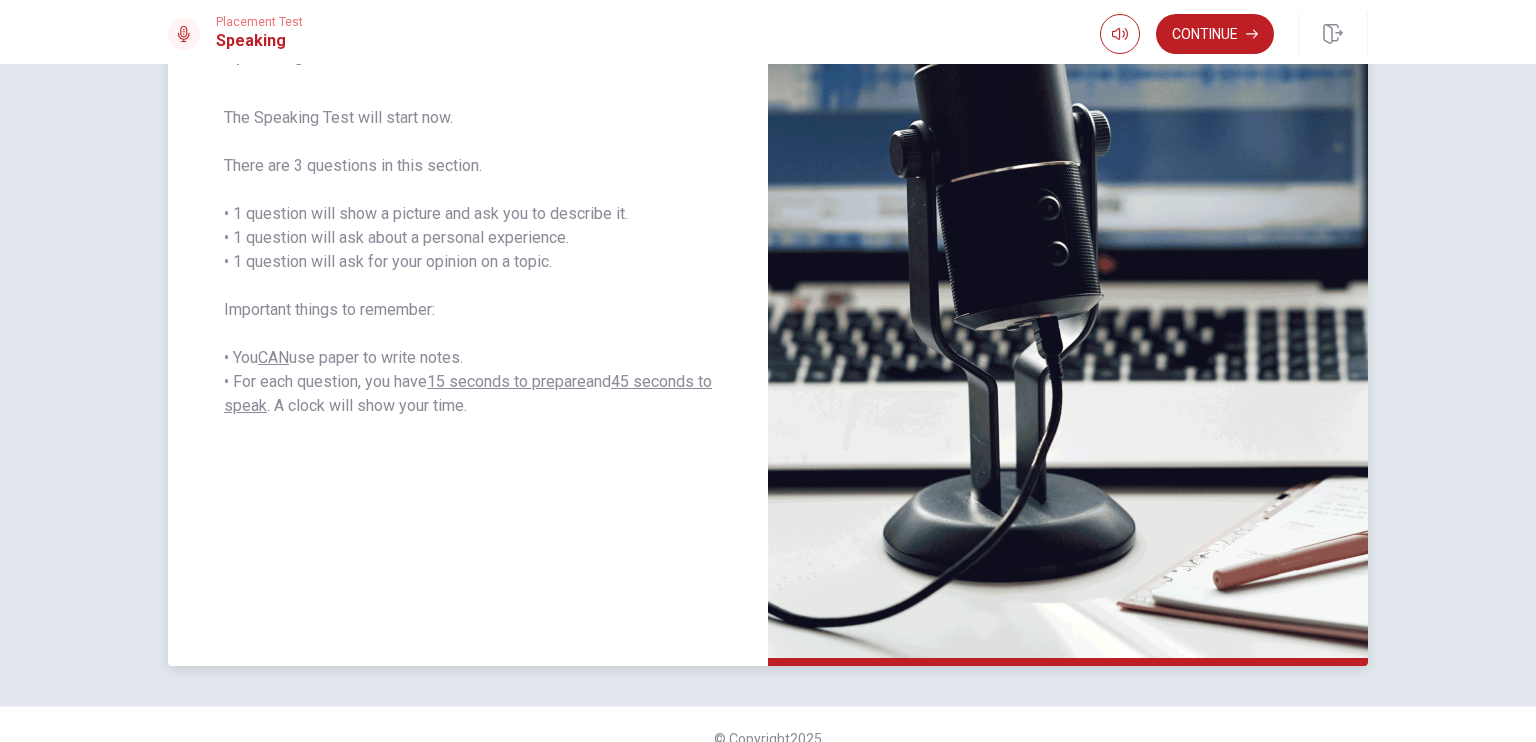 scroll, scrollTop: 337, scrollLeft: 0, axis: vertical 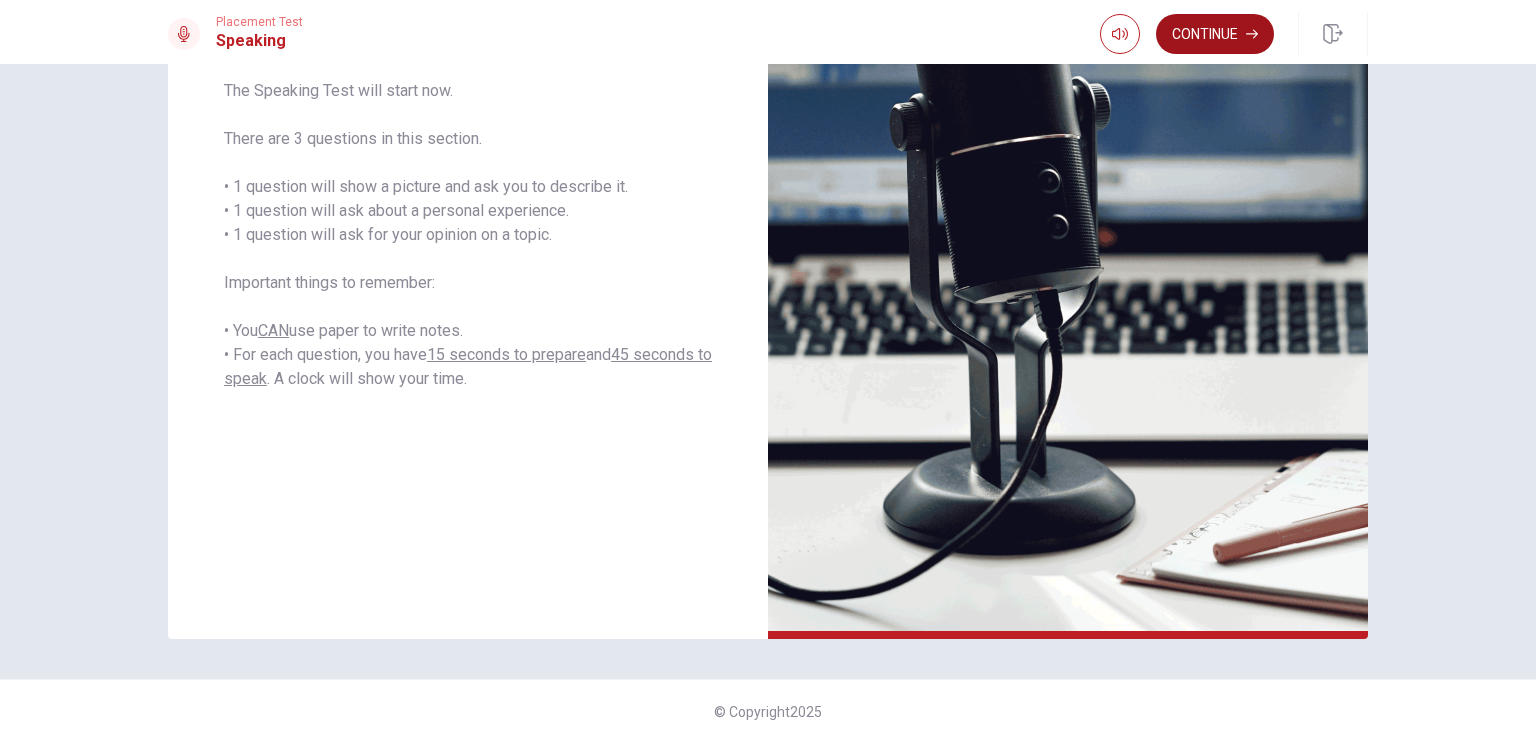 click on "Continue" at bounding box center (1215, 34) 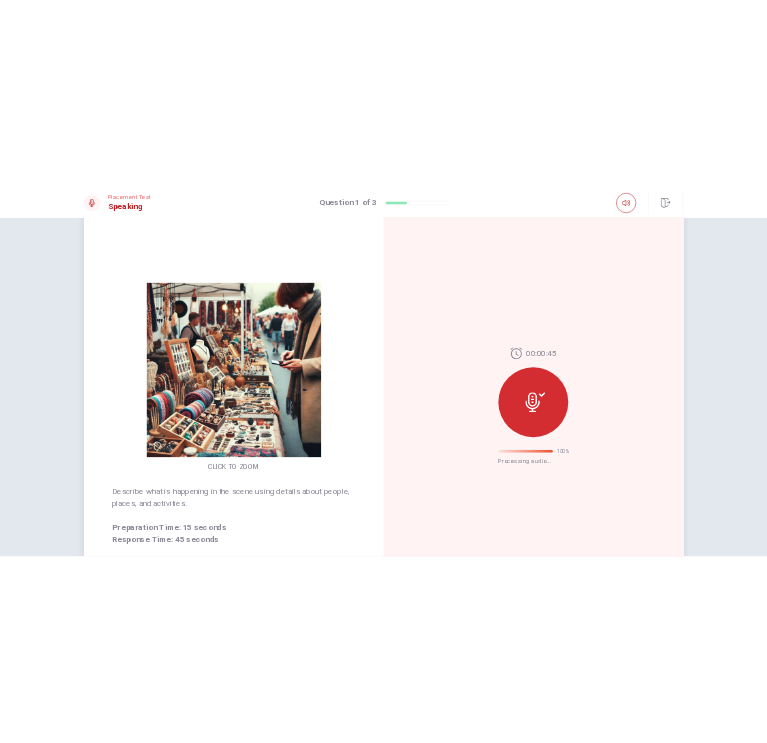 scroll, scrollTop: 0, scrollLeft: 0, axis: both 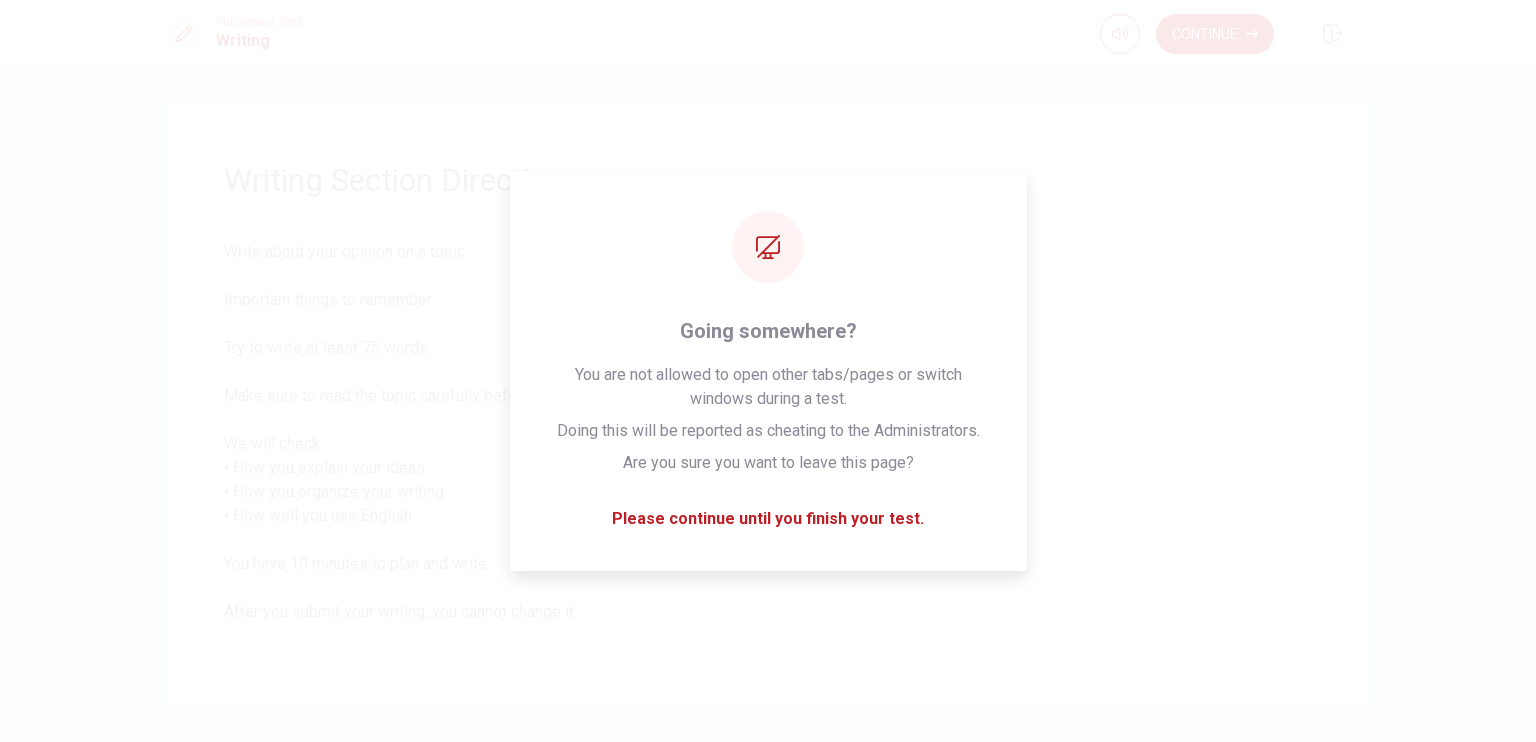 click on "Writing Section Directions Write about your opinion on a topic.
Important things to remember:
Try to write at least 75 words
Make sure to read the topic carefully before you start writing.
We will check:
• How you explain your ideas
• How you organize your writing
• How well you use English
You have 10 minutes to plan and write.
After you submit your writing, you cannot change it." at bounding box center (768, 404) 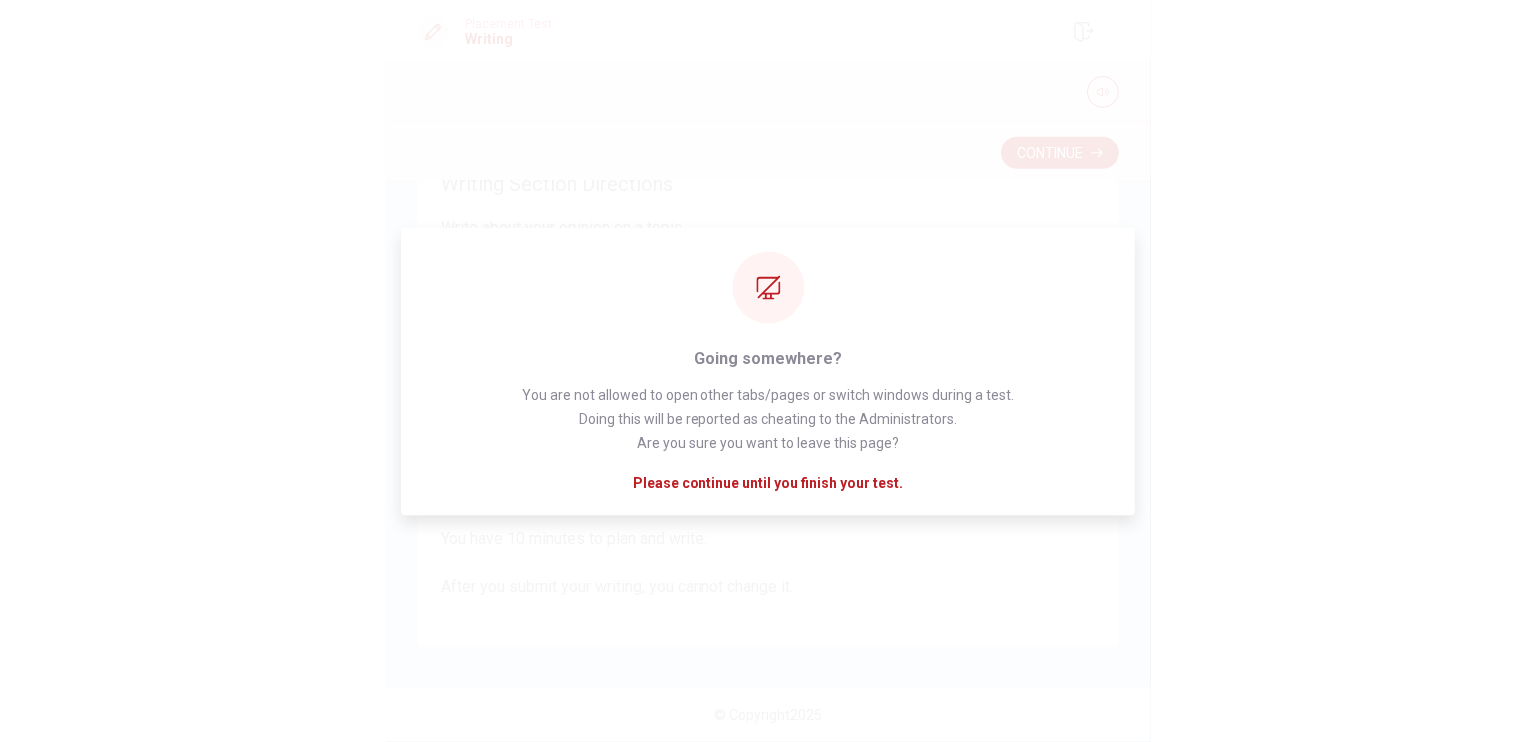 scroll, scrollTop: 65, scrollLeft: 0, axis: vertical 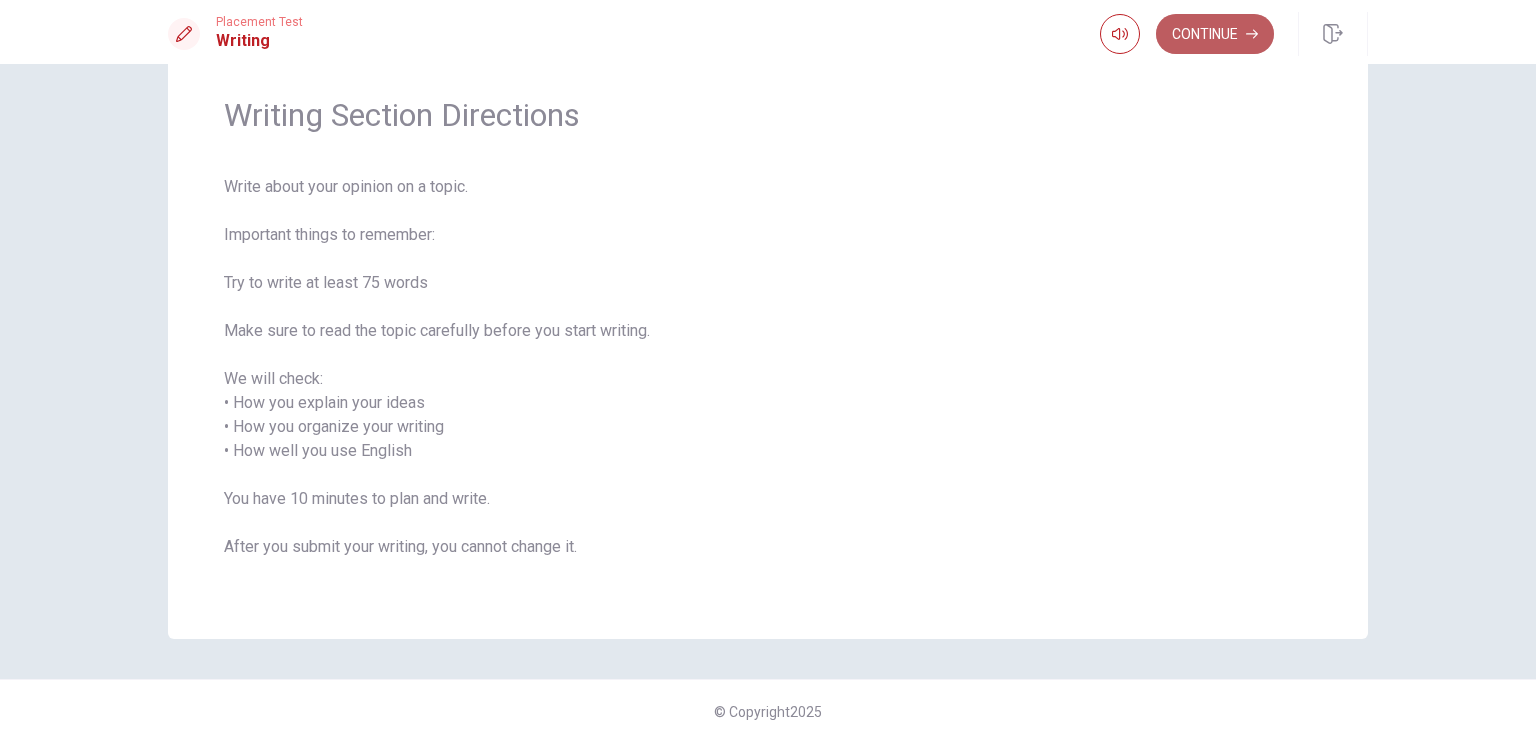 click on "Continue" at bounding box center [1215, 34] 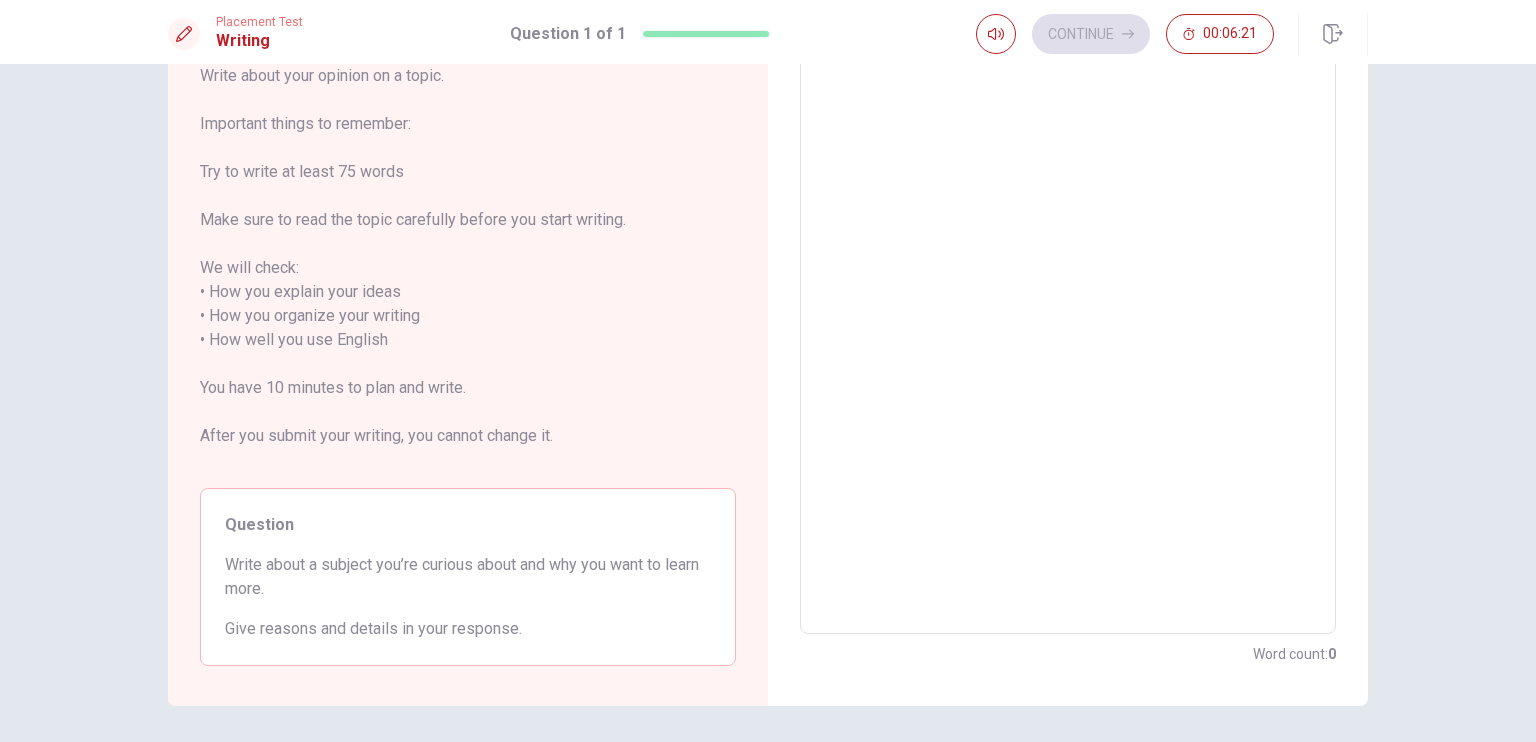 scroll, scrollTop: 0, scrollLeft: 0, axis: both 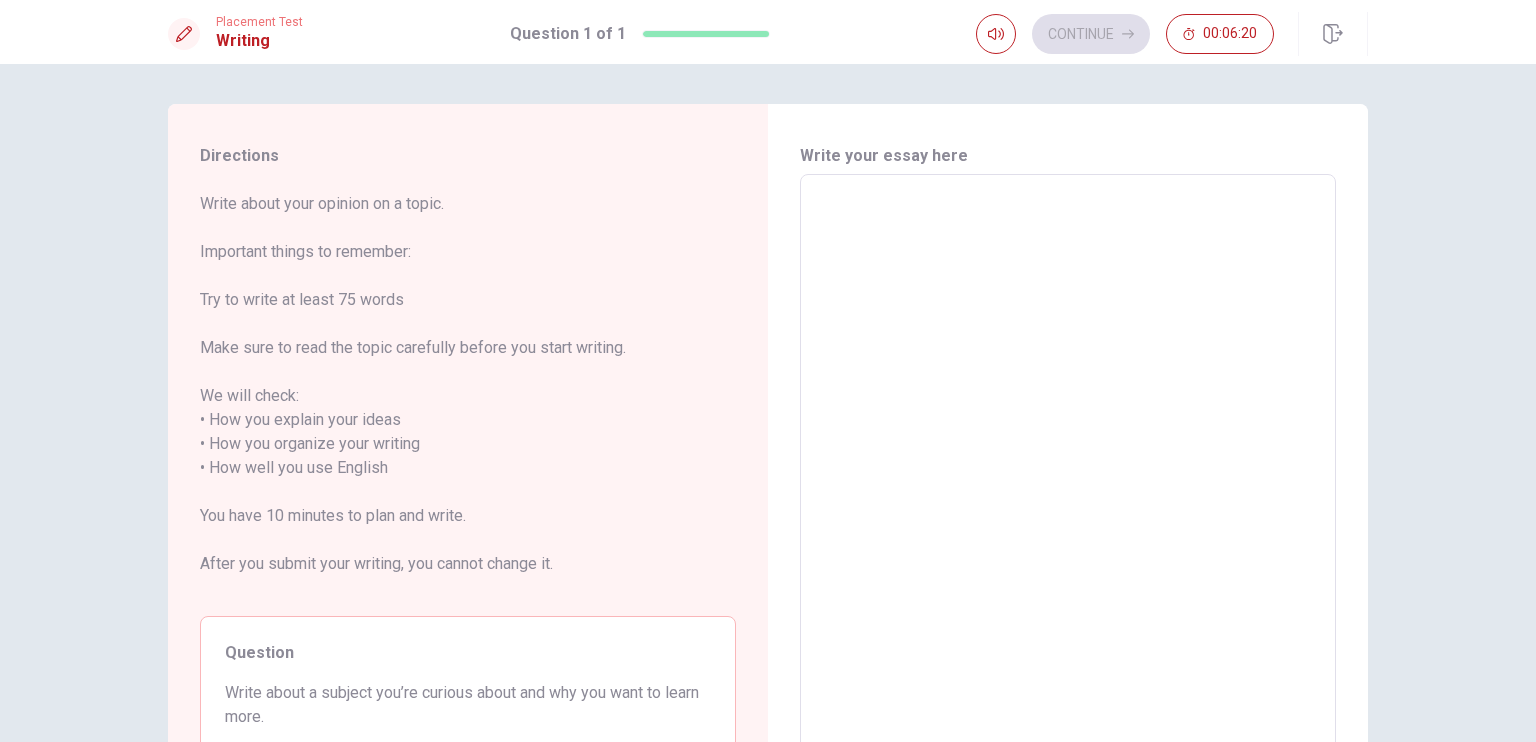 click on "x ​" at bounding box center (1068, 468) 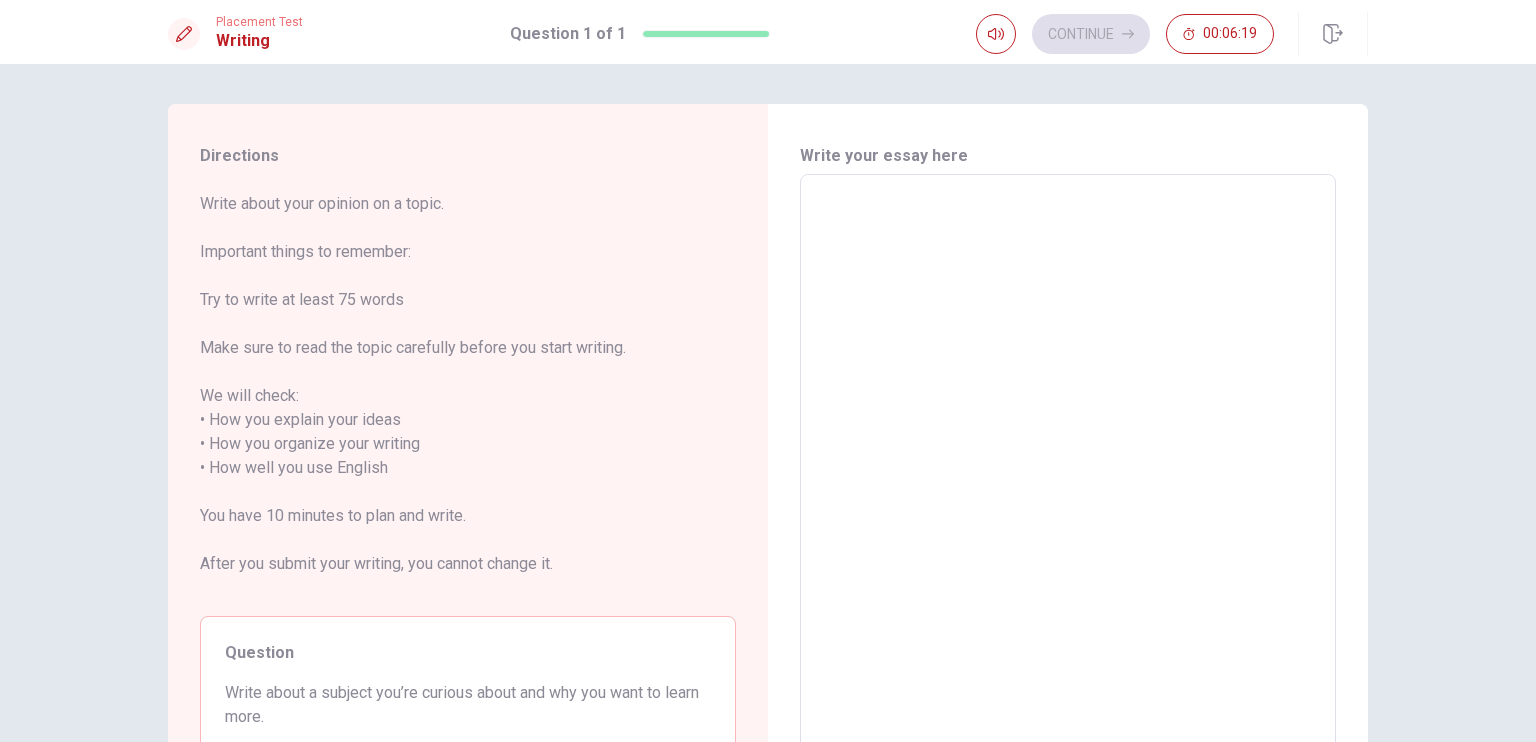 type on "Ь" 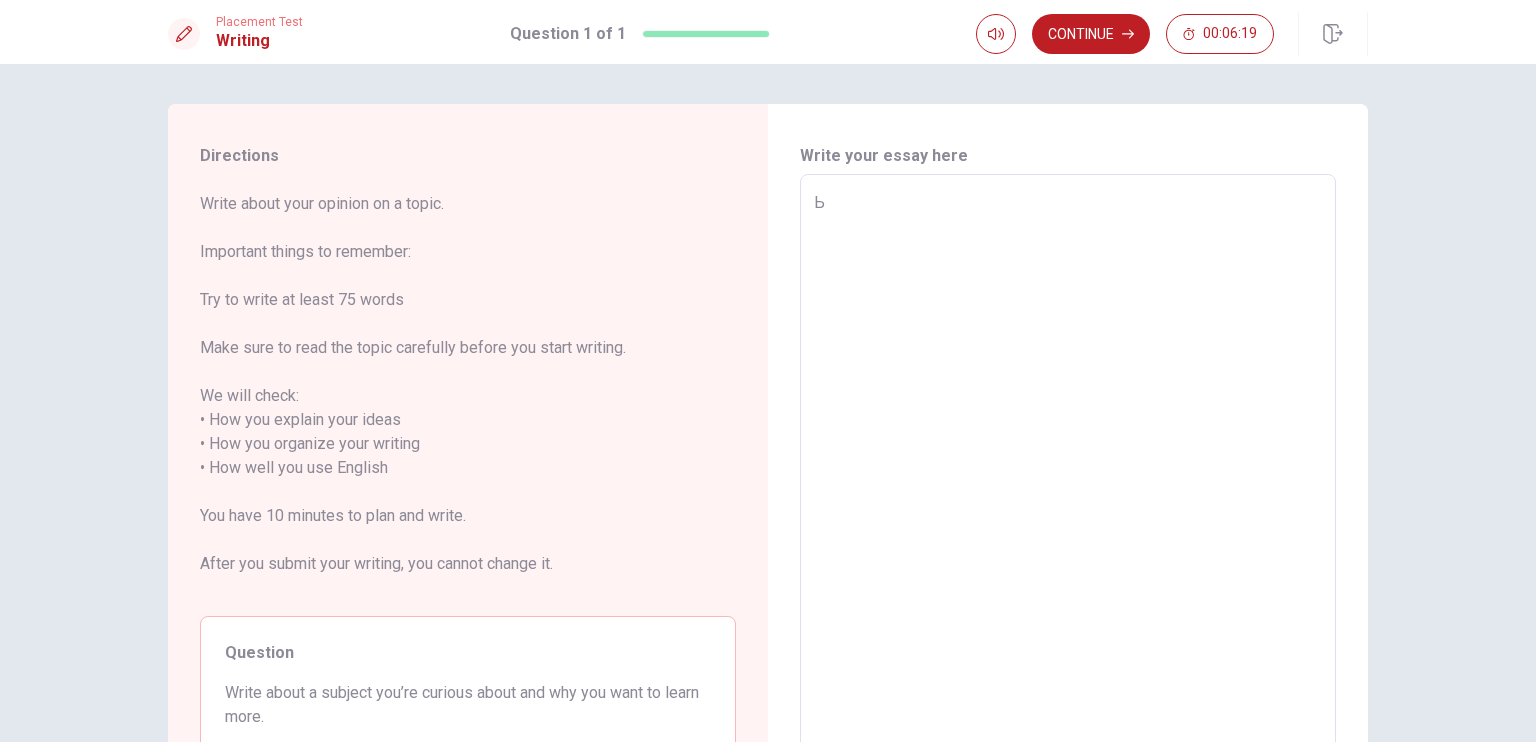 type on "x" 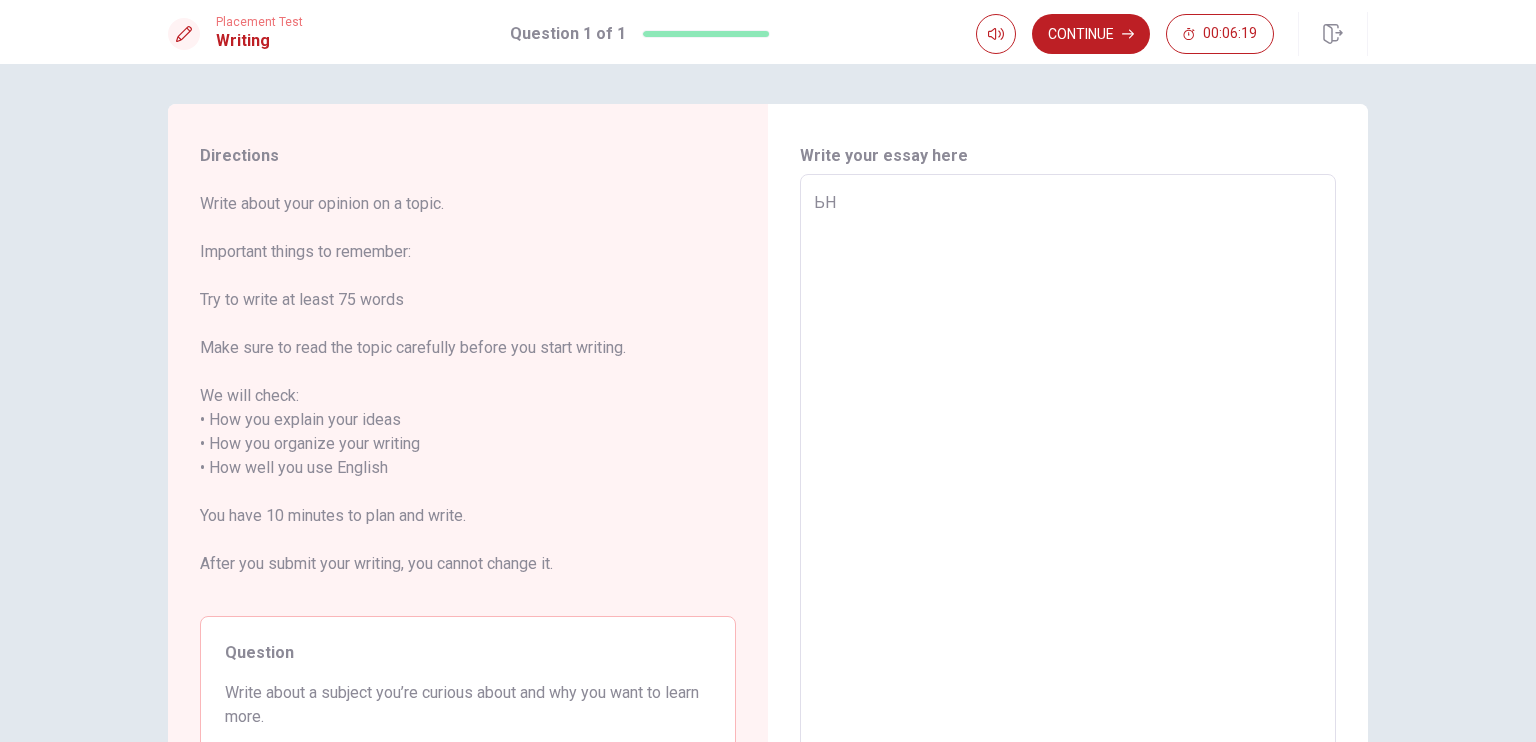type on "x" 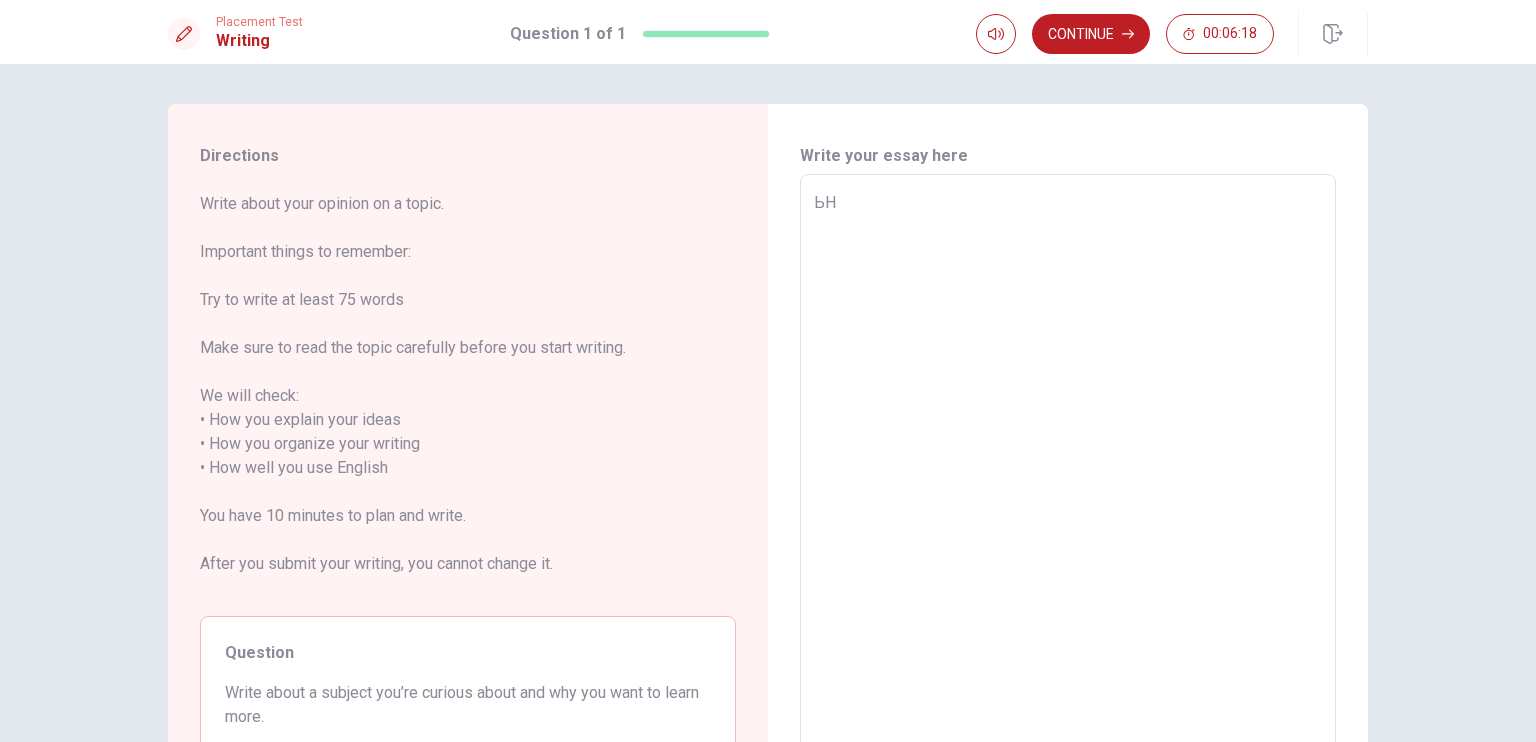 type on "Ь" 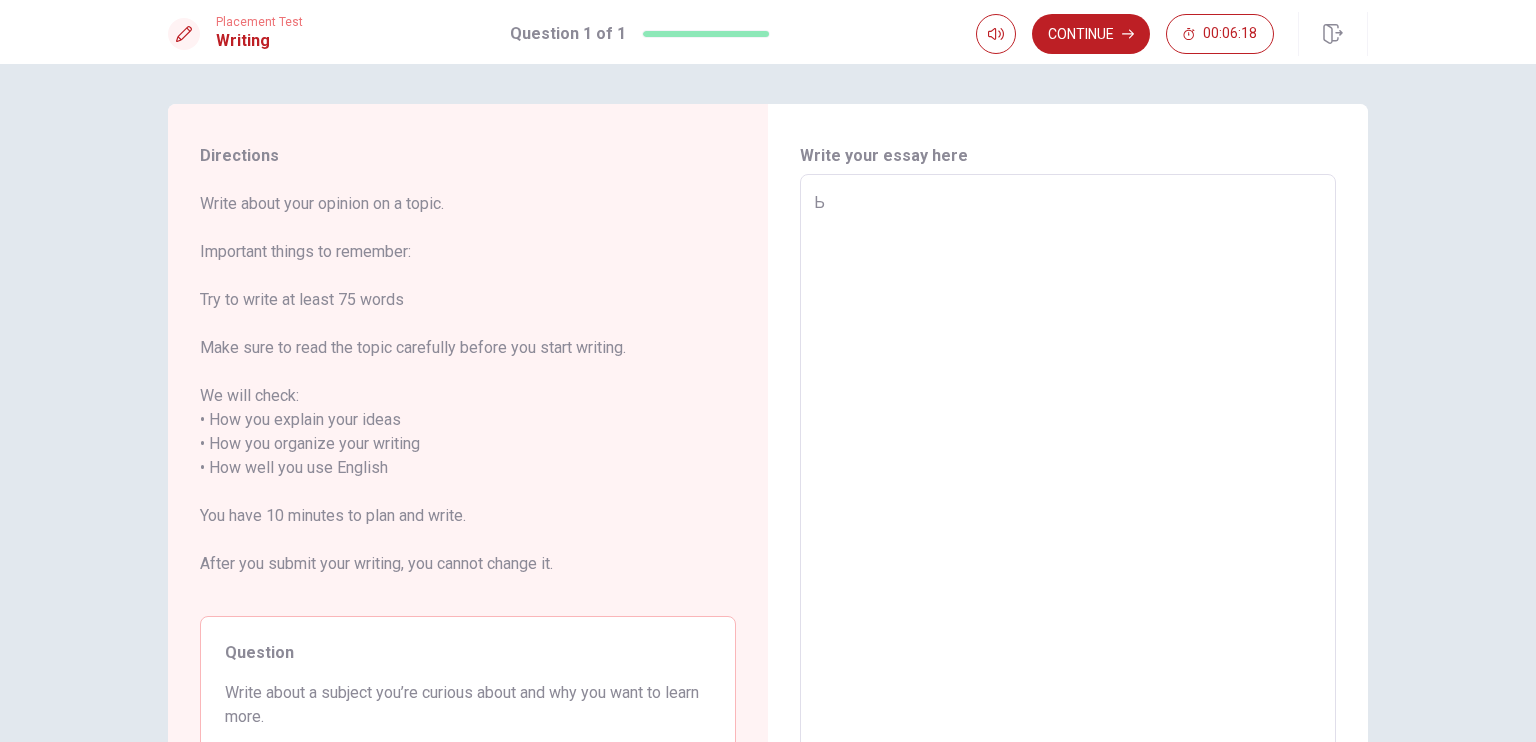 type on "x" 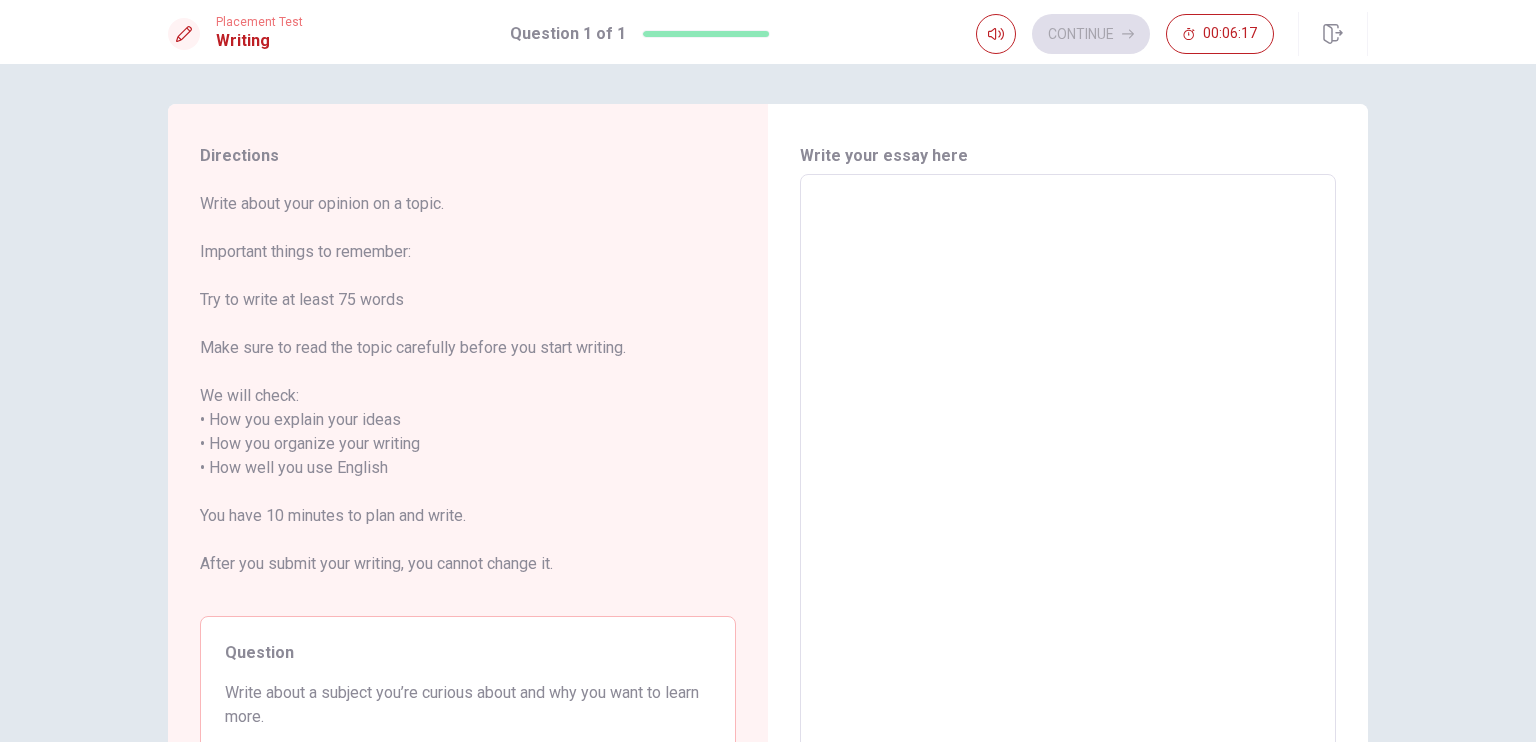 type on "M" 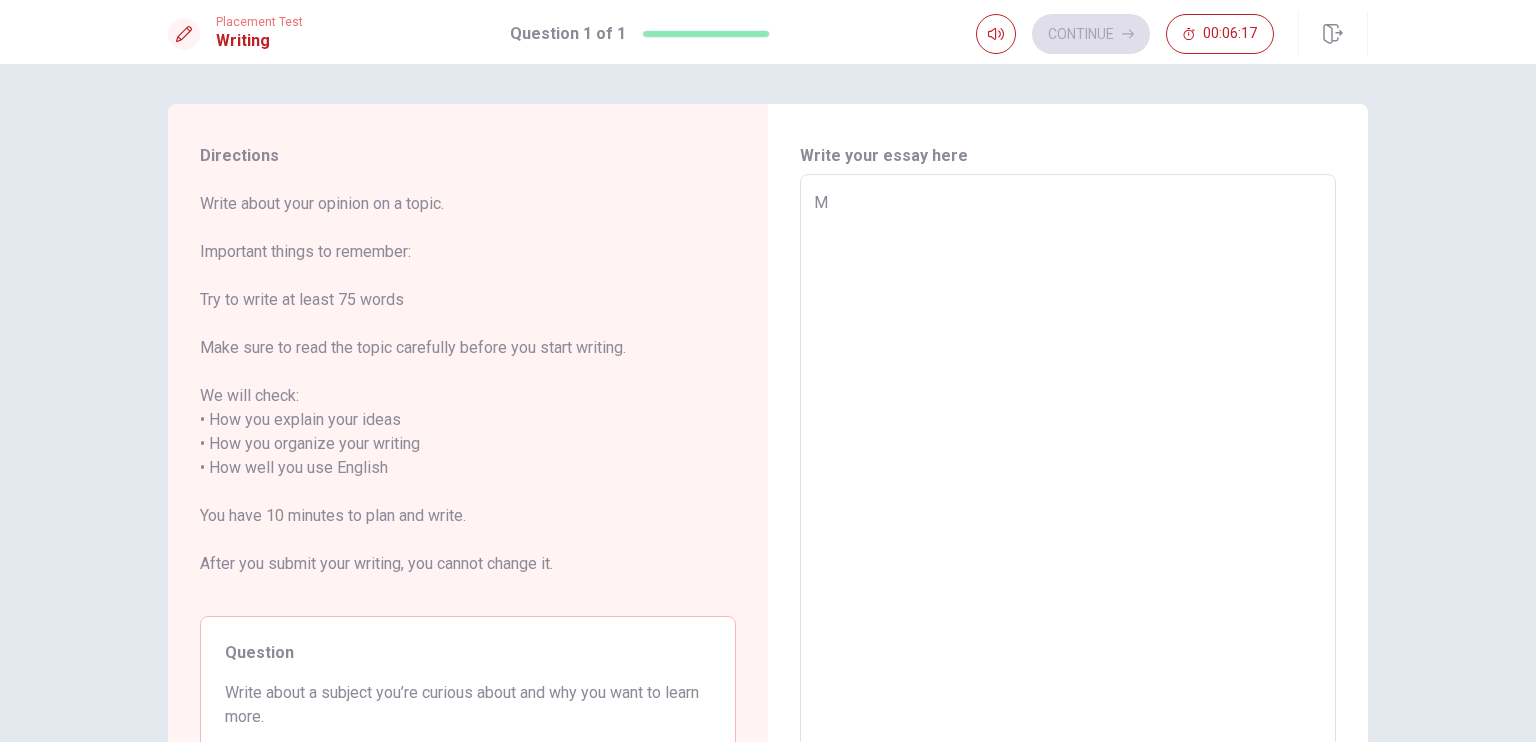 type on "x" 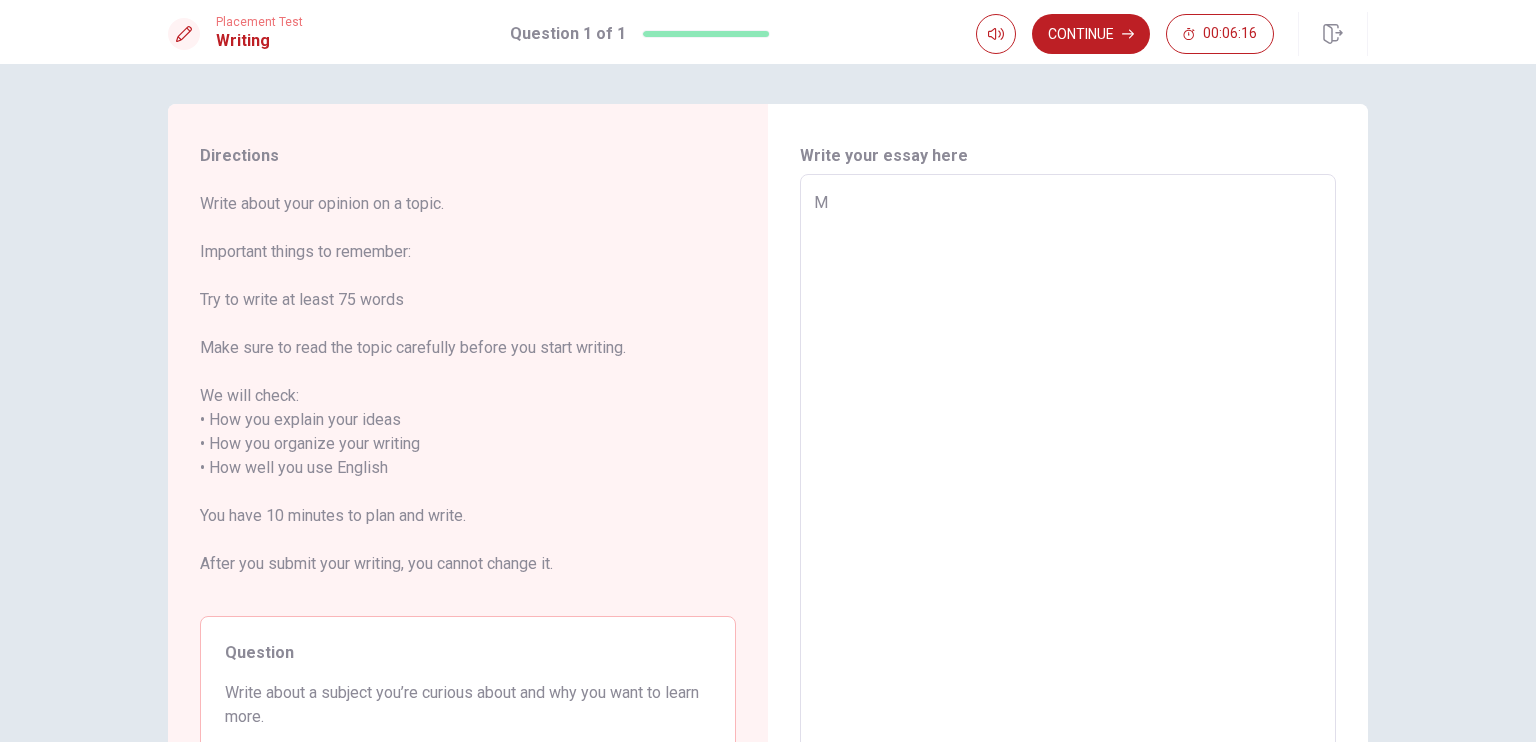 type on "My" 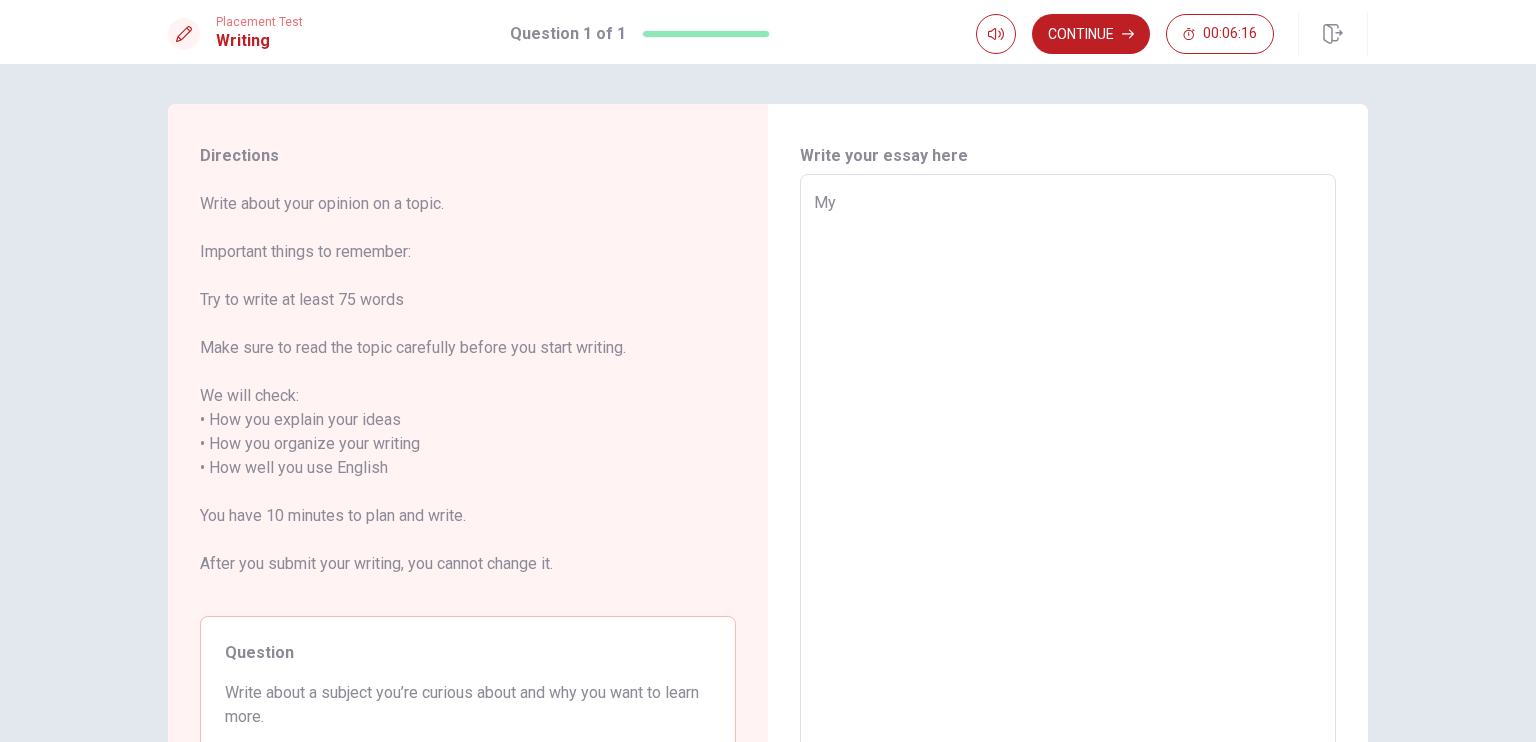 type on "x" 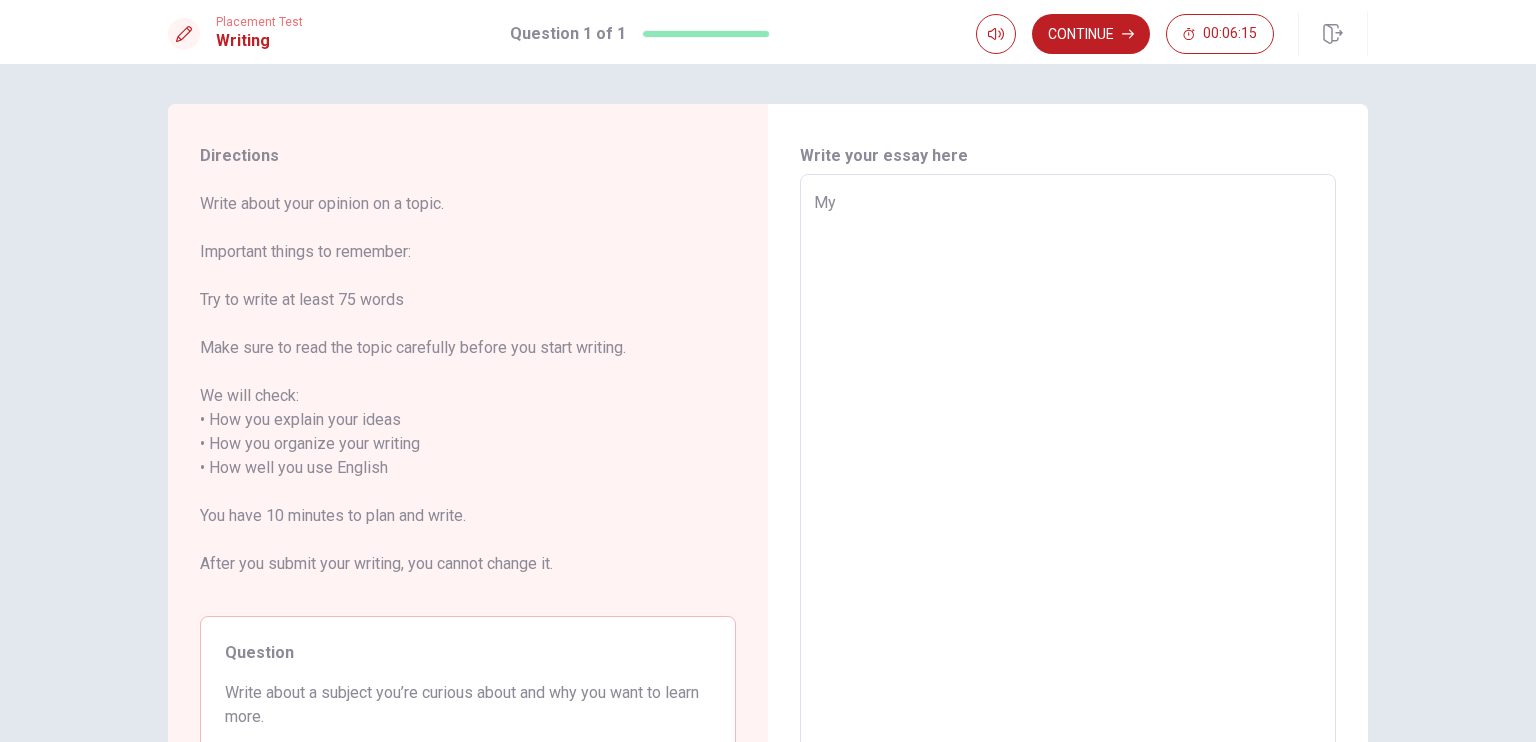type on "My f" 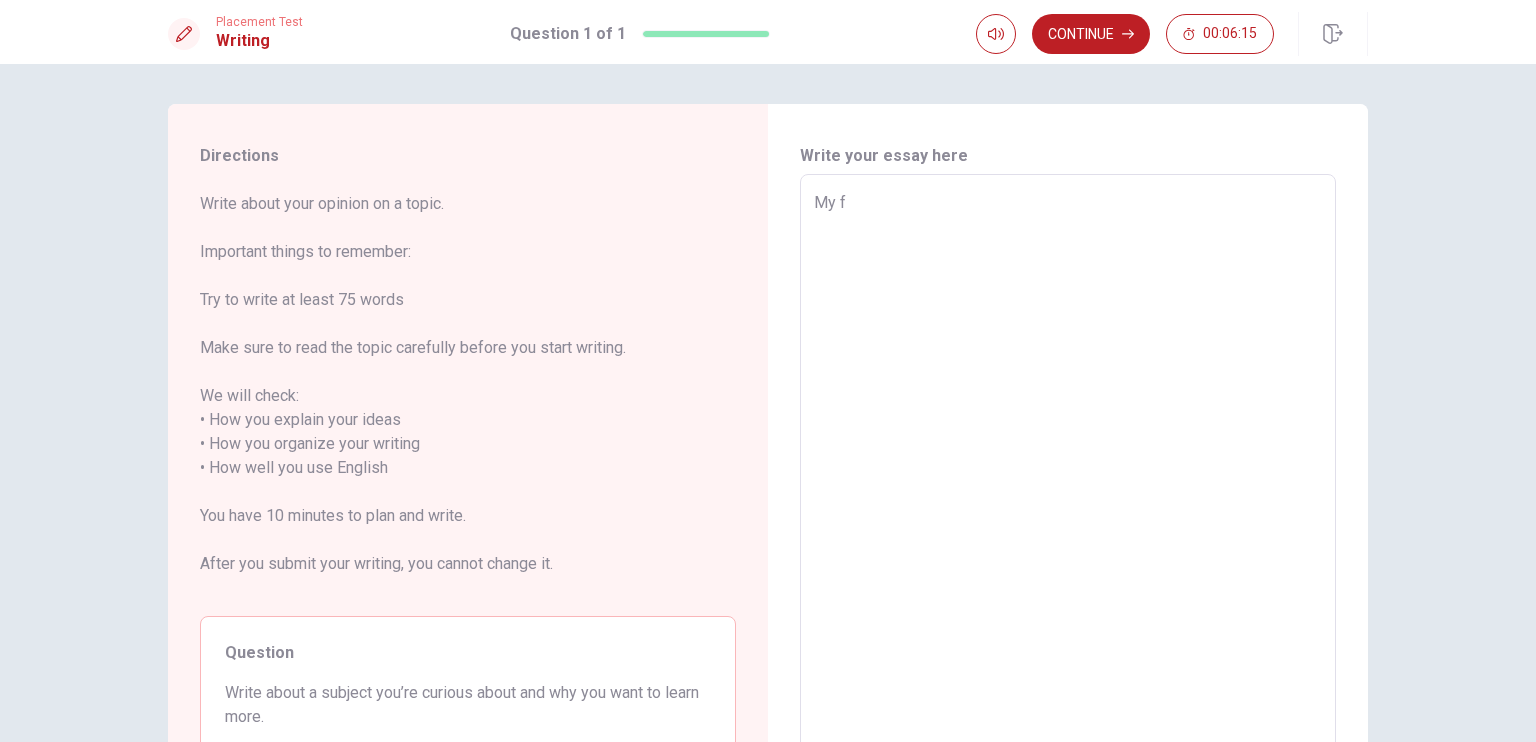 type on "x" 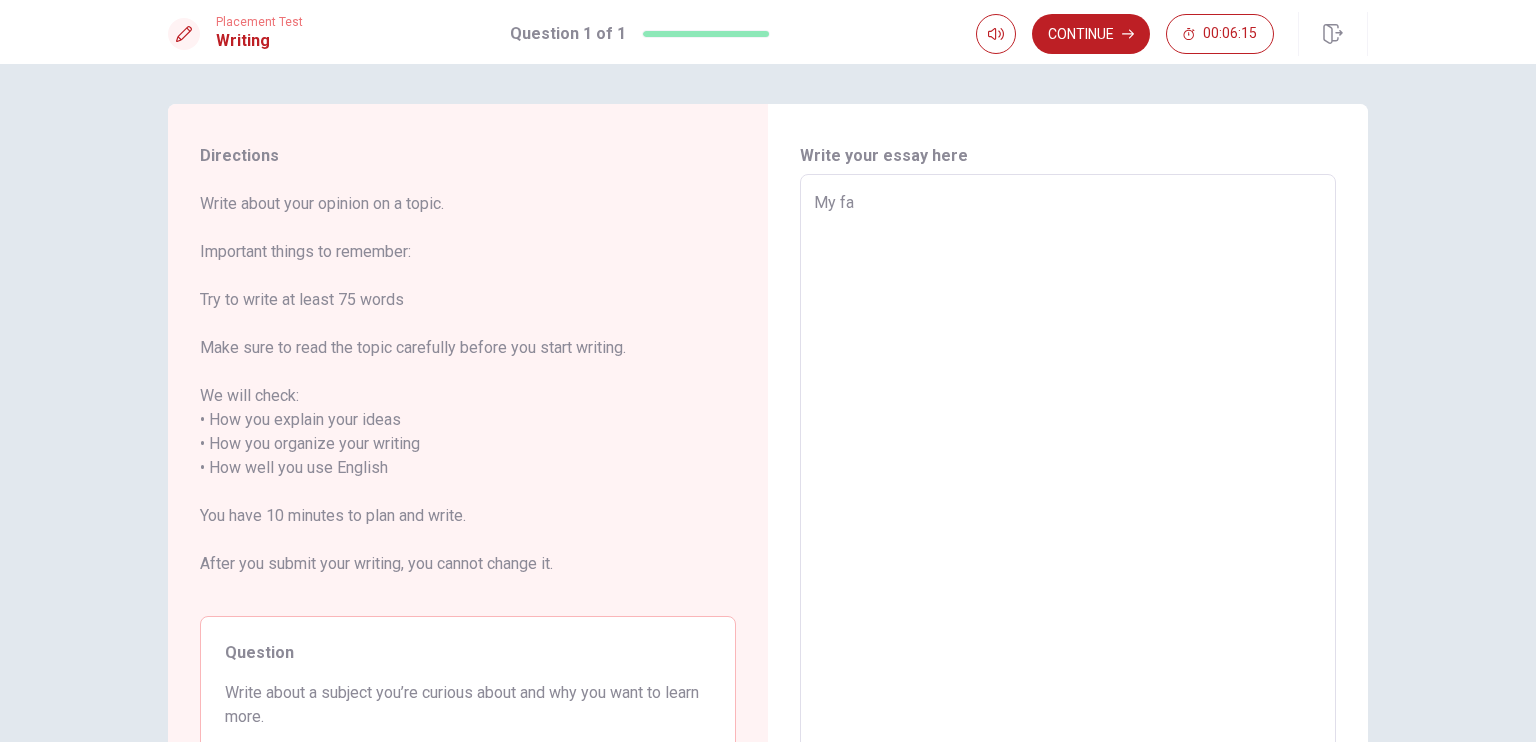 type on "x" 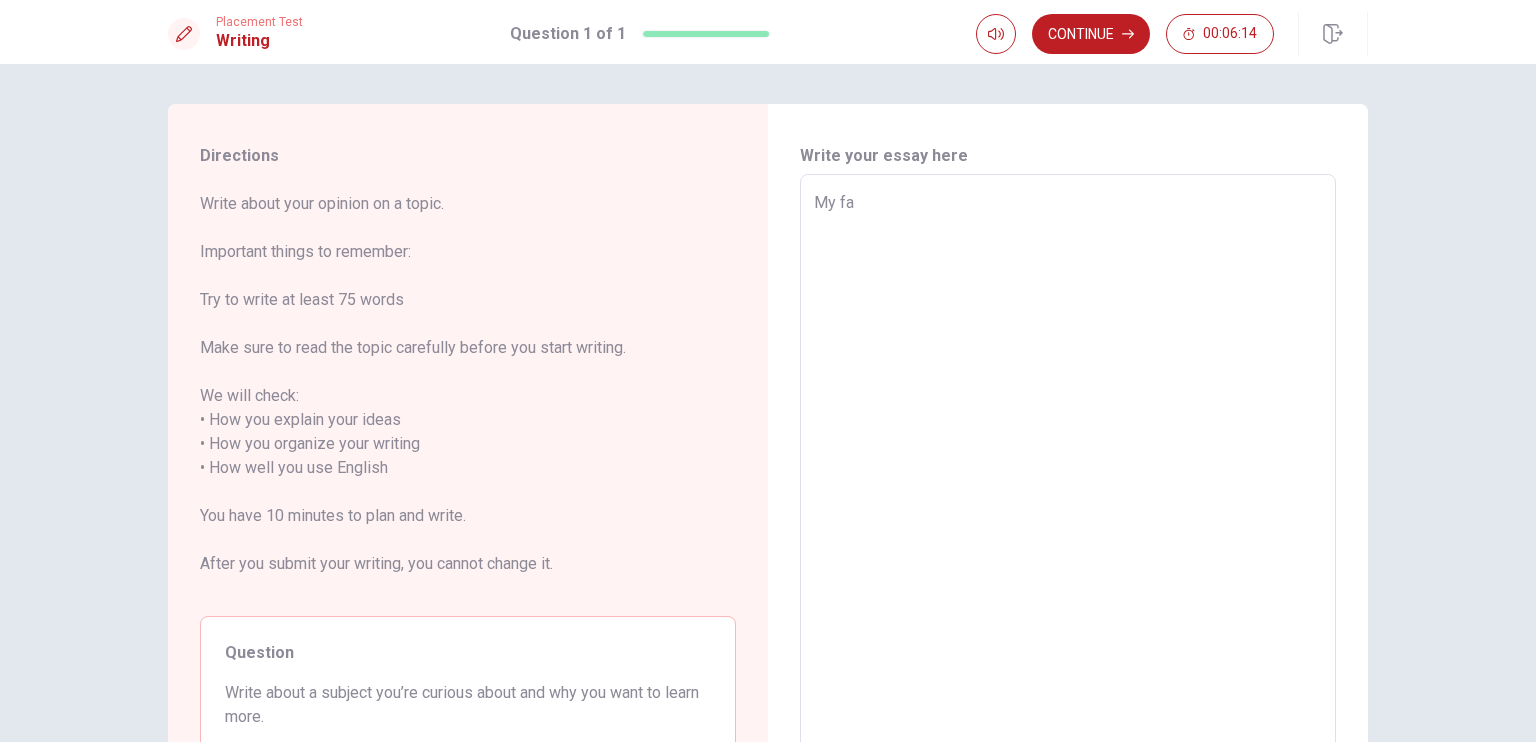 type on "My fav" 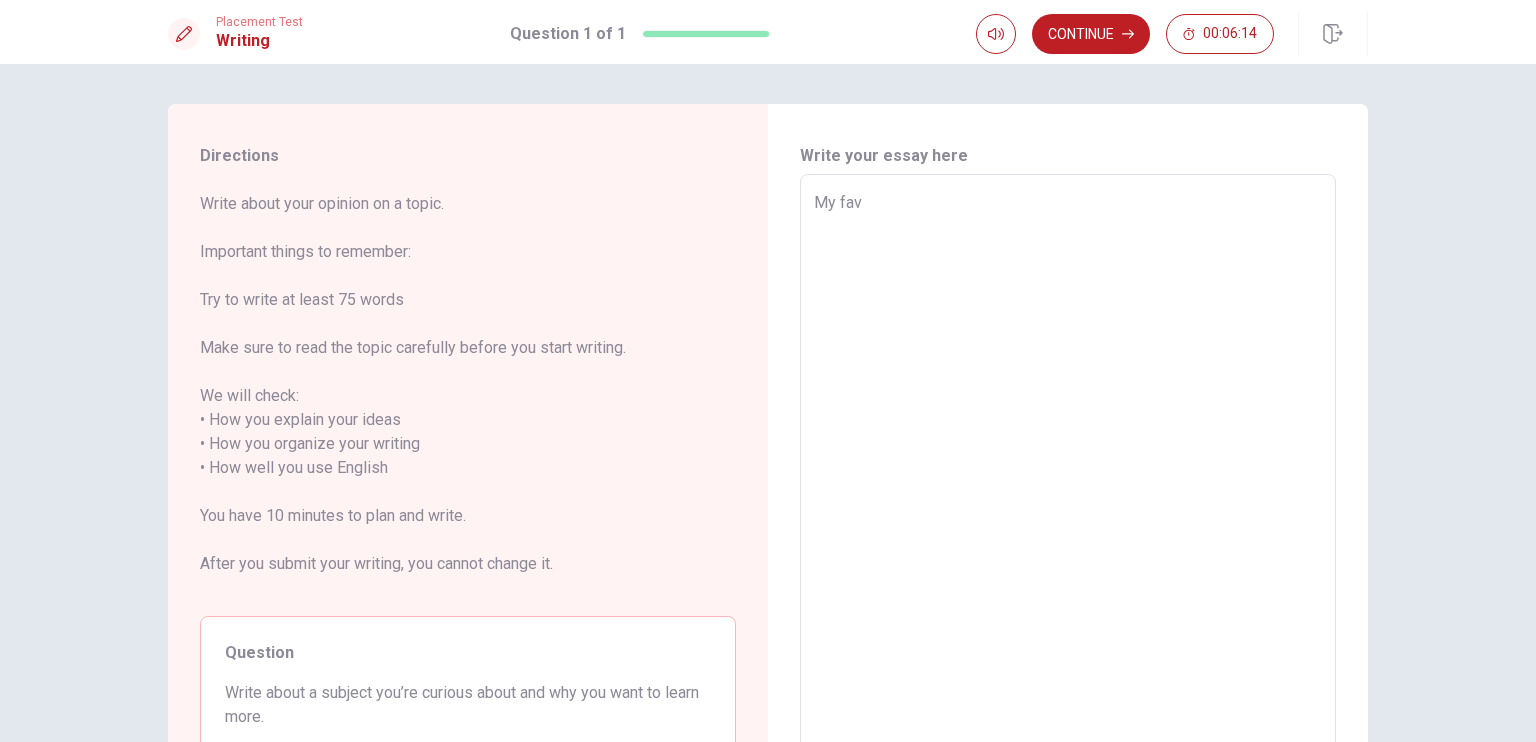 type on "x" 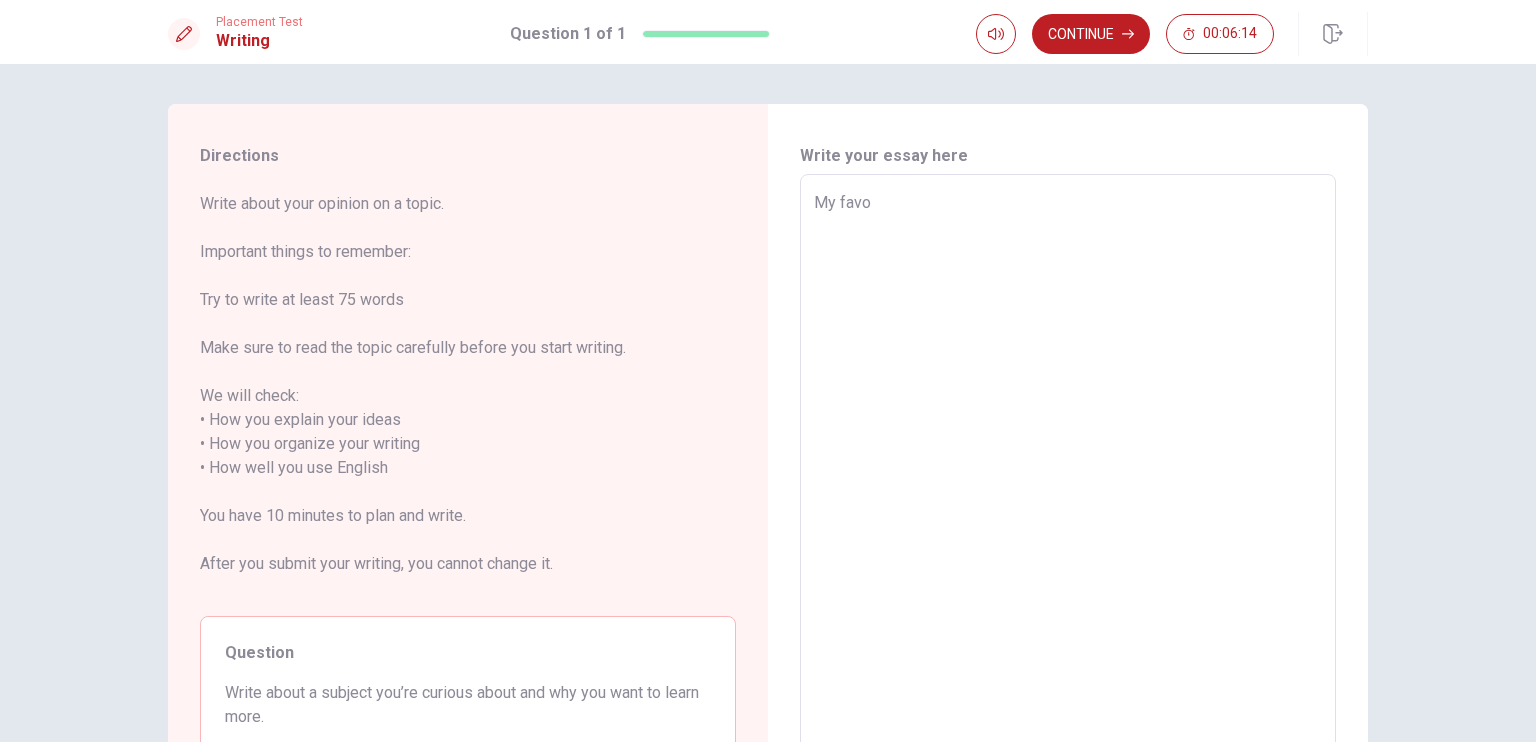type on "x" 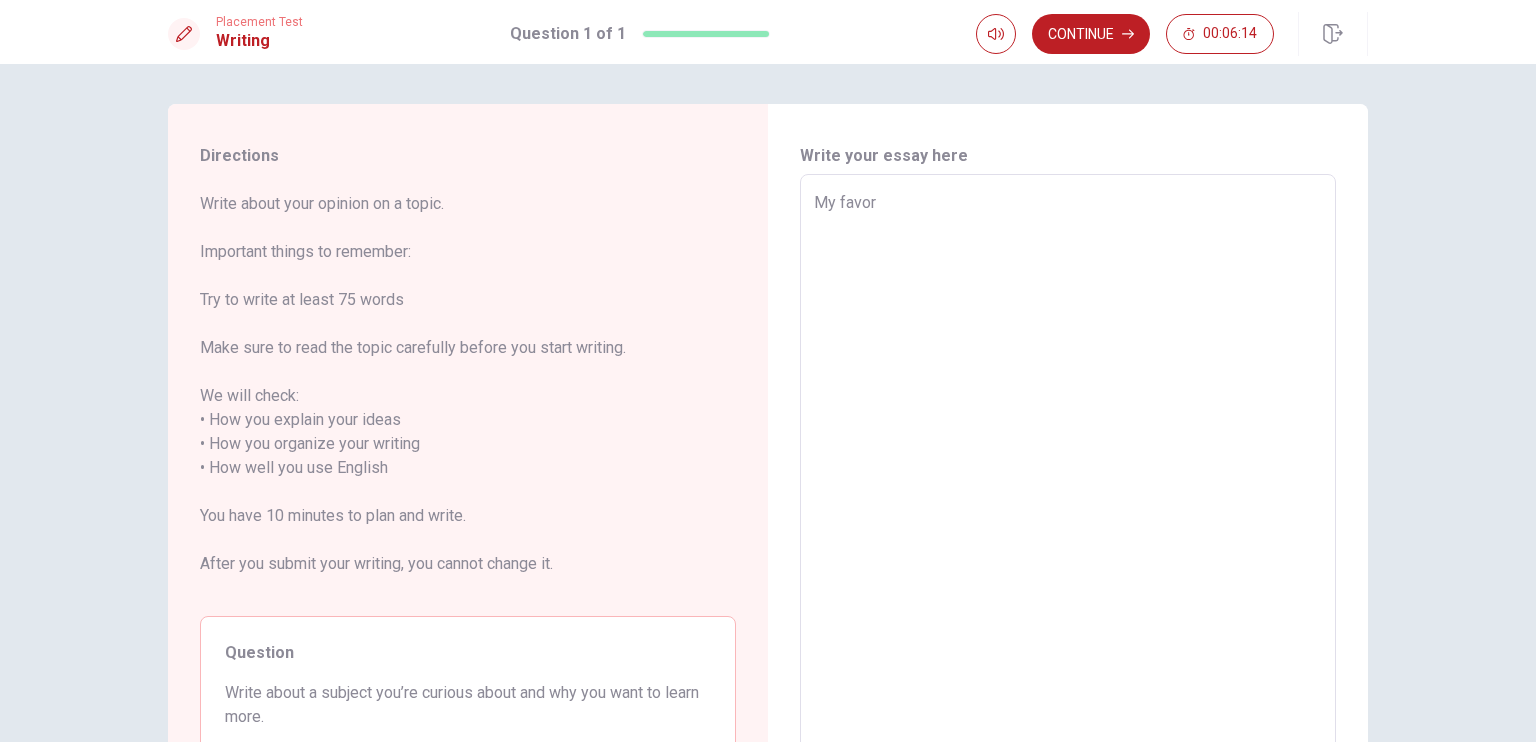 type on "x" 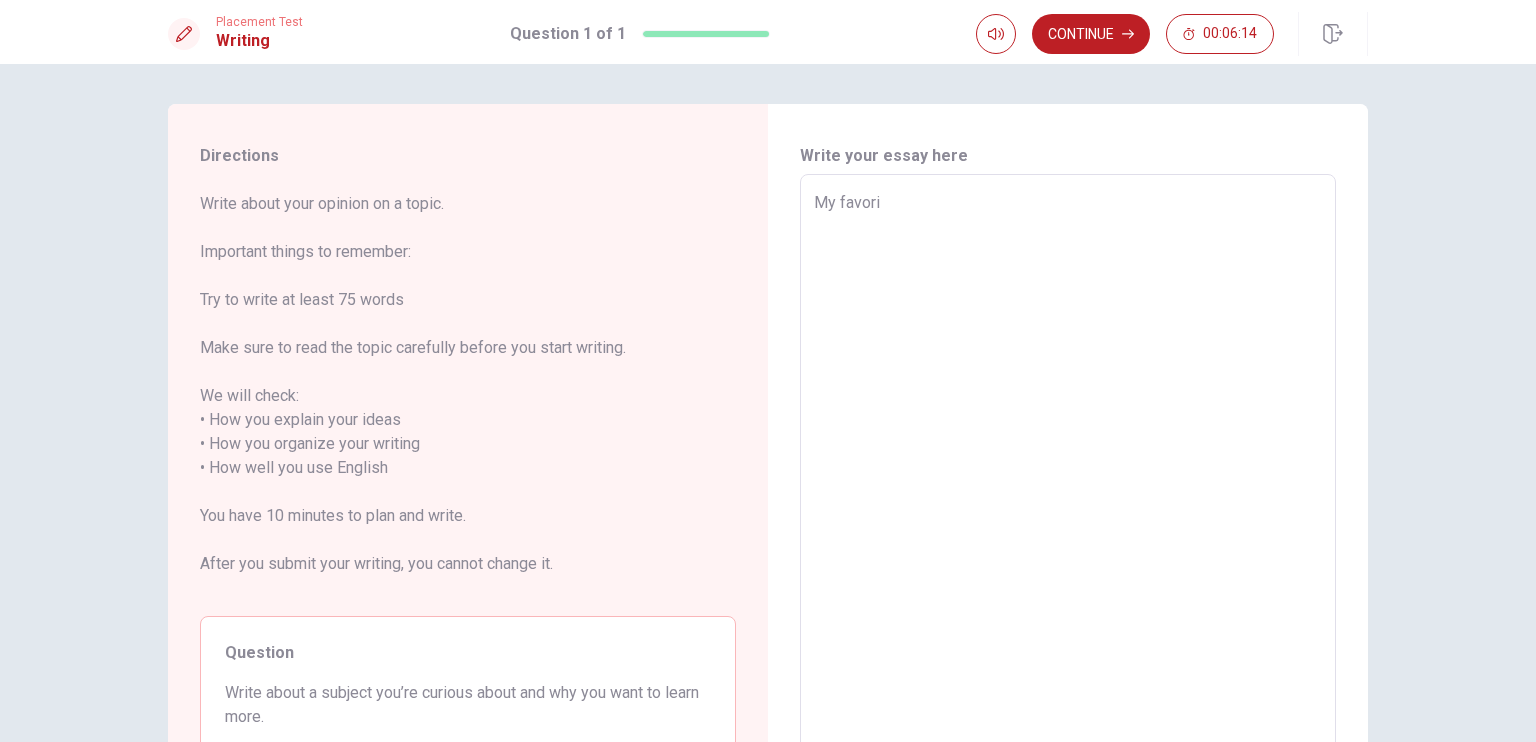 type on "x" 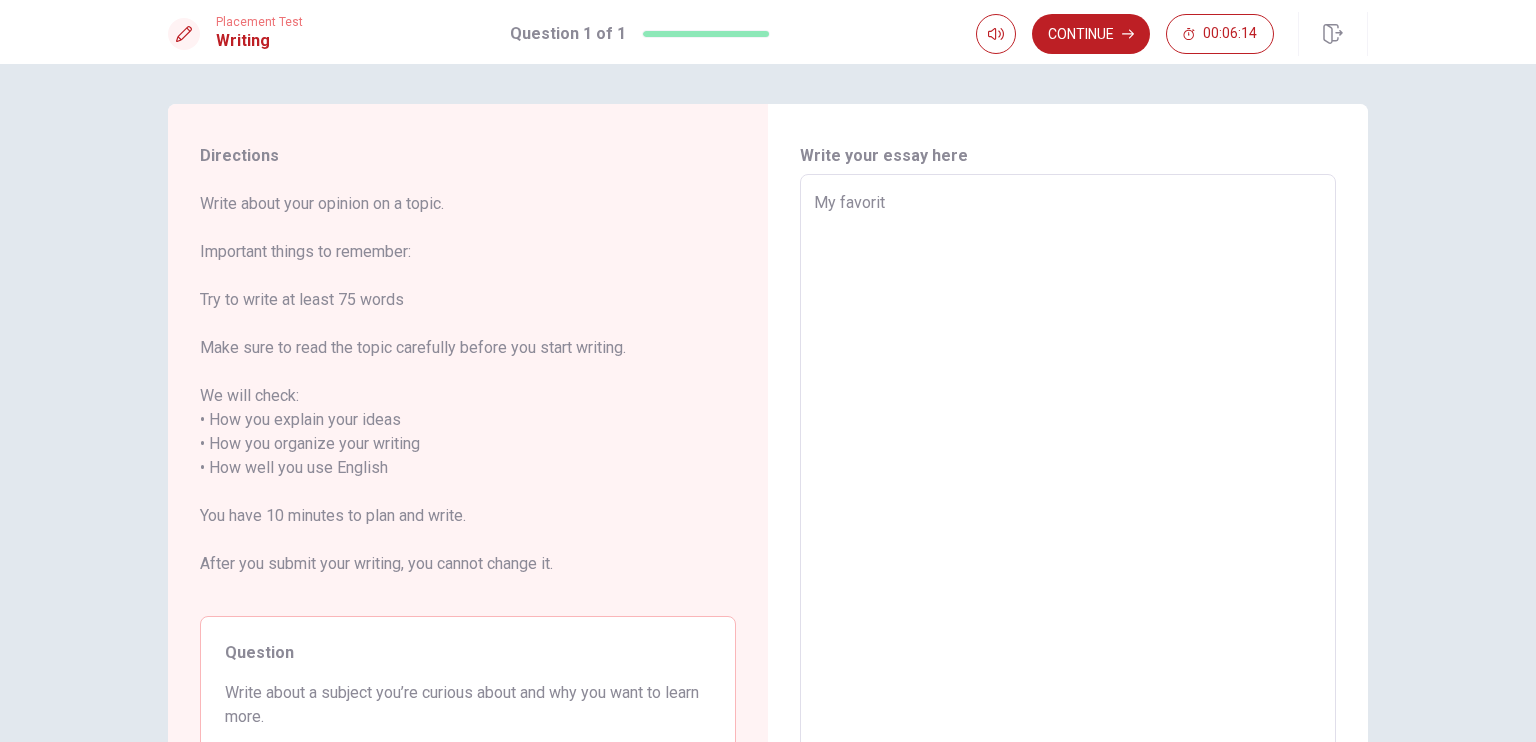 type on "x" 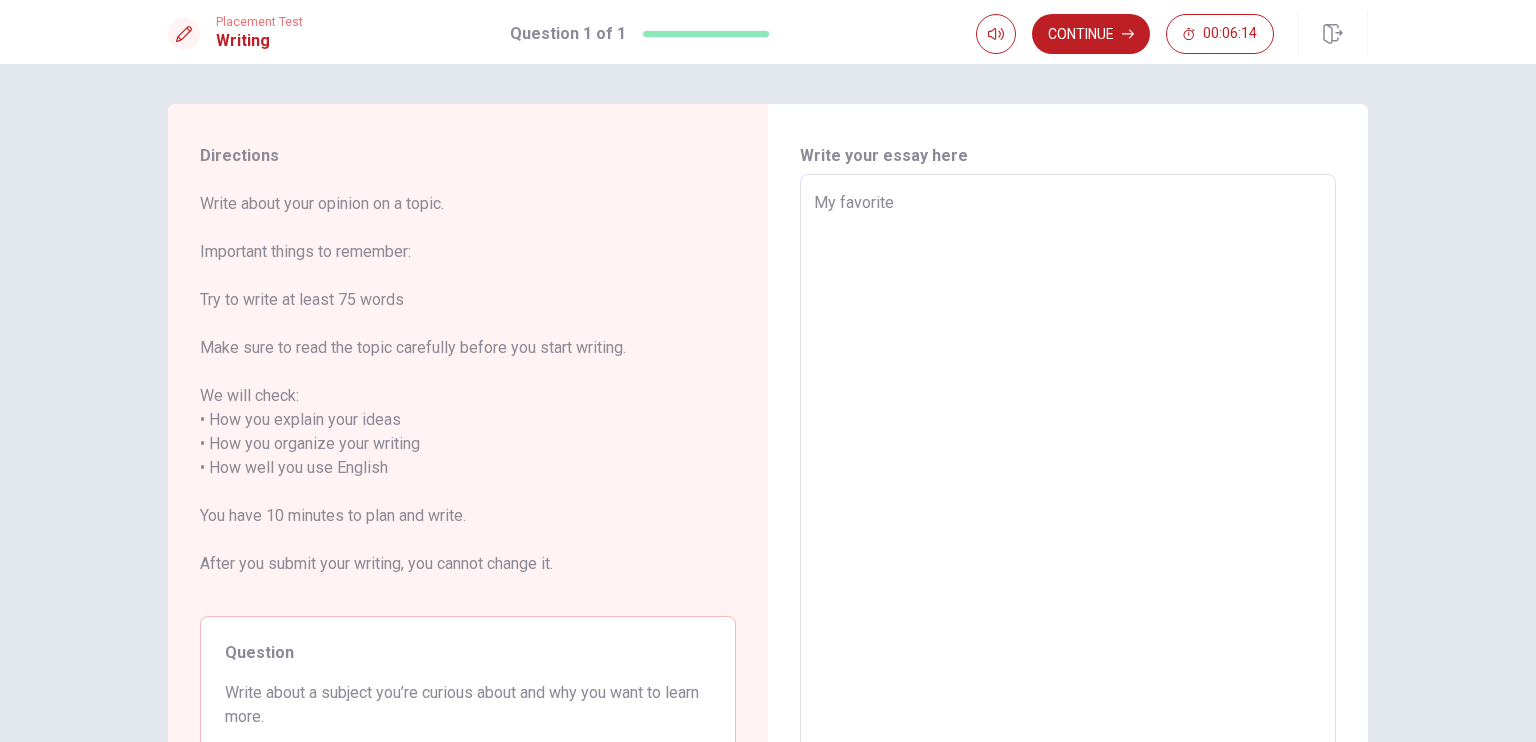 type on "x" 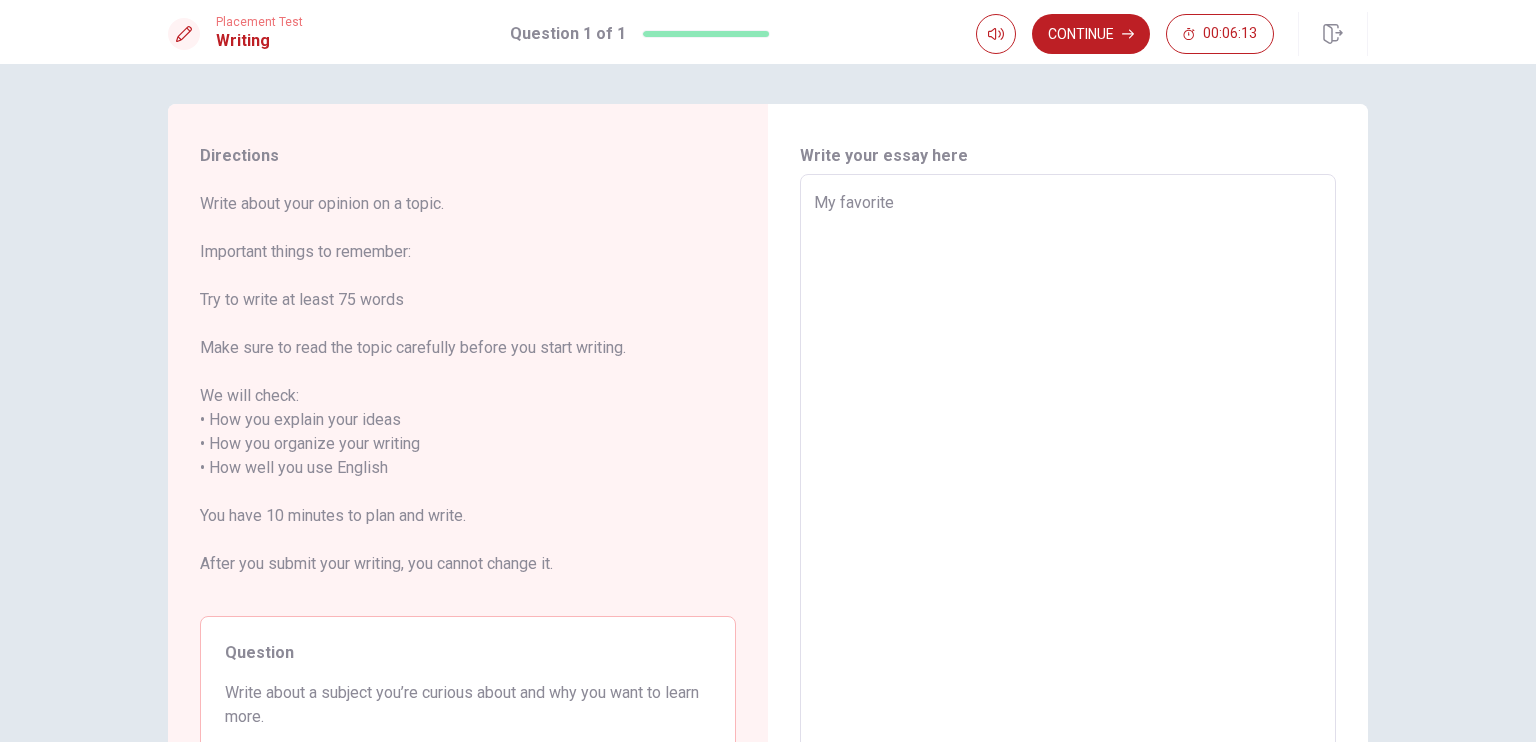 type on "My favorite" 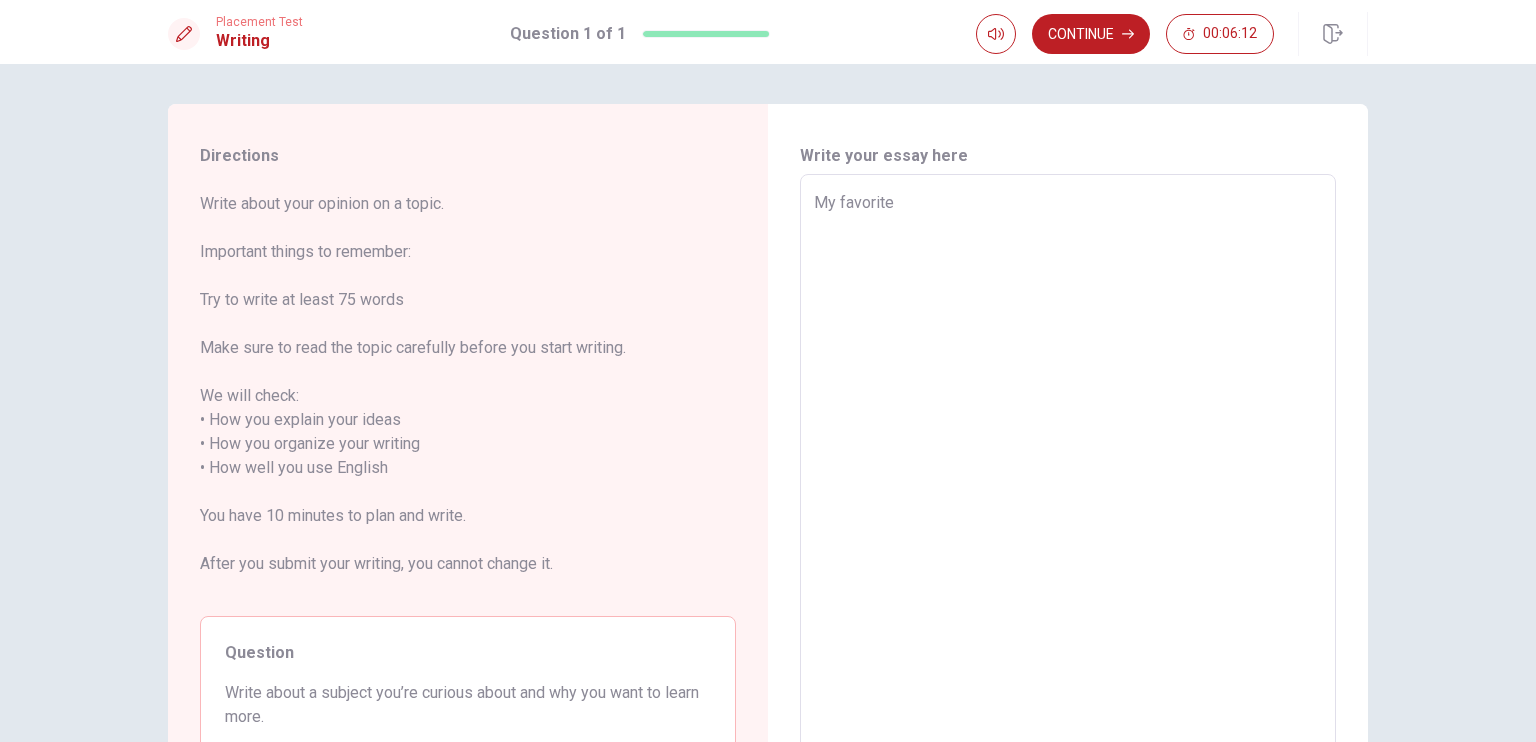type on "x" 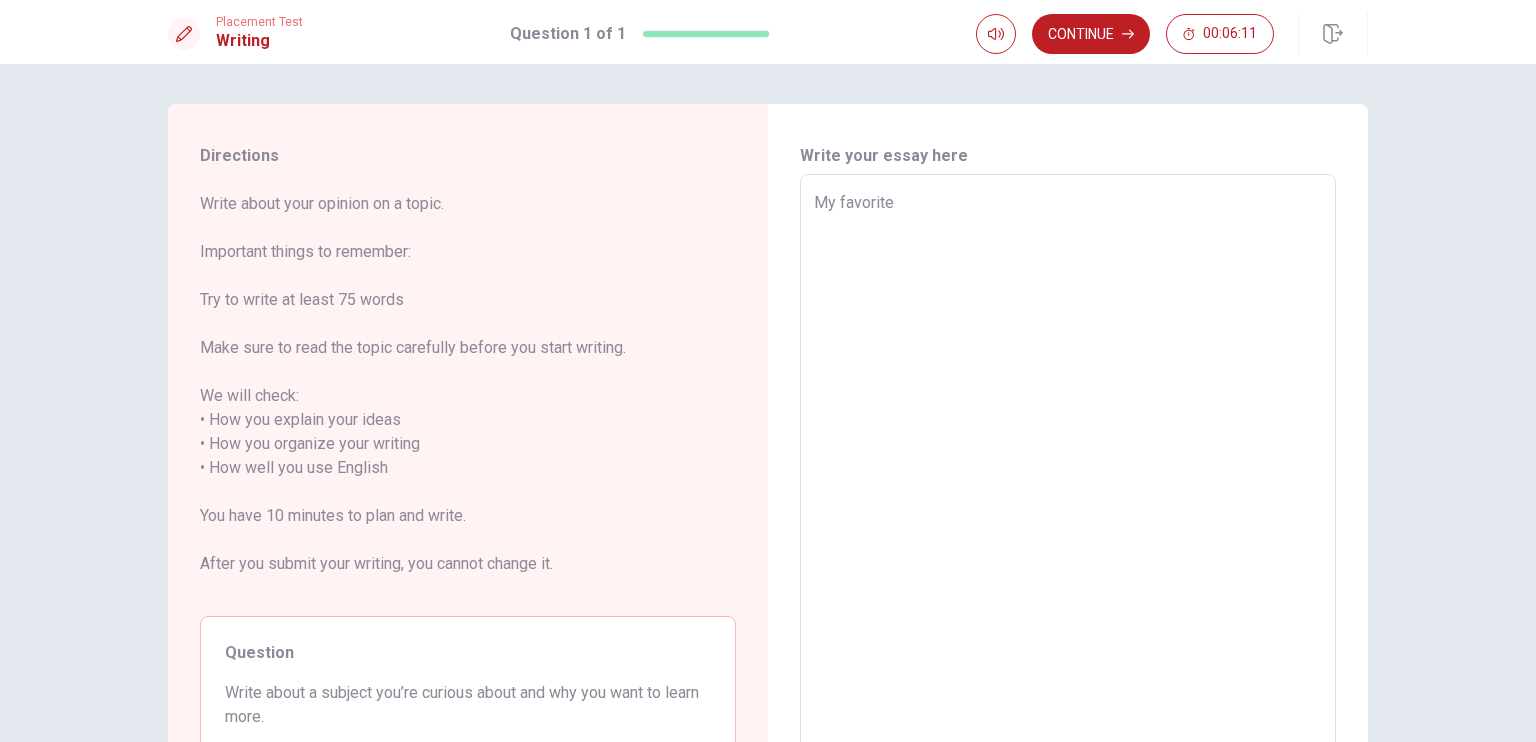 type on "My favorite s" 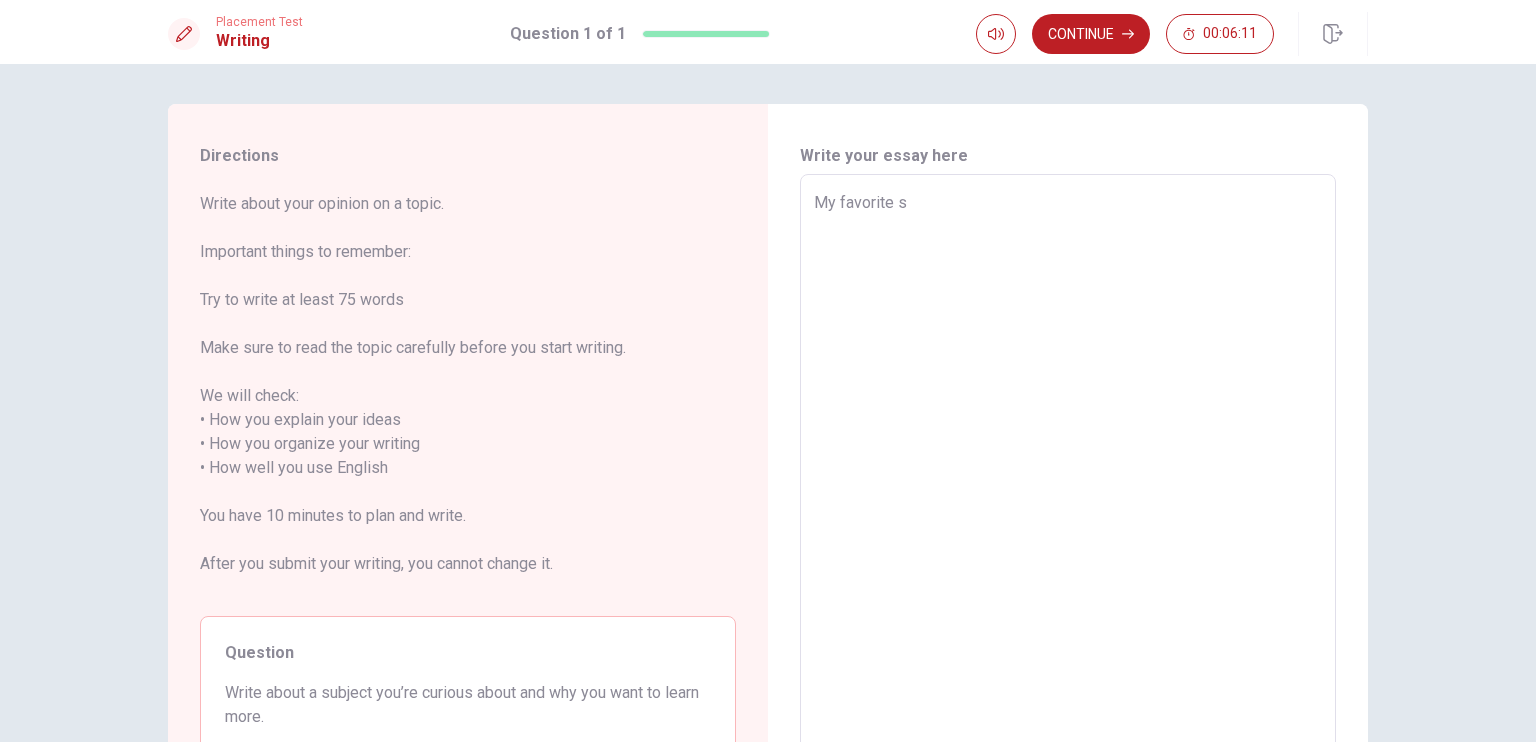 type on "x" 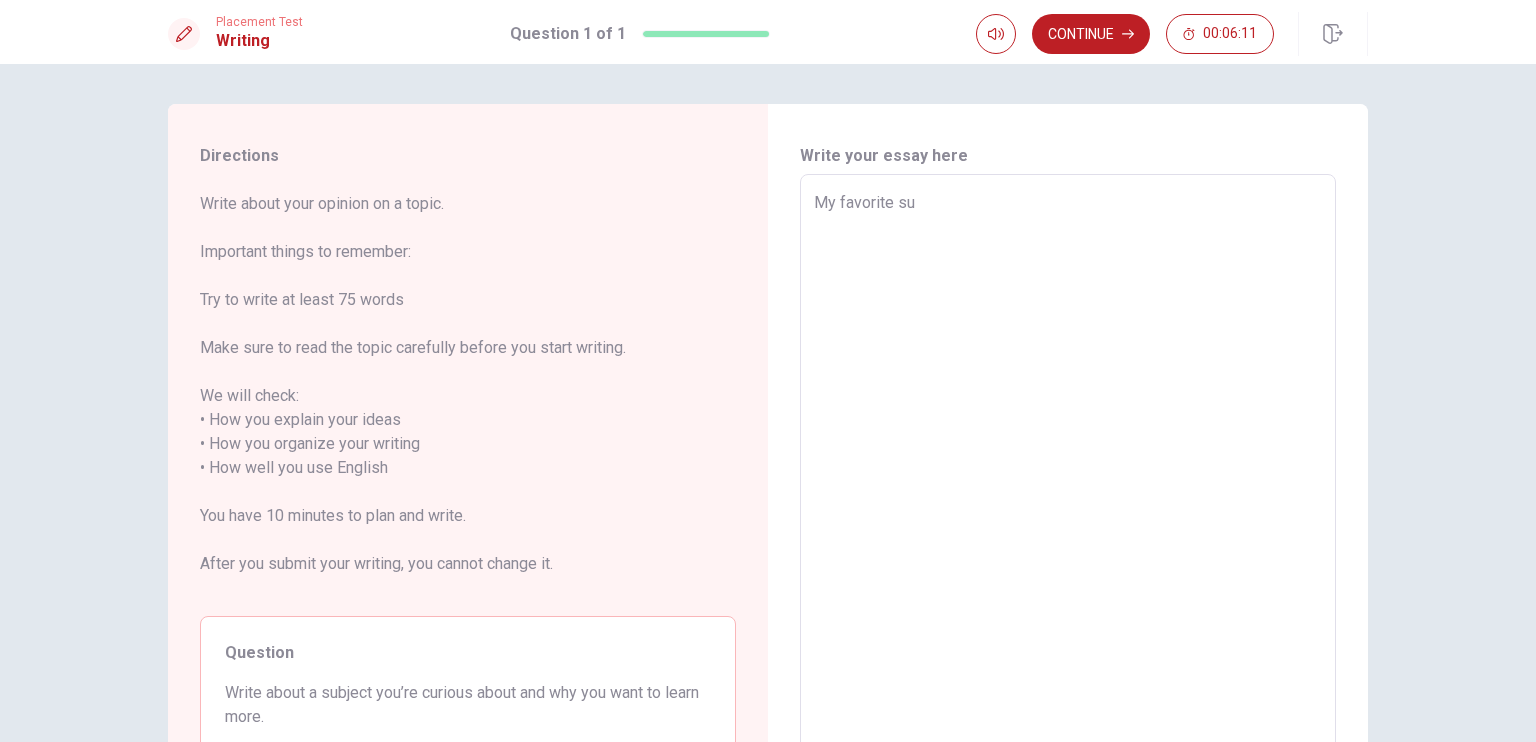 type on "x" 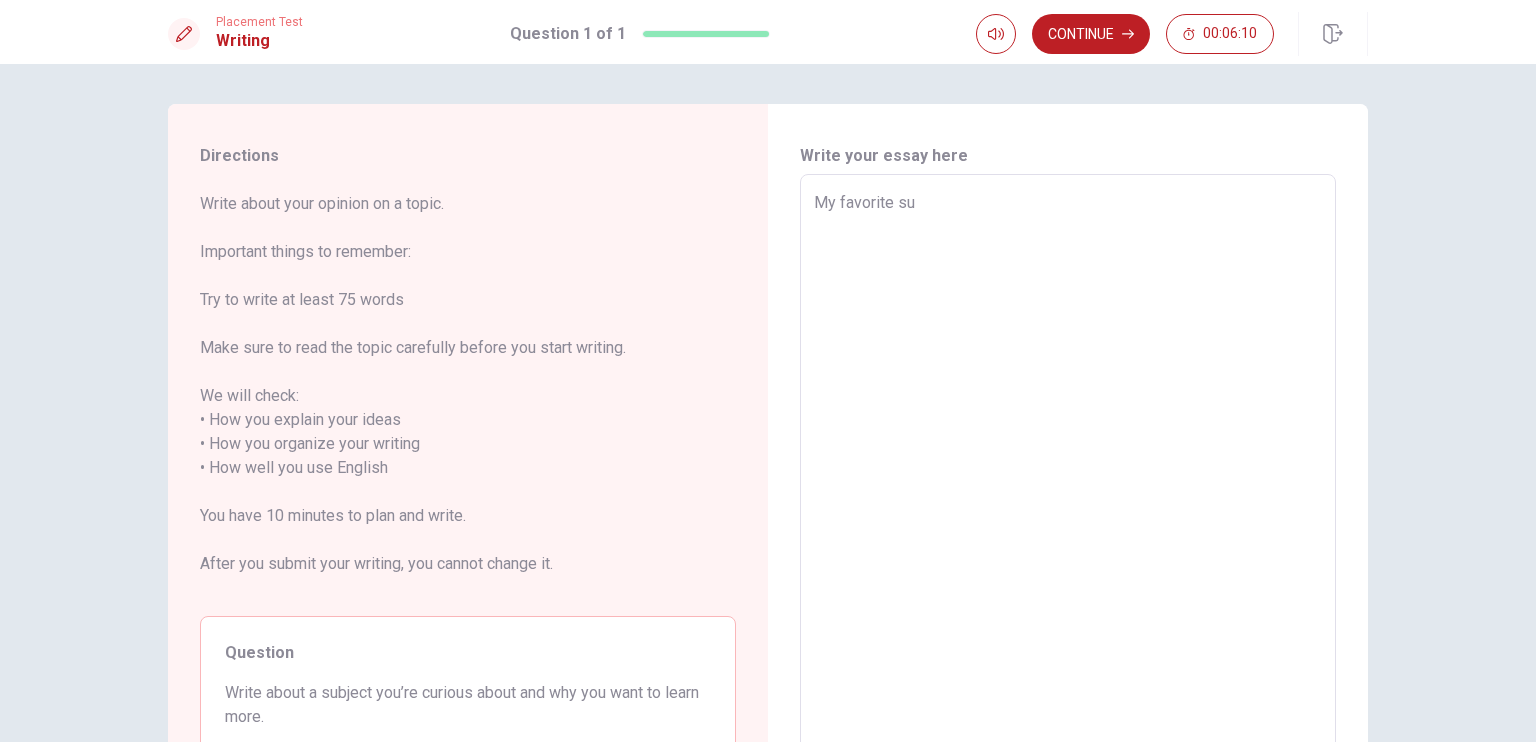 type on "My favorite sub" 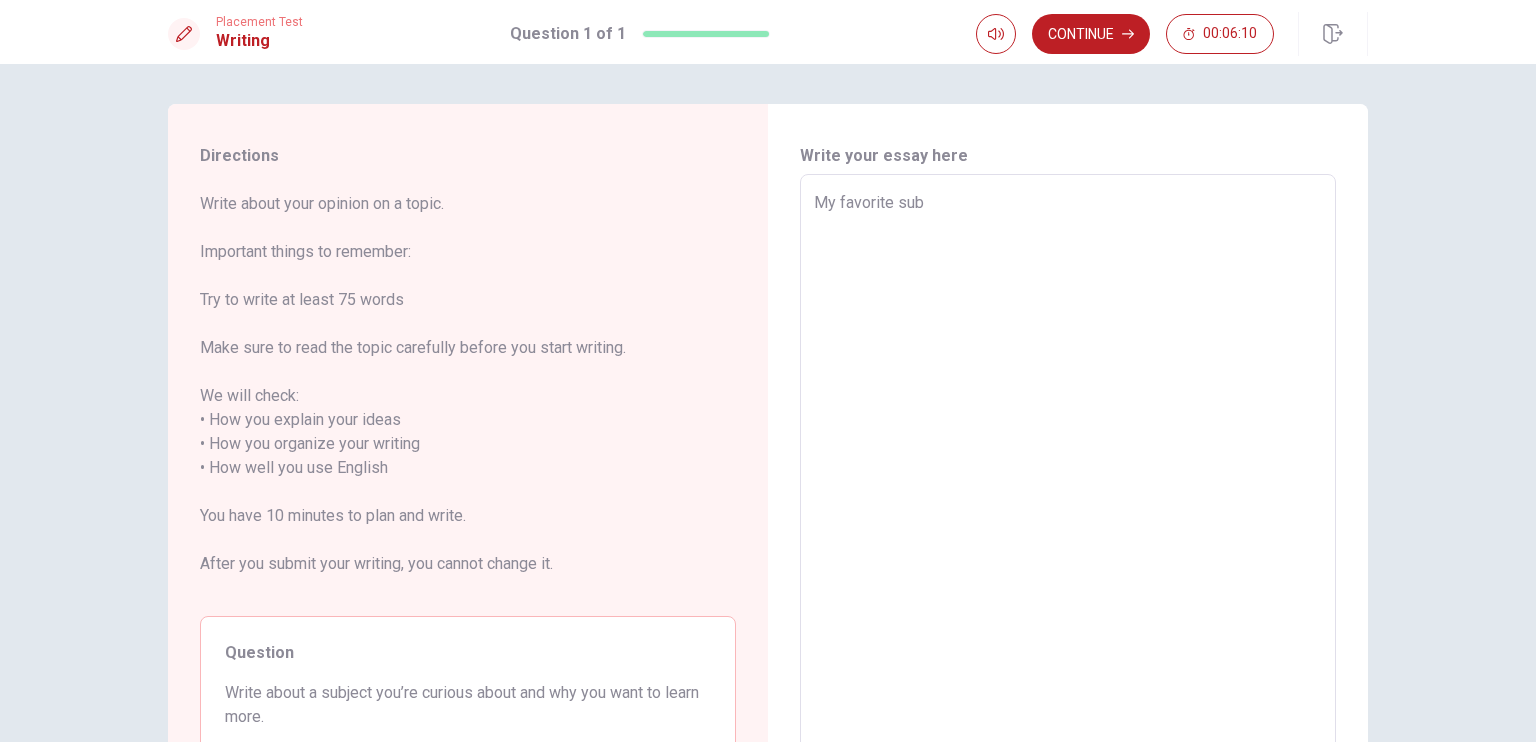 type on "x" 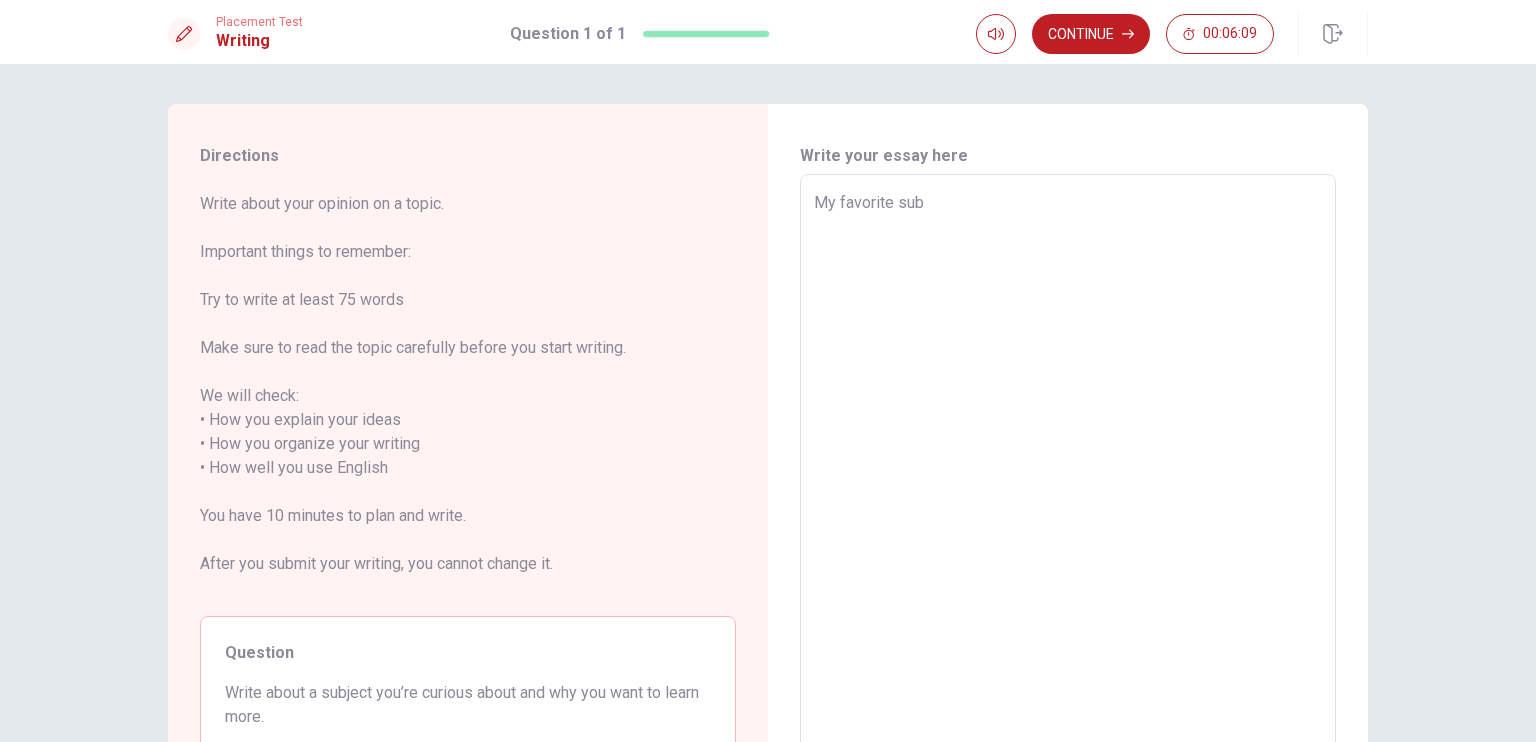 type on "My favorite subj" 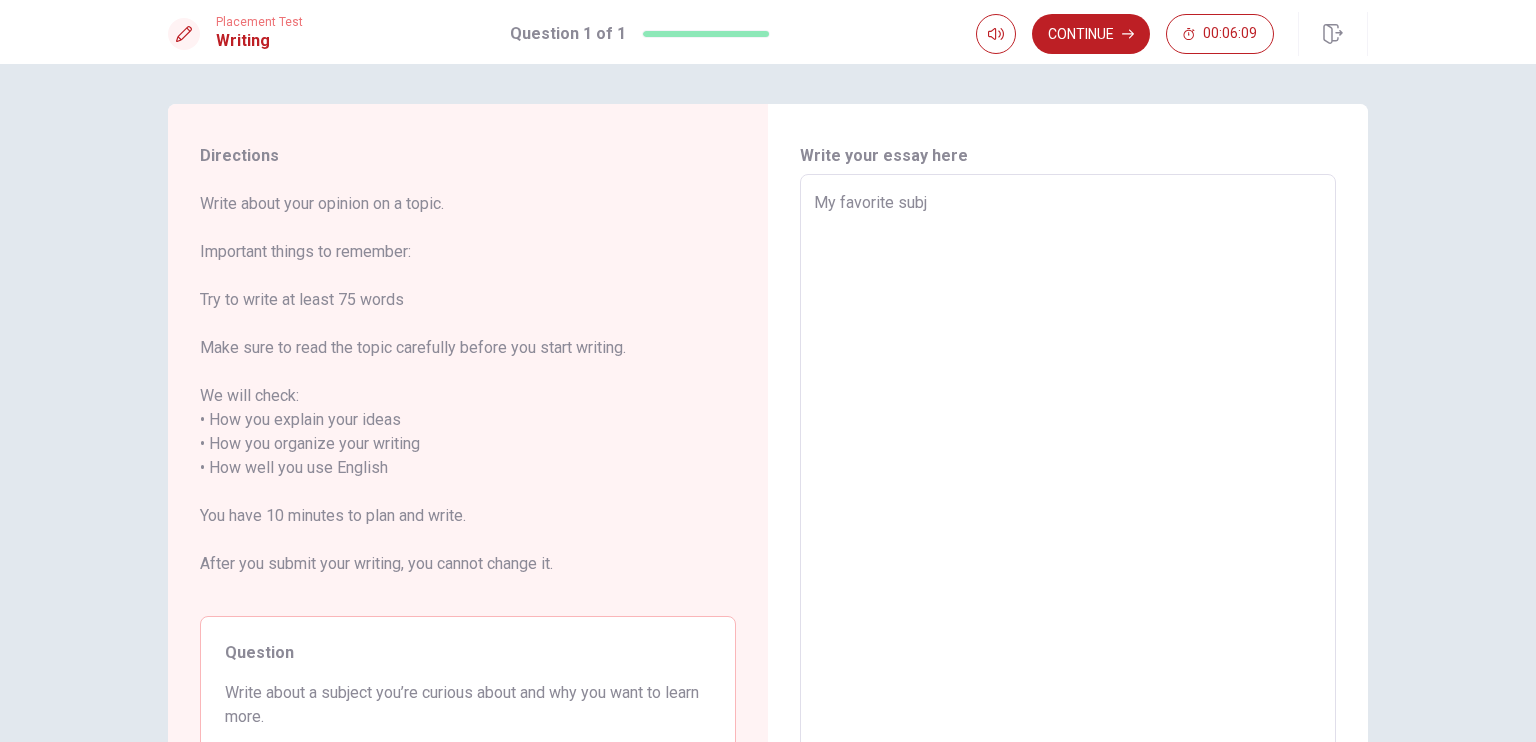 type on "x" 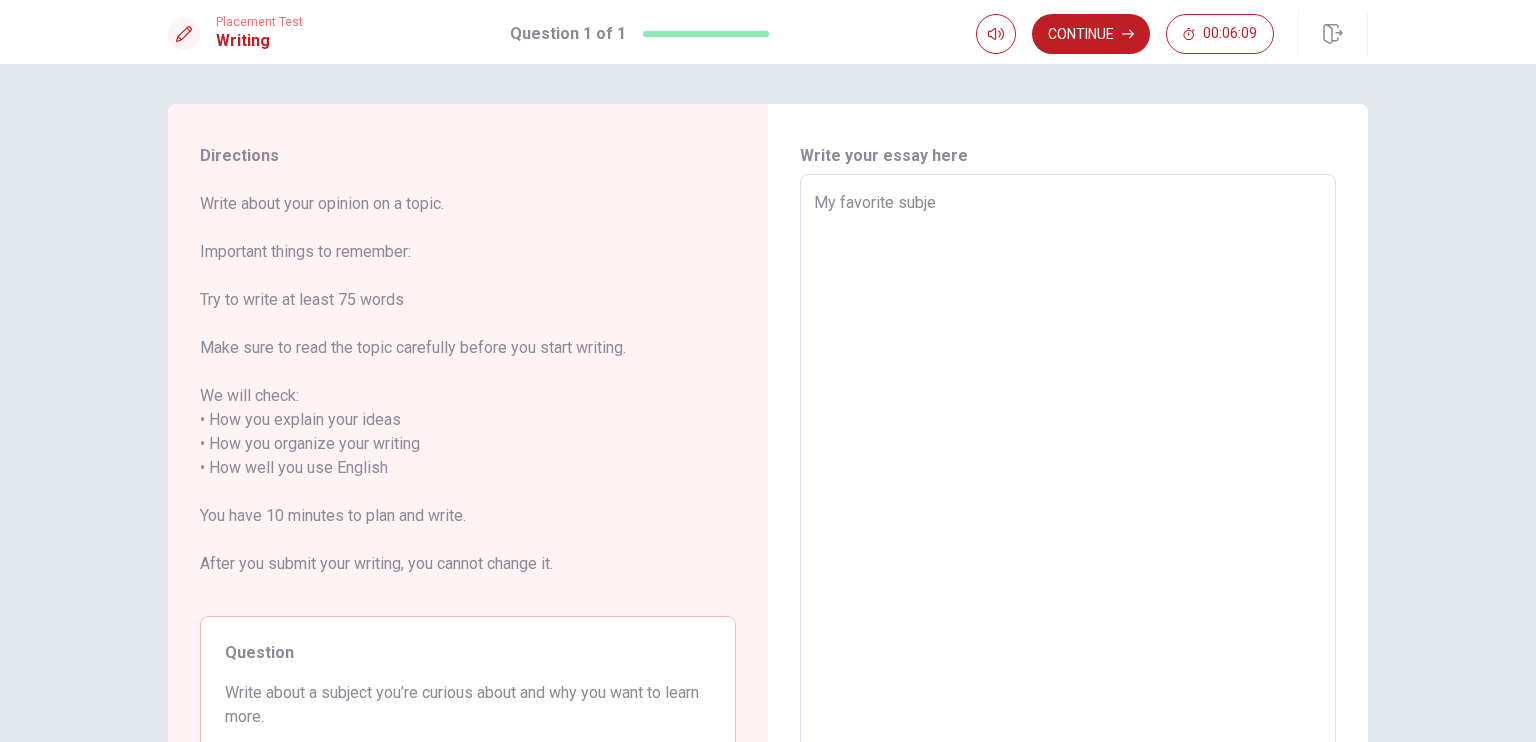 type on "x" 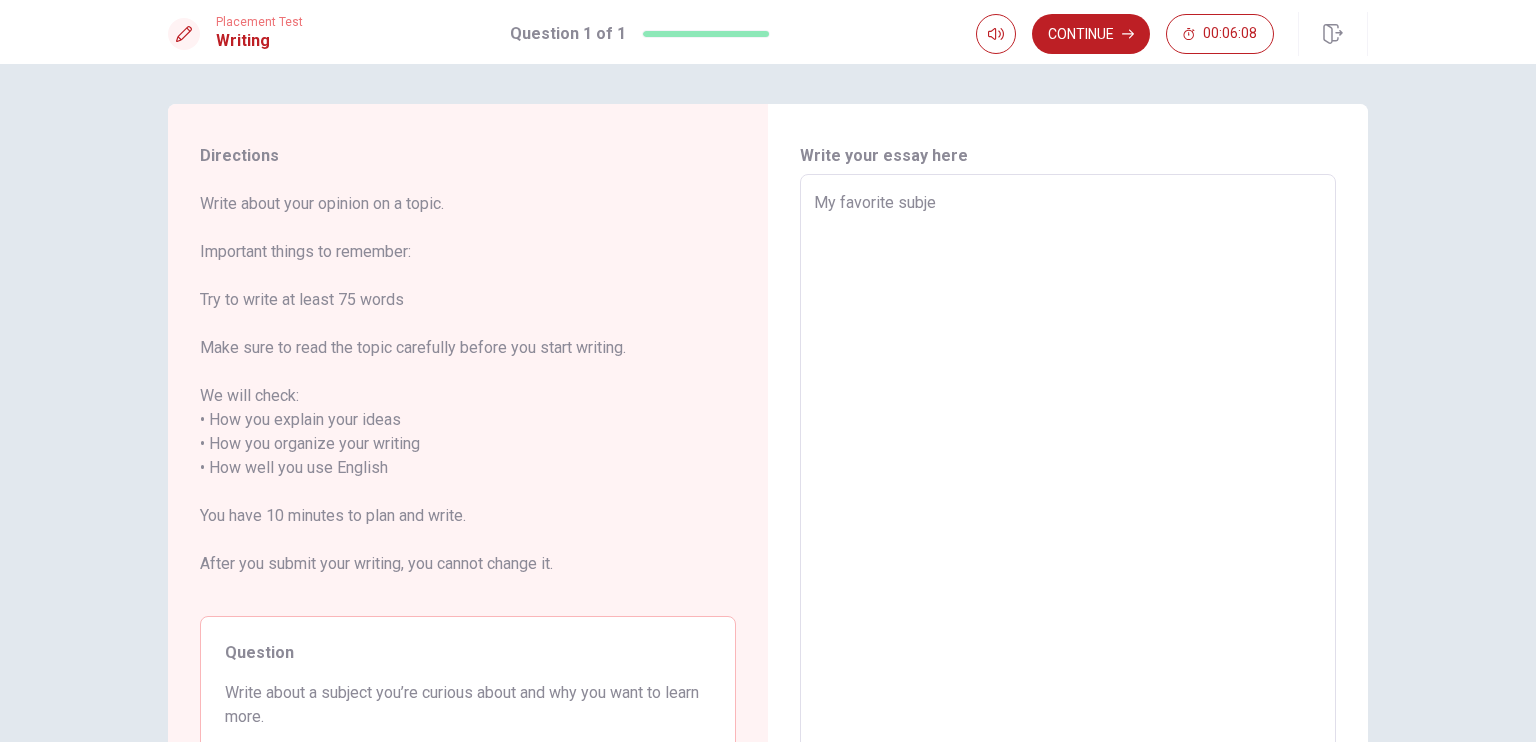 type on "My favorite subjec" 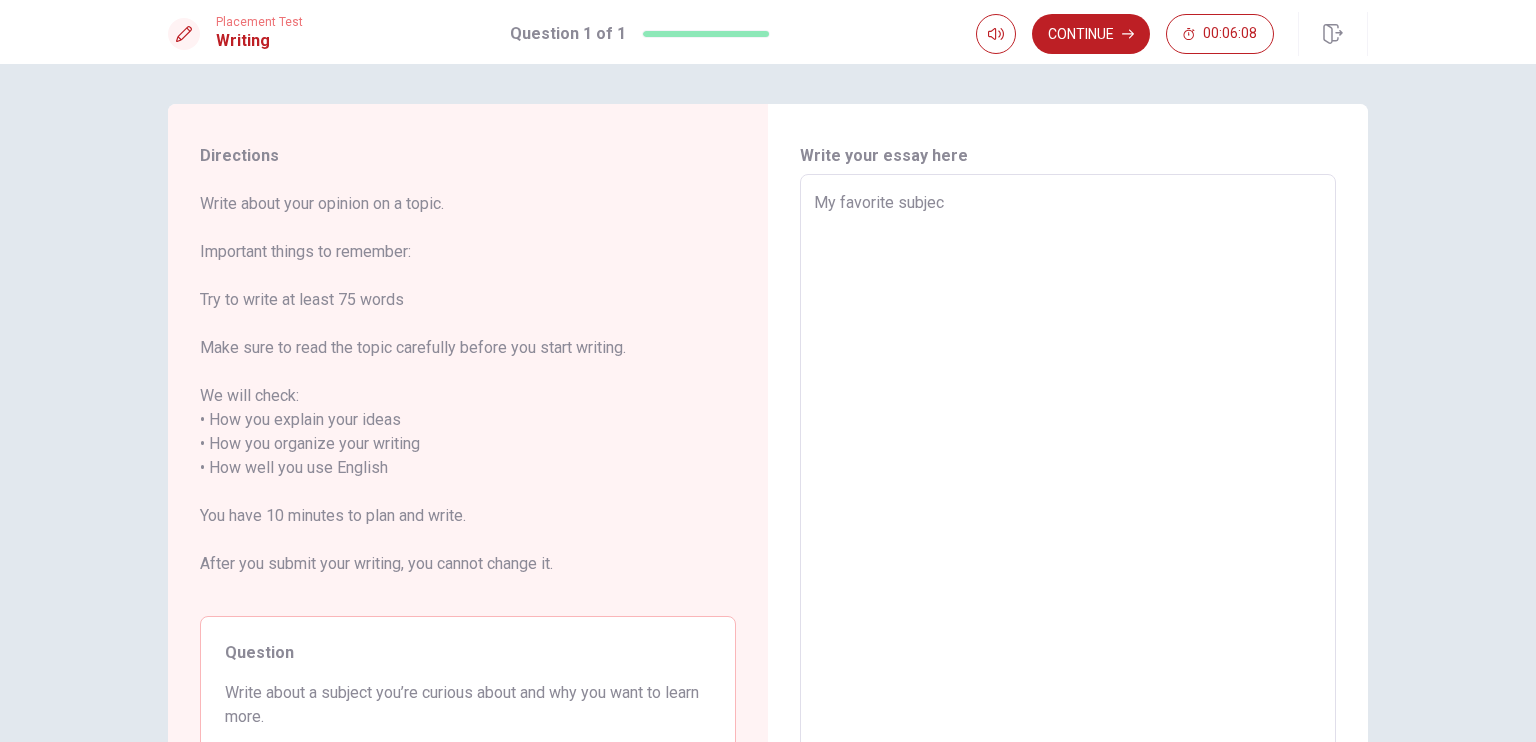 type on "x" 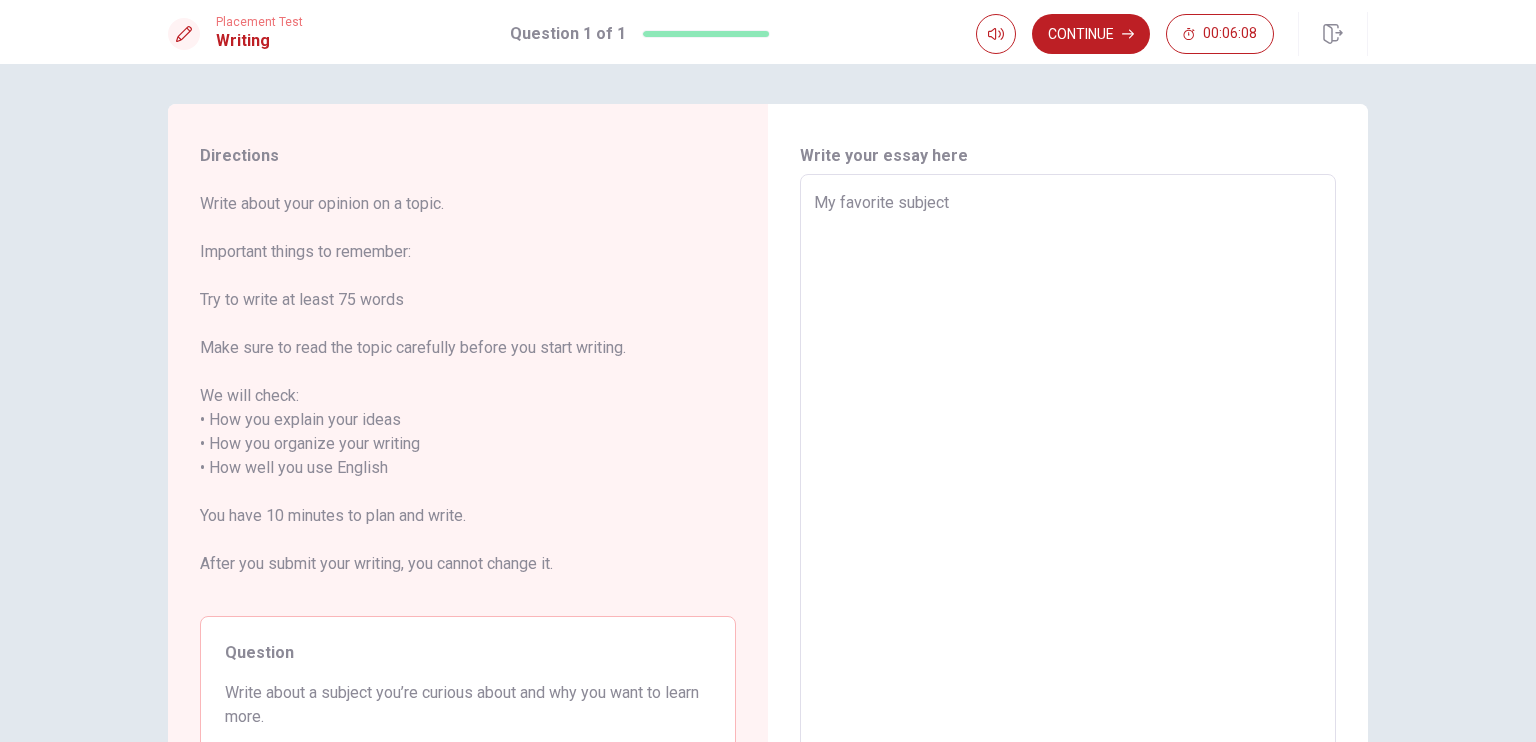 type on "x" 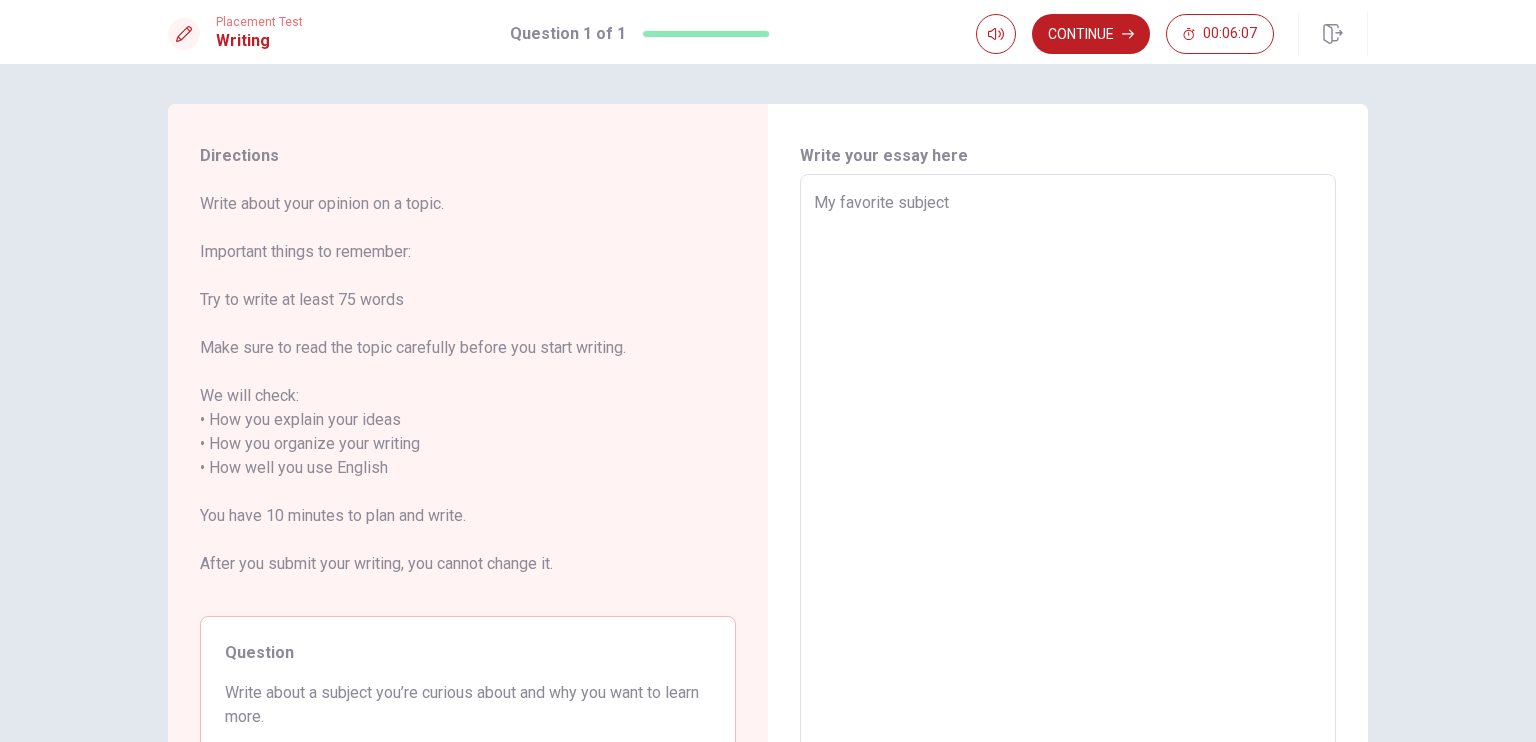 type on "x" 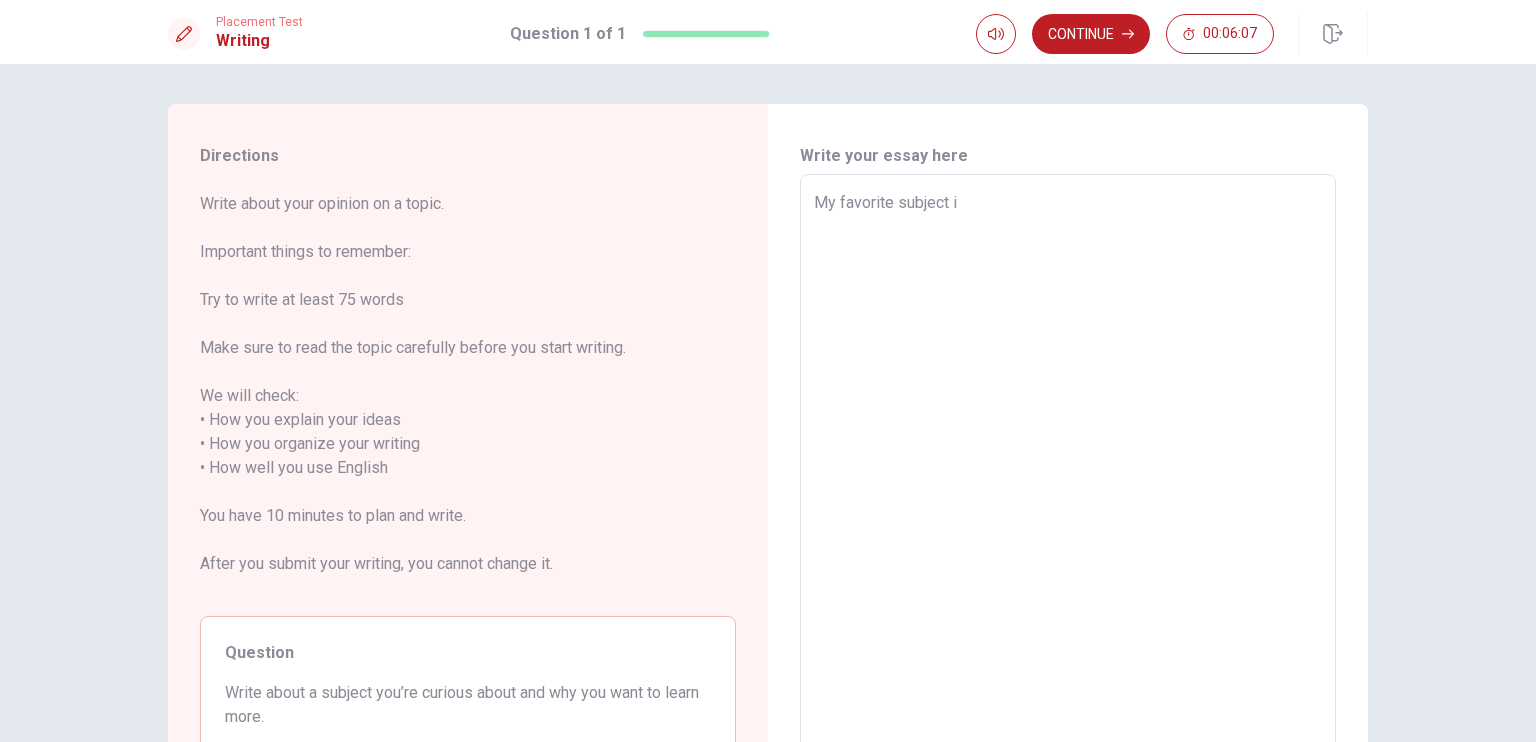 type on "x" 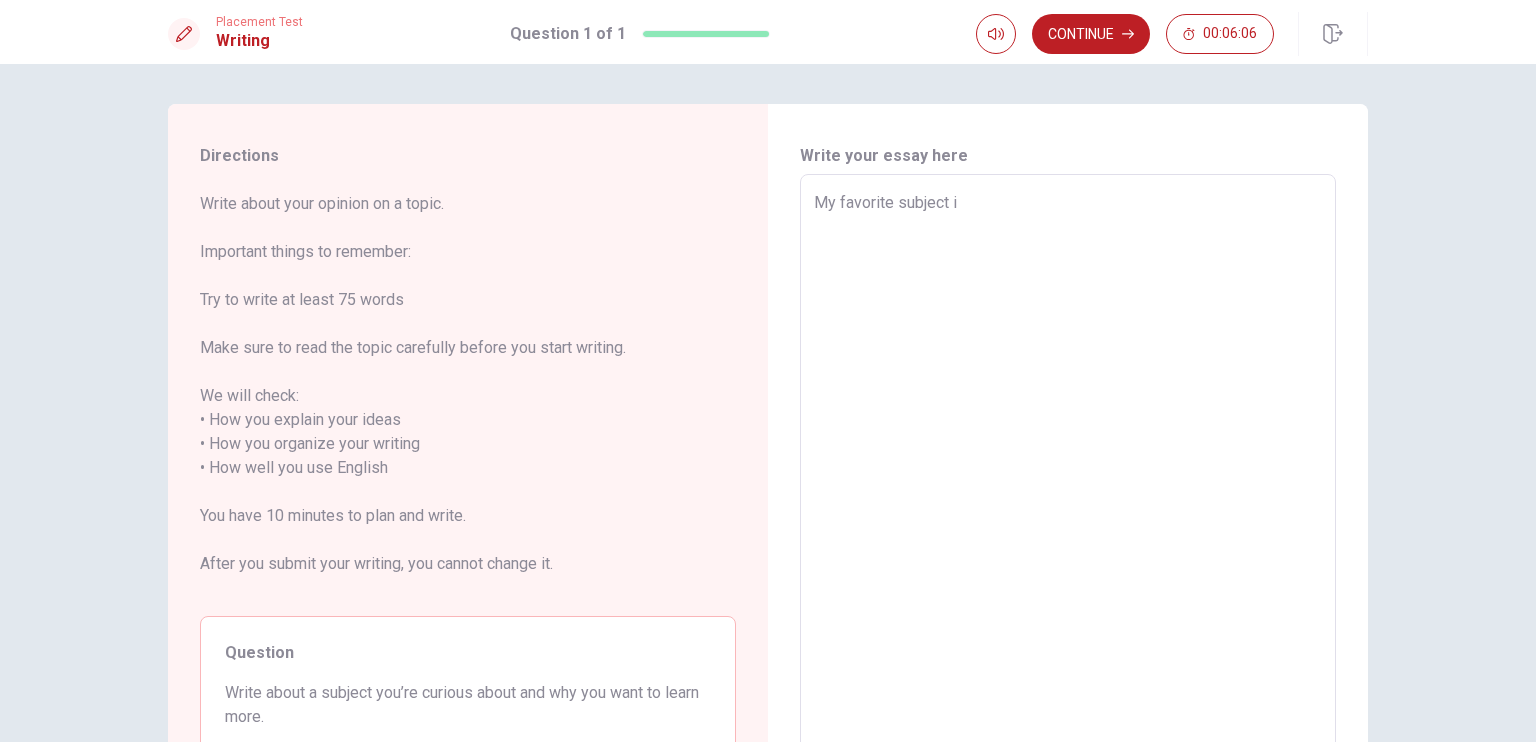 type on "My favorite subject in" 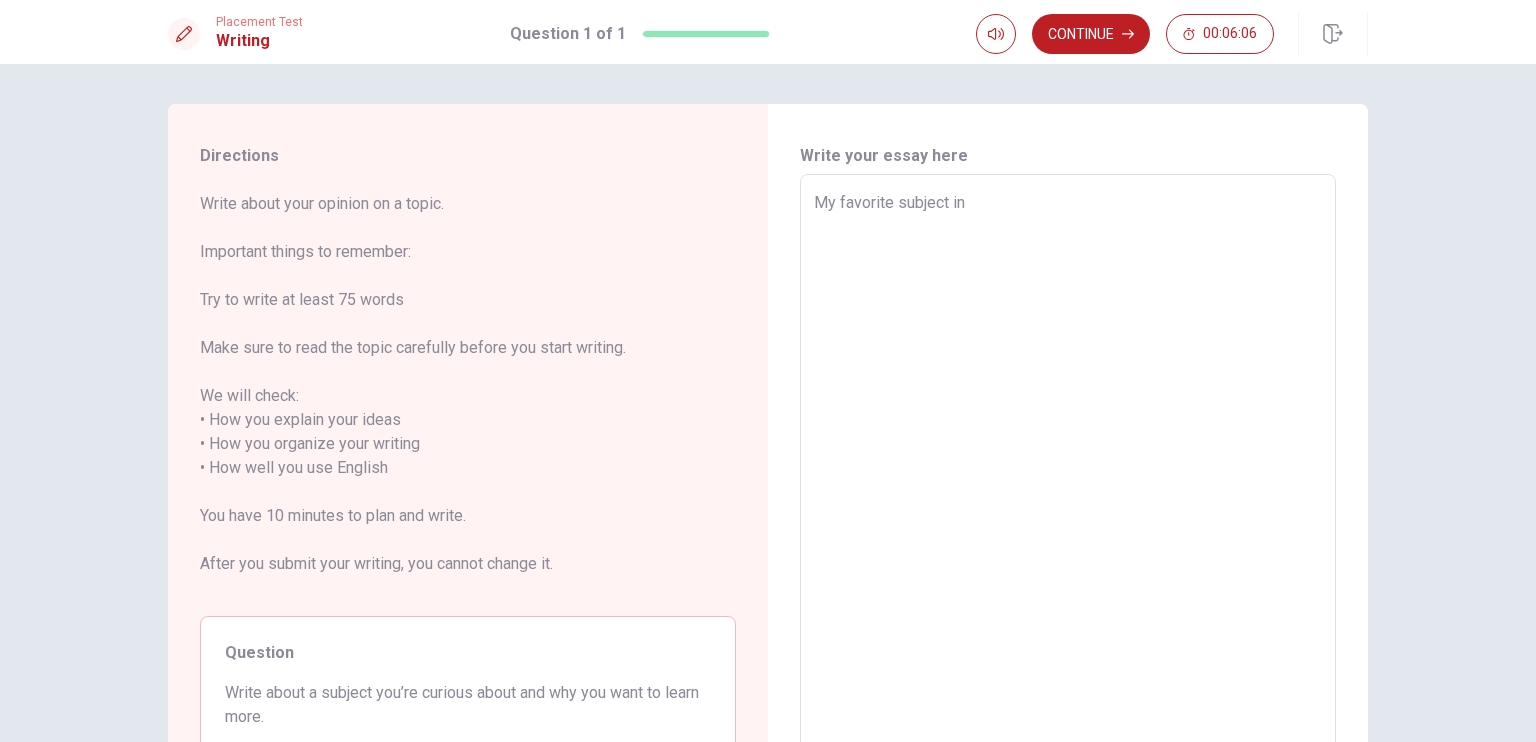 type on "x" 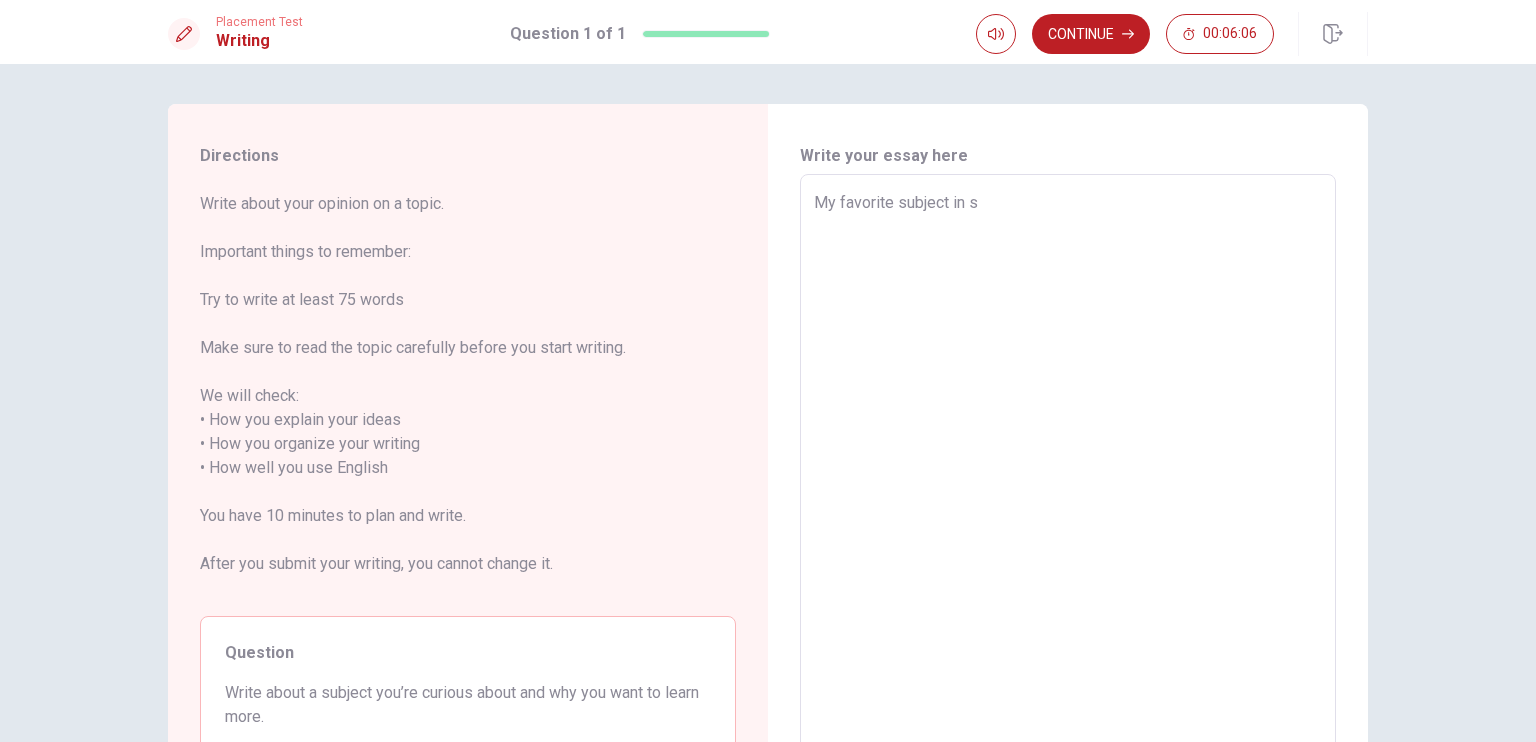 type on "x" 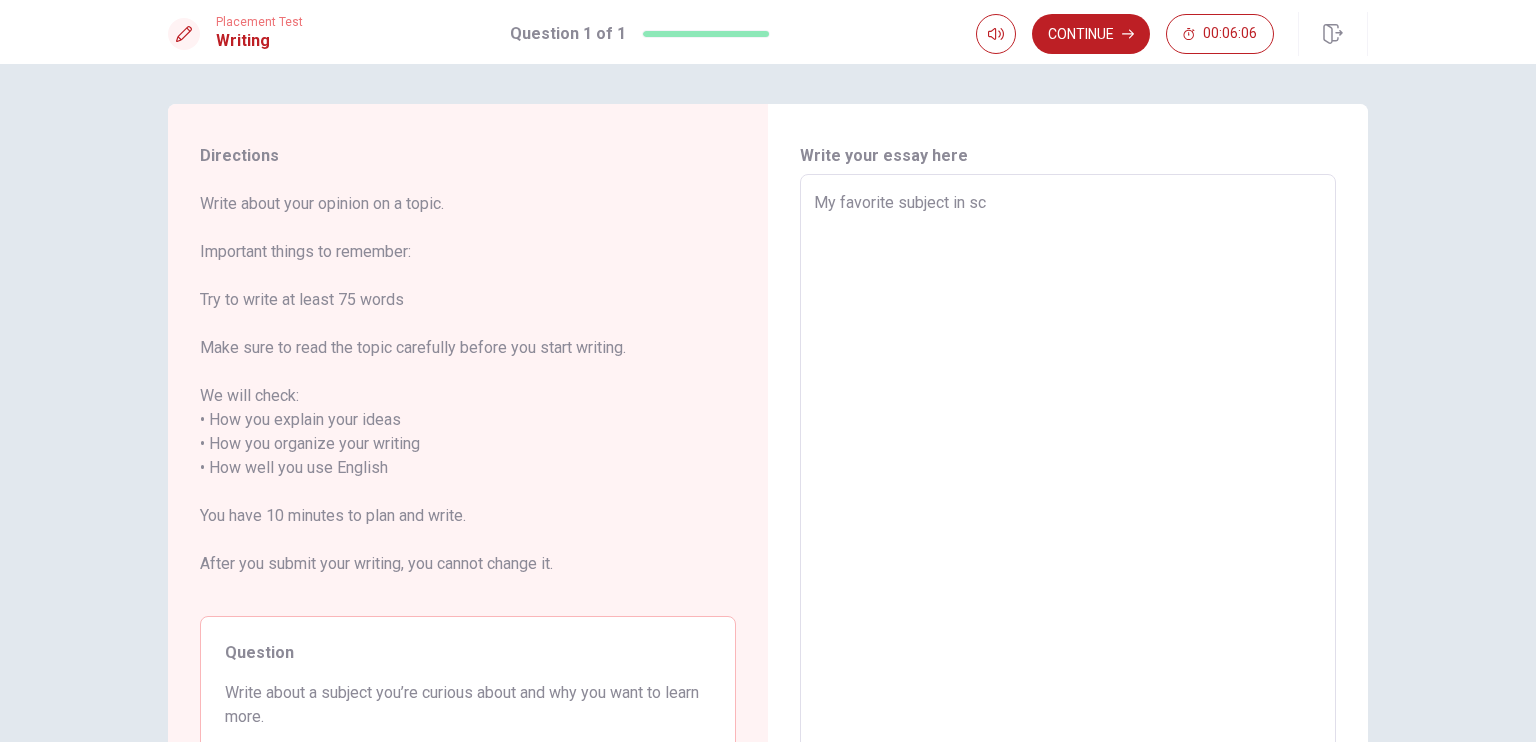 type on "x" 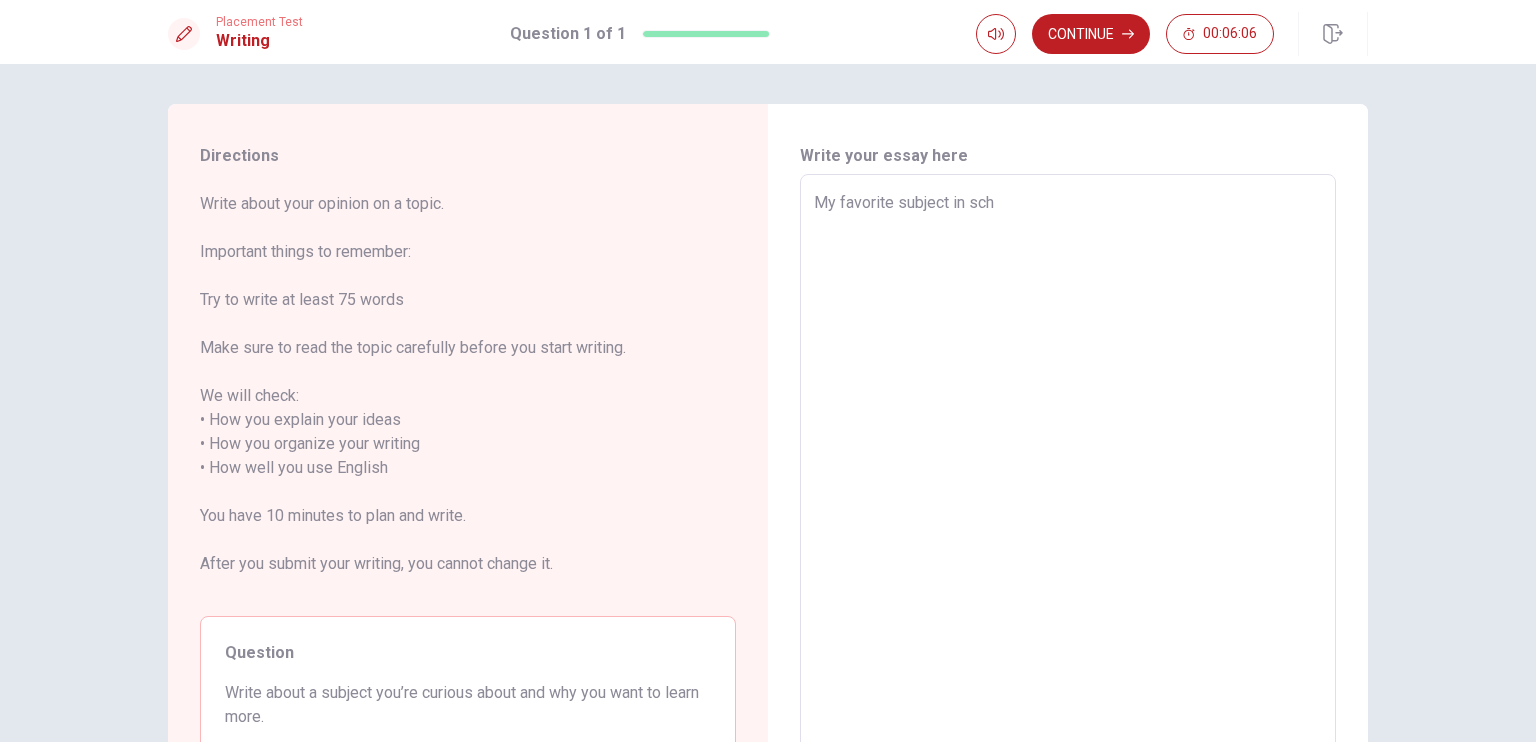 type on "x" 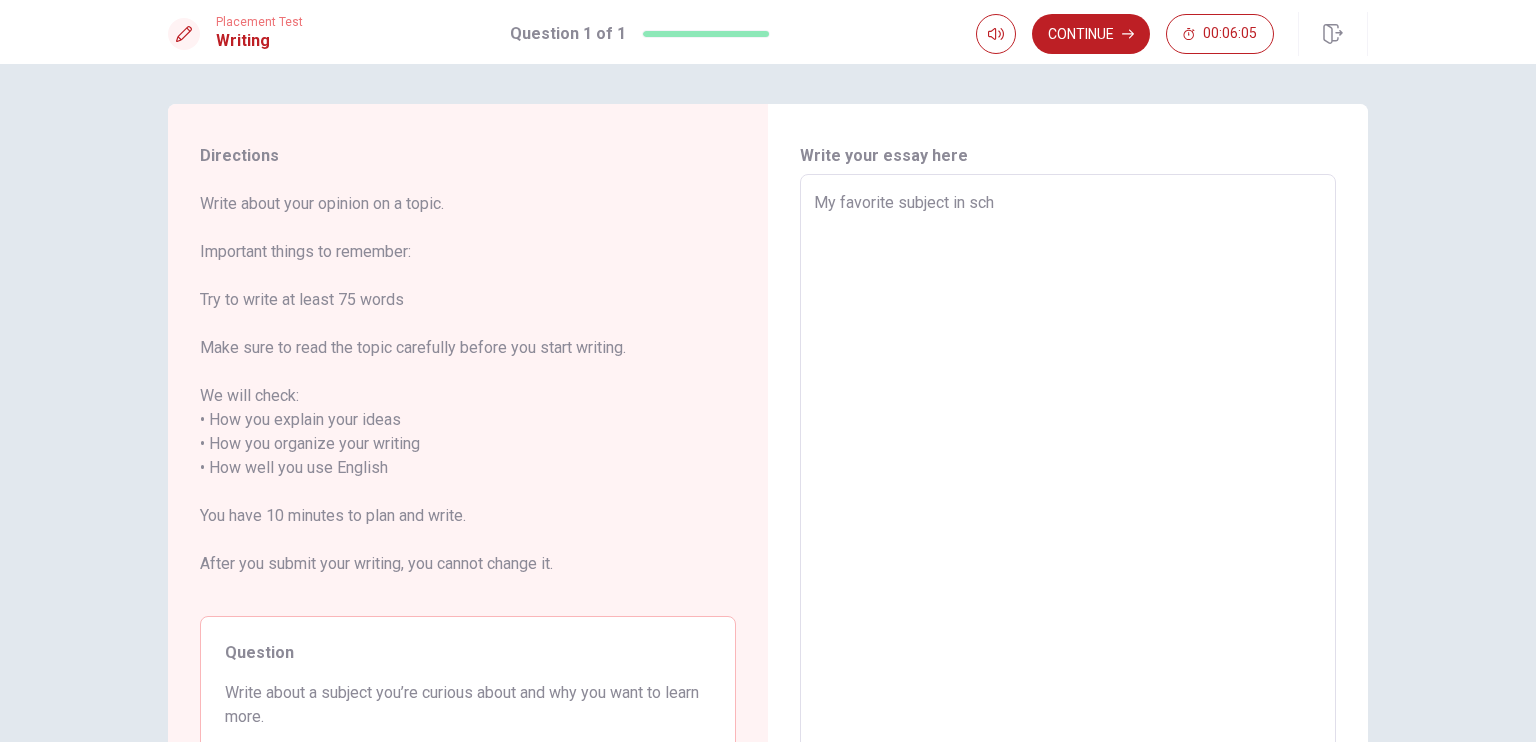type on "My favorite subject in scho" 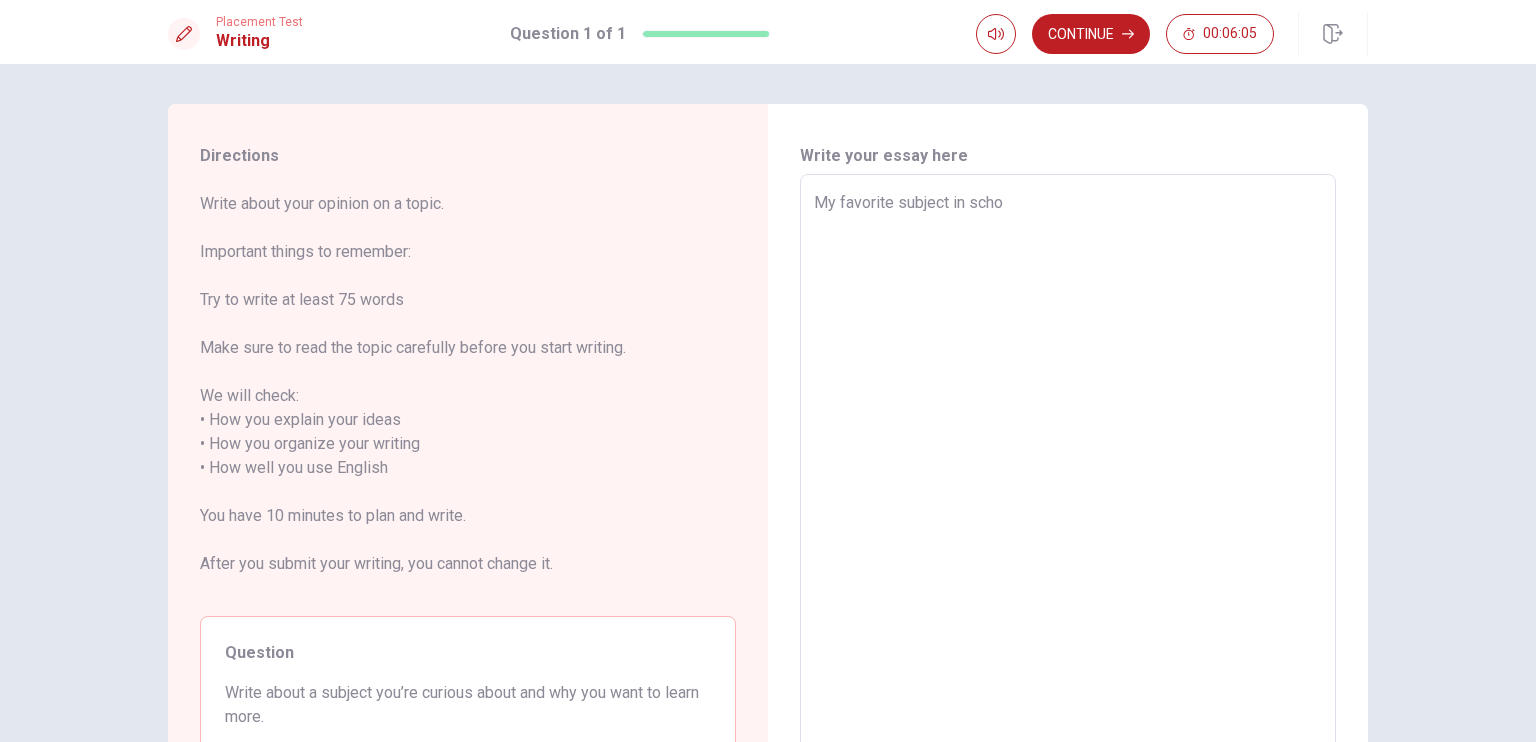 type on "x" 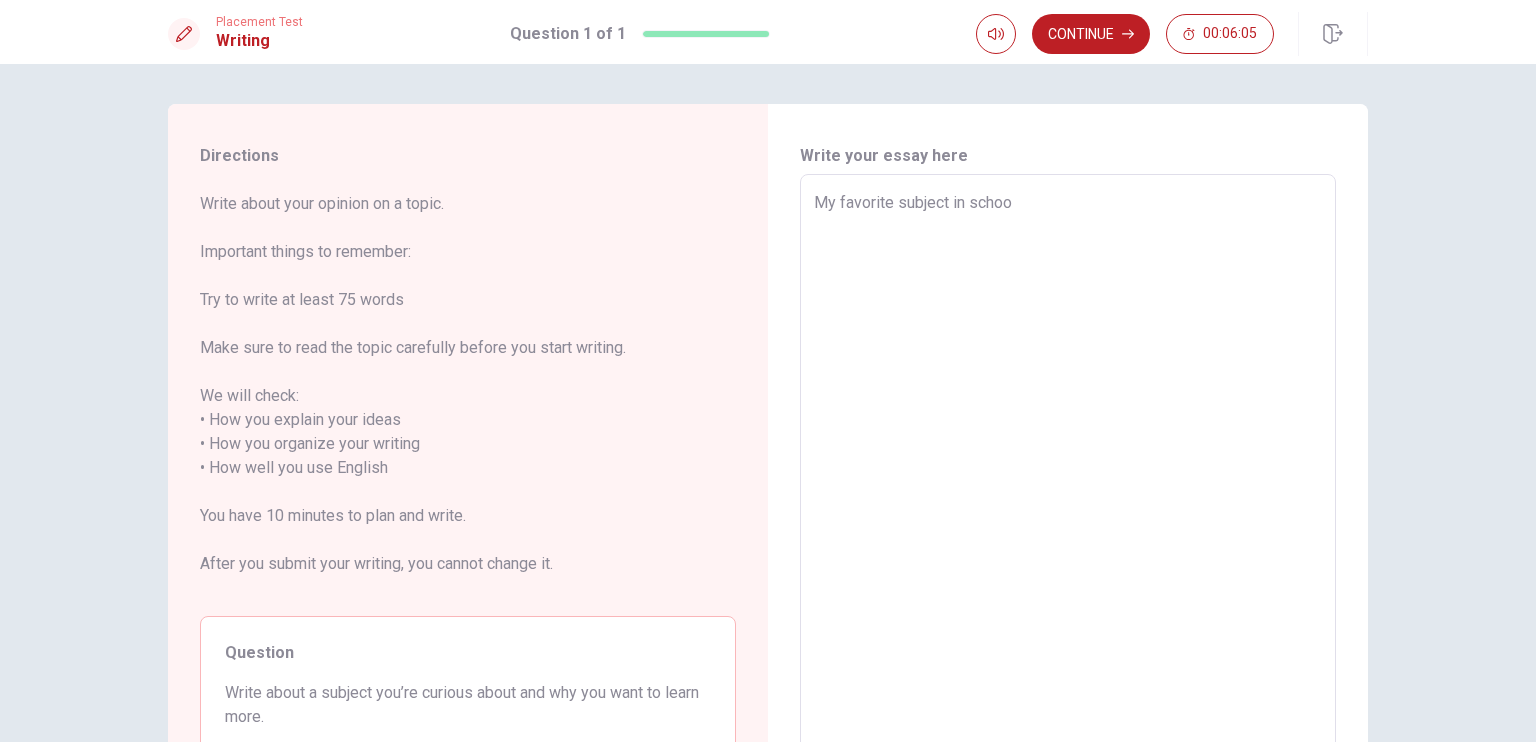 type on "My favorite subject in school" 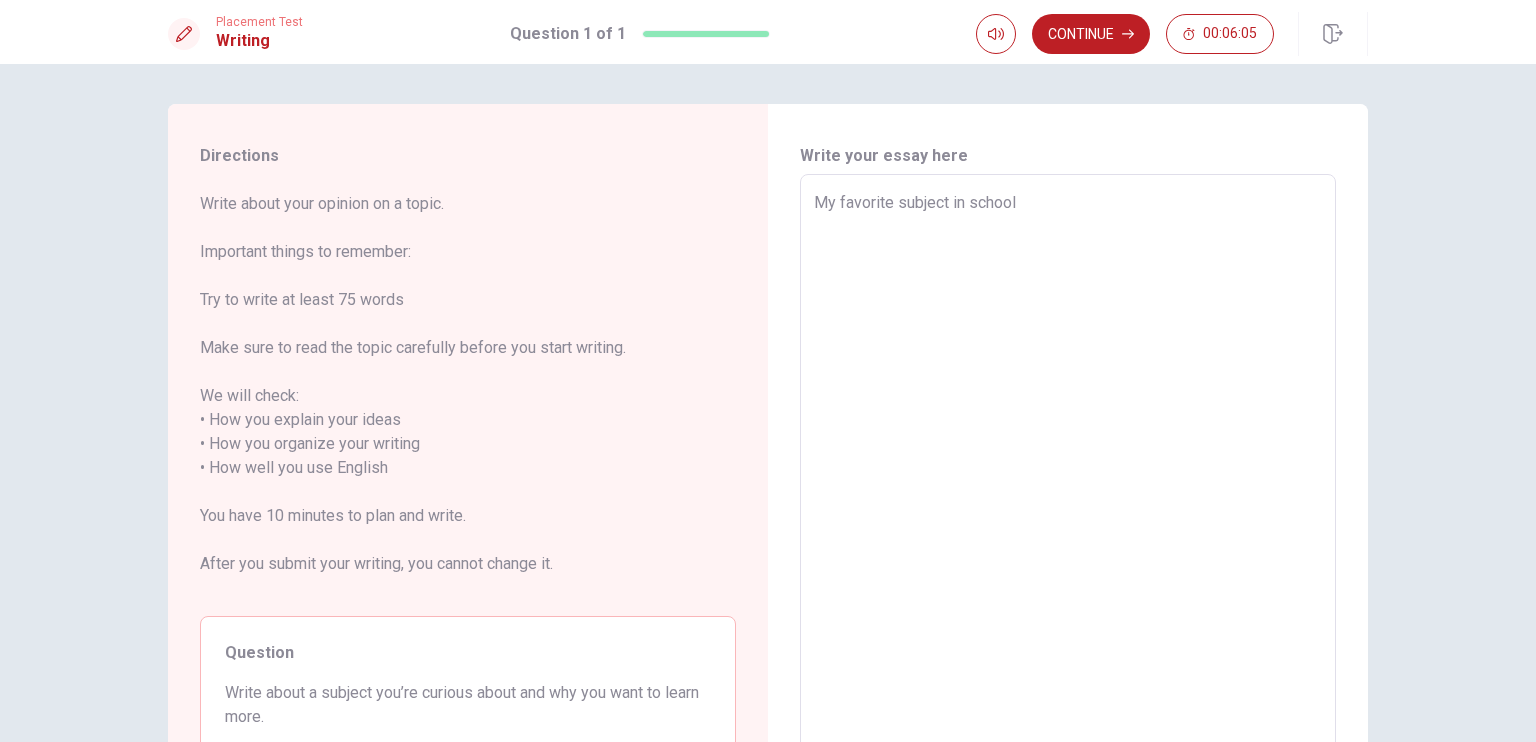 type on "x" 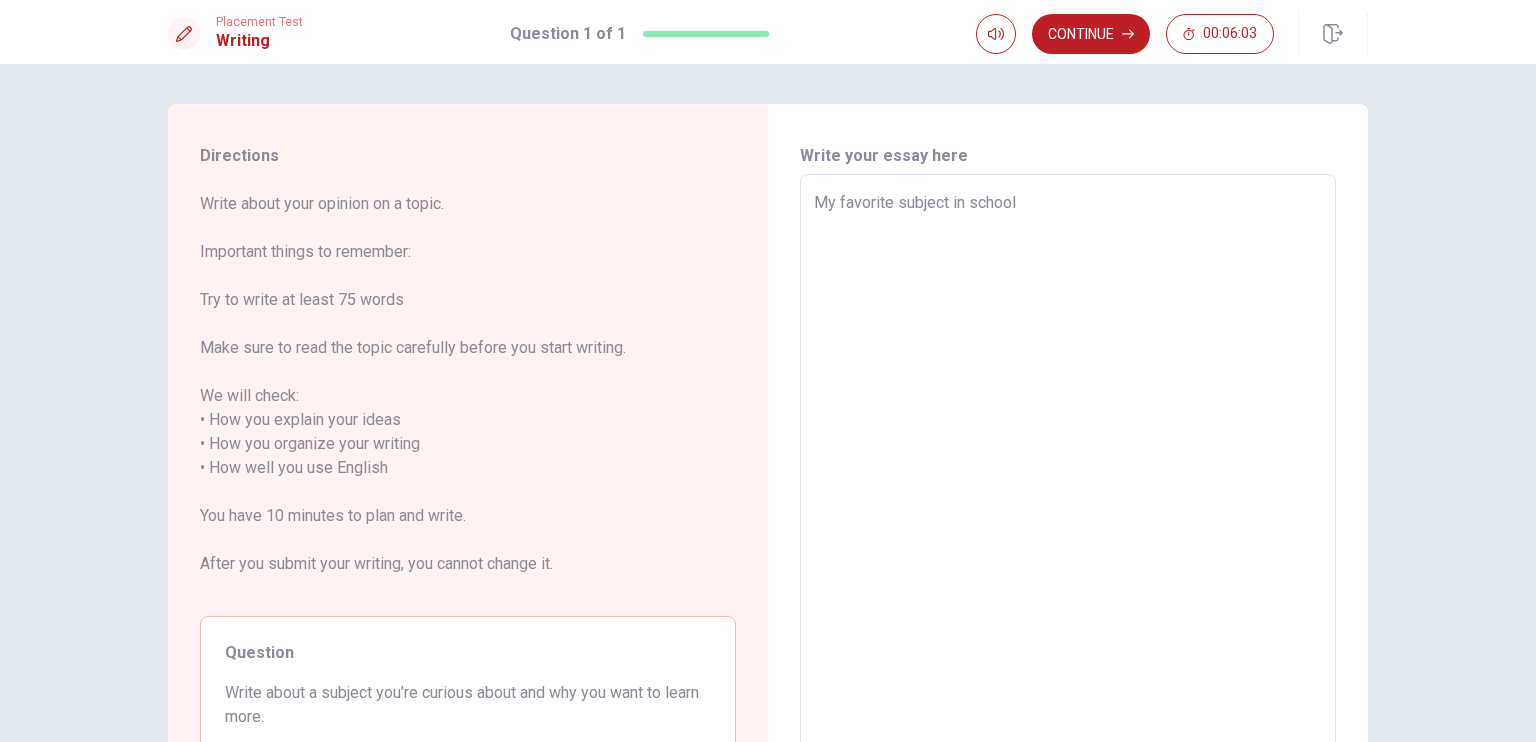 type on "x" 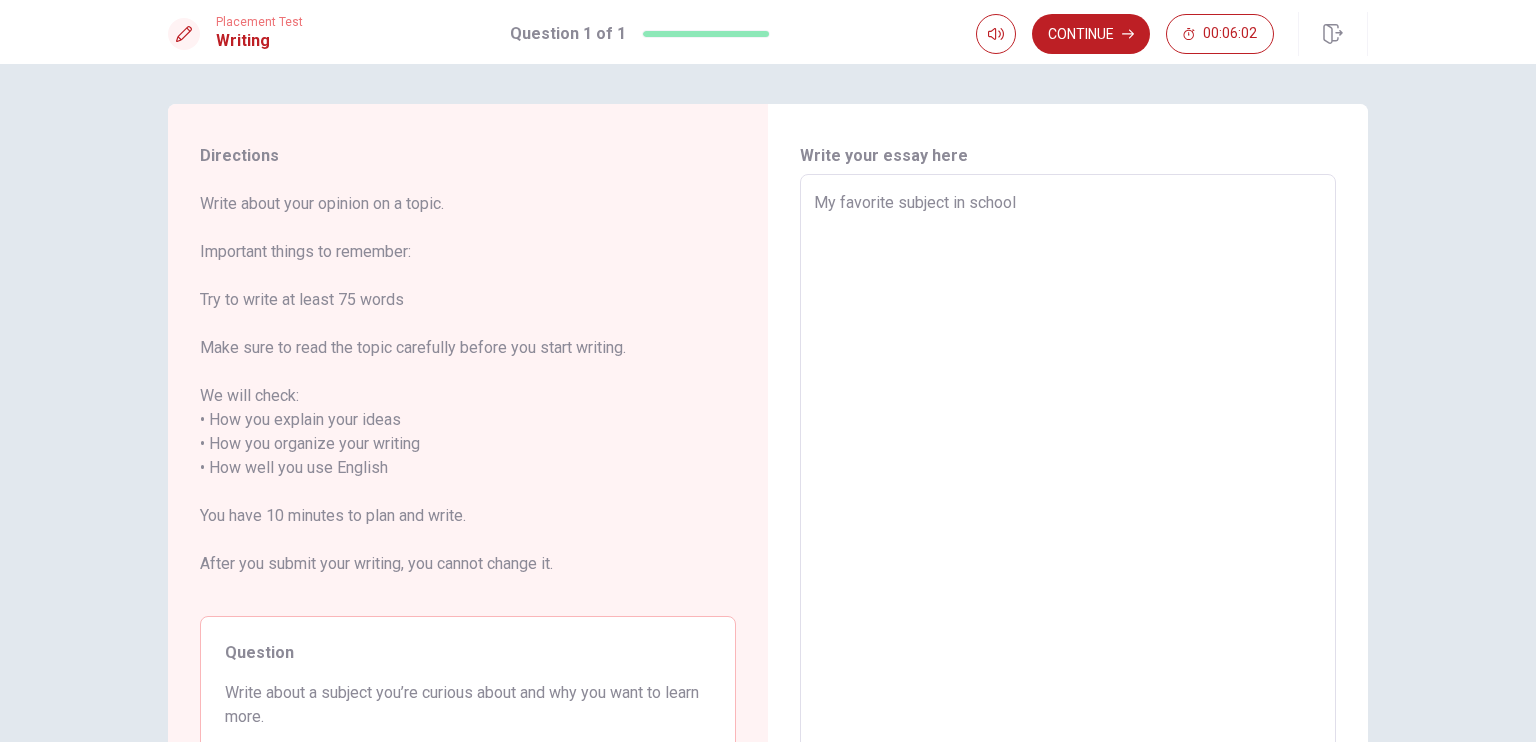 type on "My favorite subject in school w" 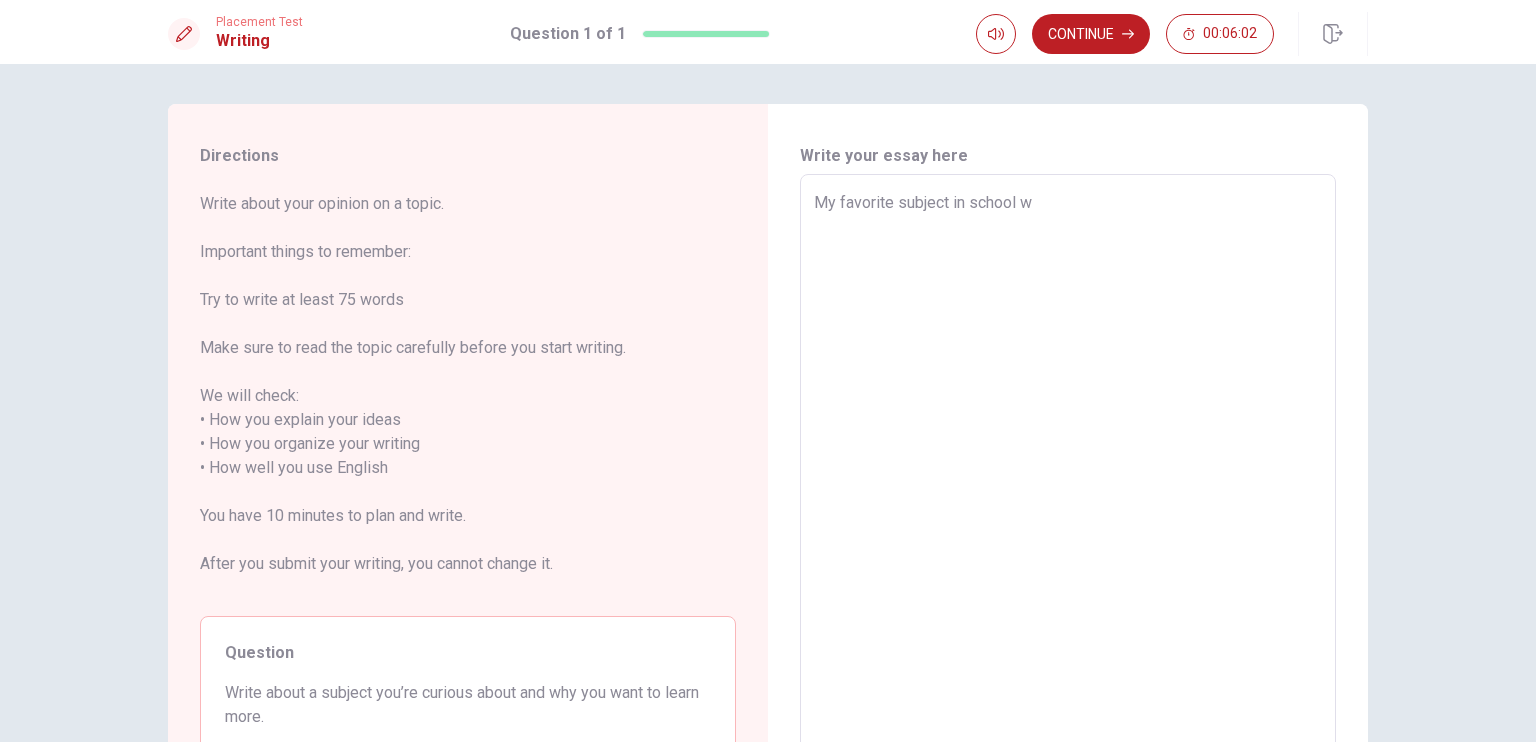type on "x" 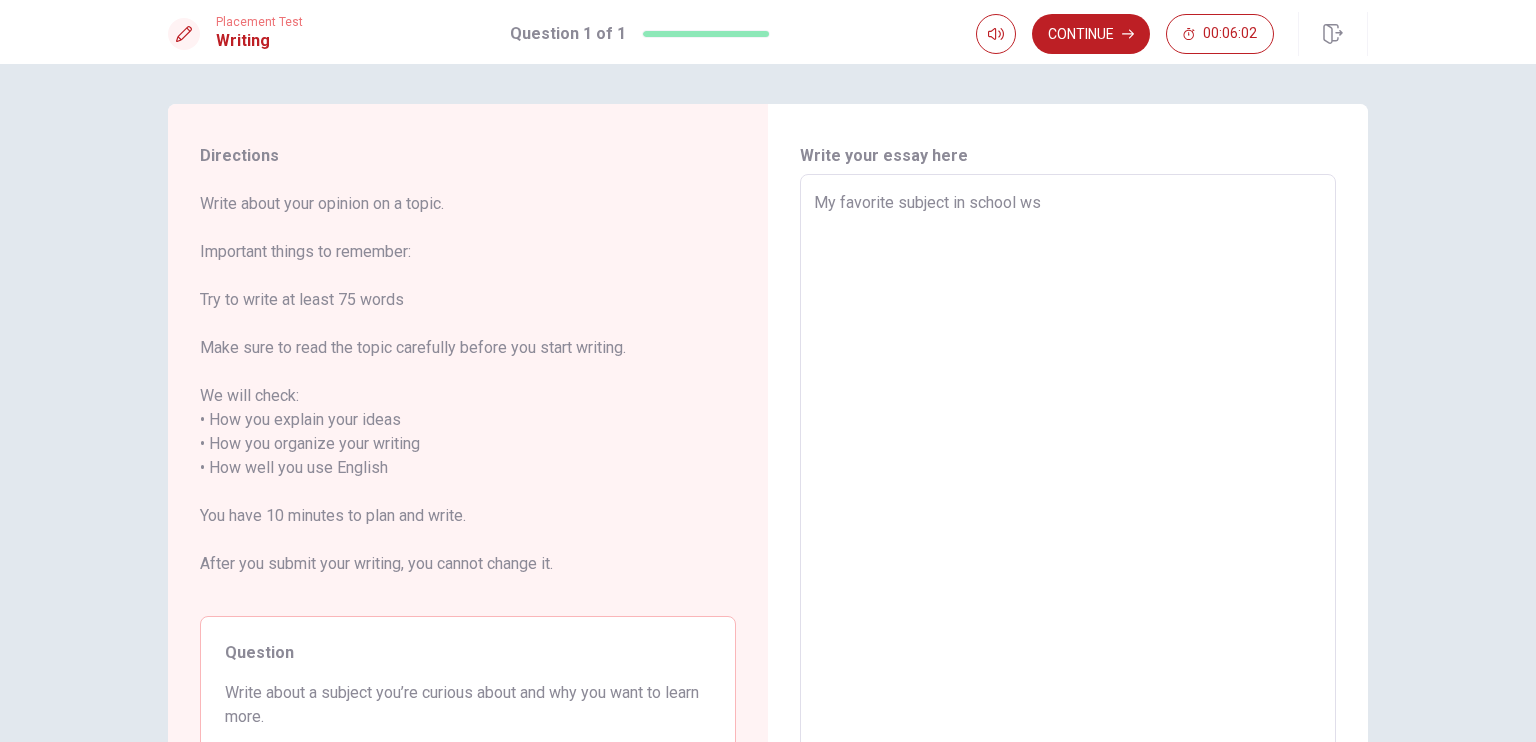type on "x" 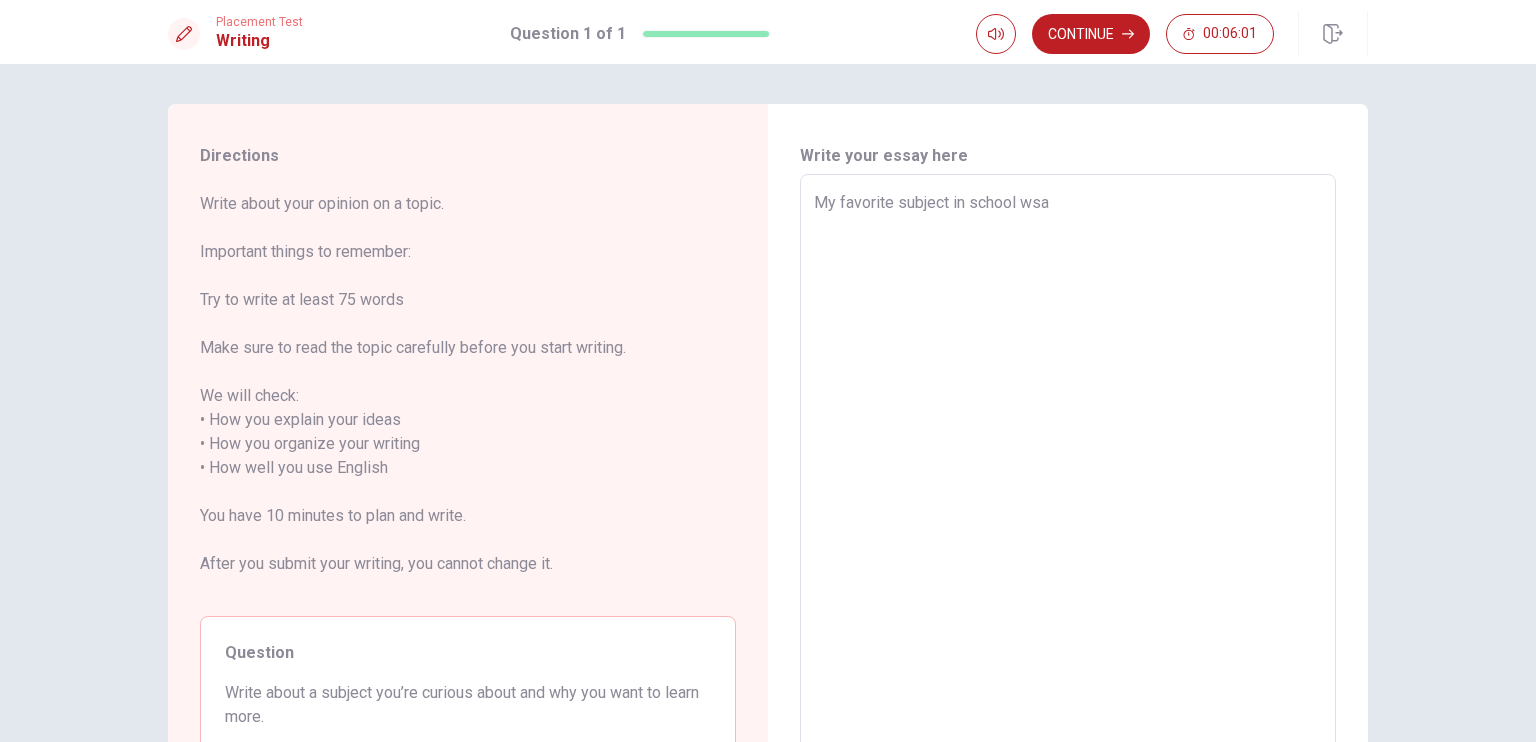 type on "x" 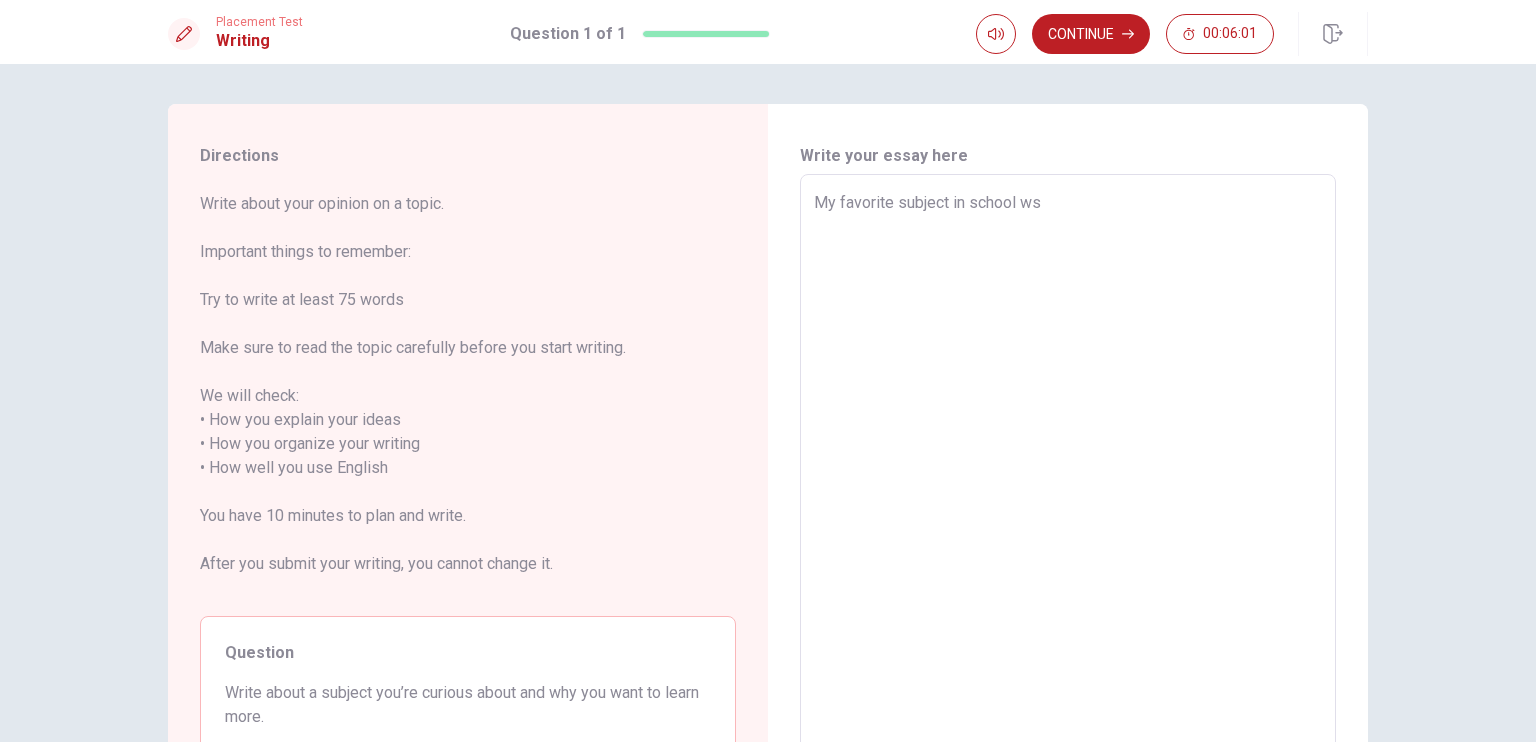 type on "x" 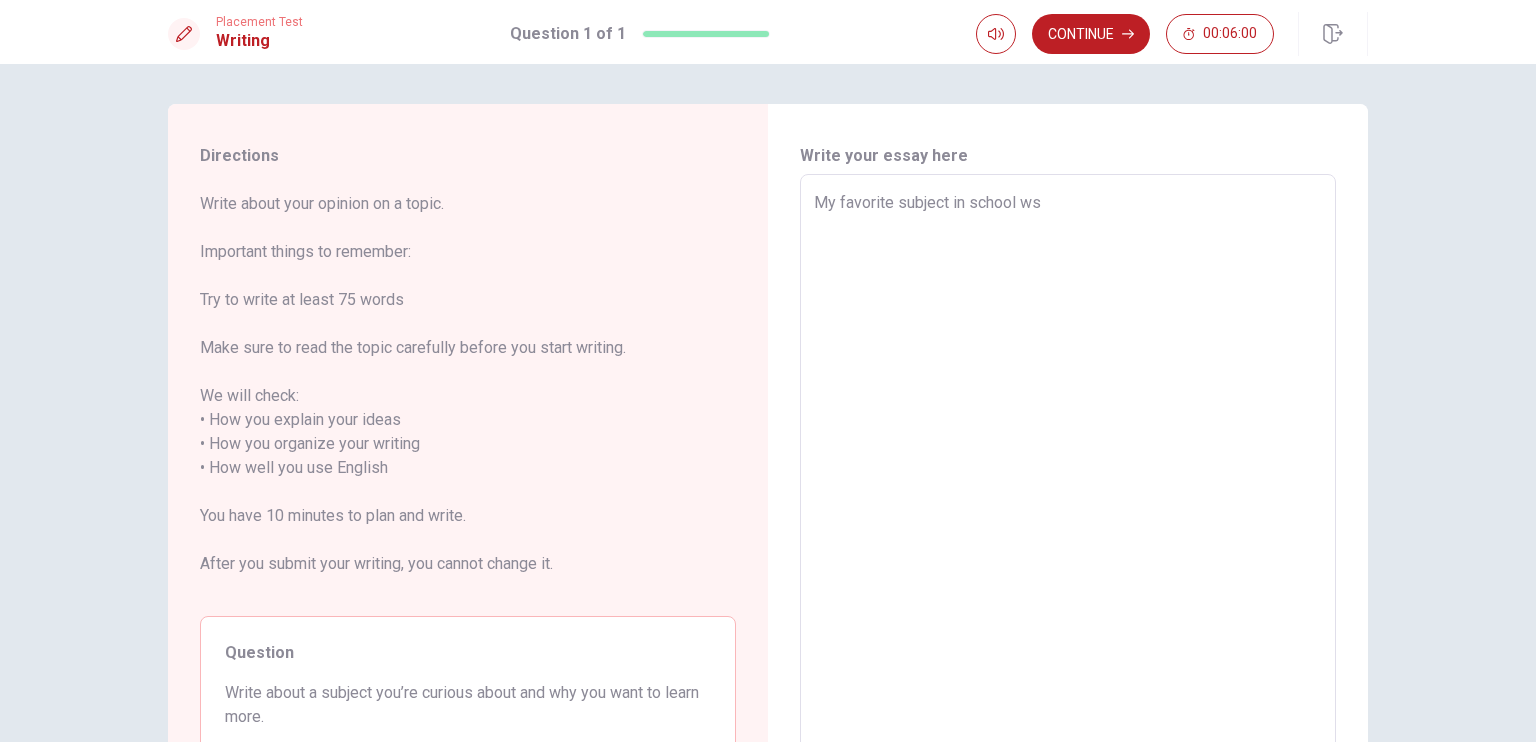 type on "My favorite subject in school w" 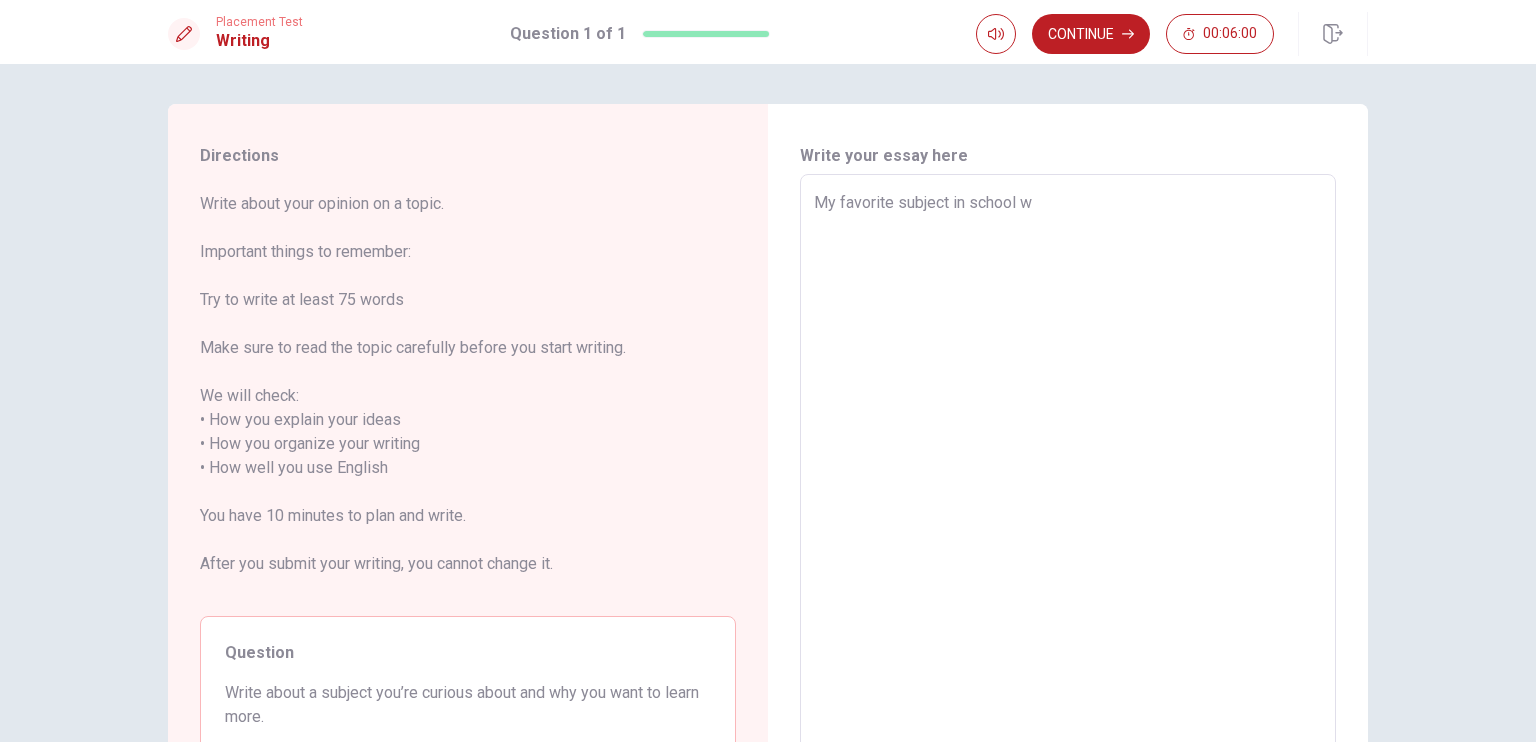 type on "x" 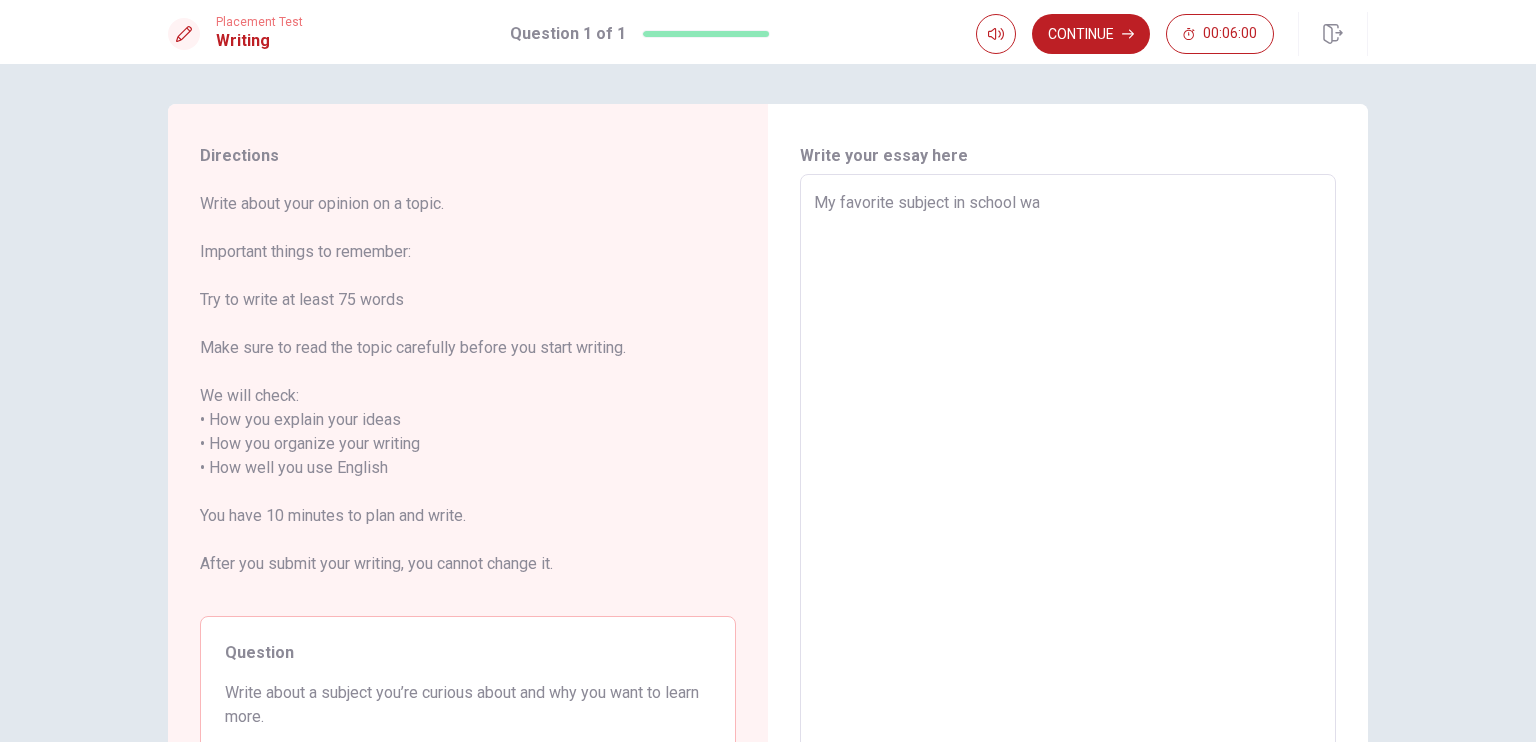 type on "x" 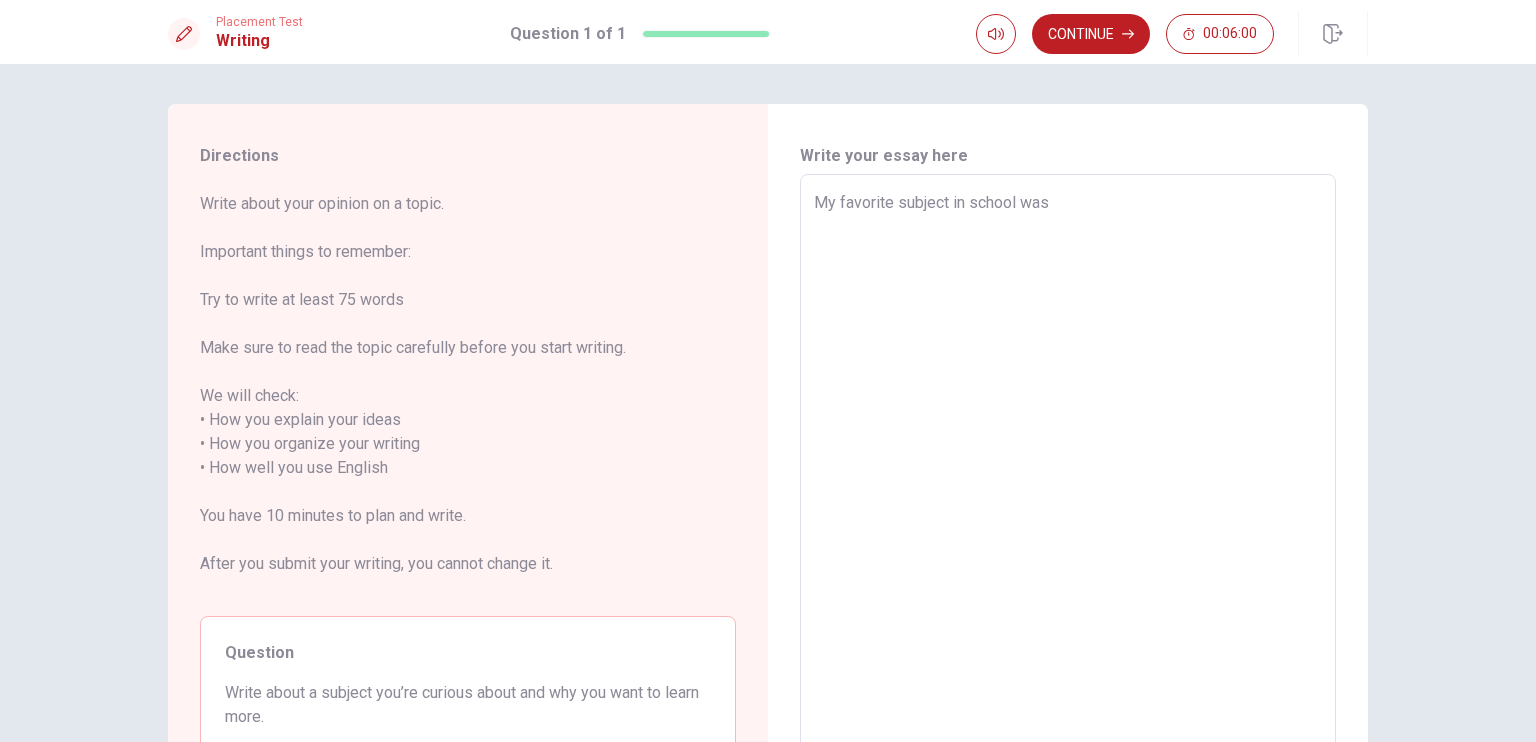 type on "x" 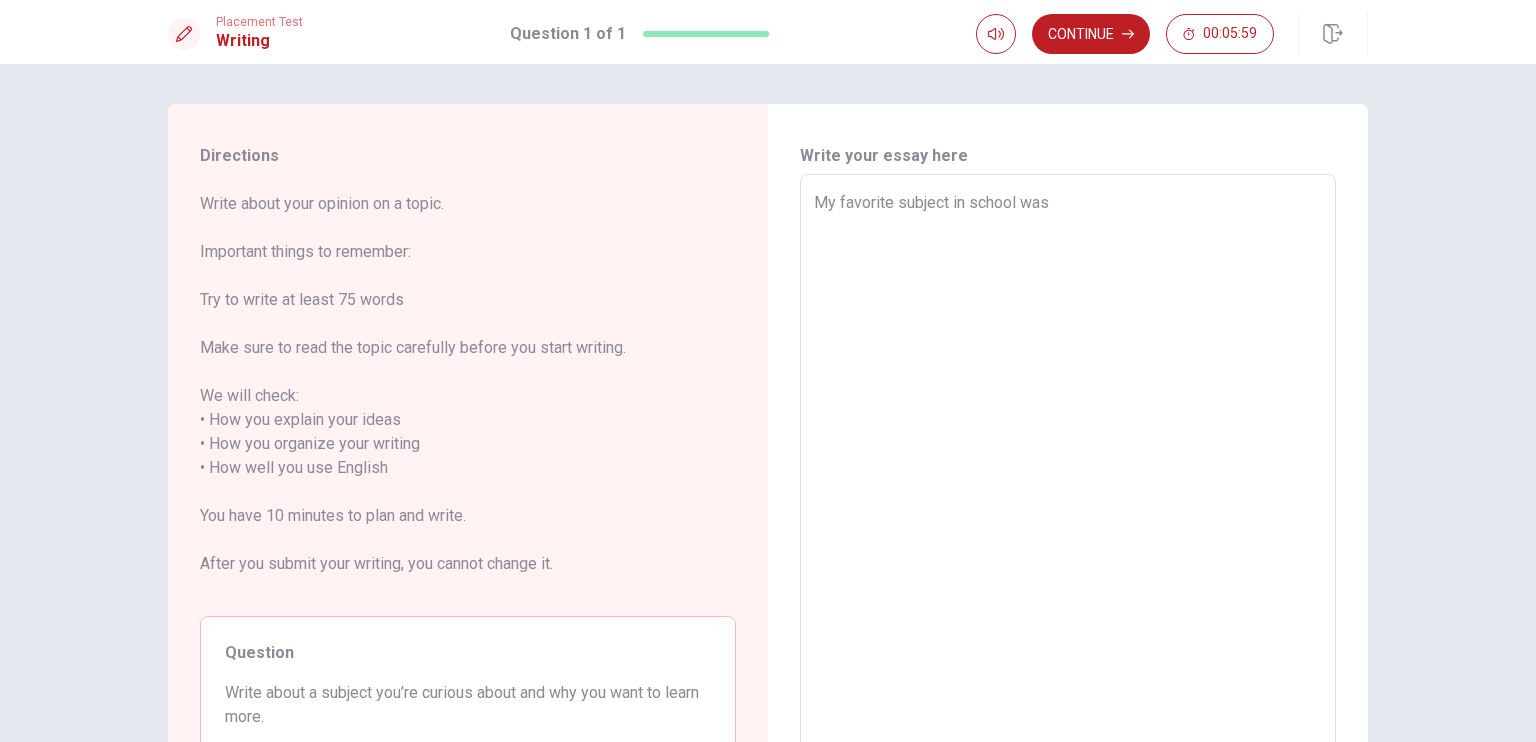 type on "My favorite subject in school was p" 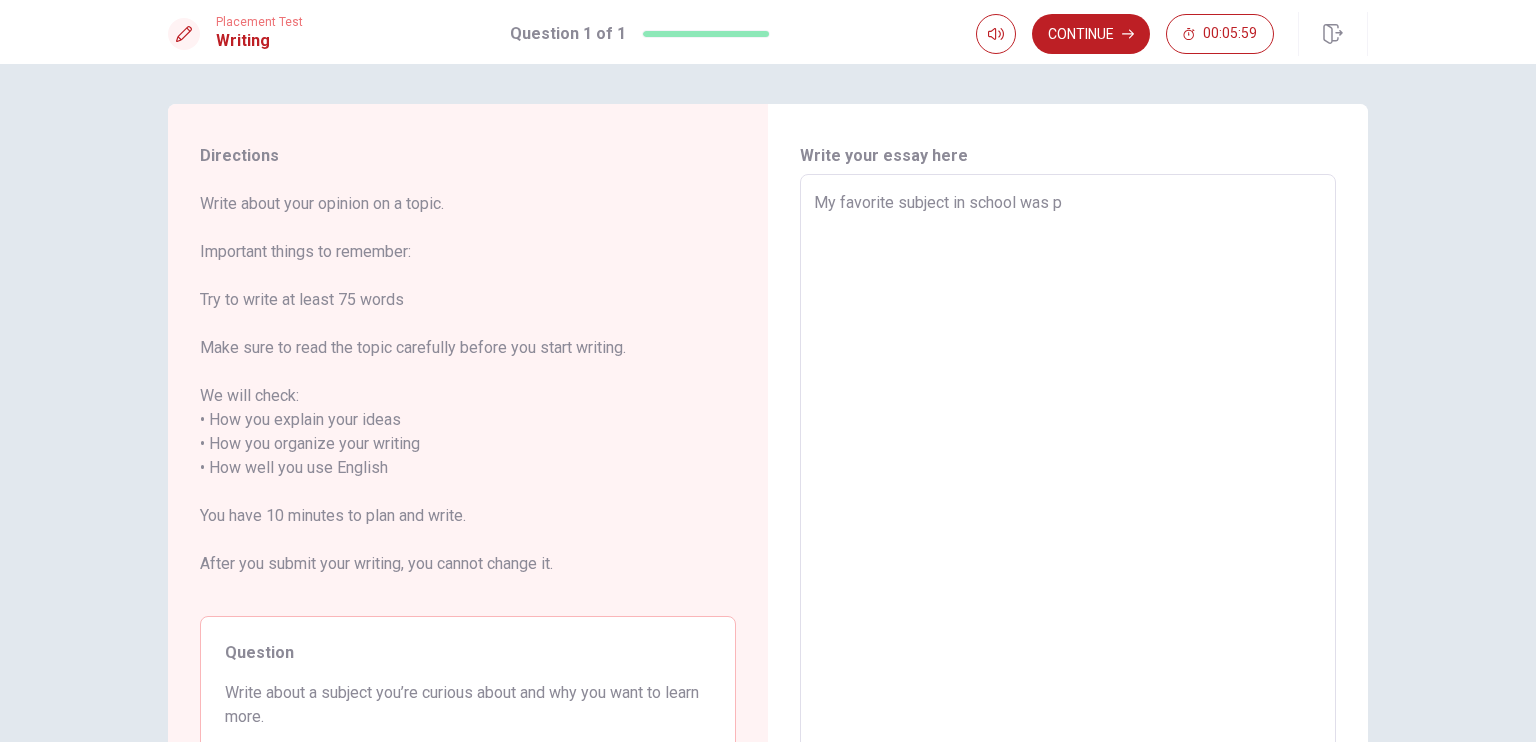 type on "x" 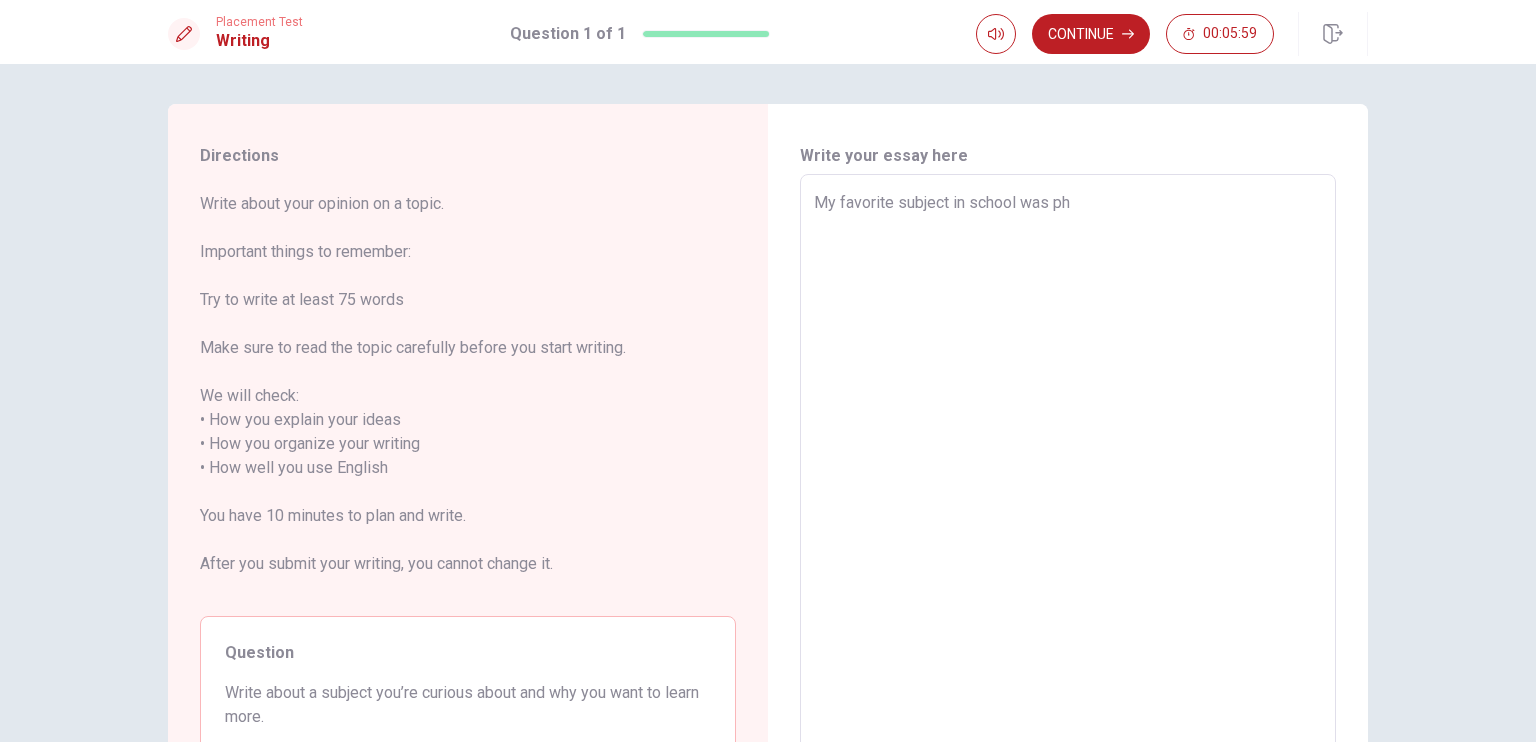 type on "x" 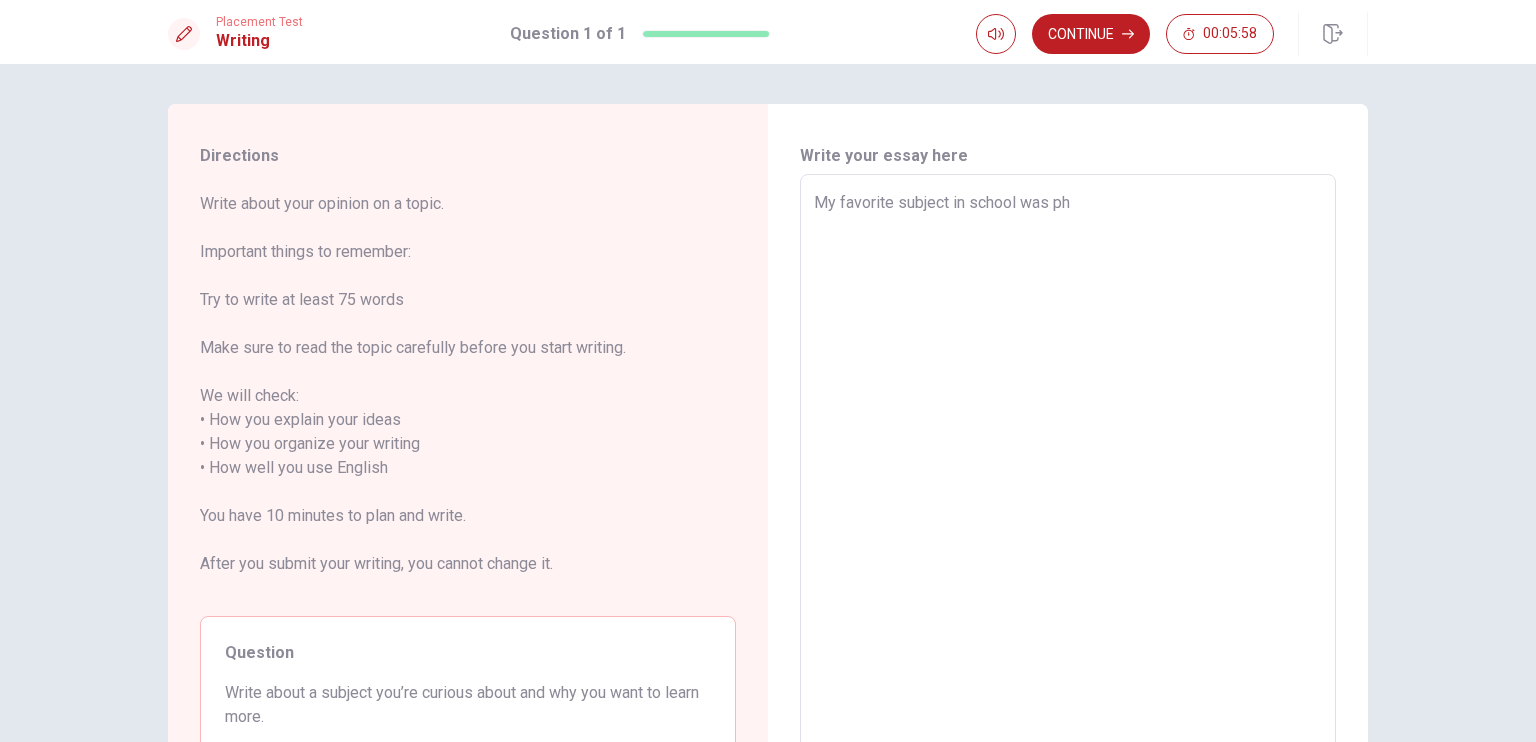 type on "My favorite subject in school was phy" 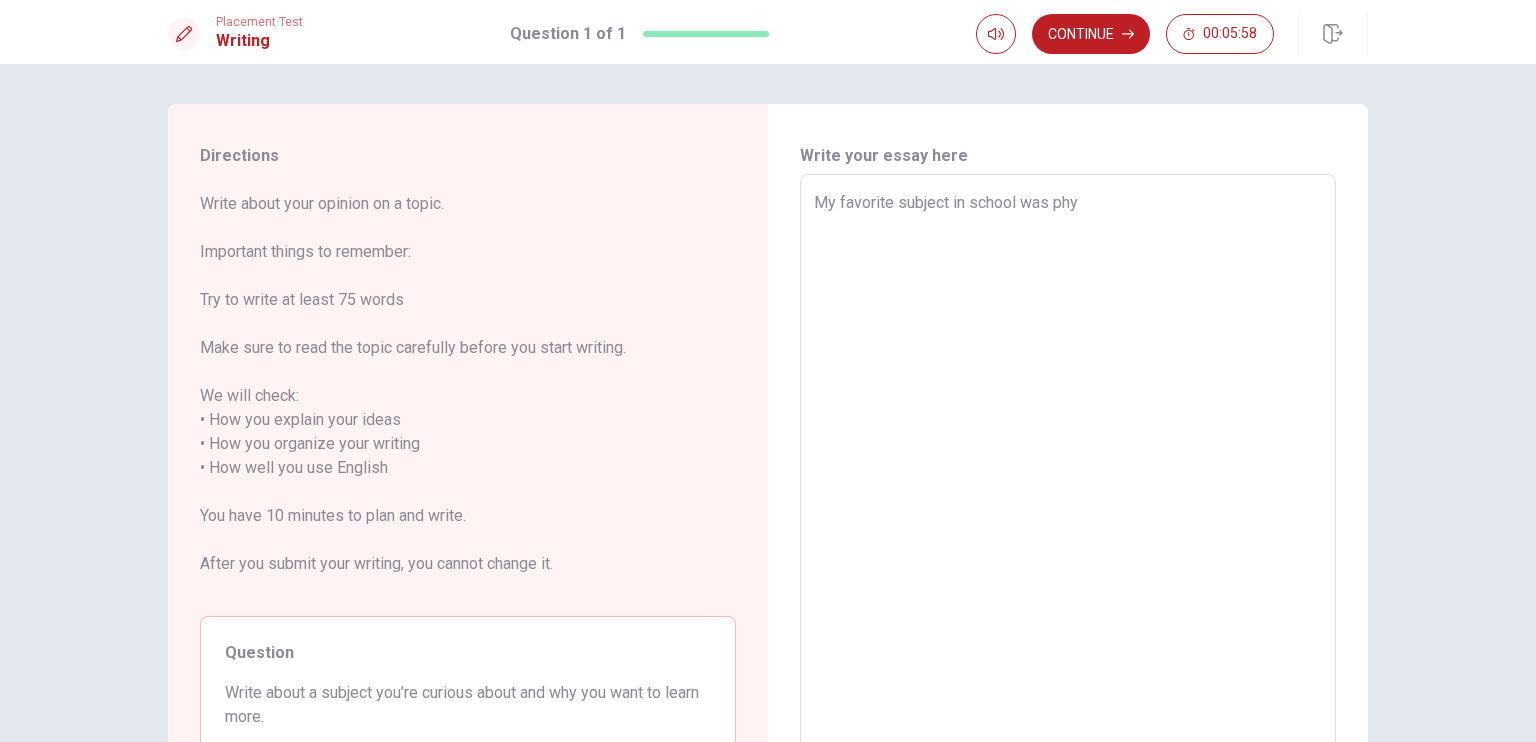 type on "x" 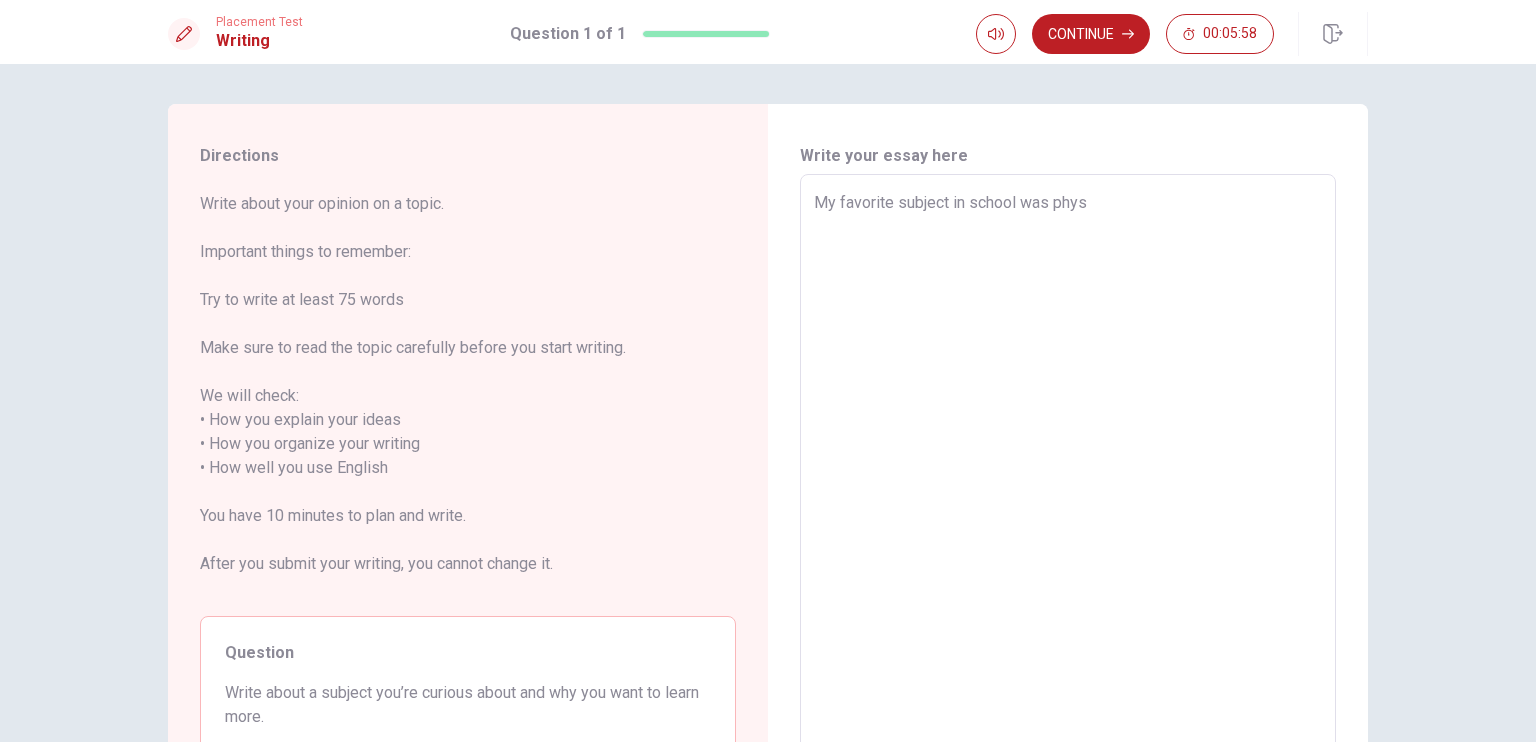 type on "x" 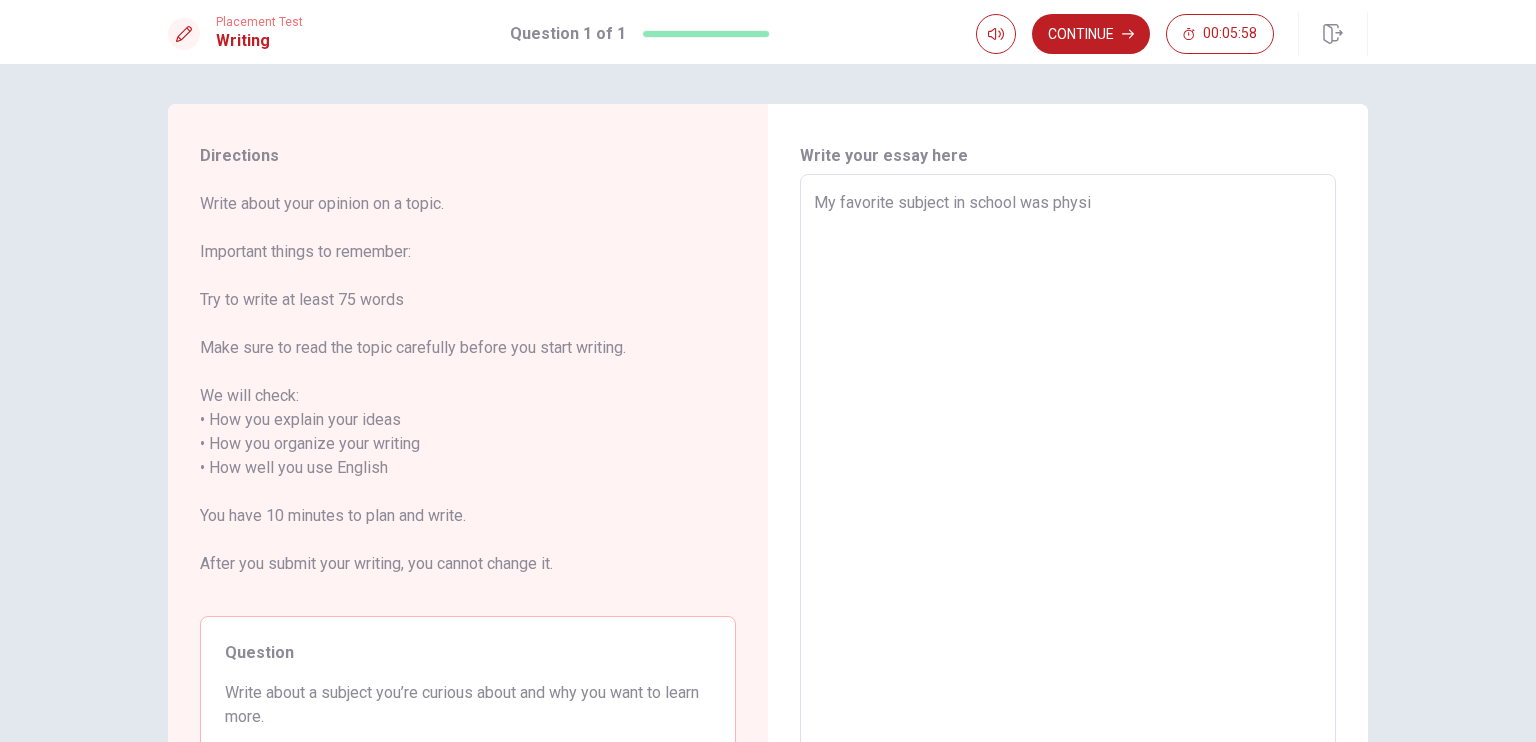 type on "x" 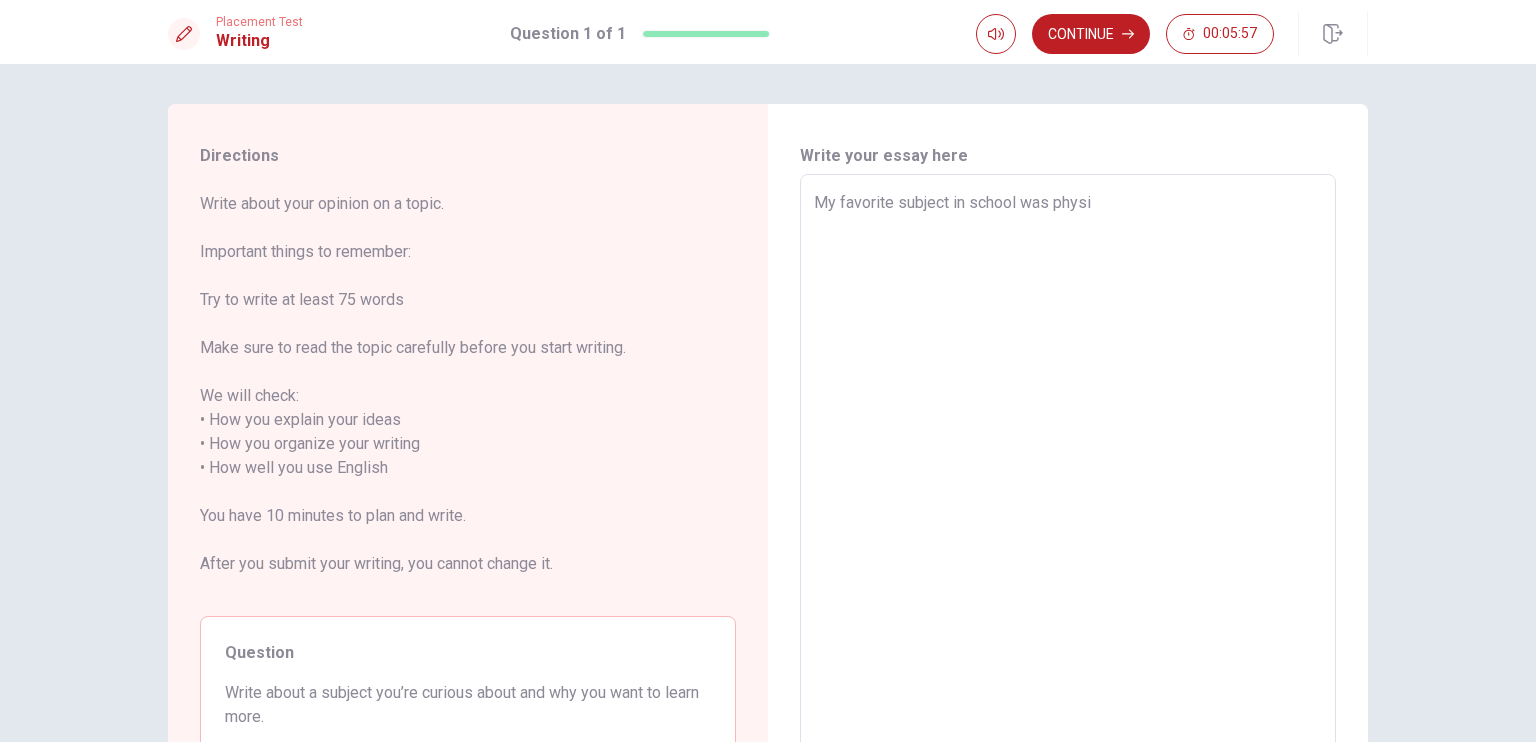 type on "My favorite subject in school was physic" 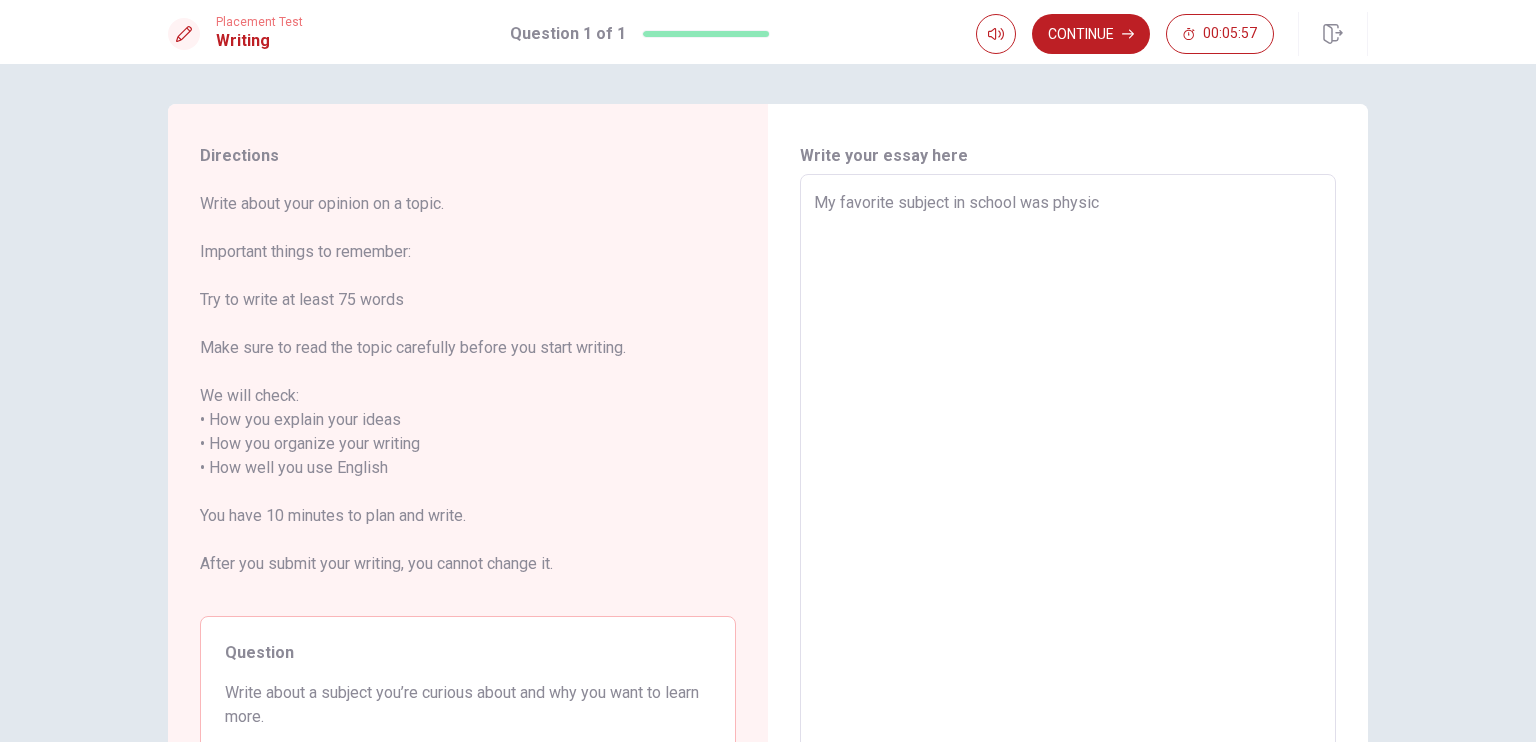 type on "x" 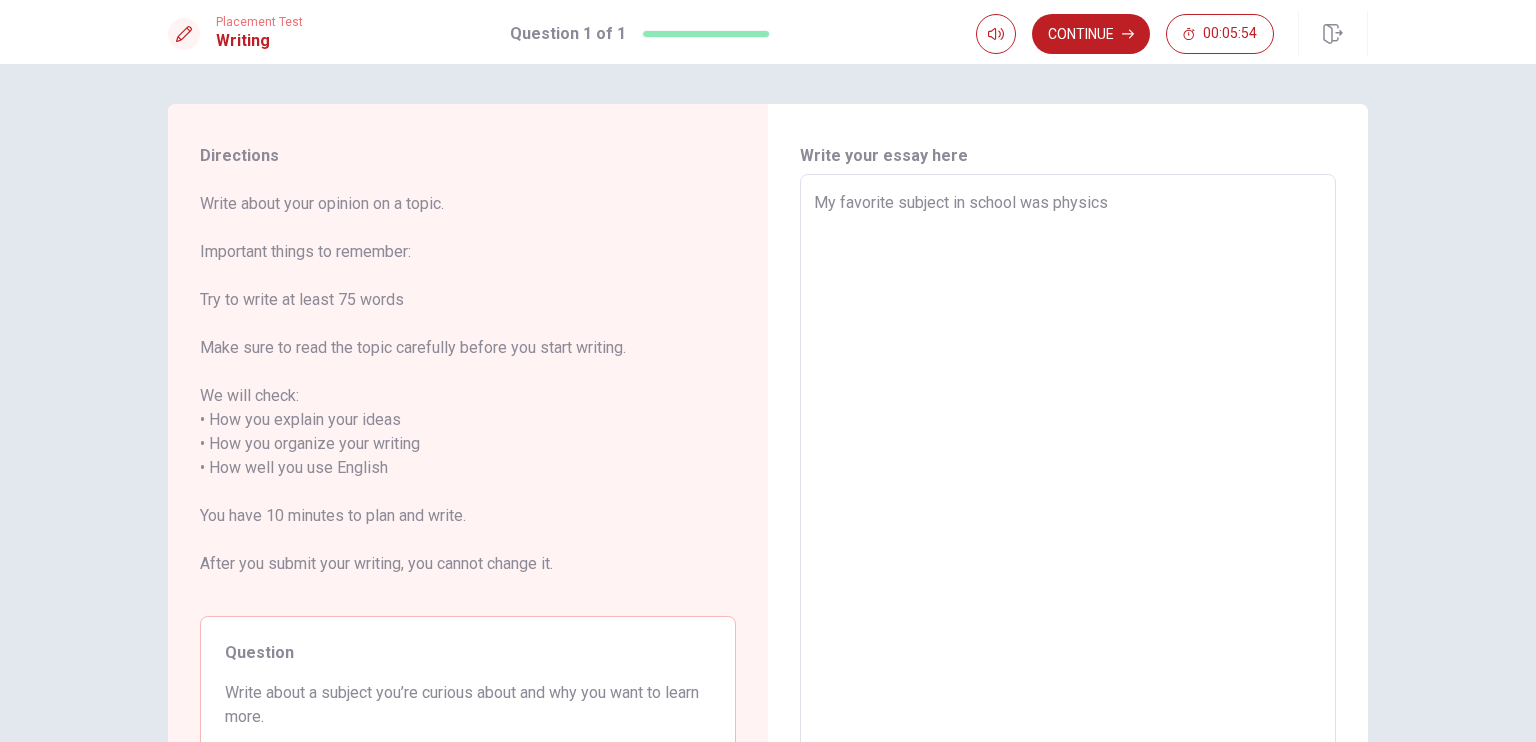 type on "x" 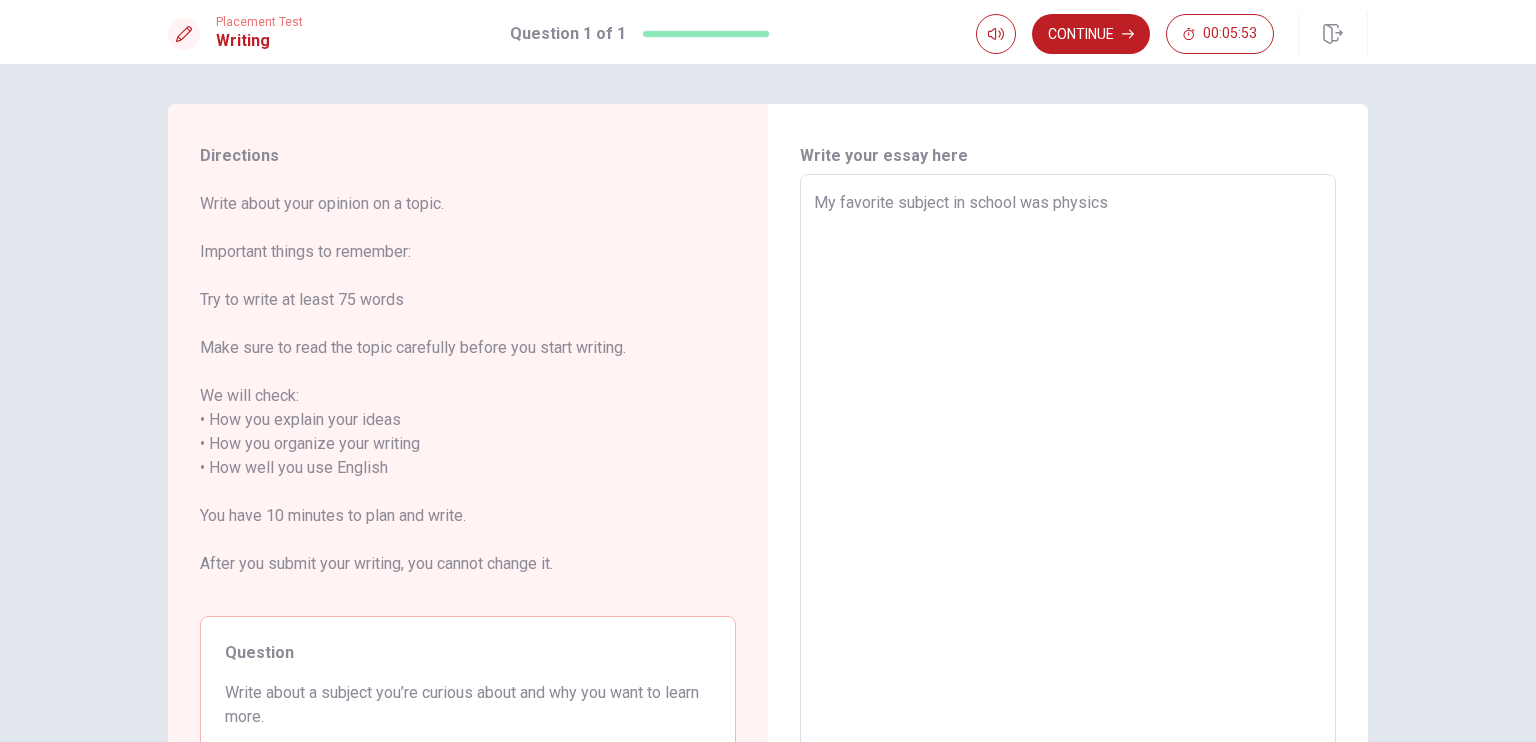 type on "My favorite subject in school was physics," 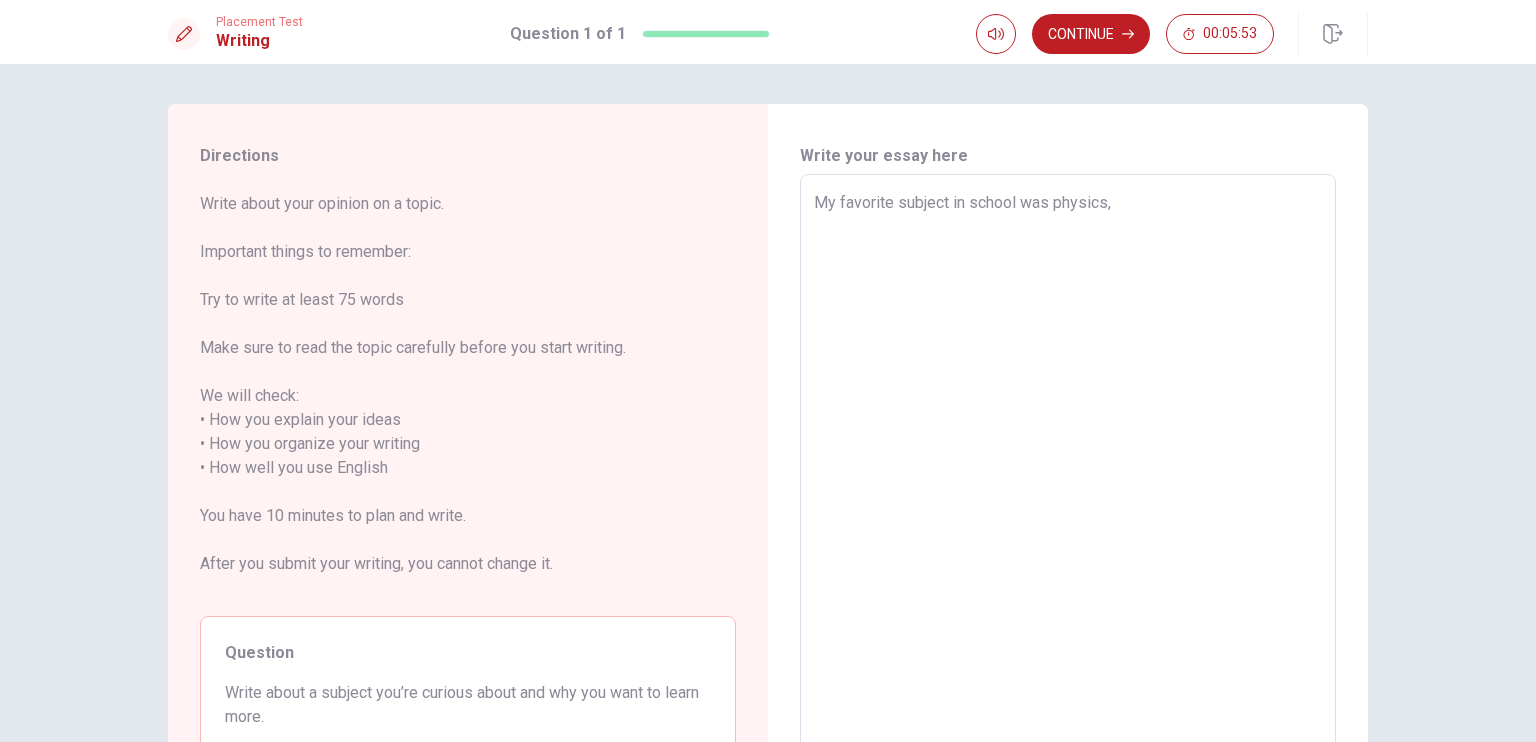 type on "x" 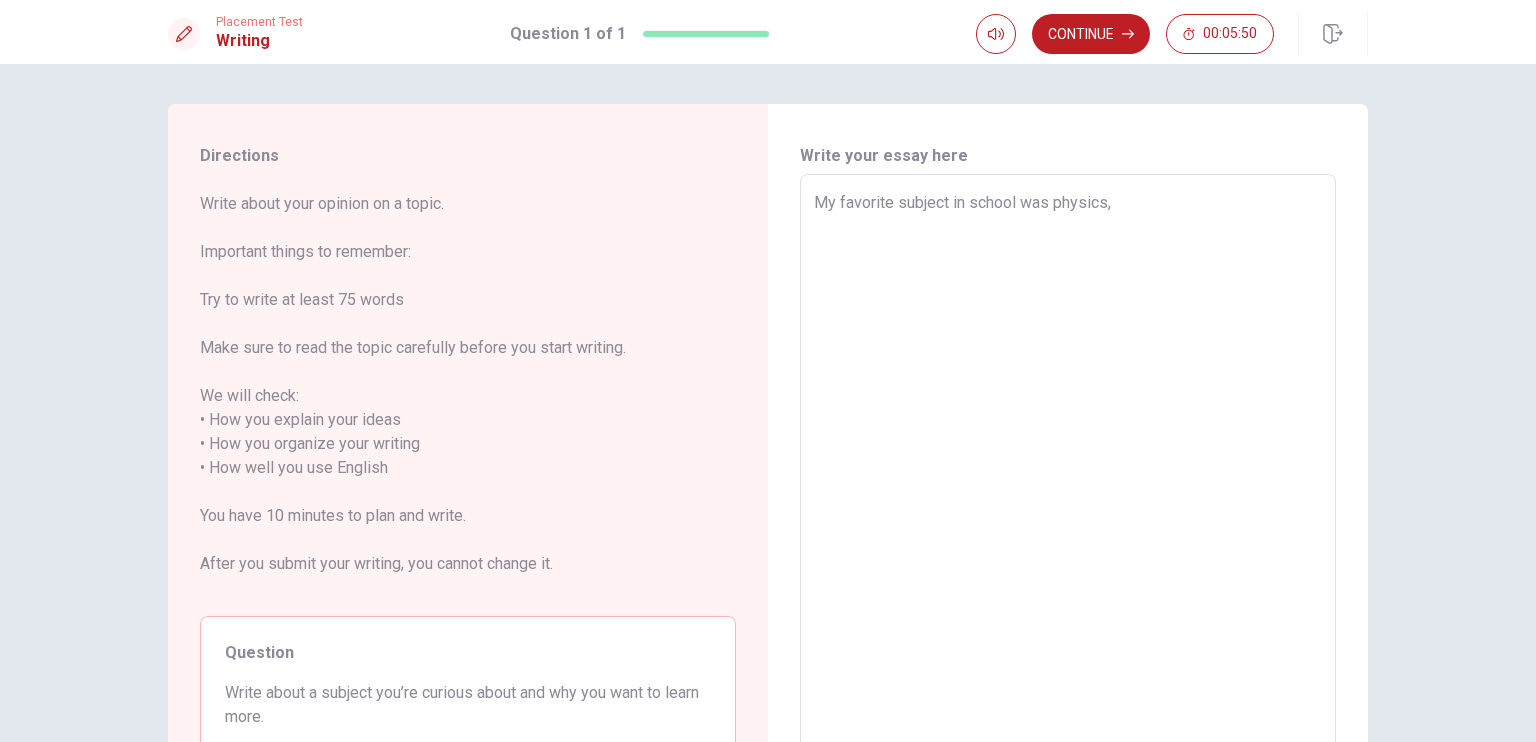 type on "x" 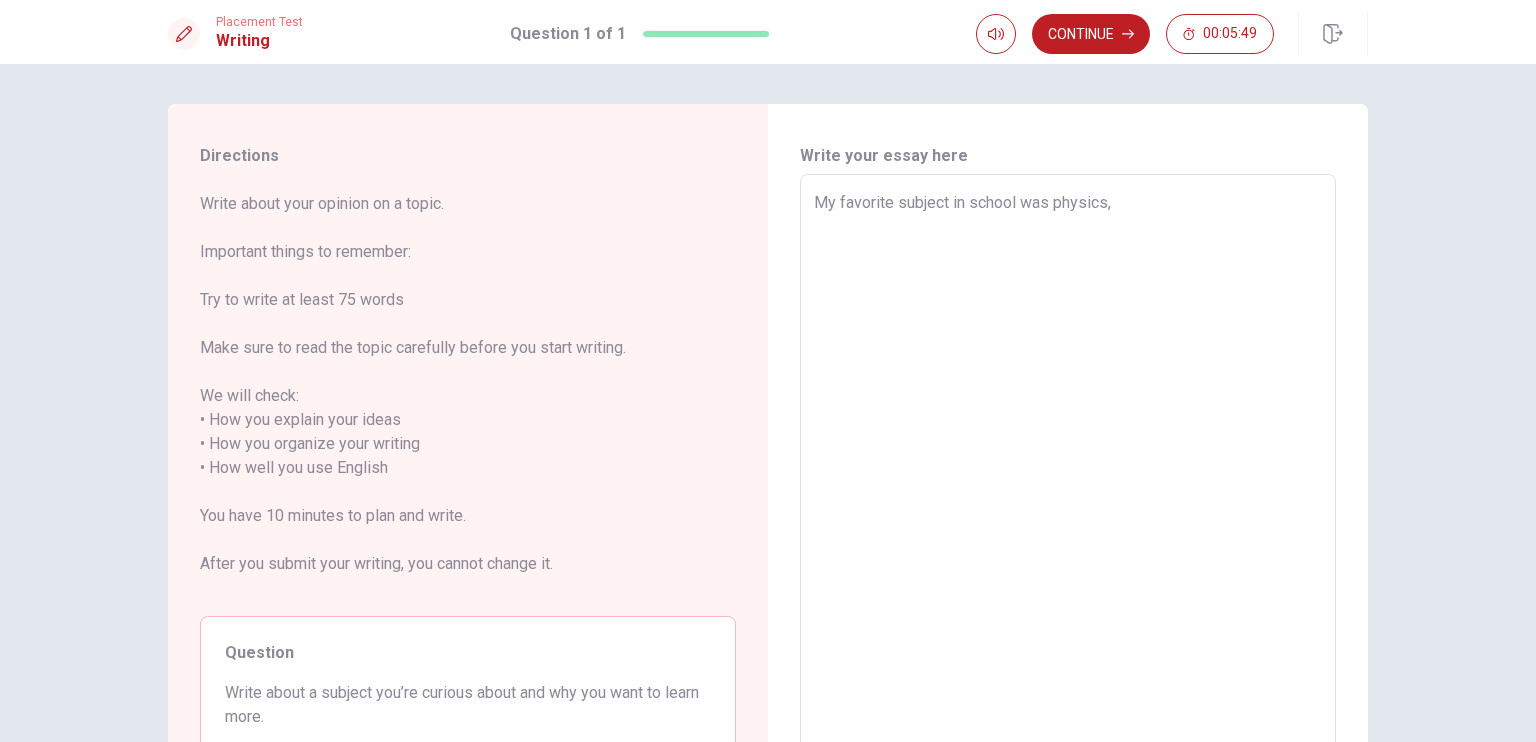 type on "My favorite subject in school was physics," 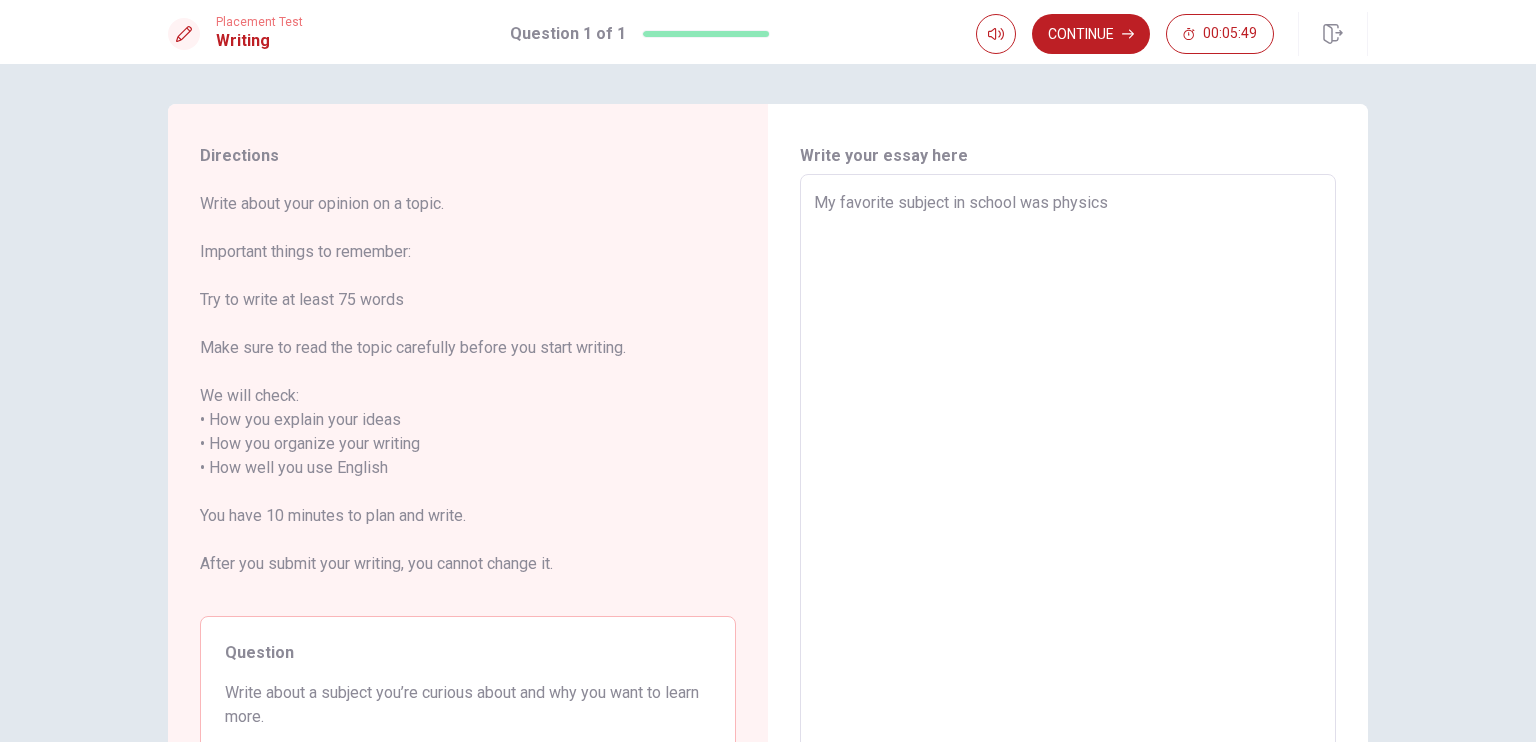 type on "x" 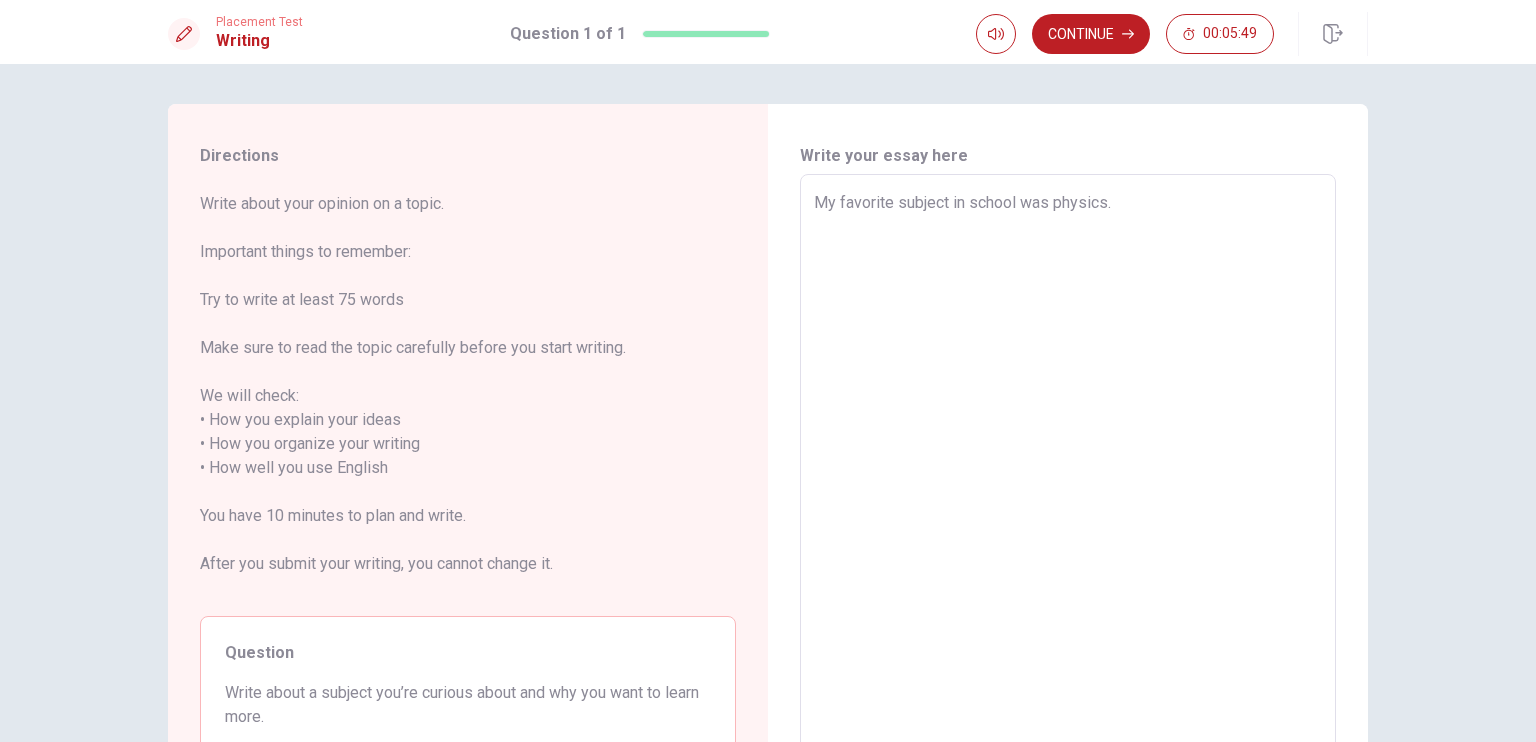 type on "x" 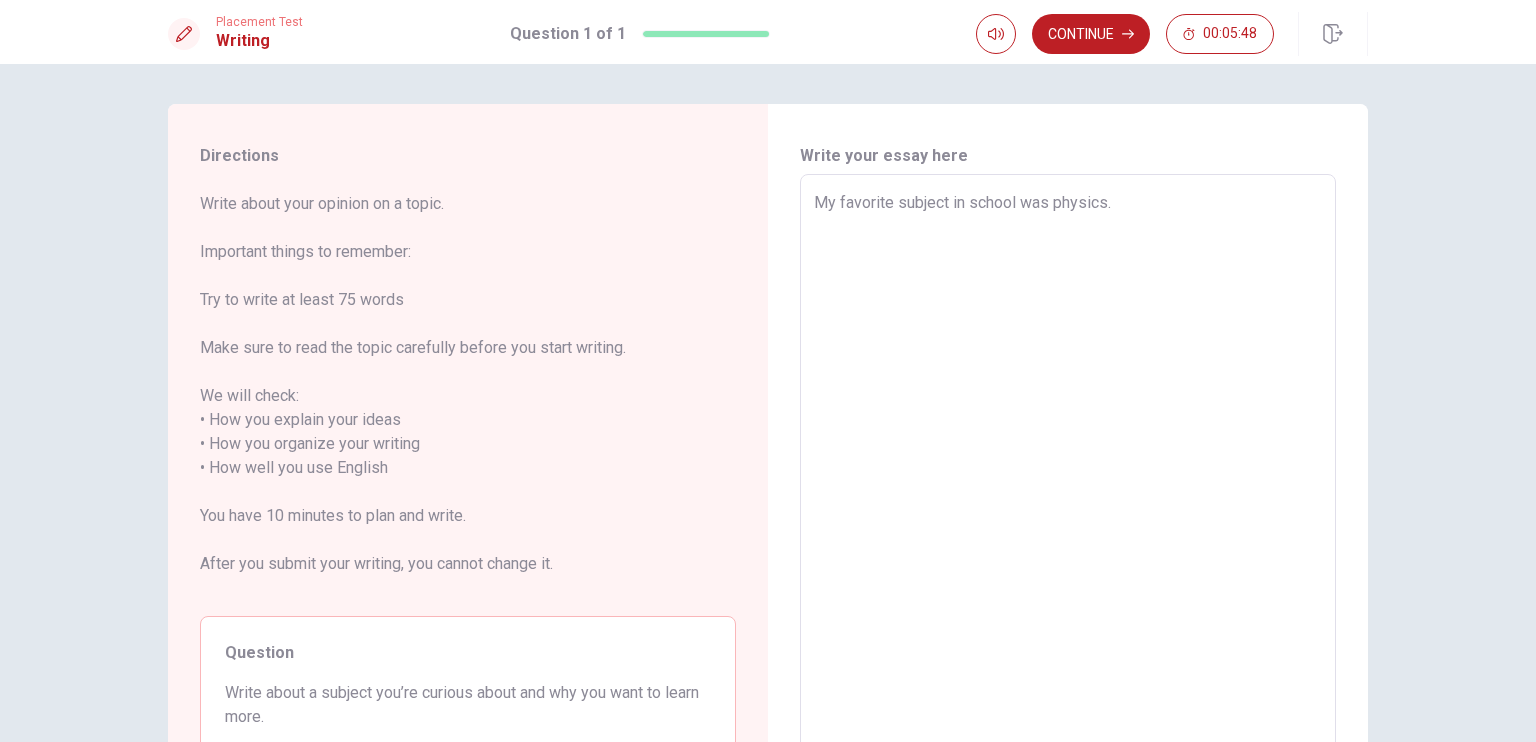 type on "My favorite subject in school was physics." 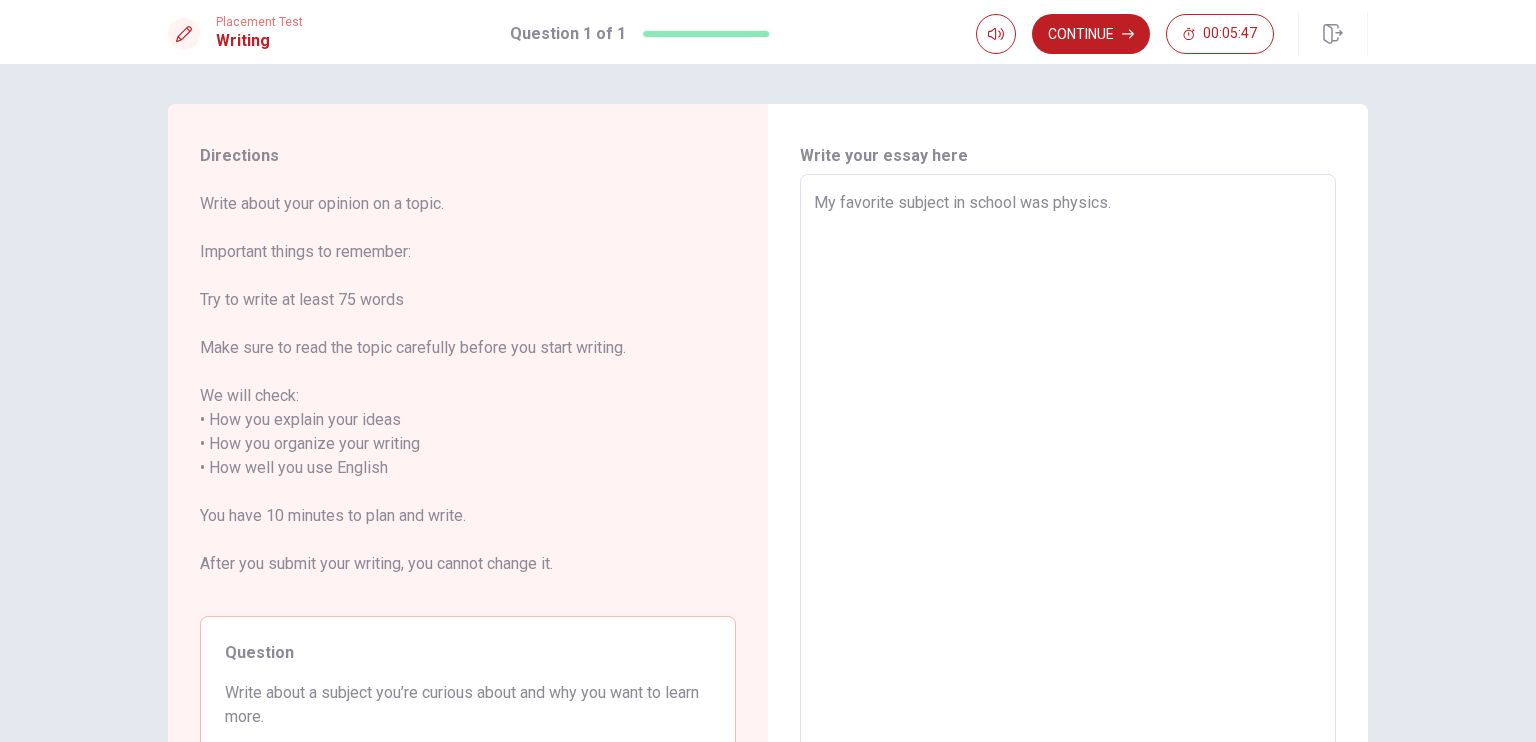 type on "x" 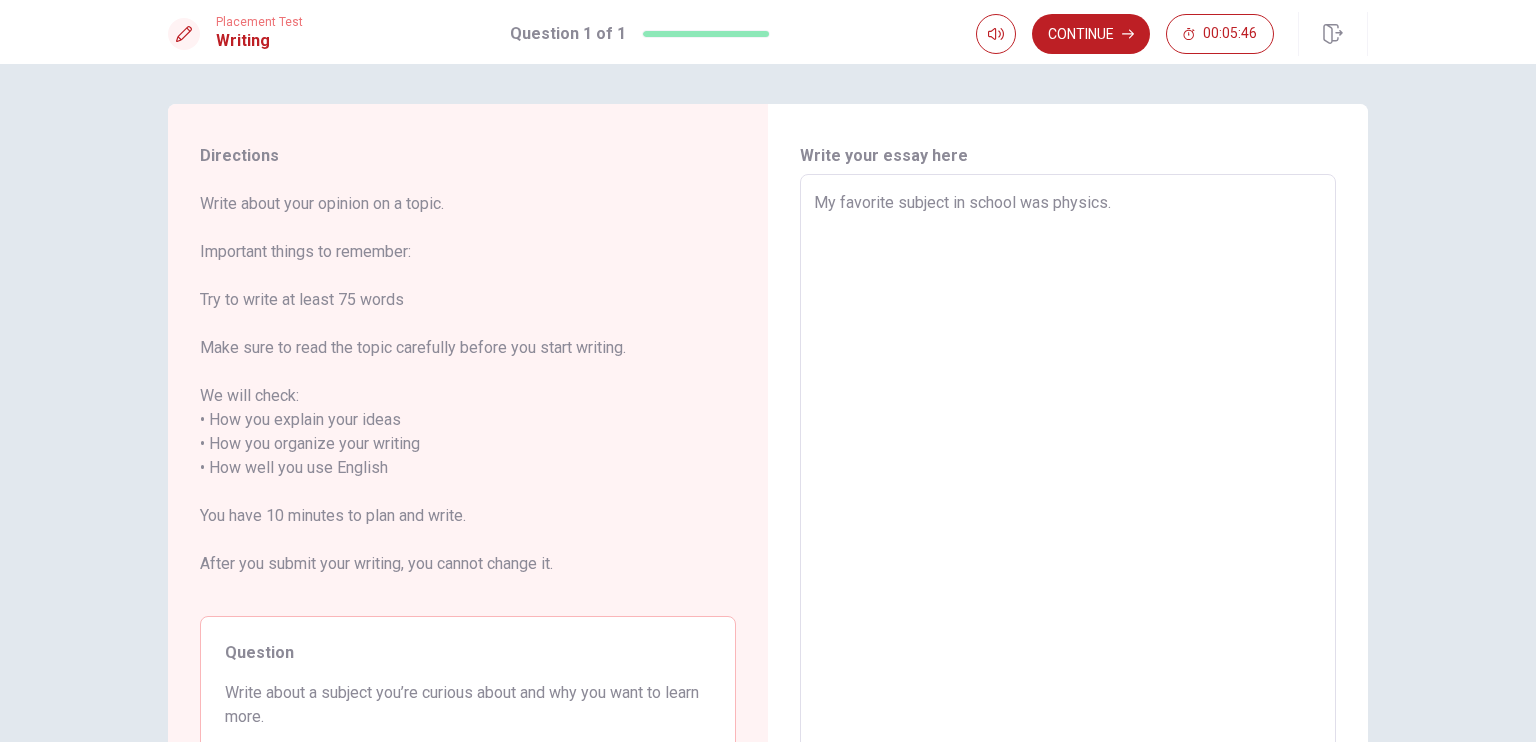 type on "My favorite subject in school was physics. P" 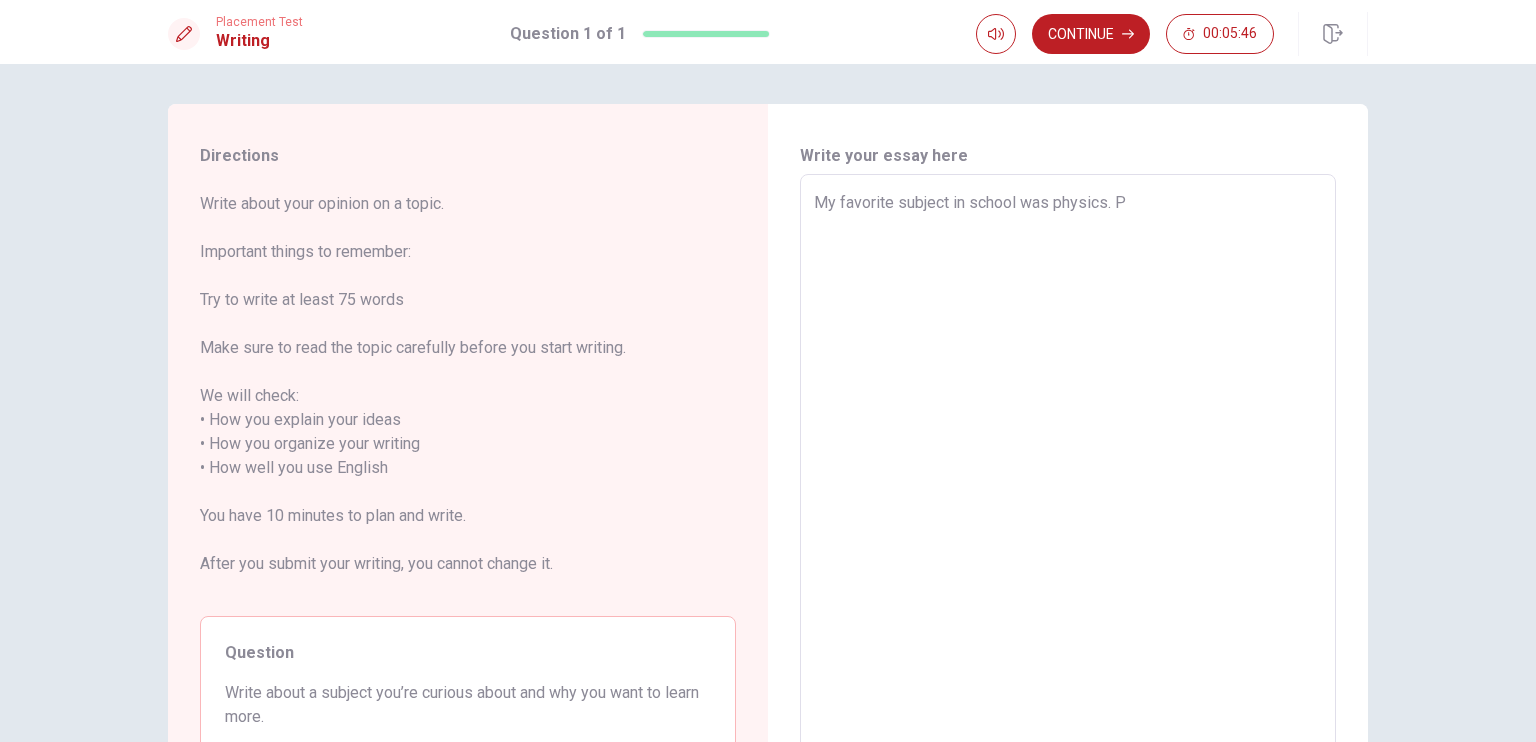 type on "x" 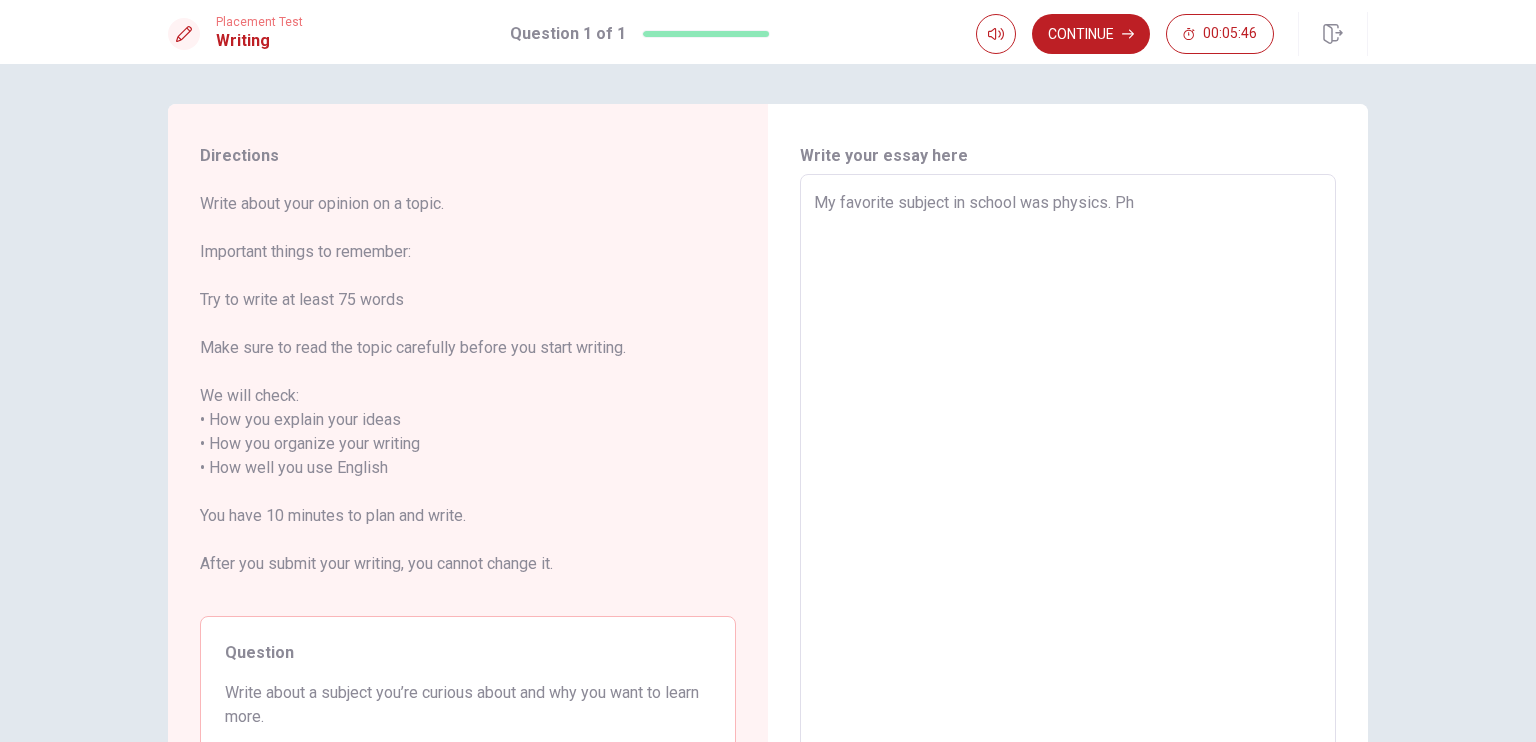 type on "x" 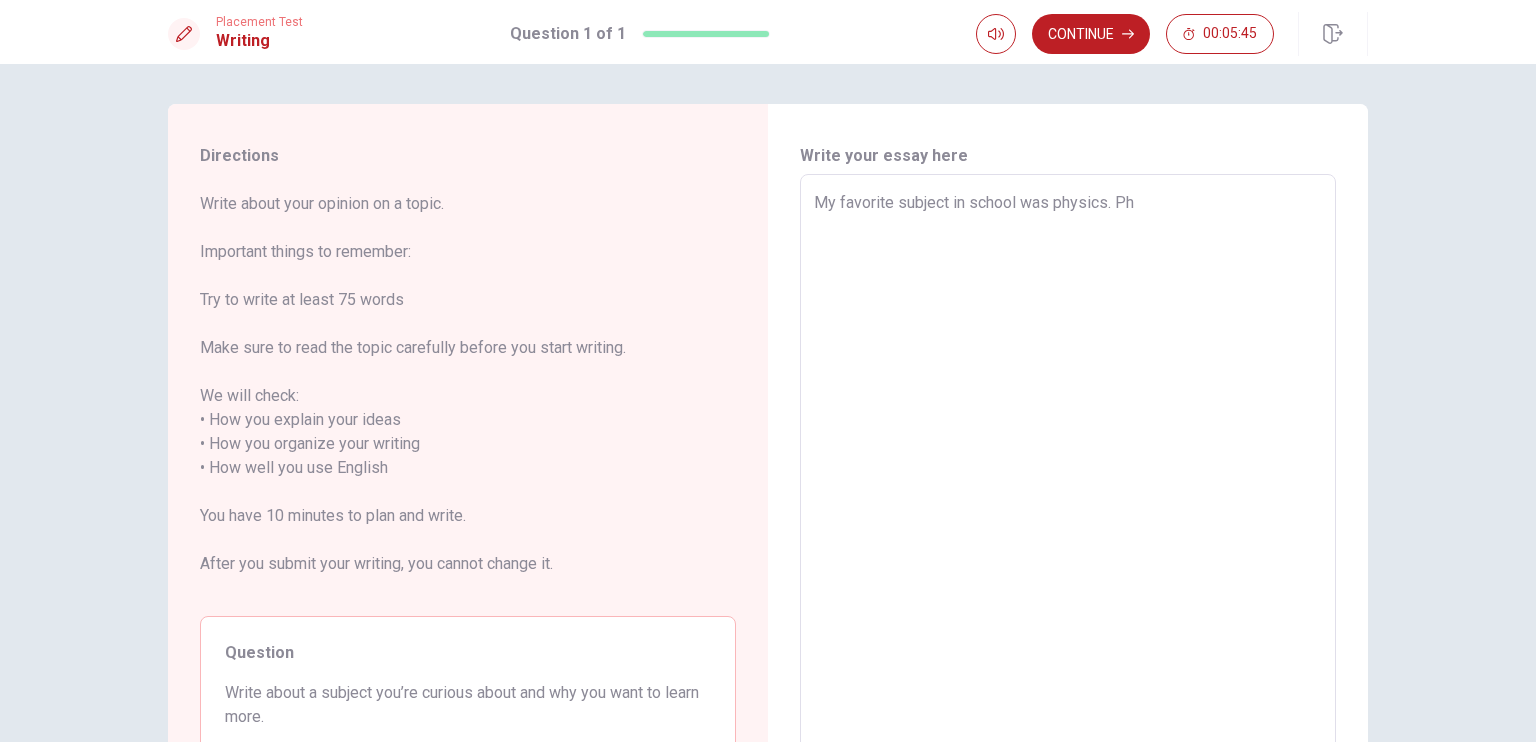type on "My favorite subject in school was physics. Phy" 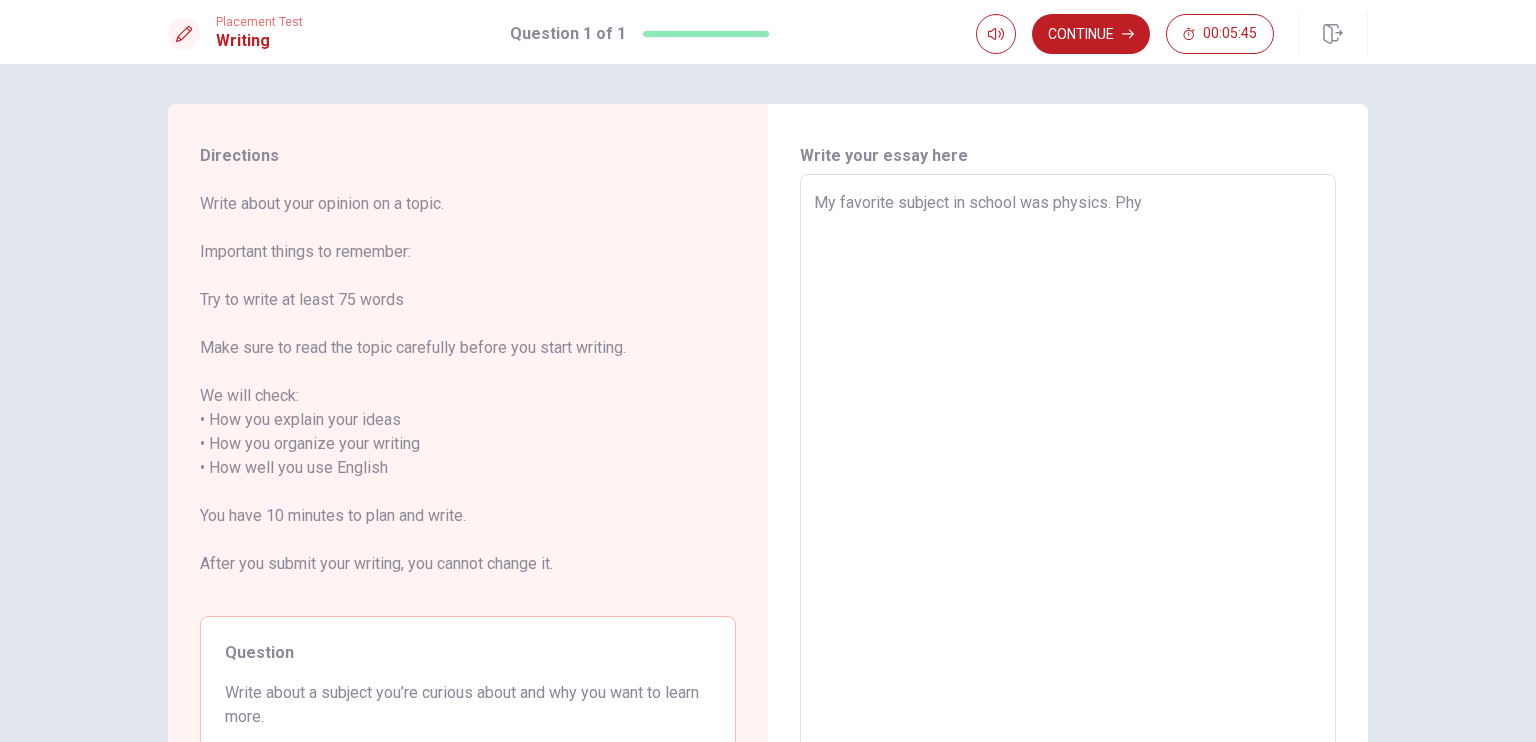 type on "x" 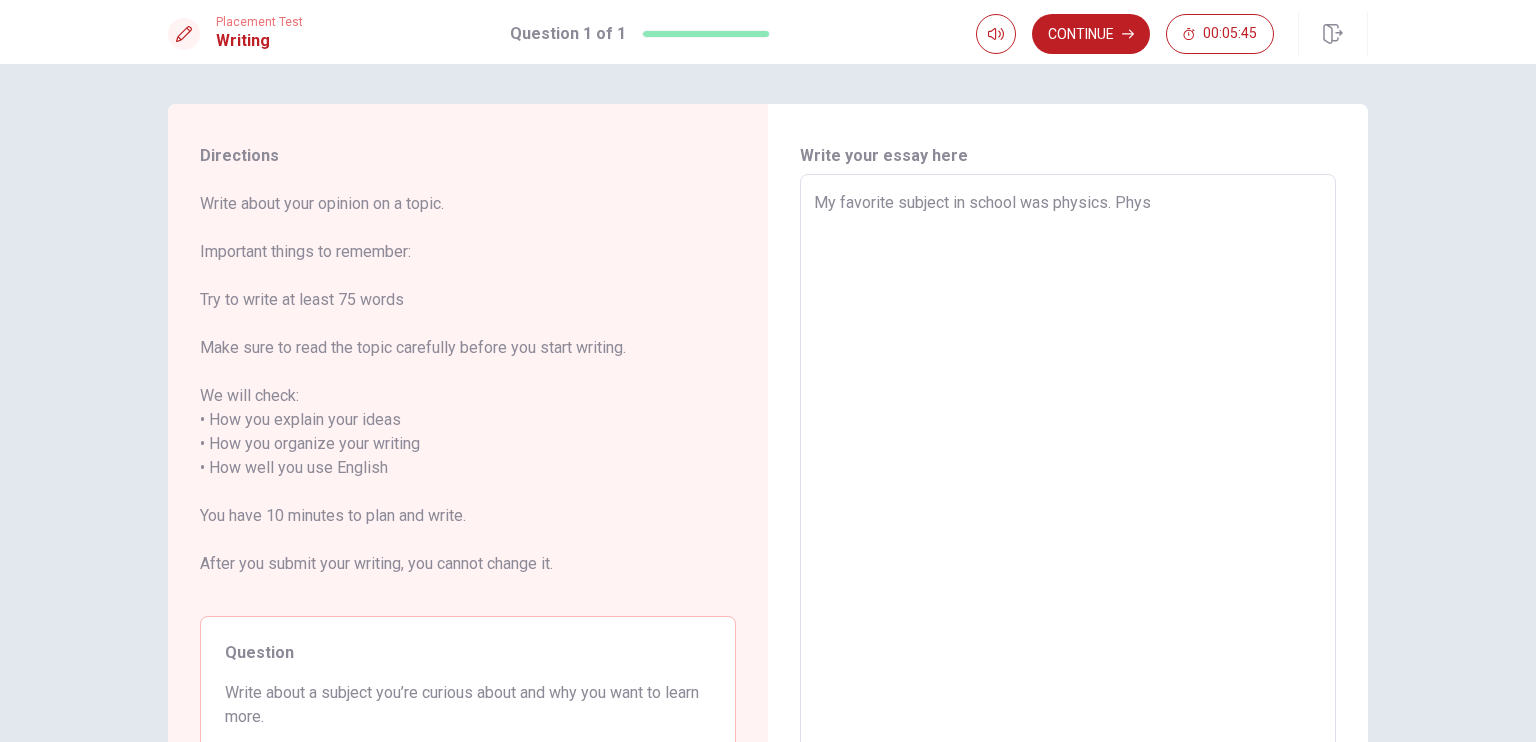 type on "x" 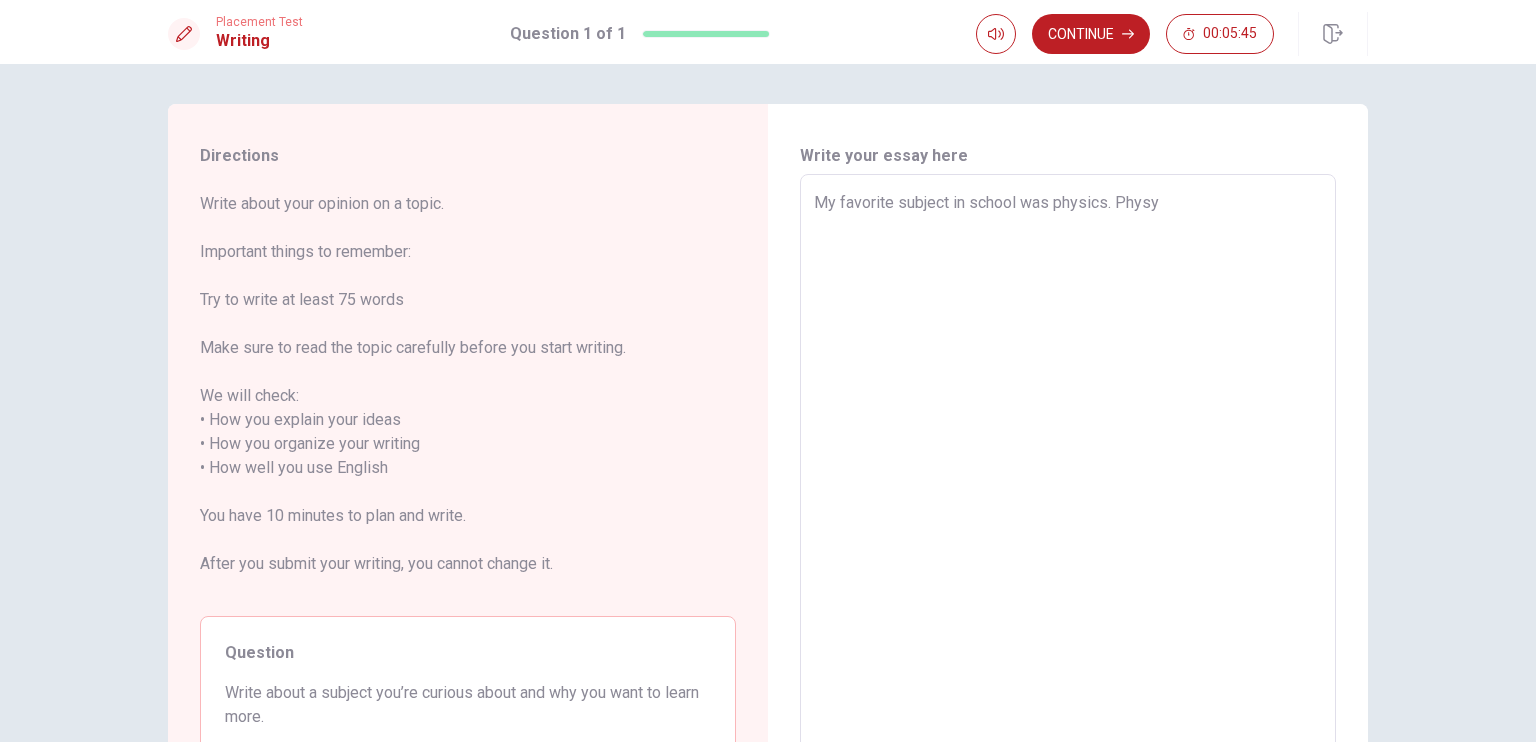 type on "x" 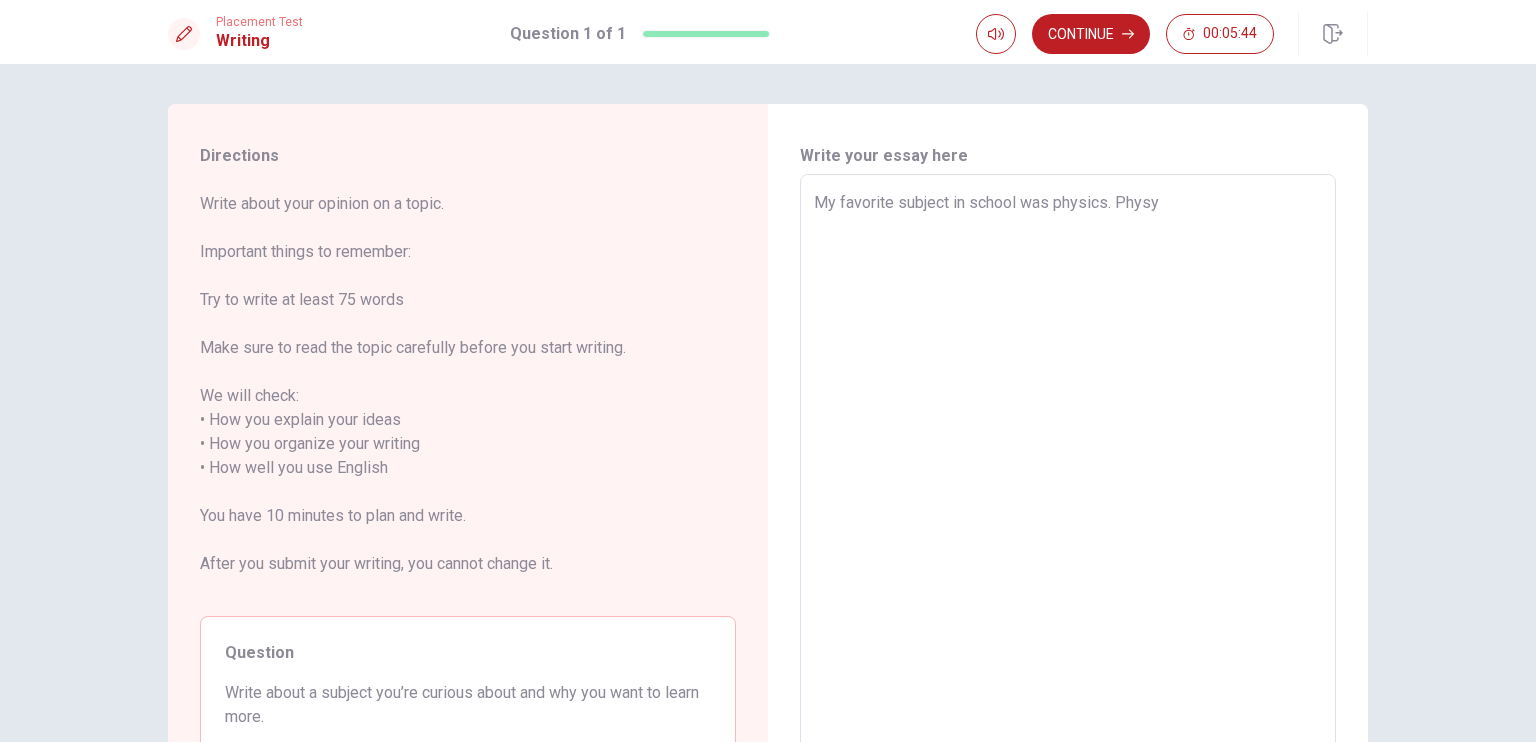type on "My favorite subject in school was physics. Phys" 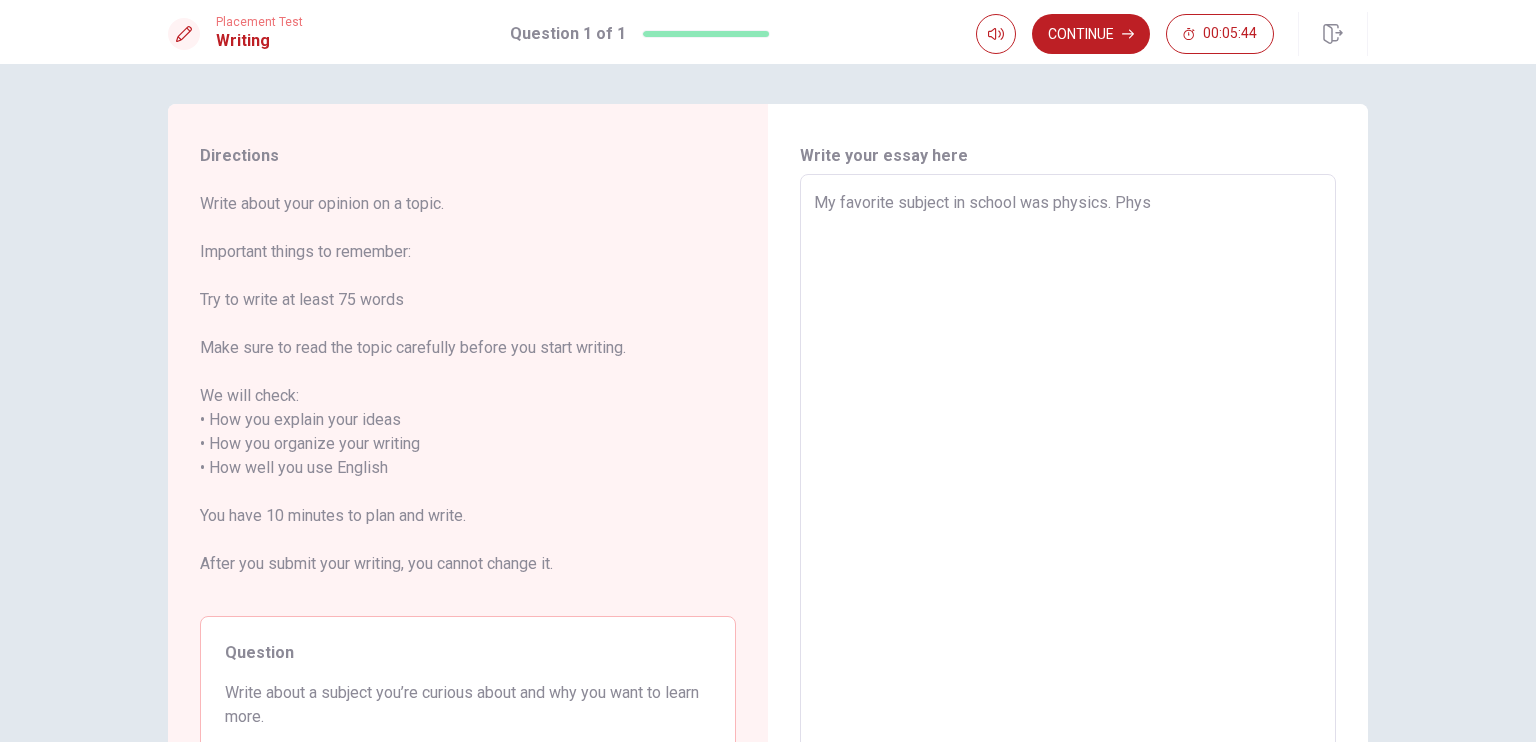 type on "x" 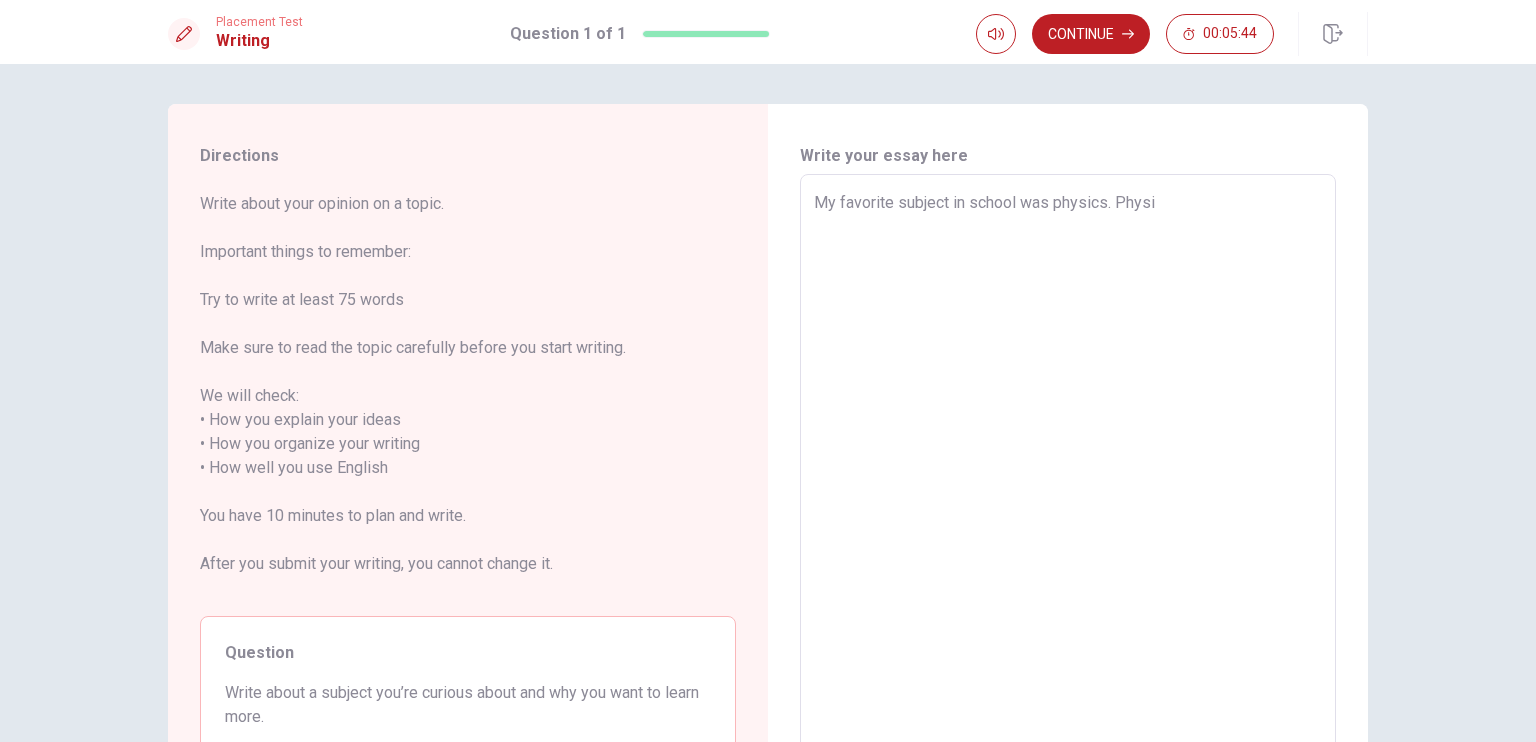 type on "x" 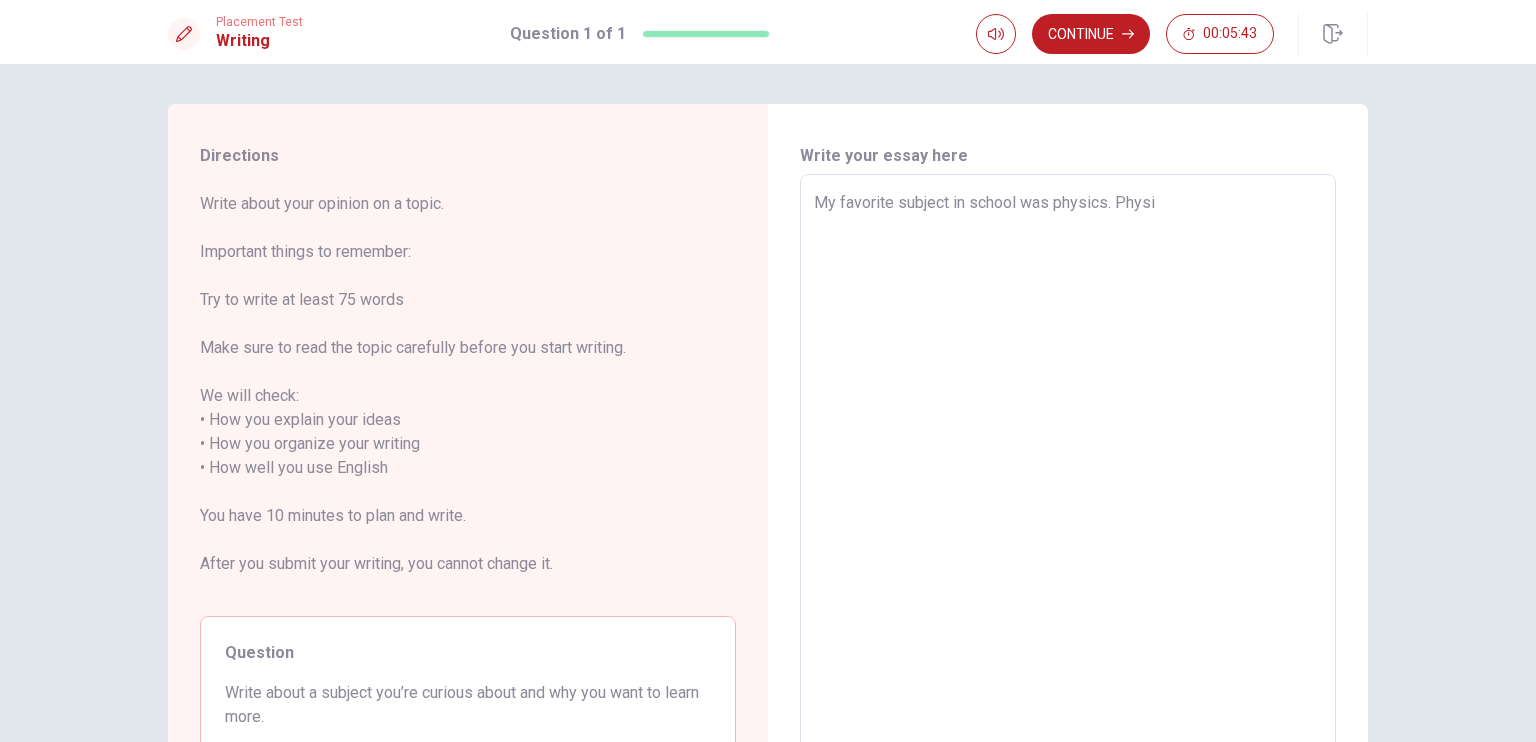 type on "My favorite subject in school was physics. Physic" 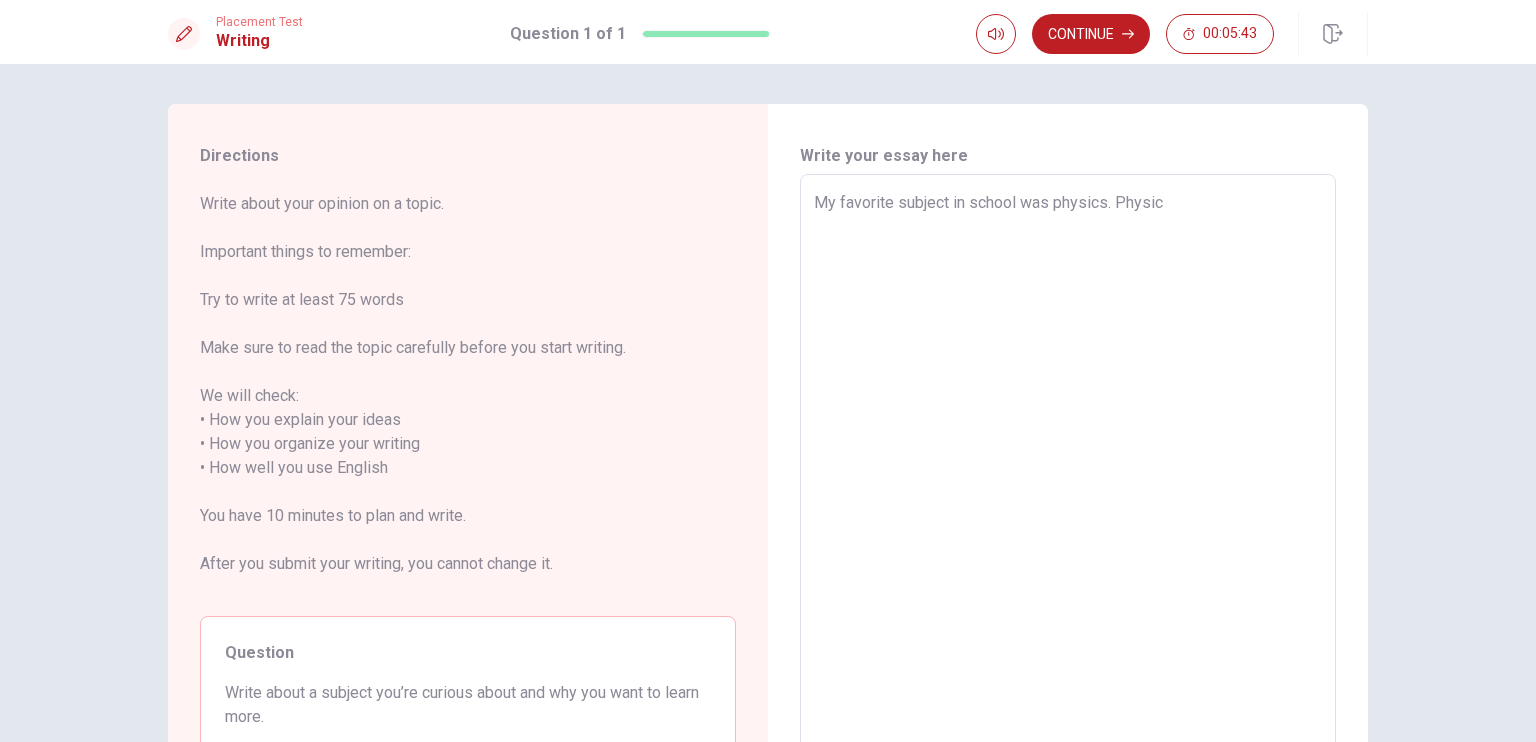 type on "x" 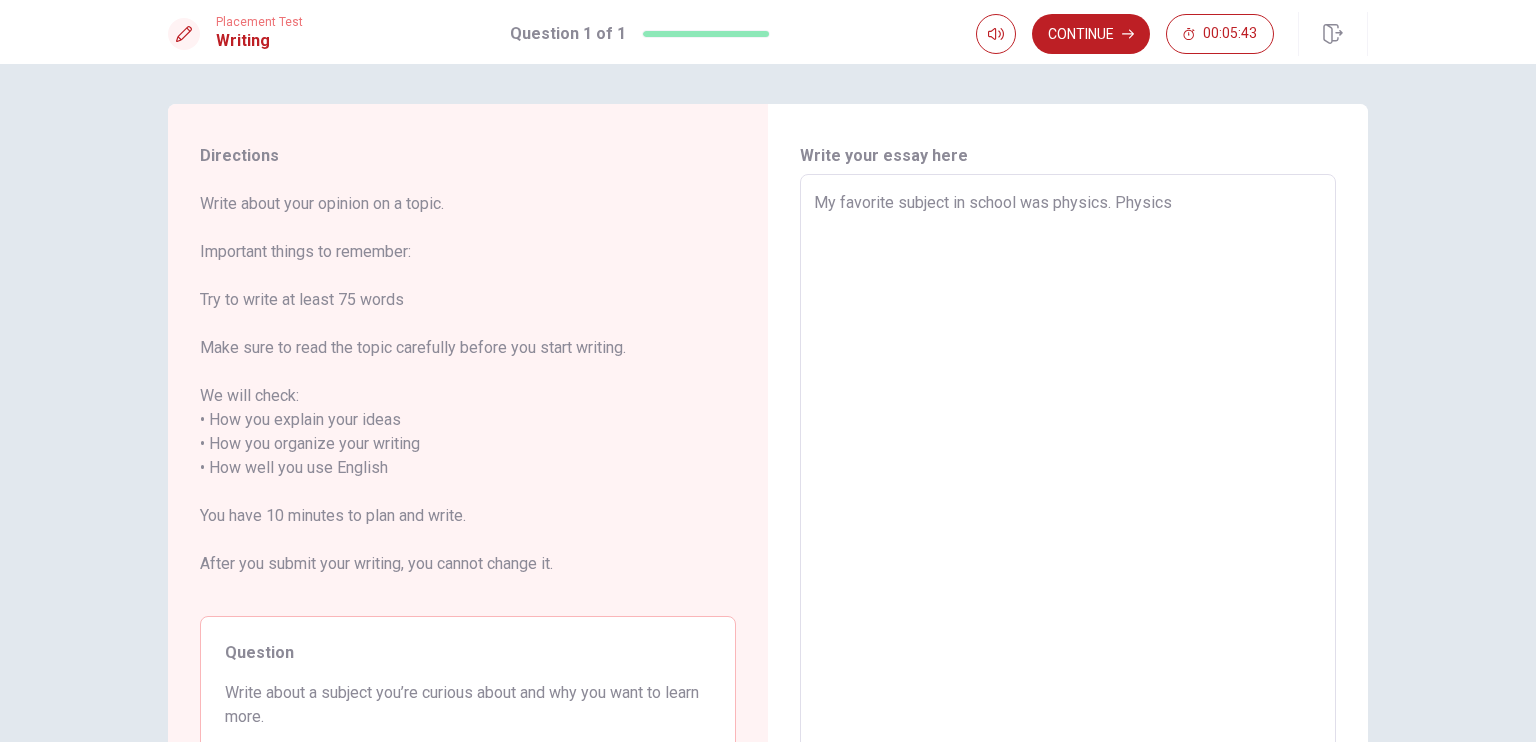 type on "x" 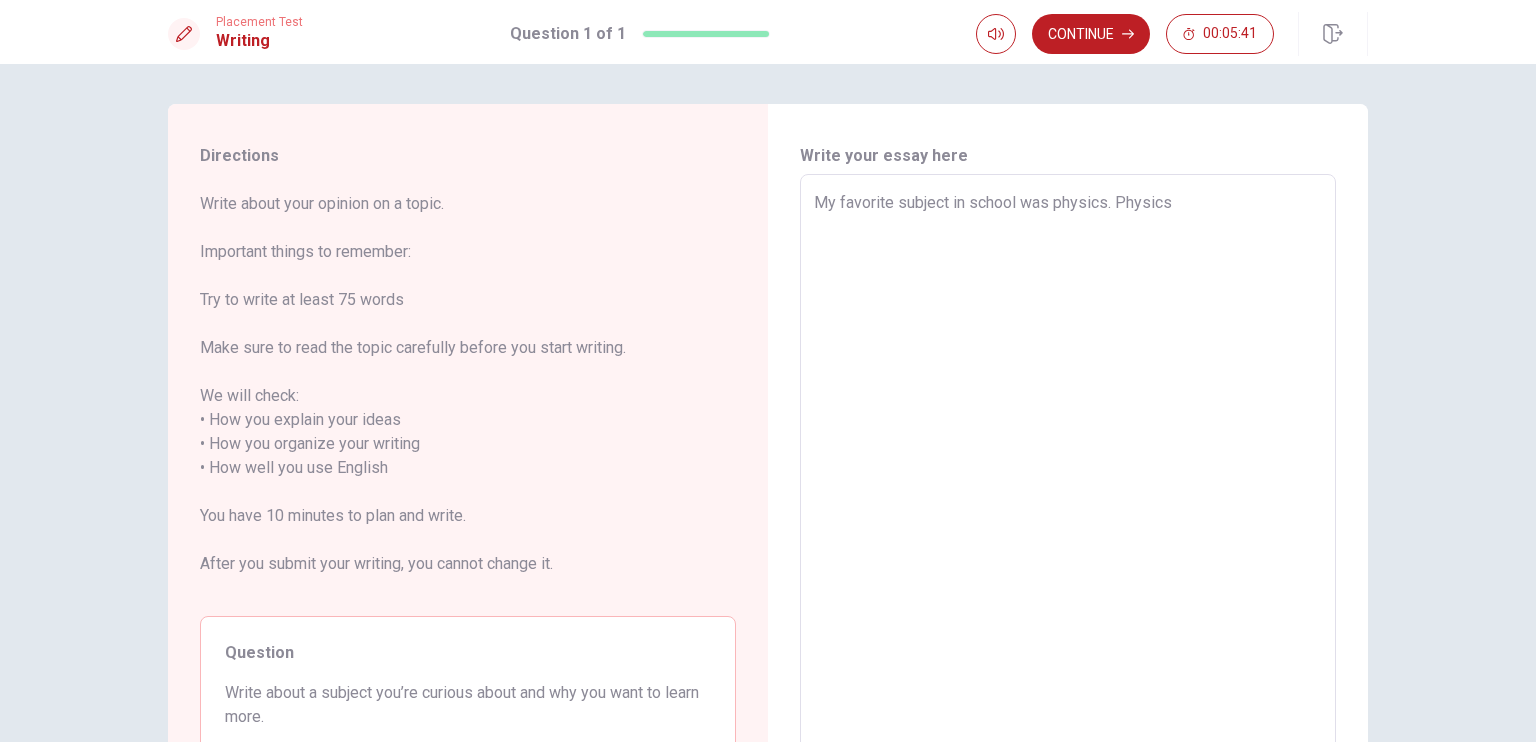 type on "x" 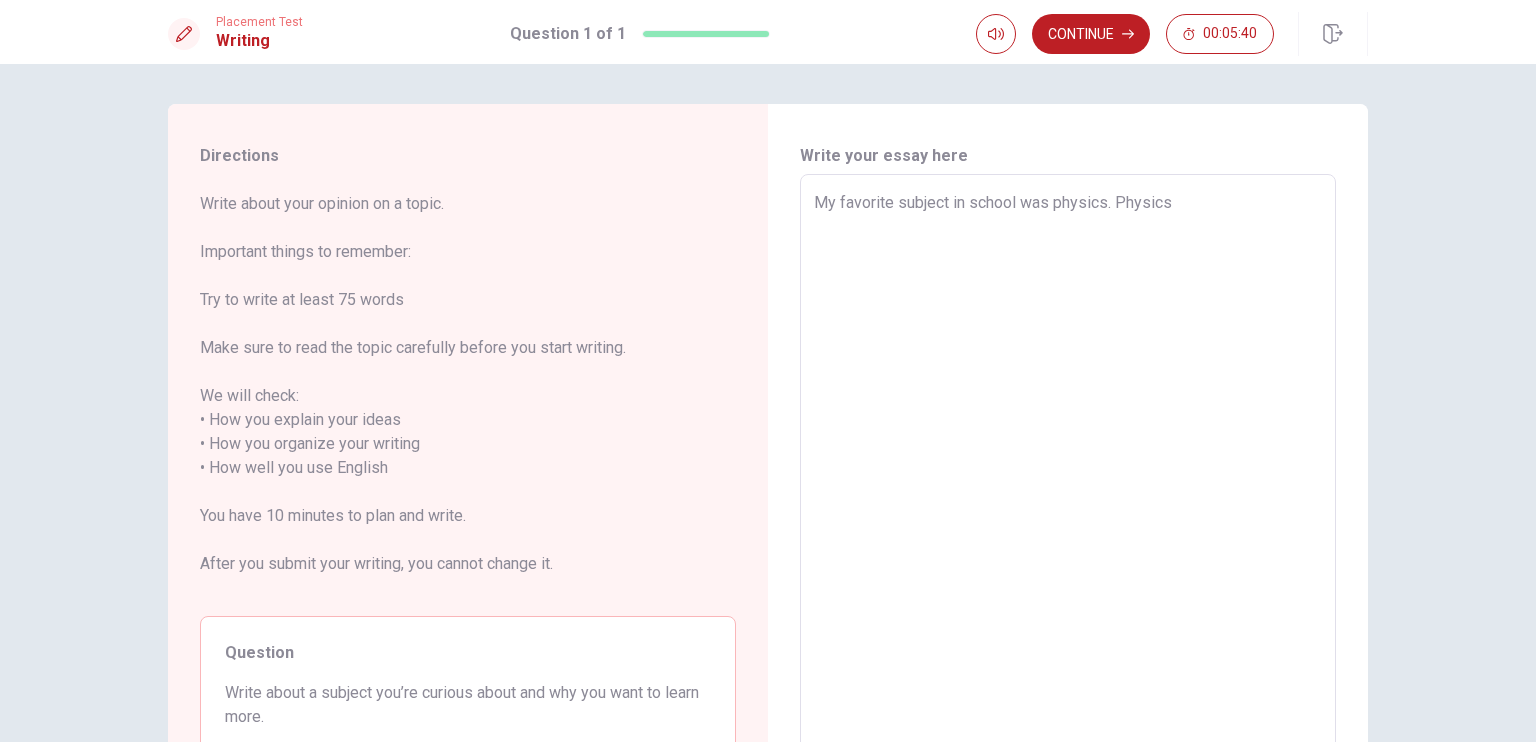 type on "My favorite subject in school was physics. Physics i" 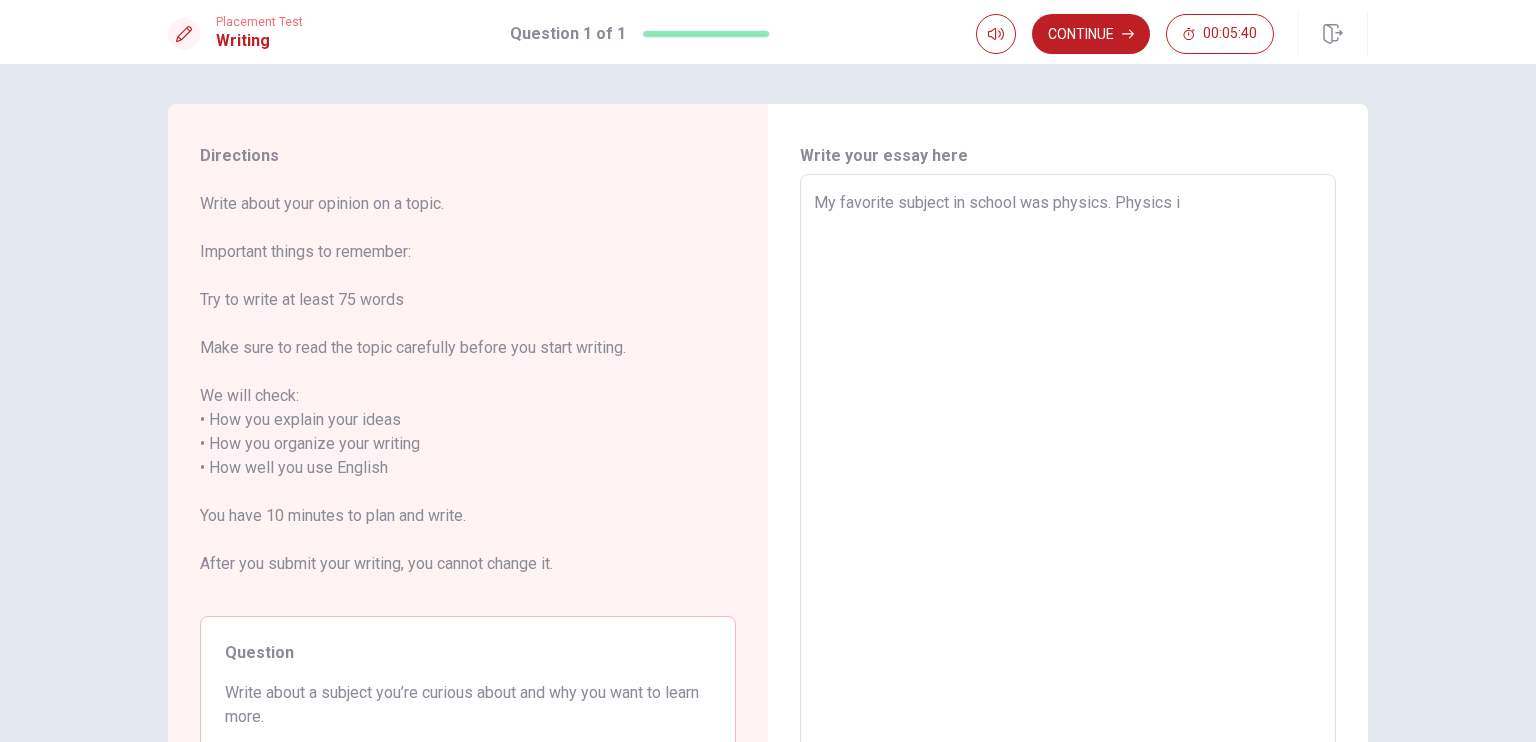 type on "x" 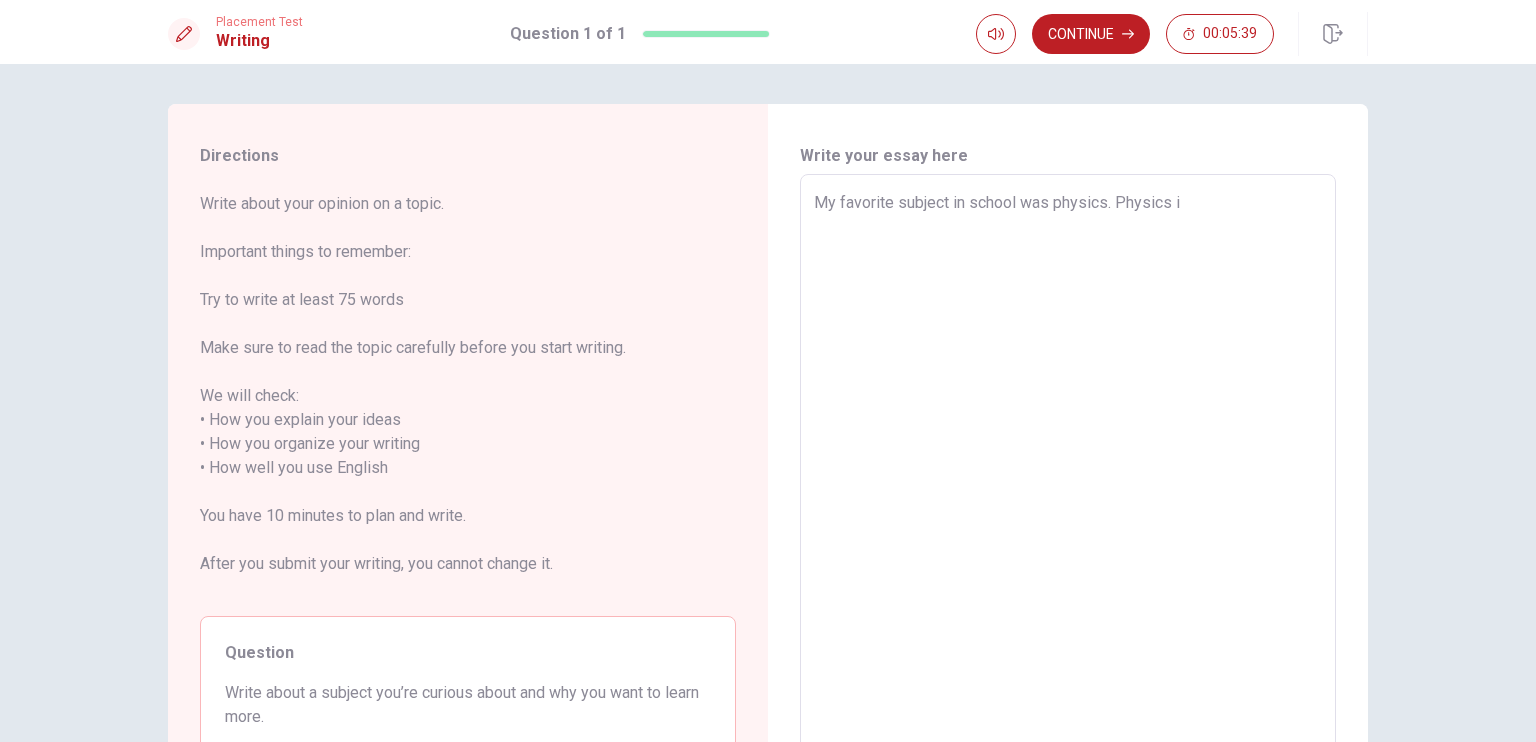 type on "My favorite subject in school was physics. Physics is" 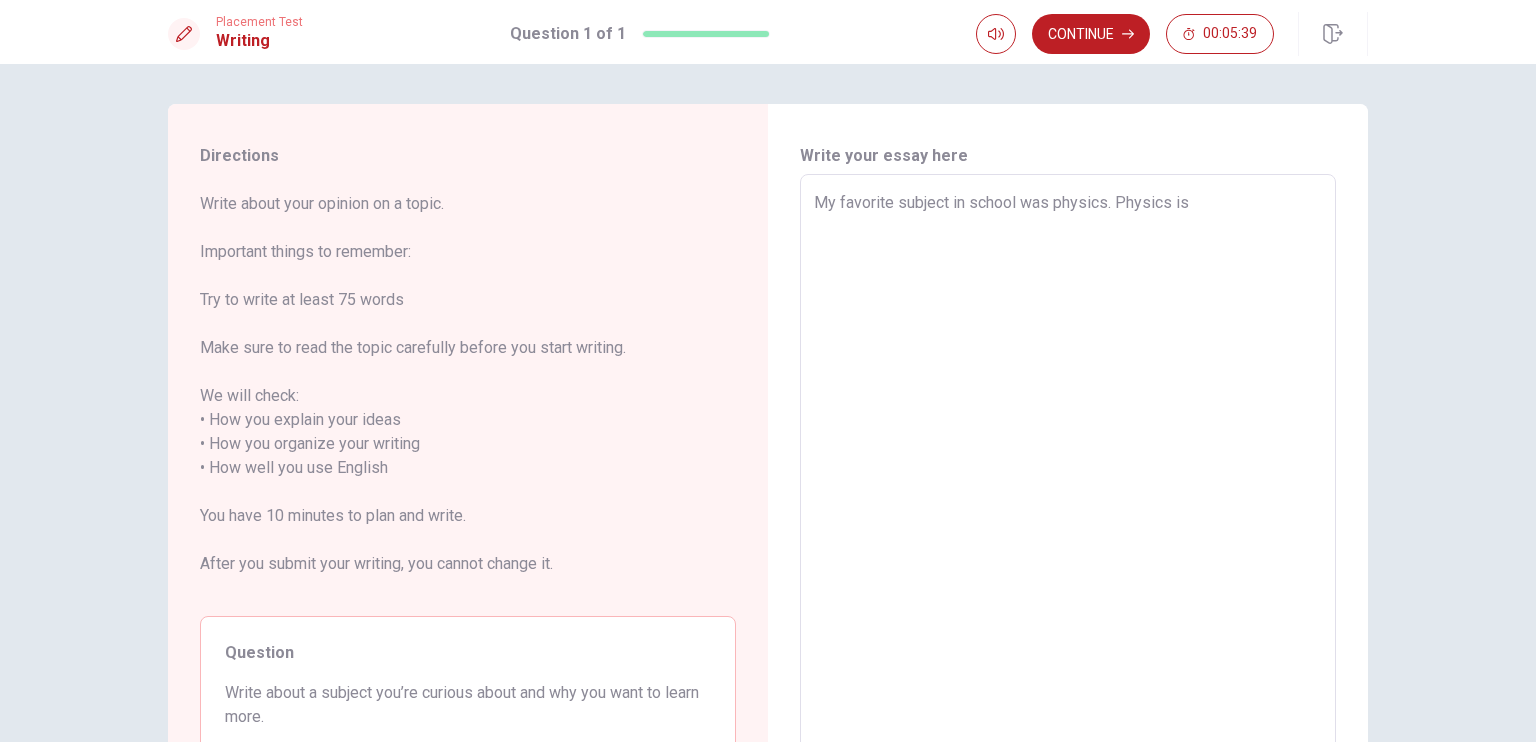 type on "x" 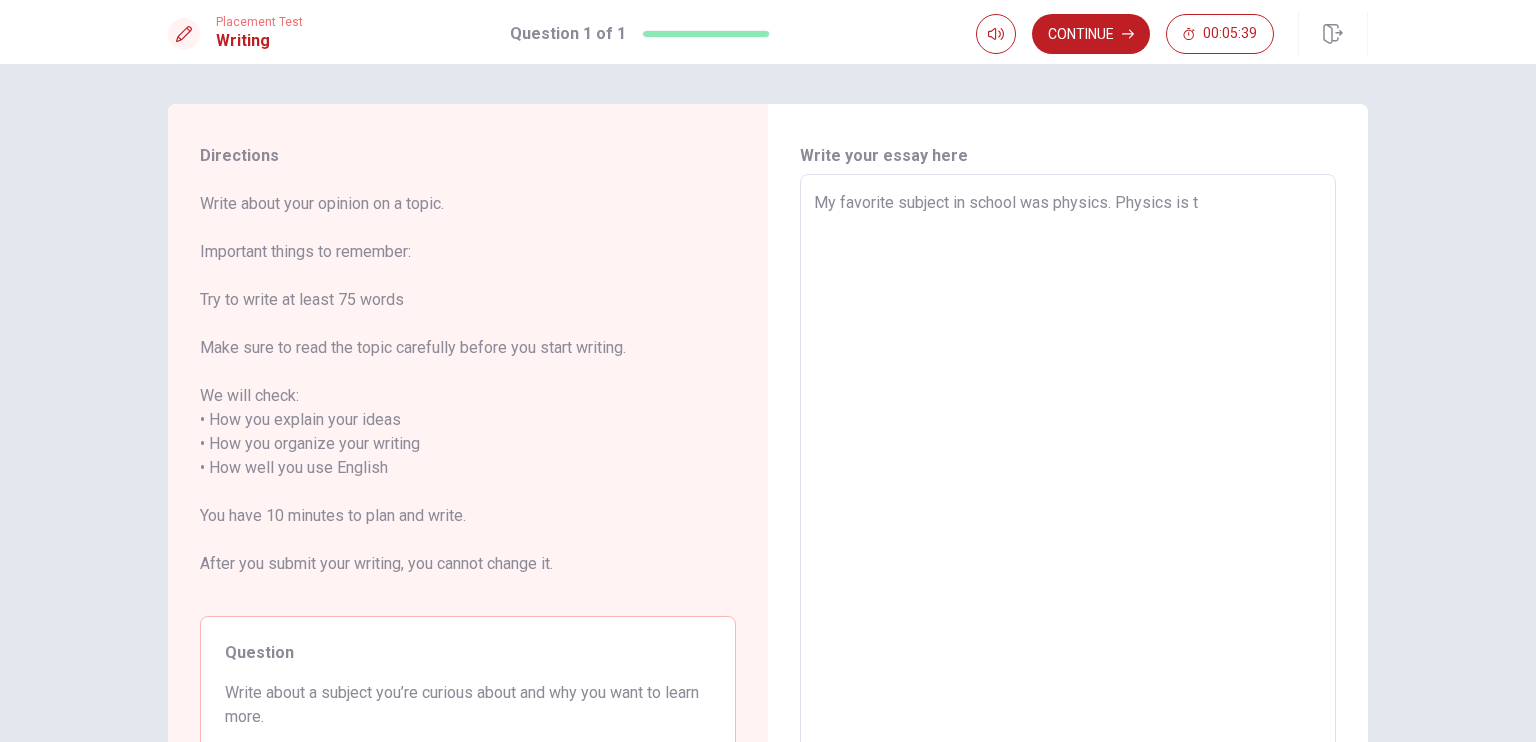 type on "x" 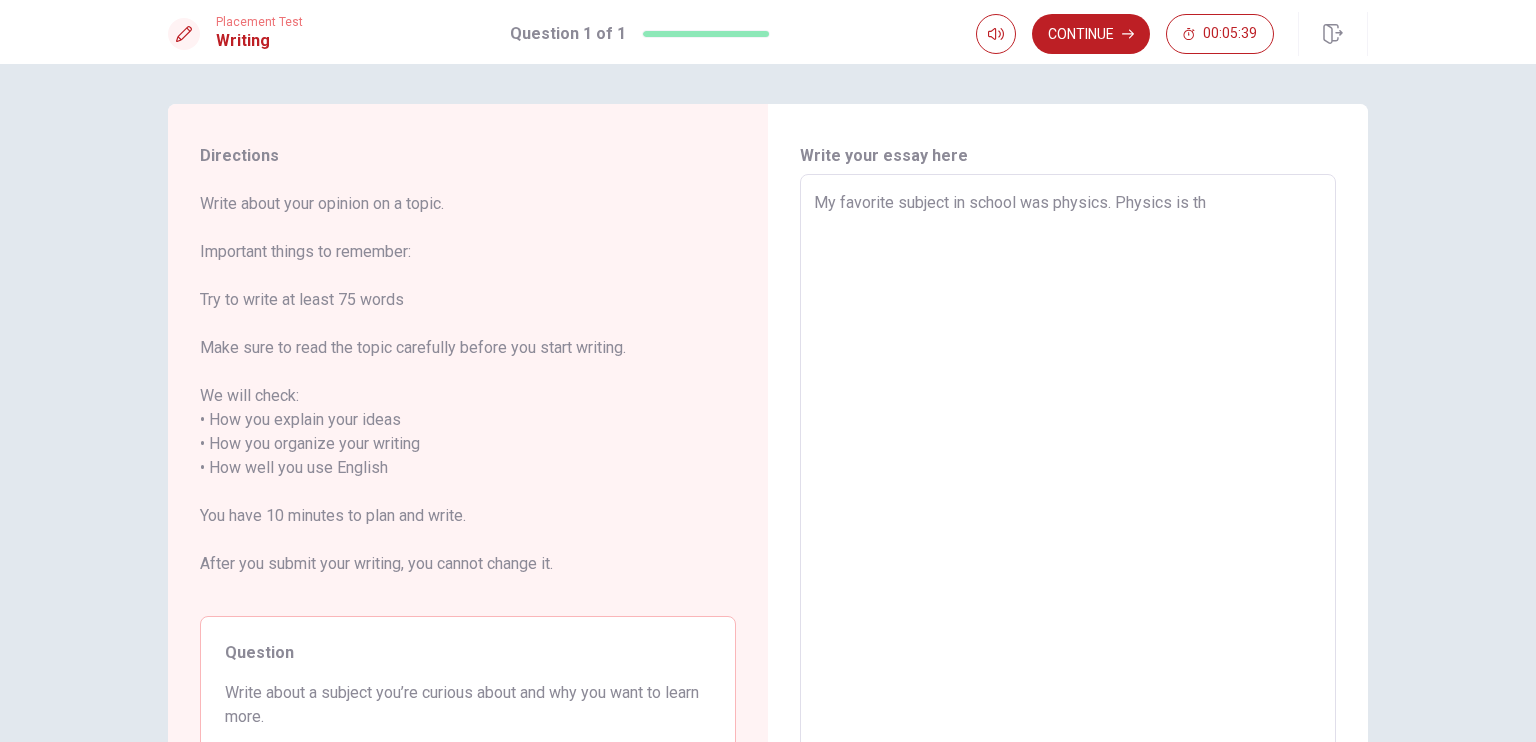 type on "x" 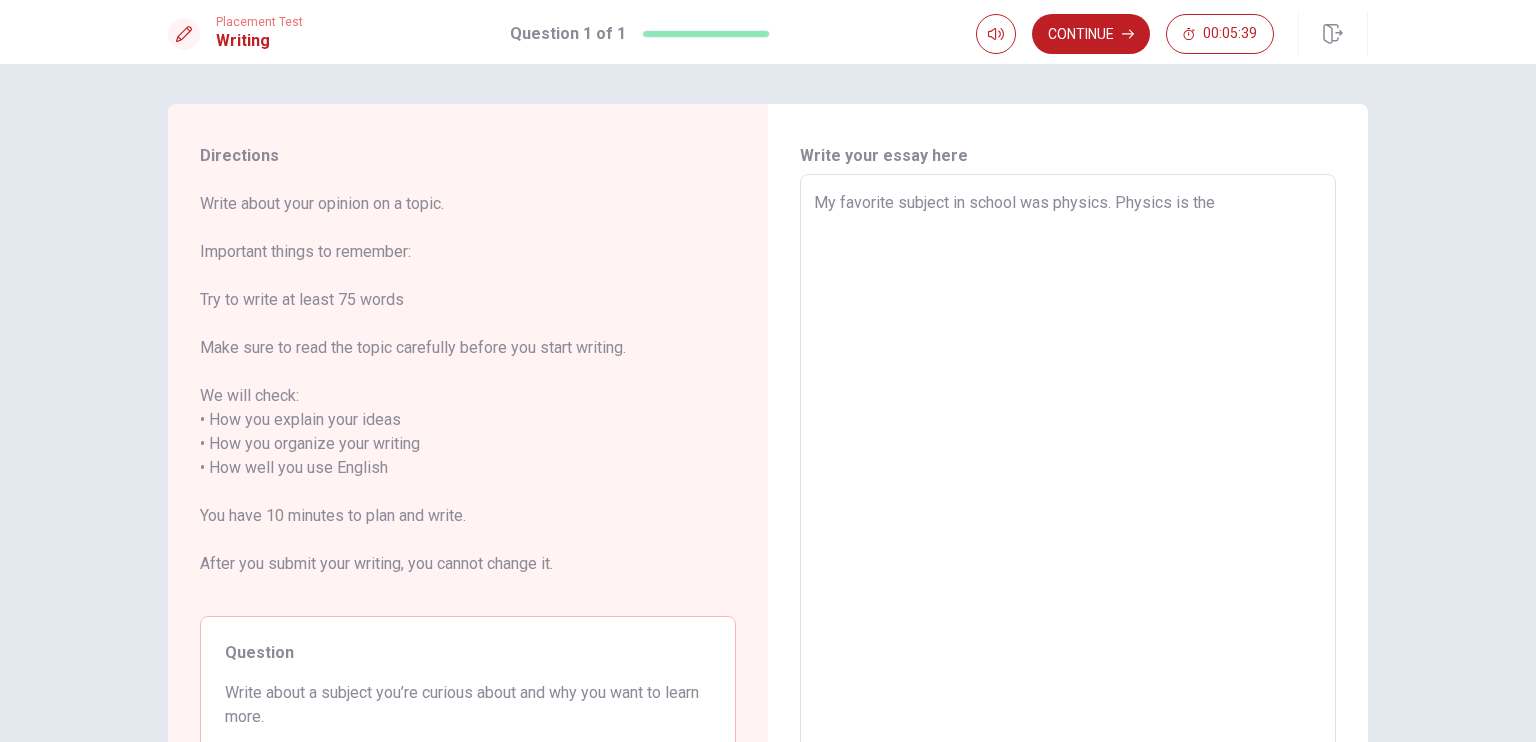 type on "x" 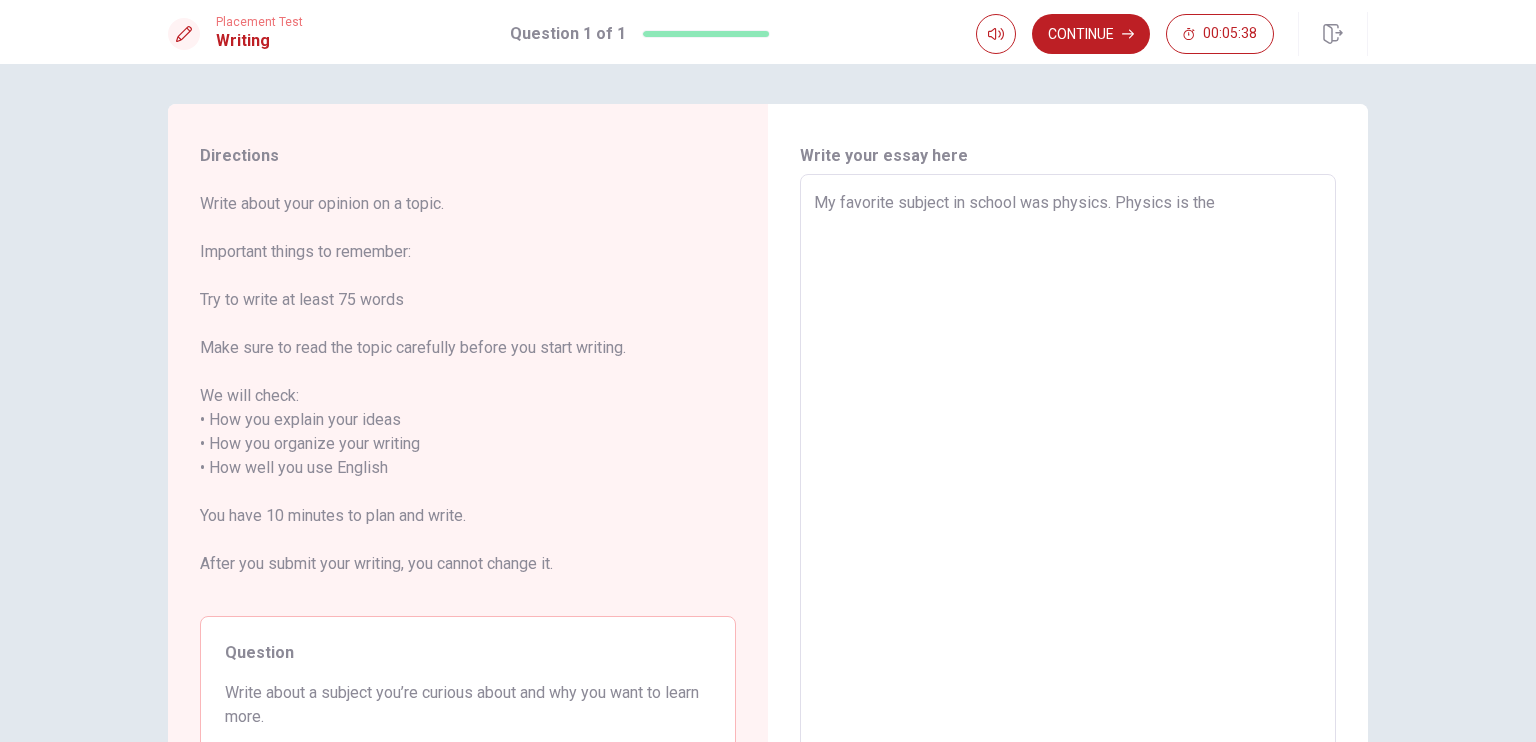 type on "My favorite subject in school was physics. Physics is the" 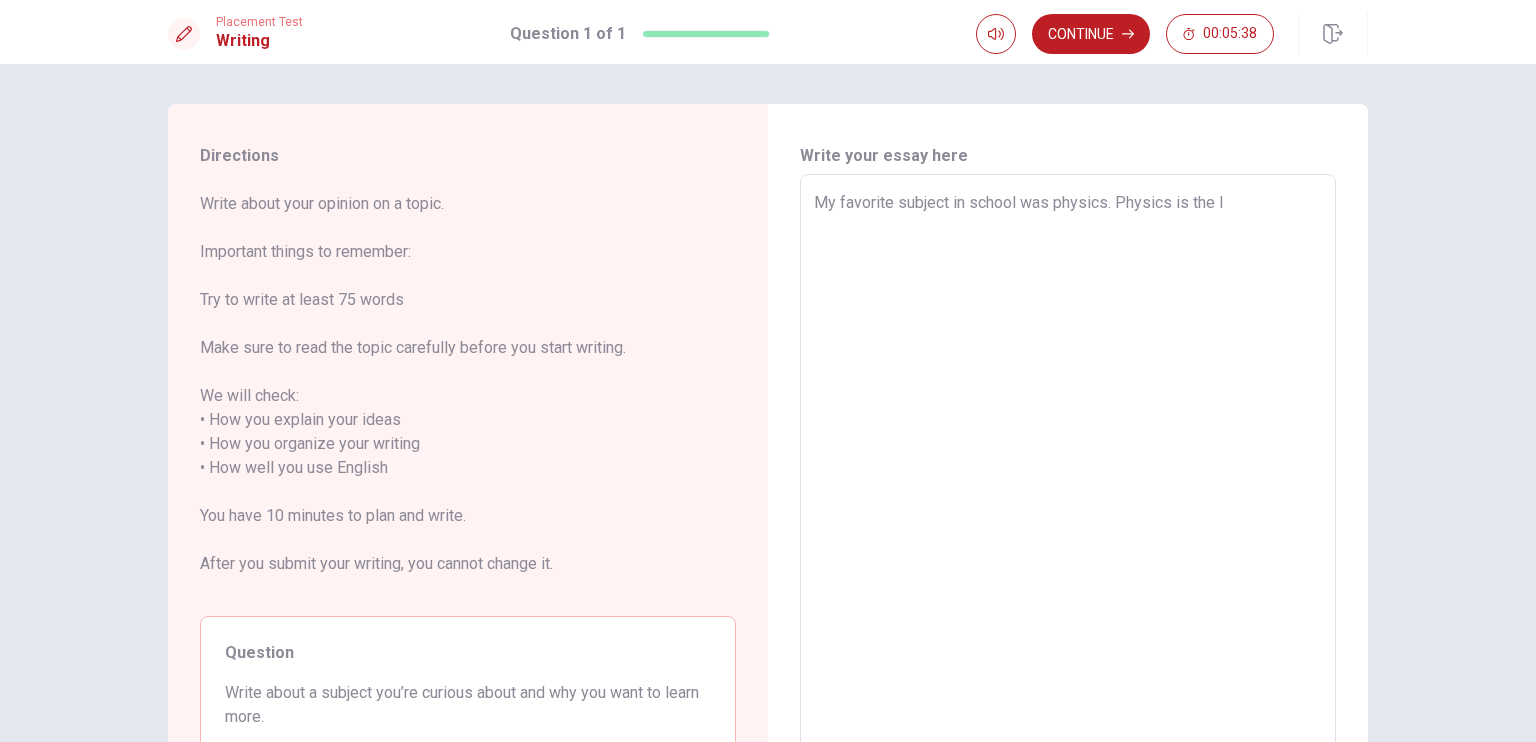 type on "x" 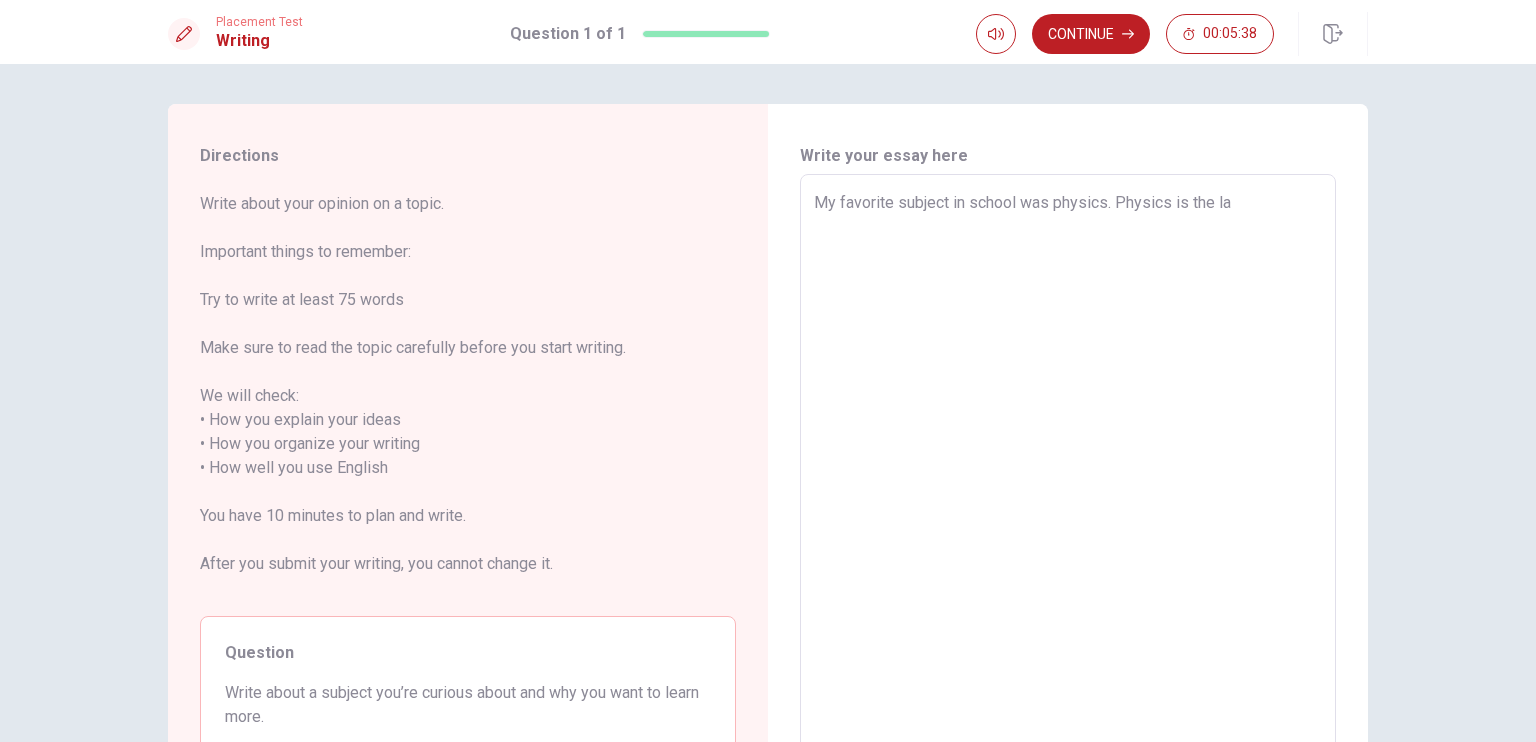 type on "x" 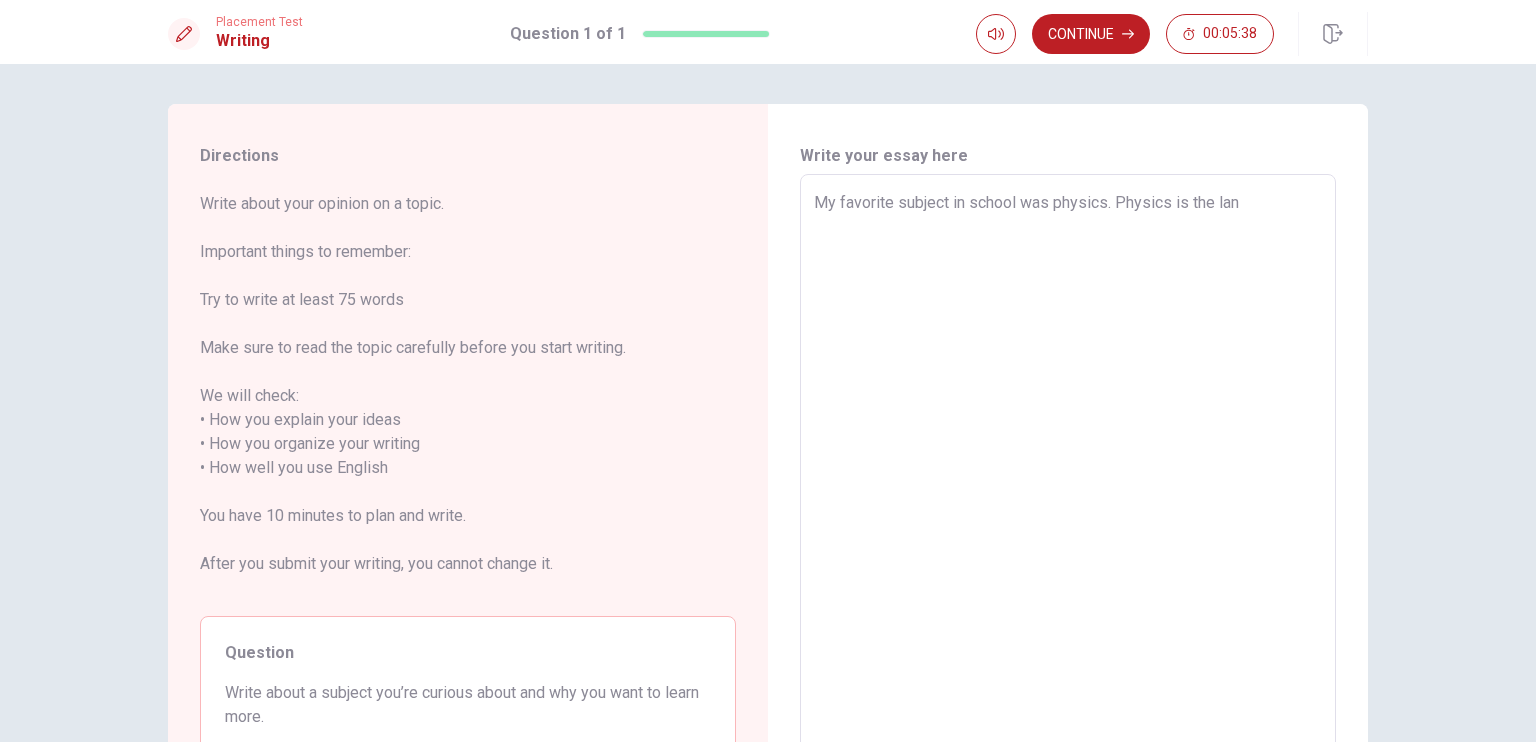 type on "x" 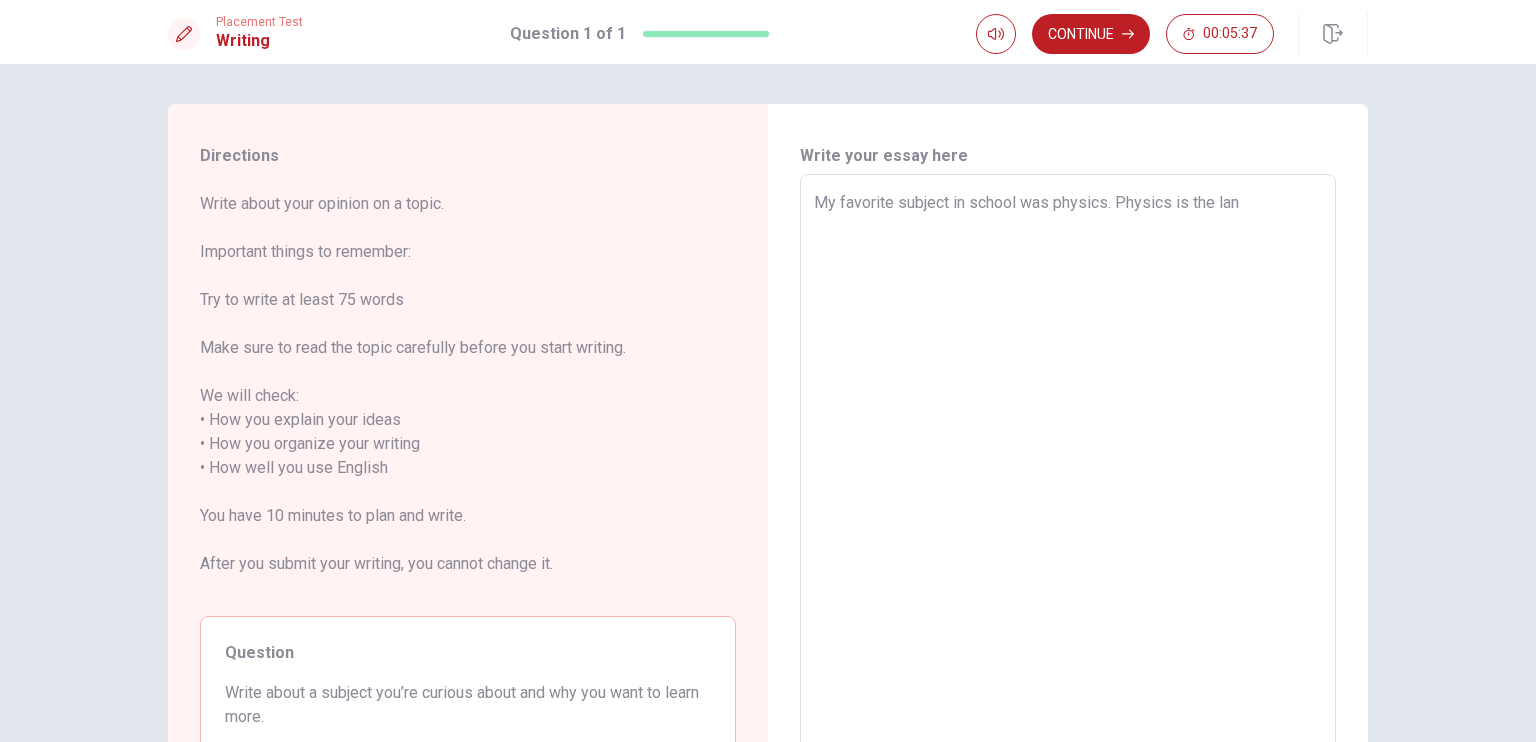 type on "My favorite subject in school was physics. Physics is the la" 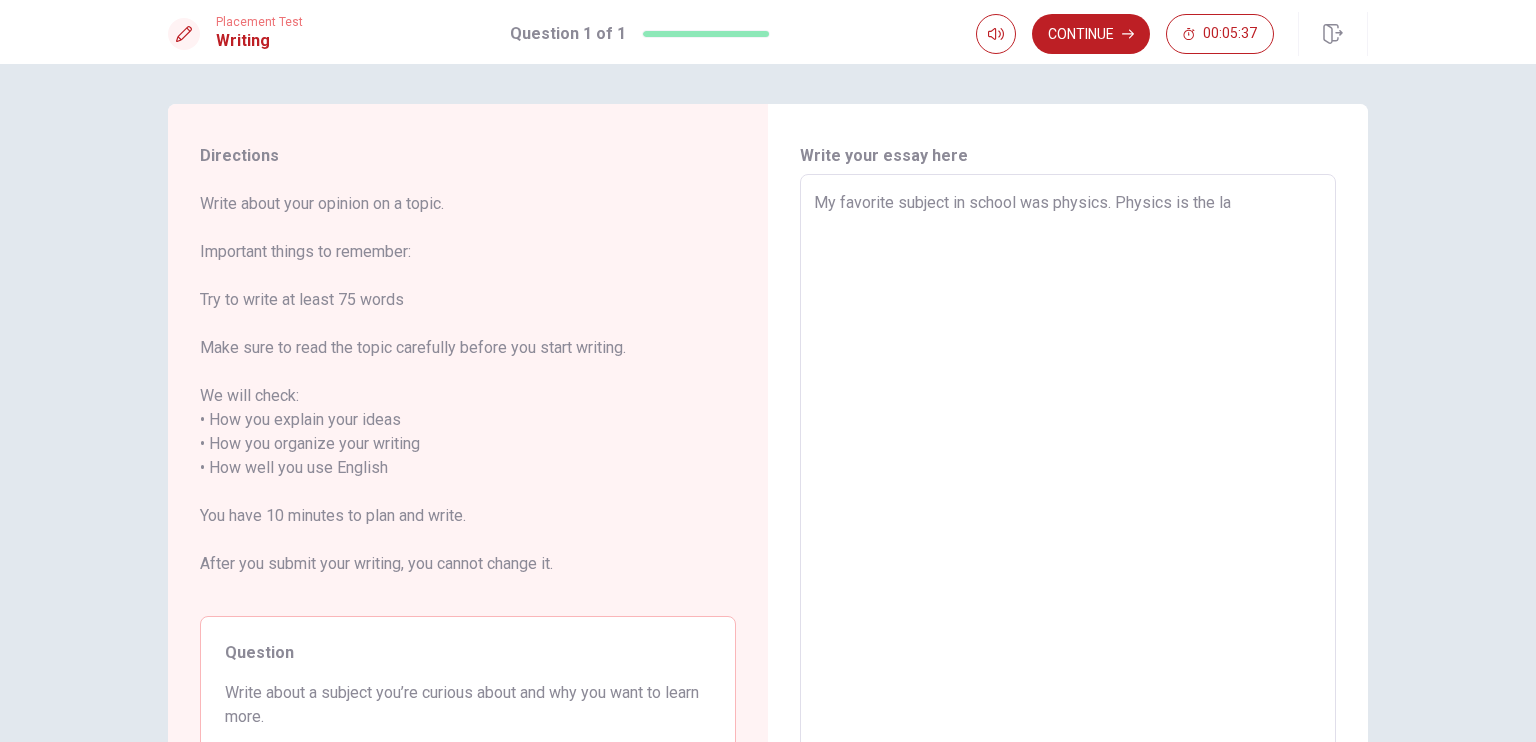 type on "x" 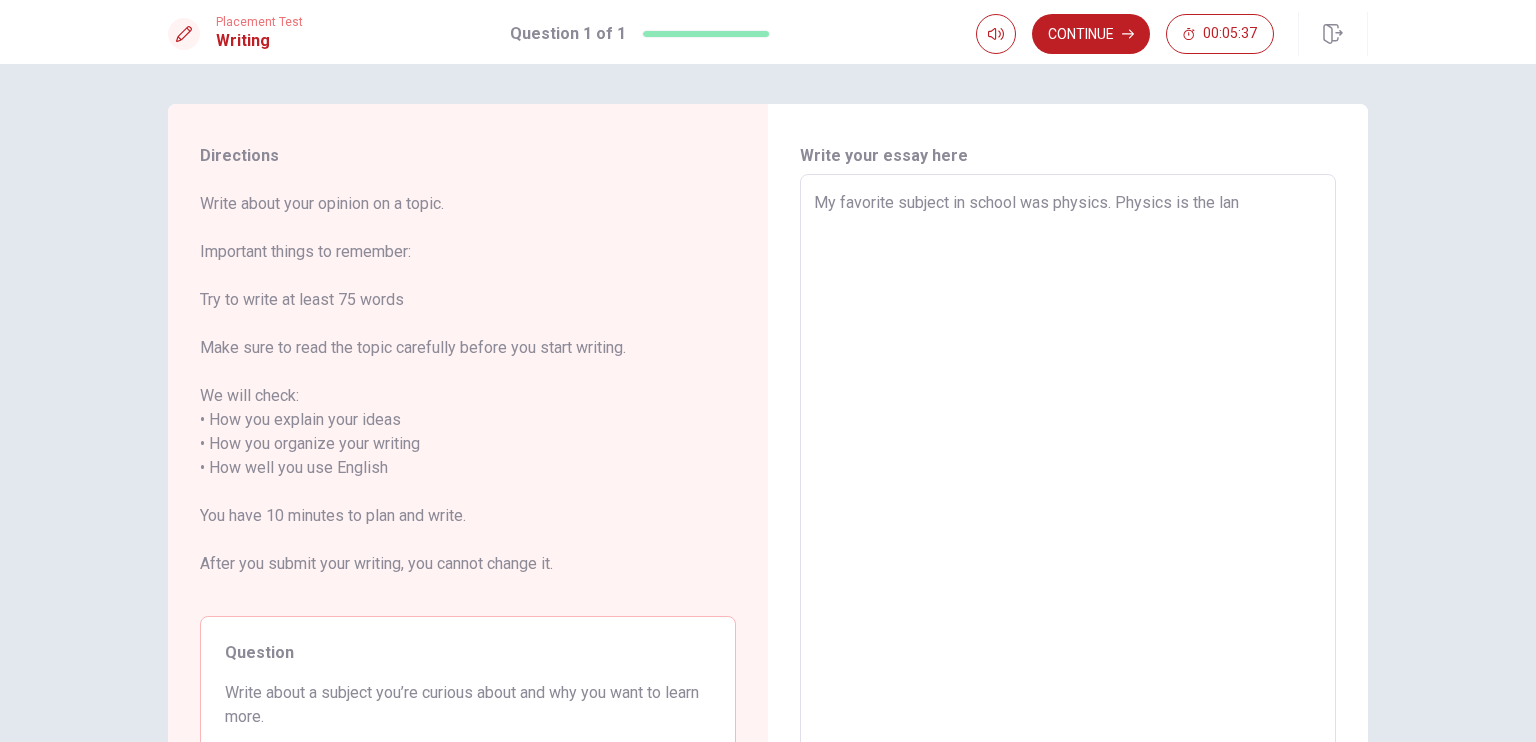 type on "x" 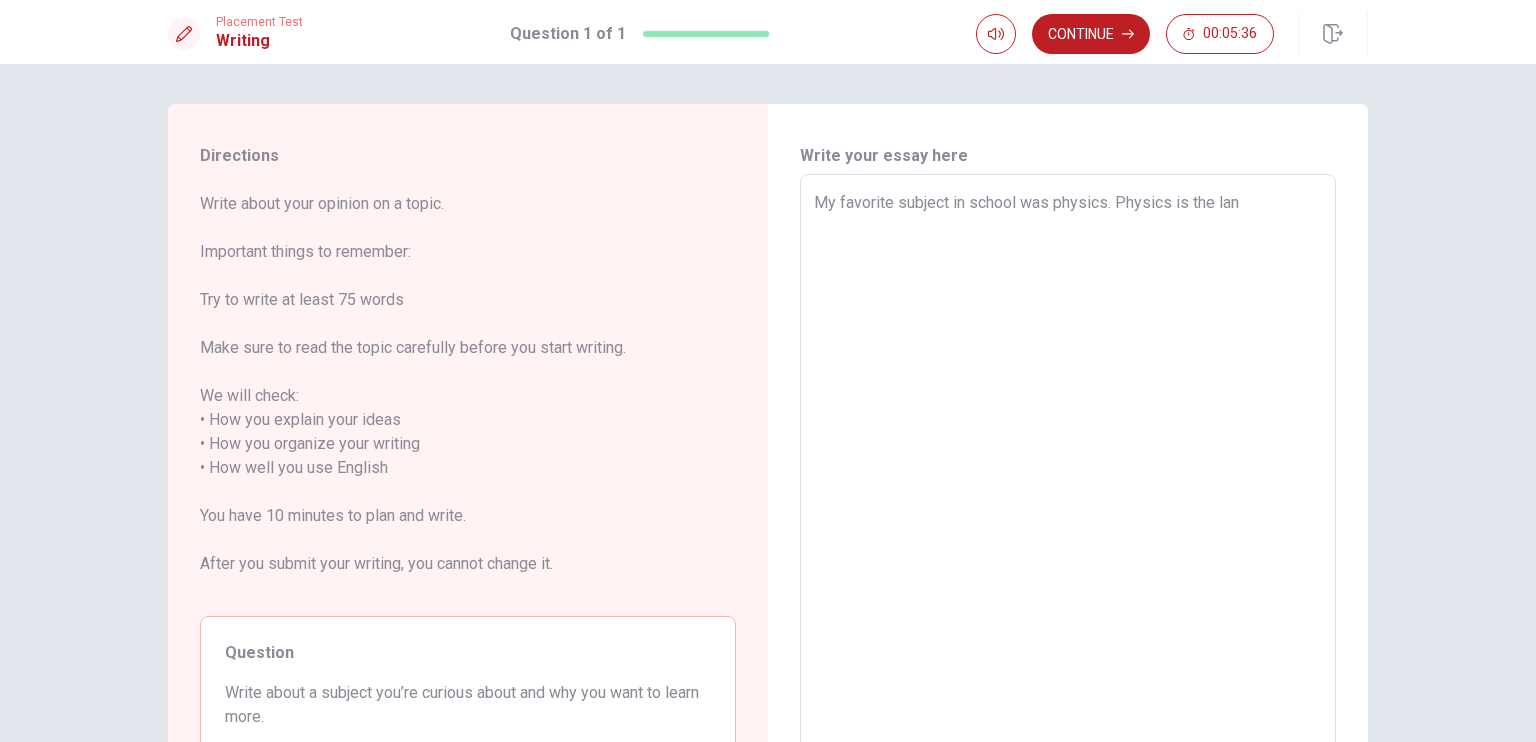 type on "My favorite subject in school was physics. Physics is the lang" 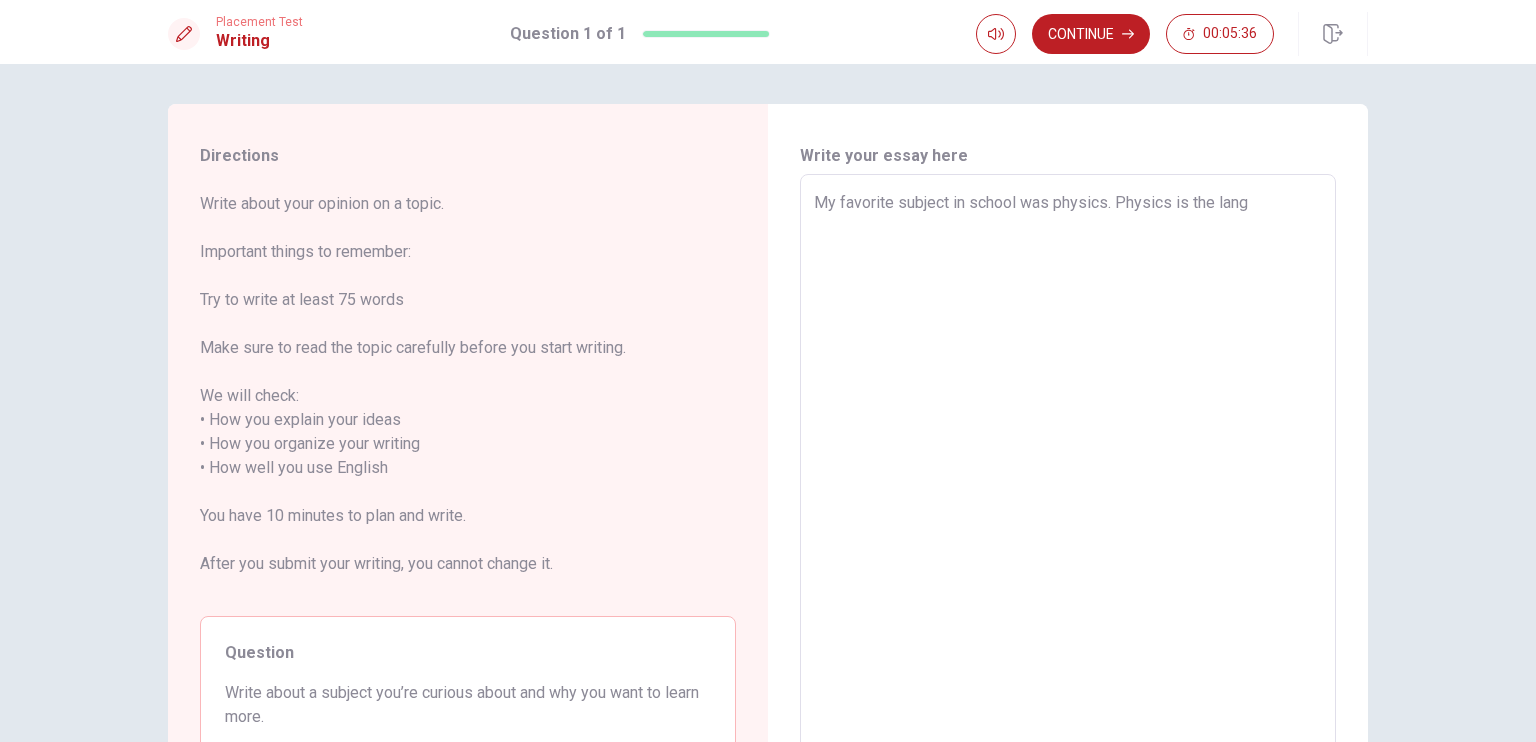 type on "x" 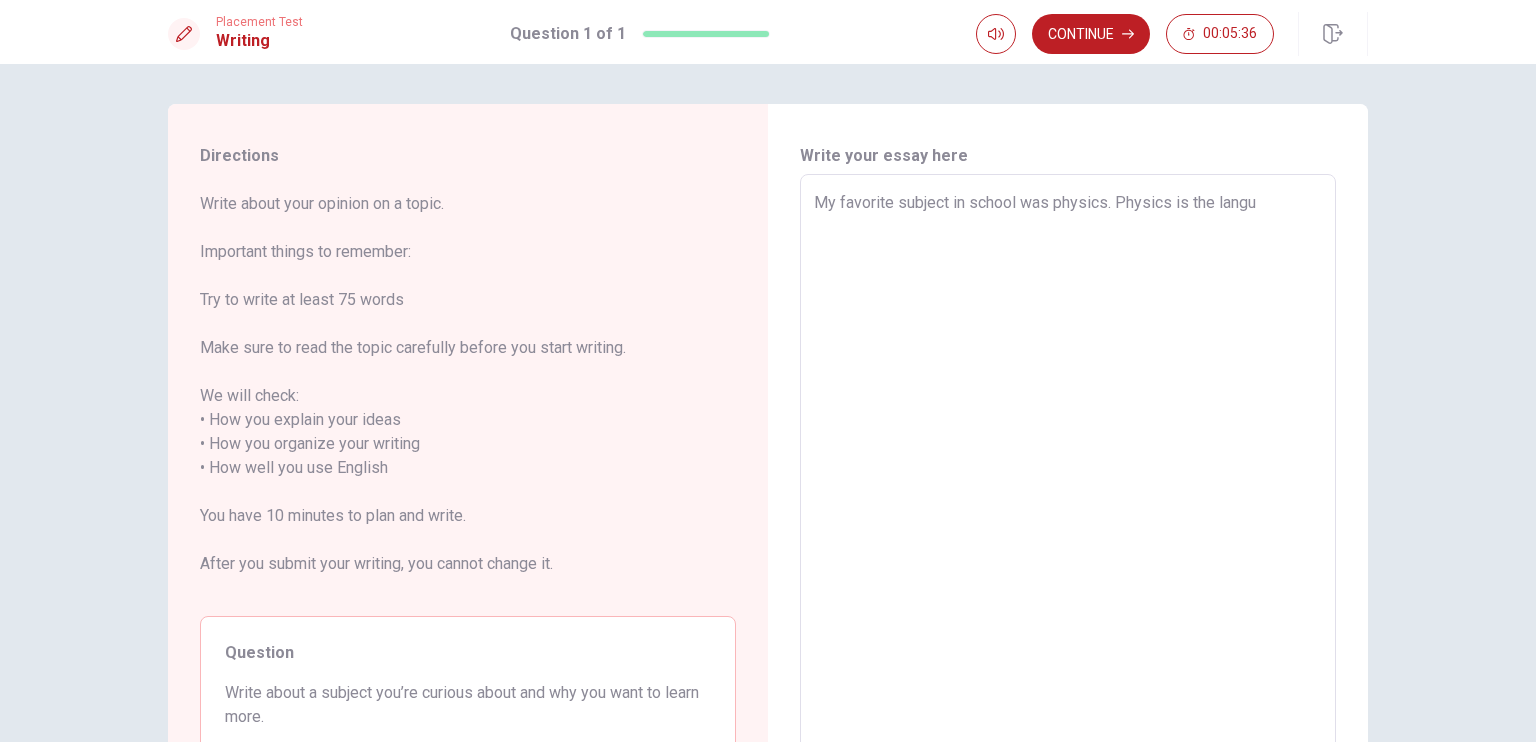 type on "x" 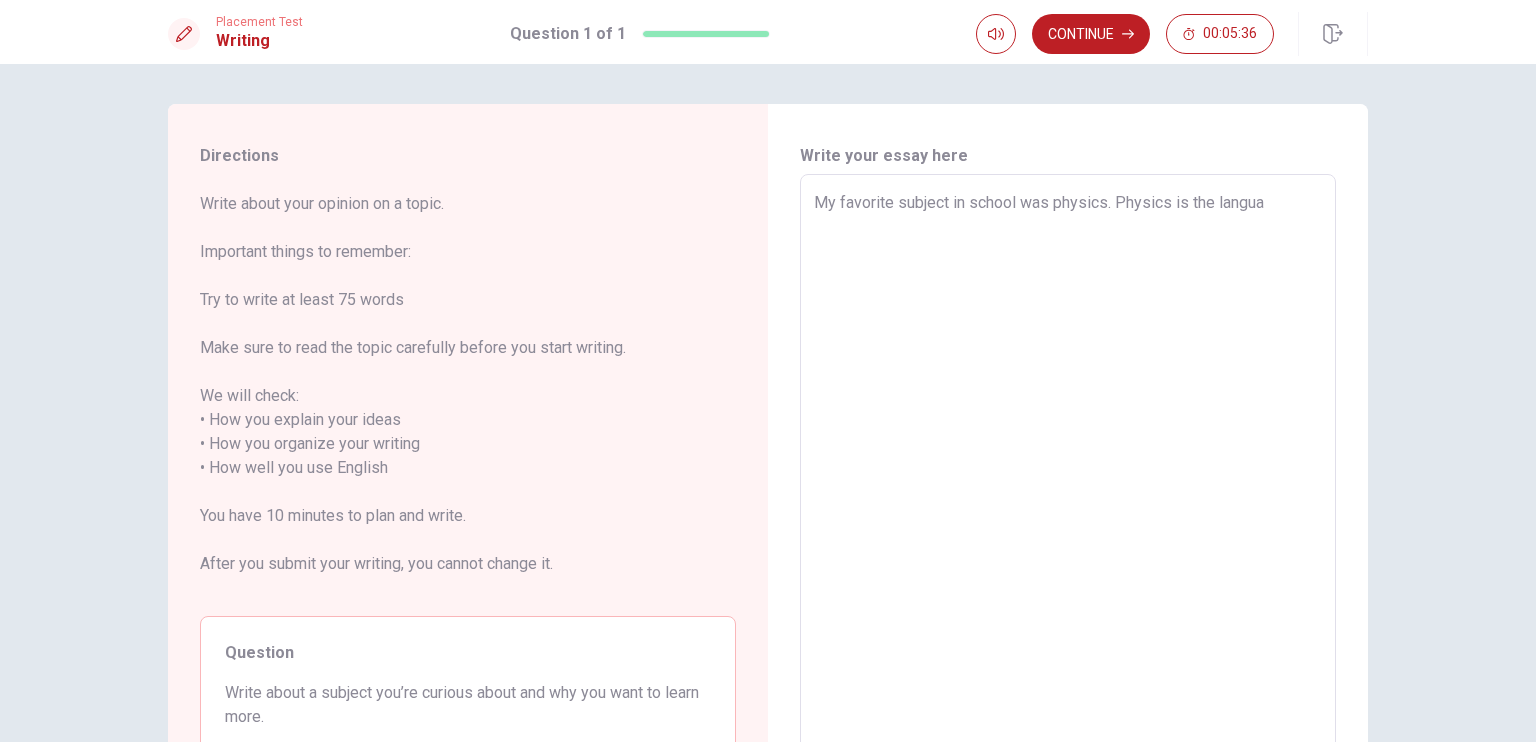 type on "x" 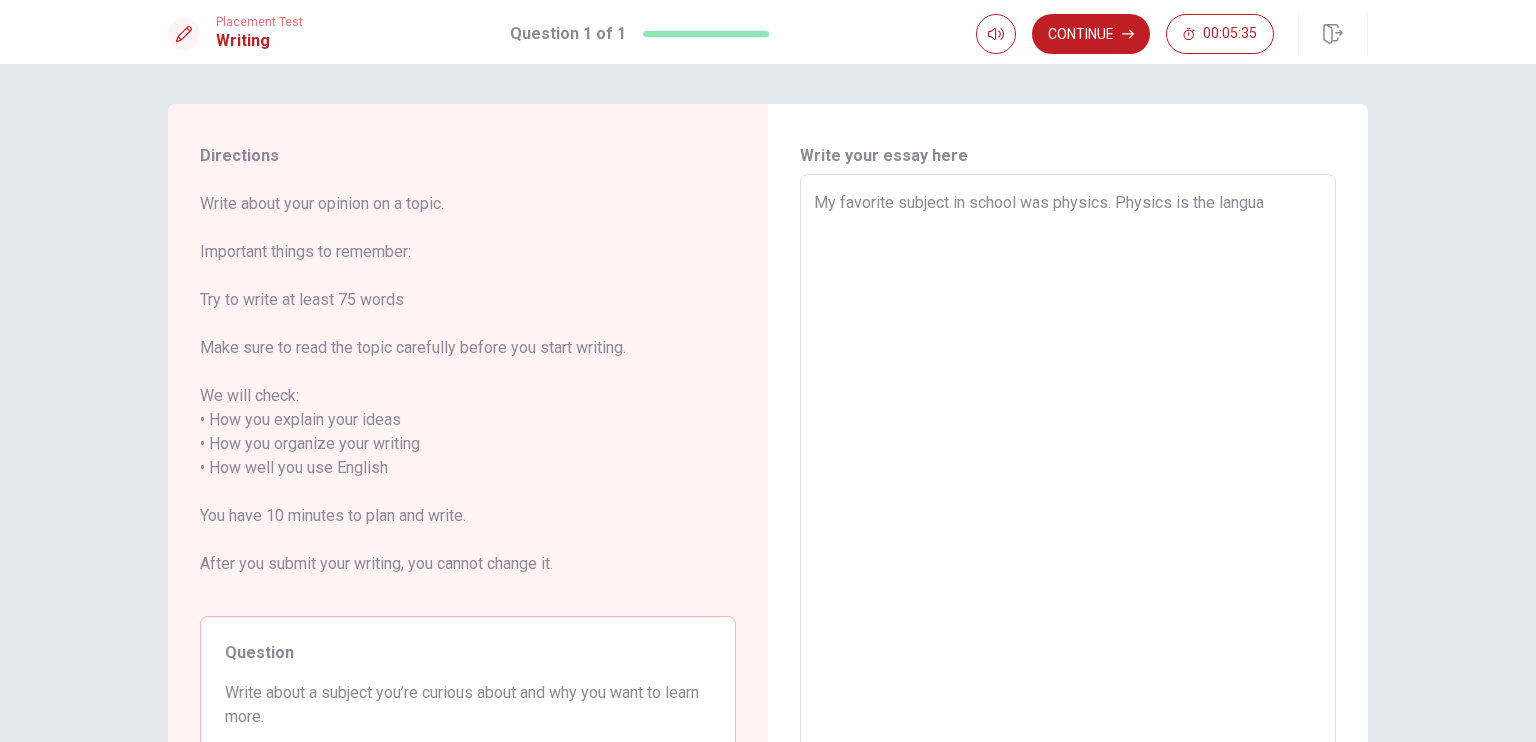 type on "My favorite subject in school was physics. Physics is the languag" 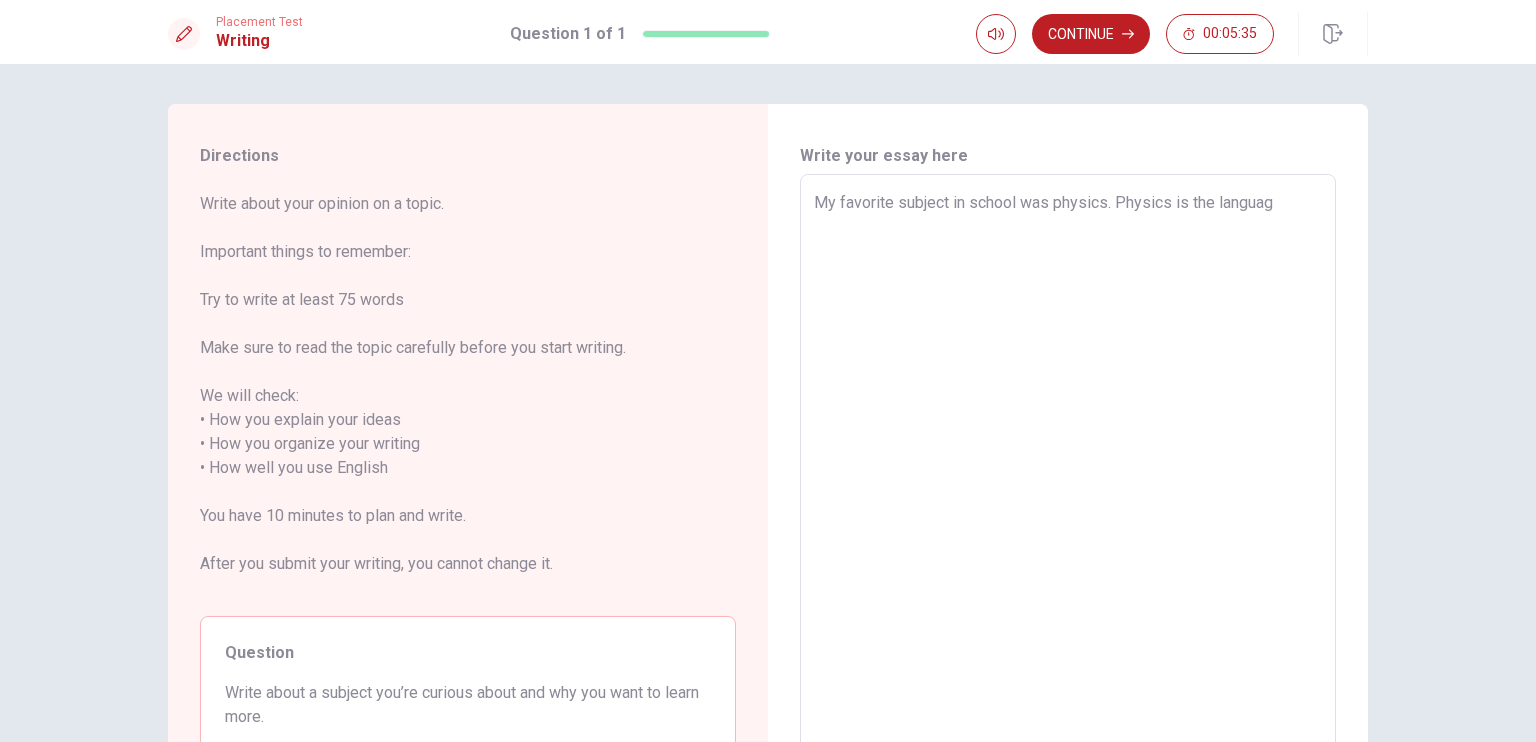 type on "x" 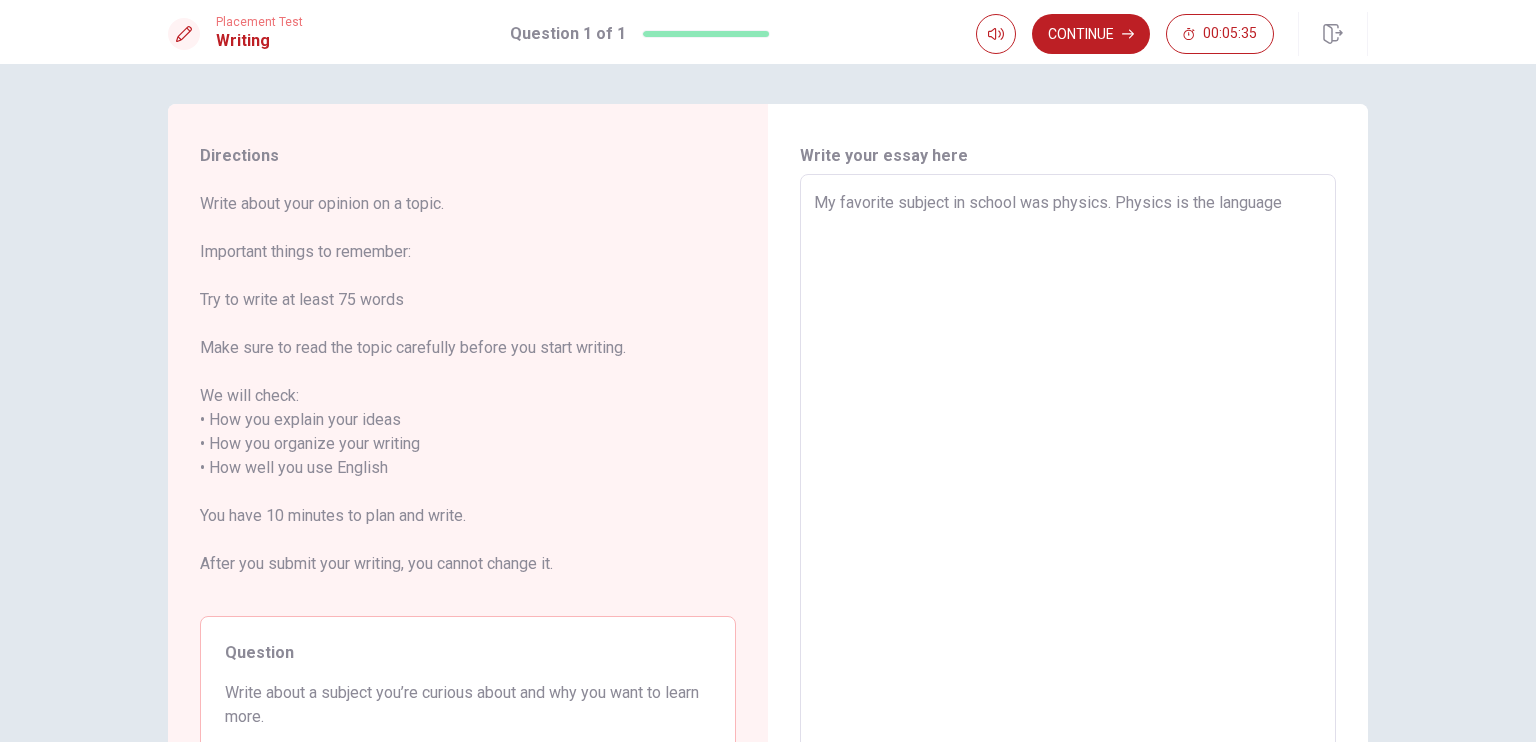 type on "x" 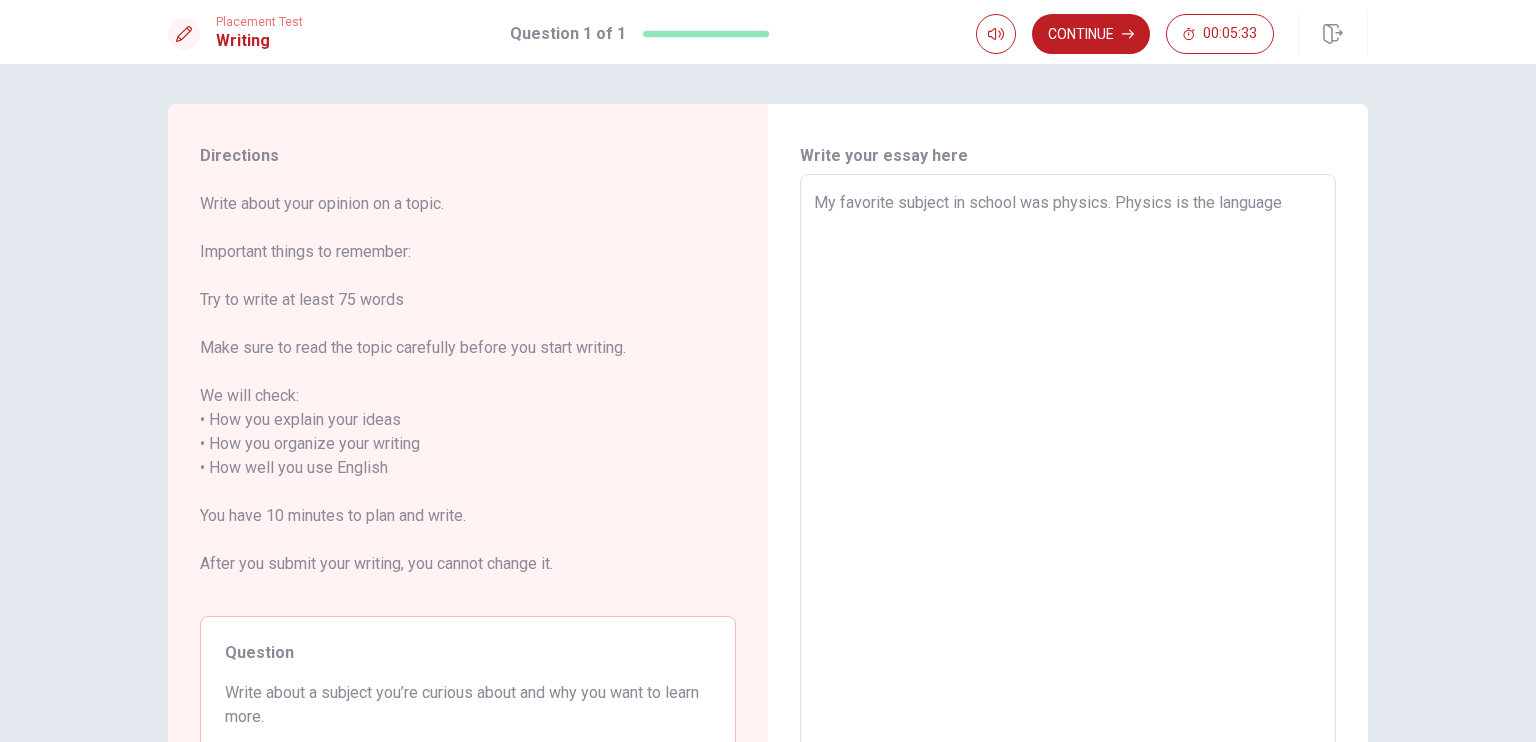 type on "x" 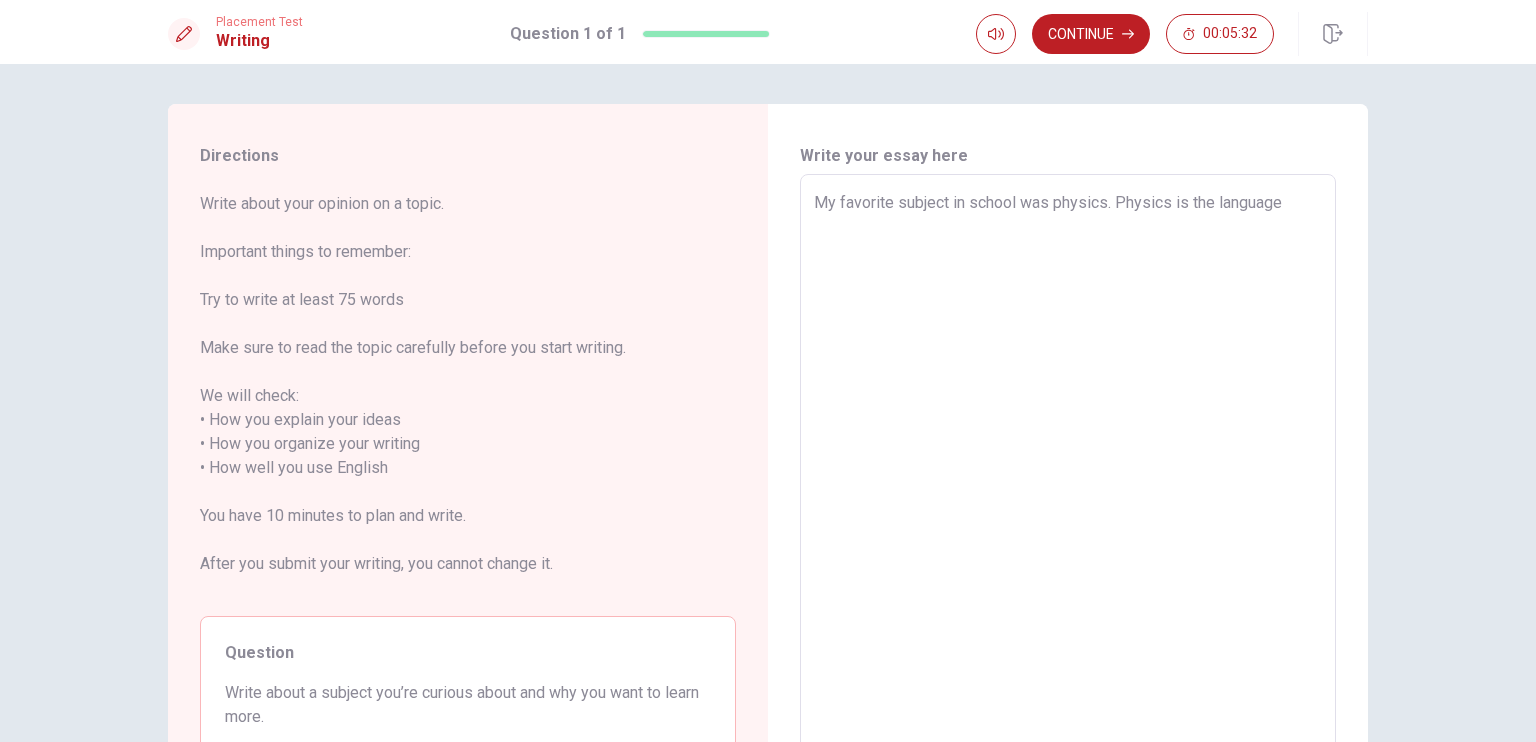 type on "My favorite subject in school was physics. Physics is the language o" 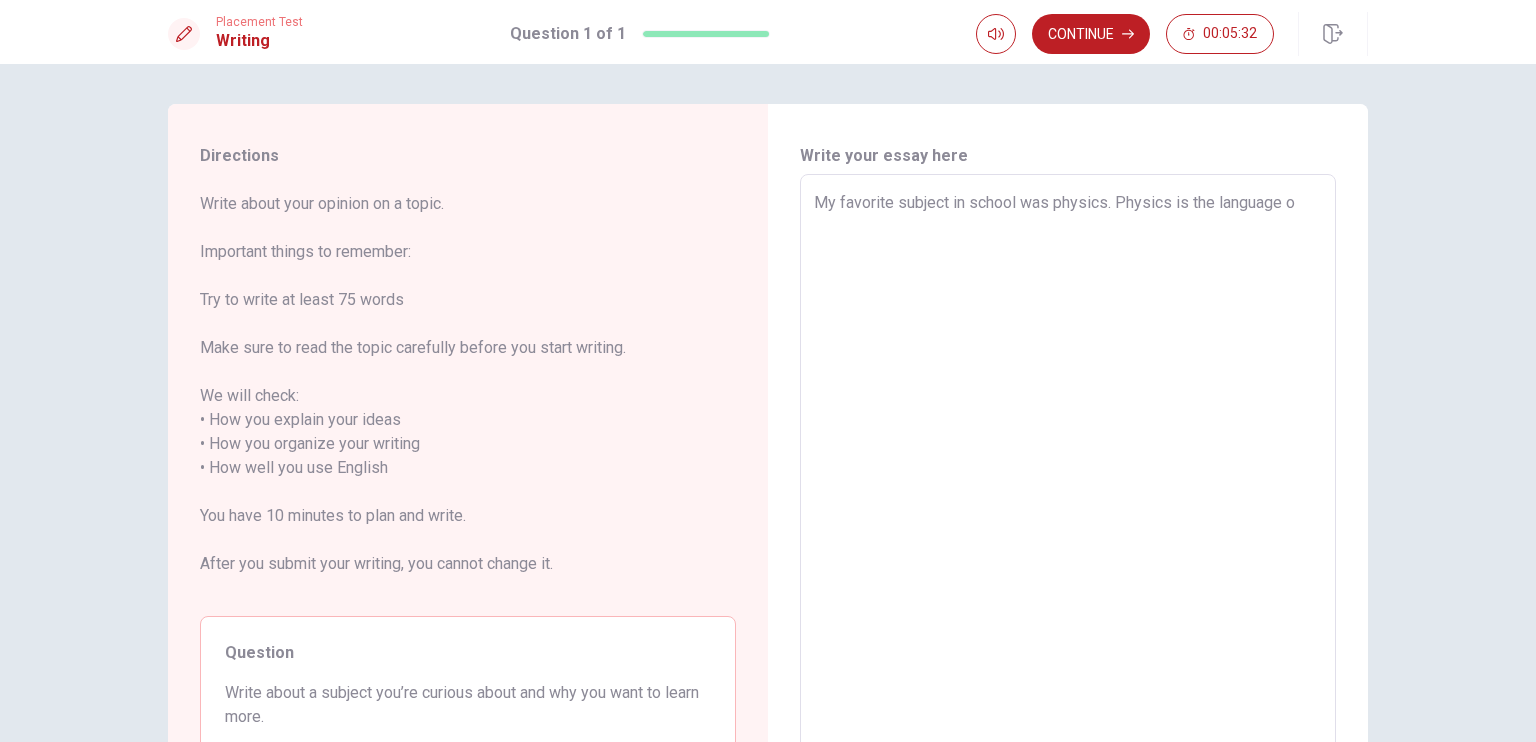 type on "x" 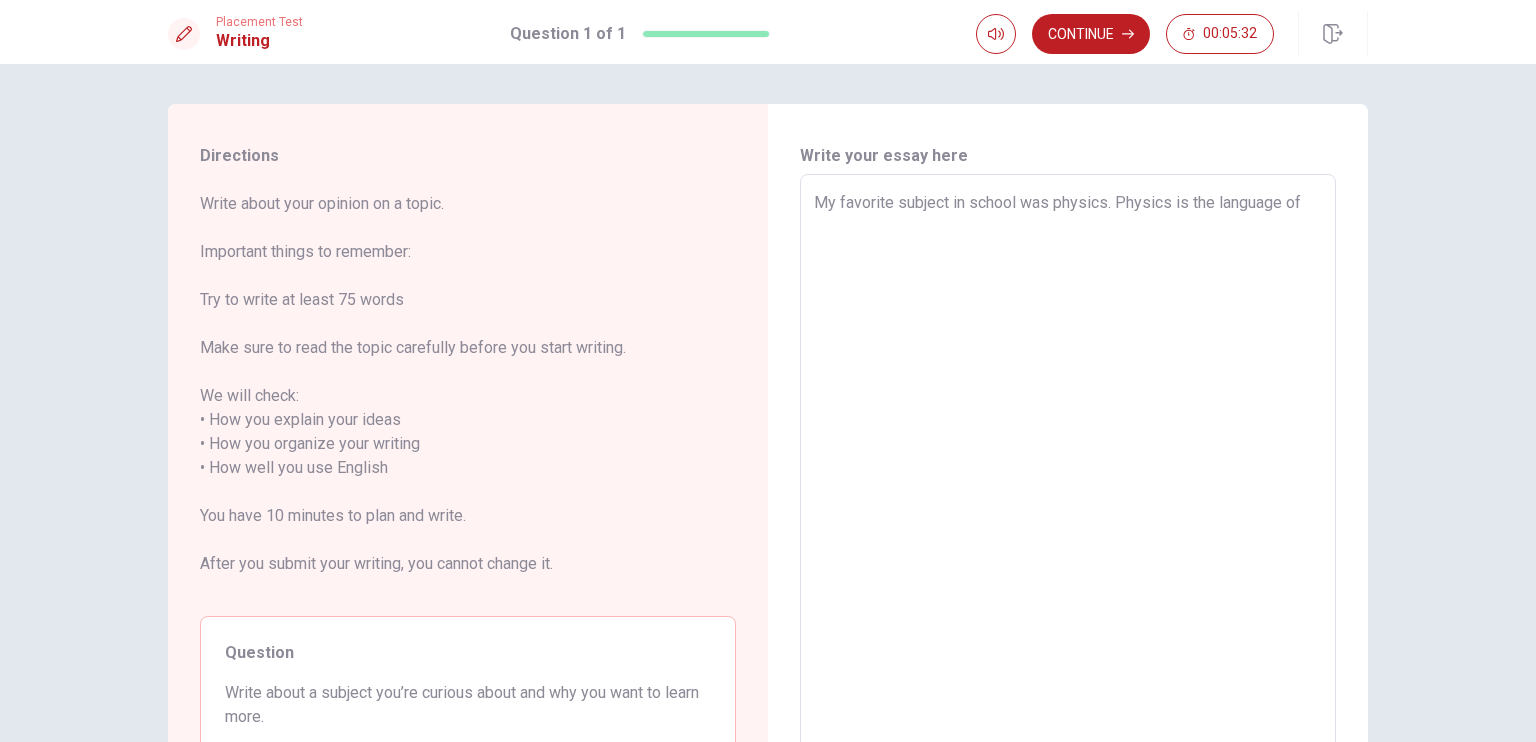 type on "x" 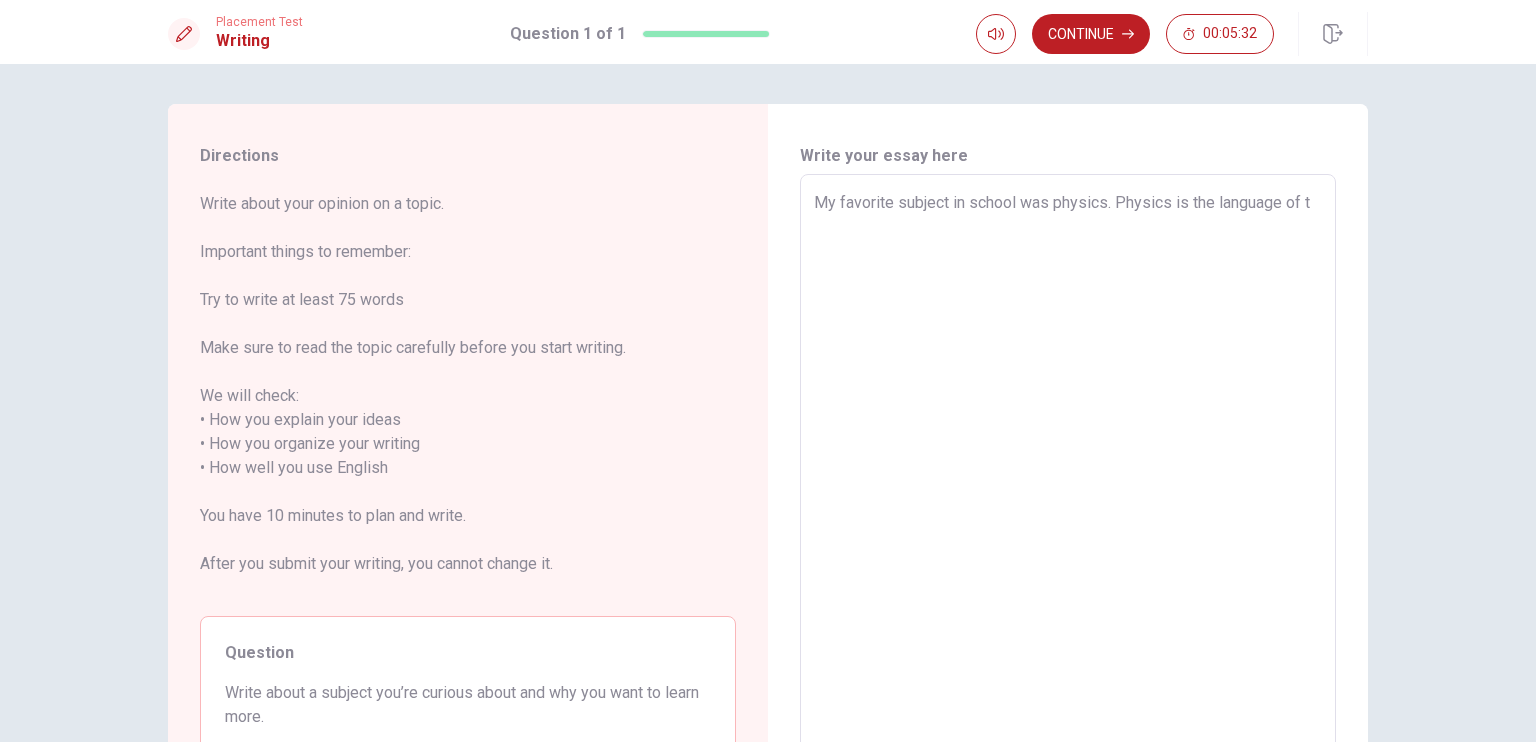type on "x" 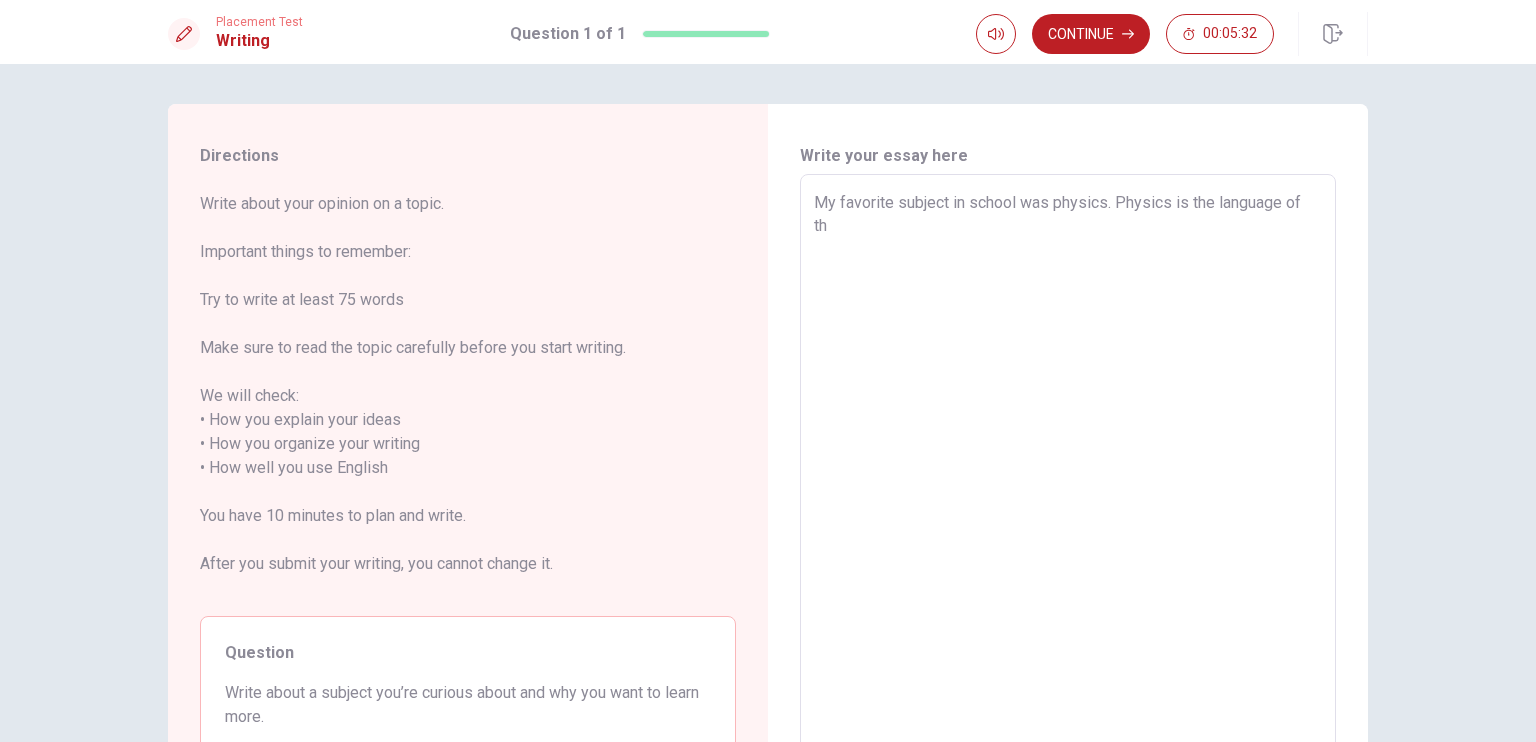 type on "x" 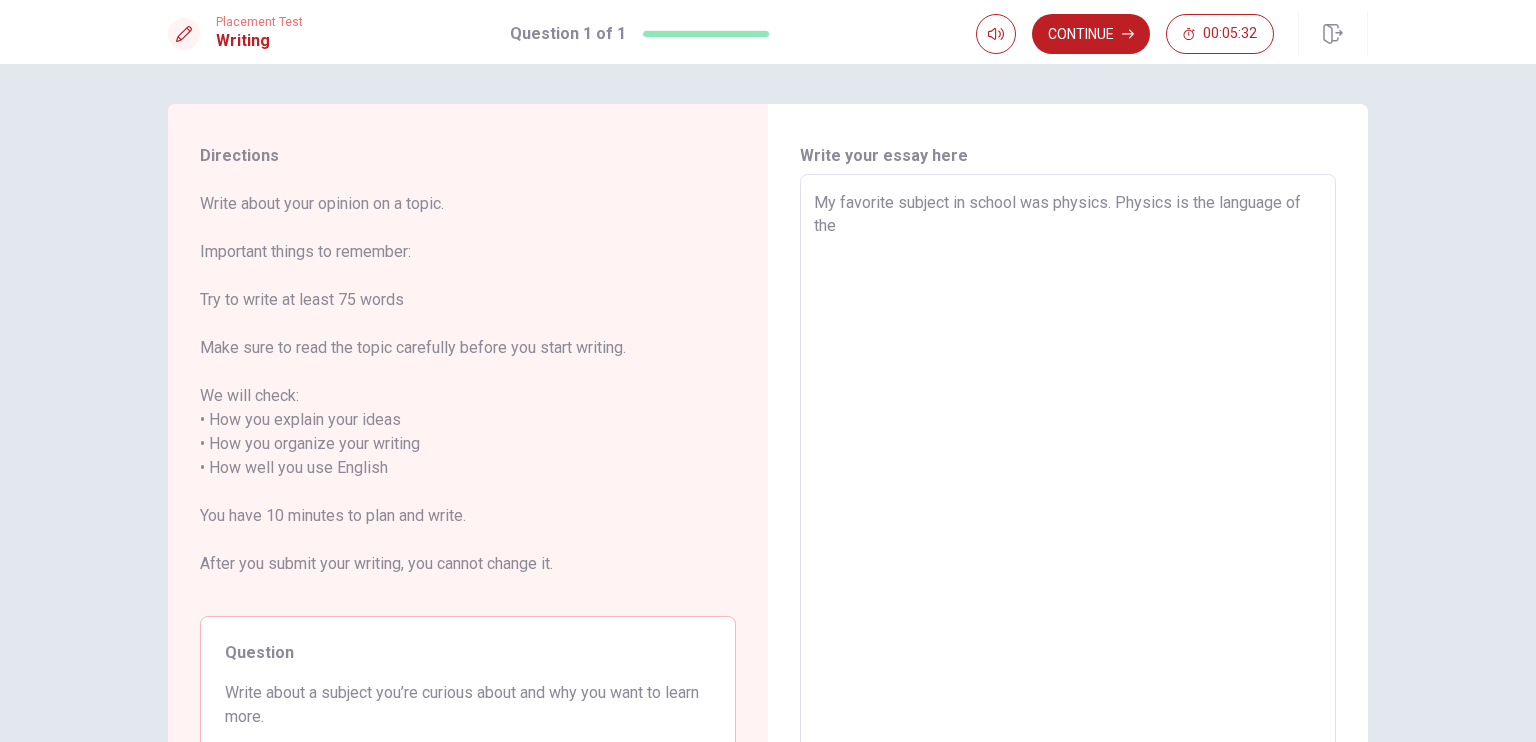 type on "x" 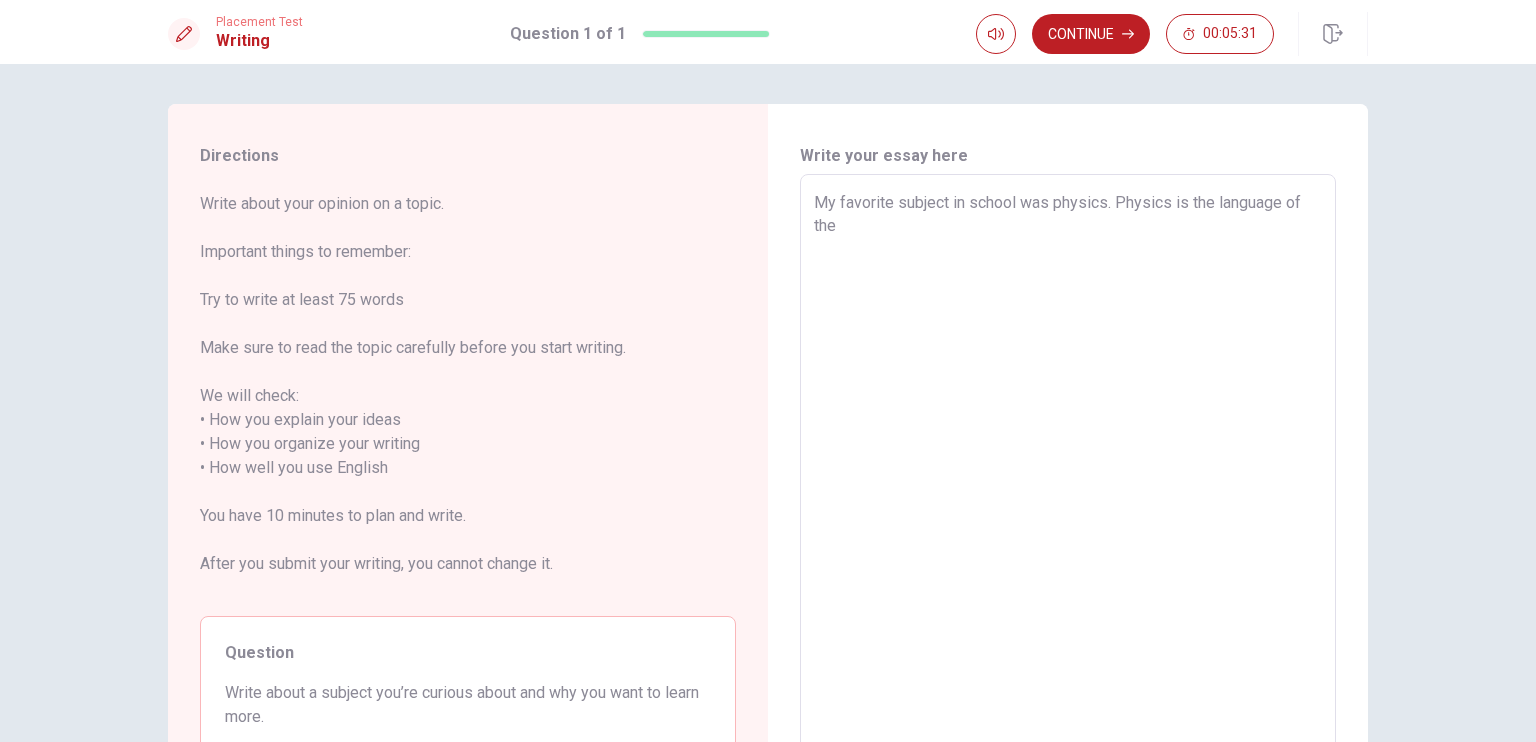 type on "My favorite subject in school was physics. Physics is the language of the" 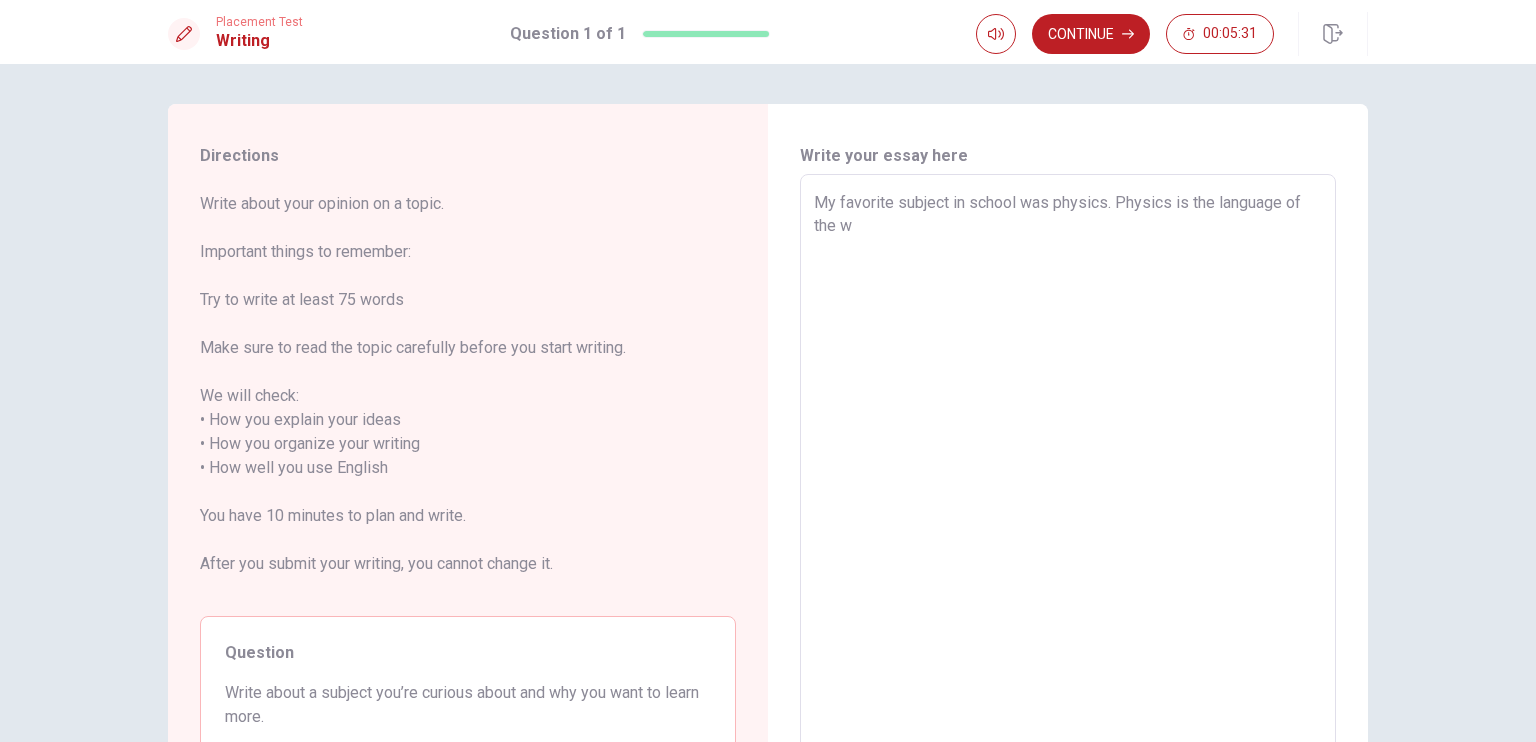type 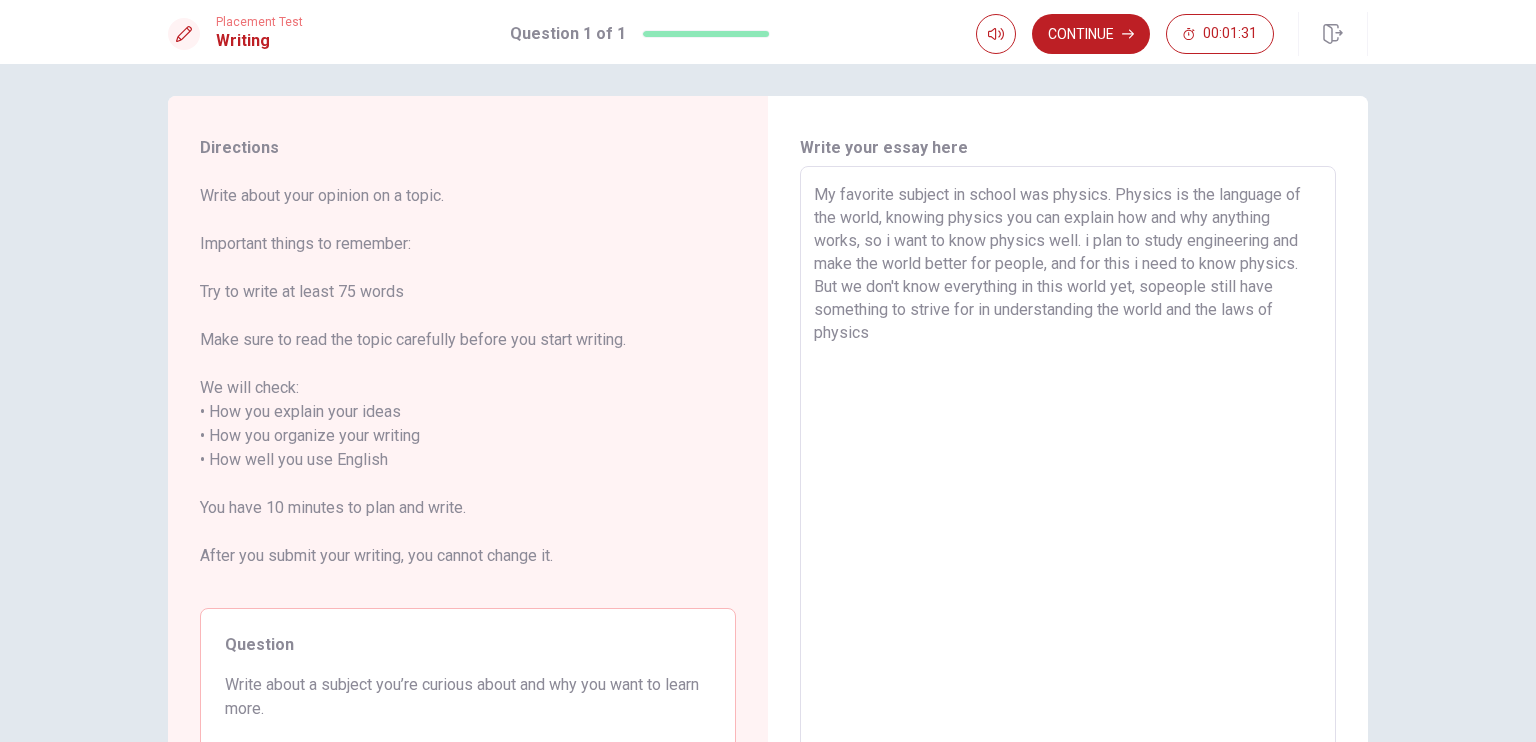 scroll, scrollTop: 0, scrollLeft: 0, axis: both 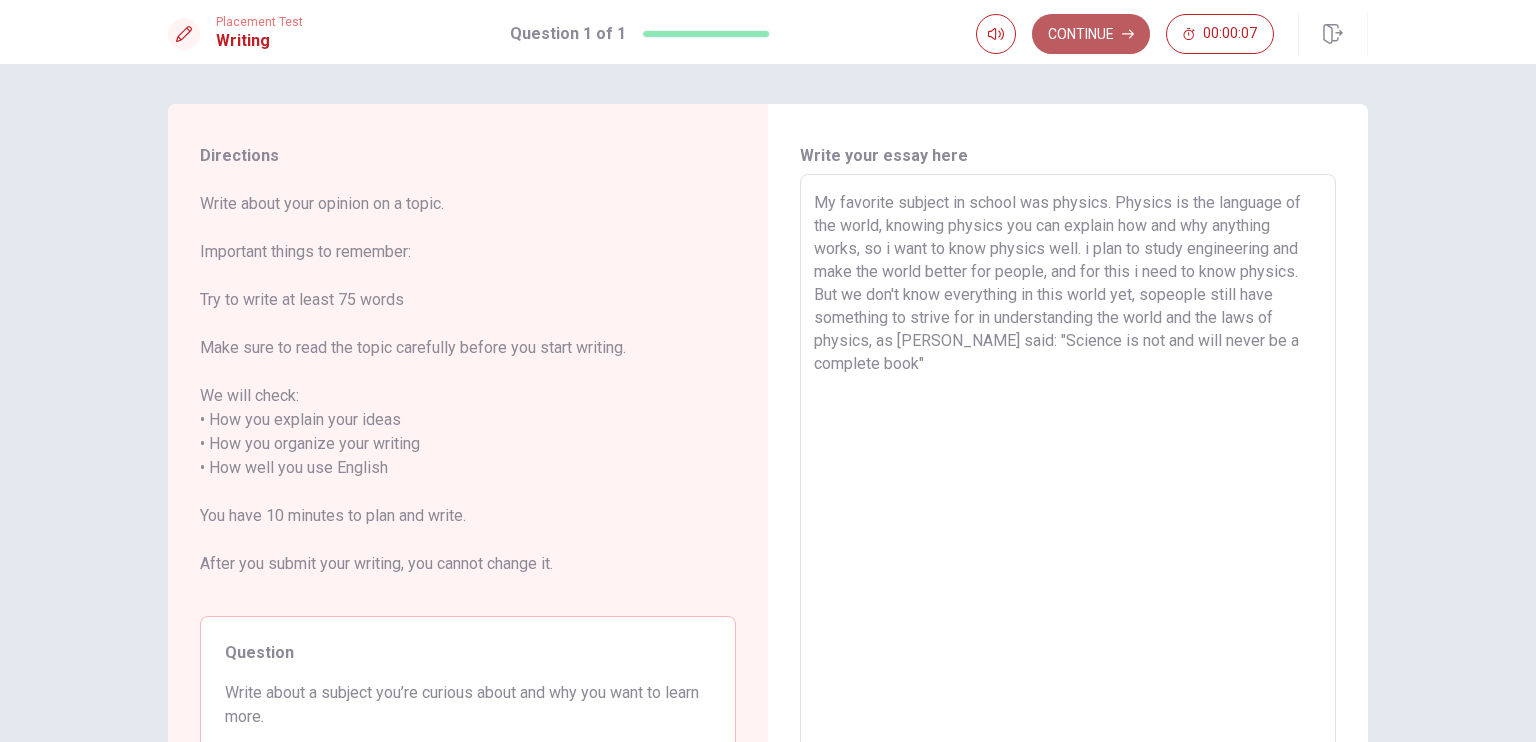 click on "Continue" at bounding box center [1091, 34] 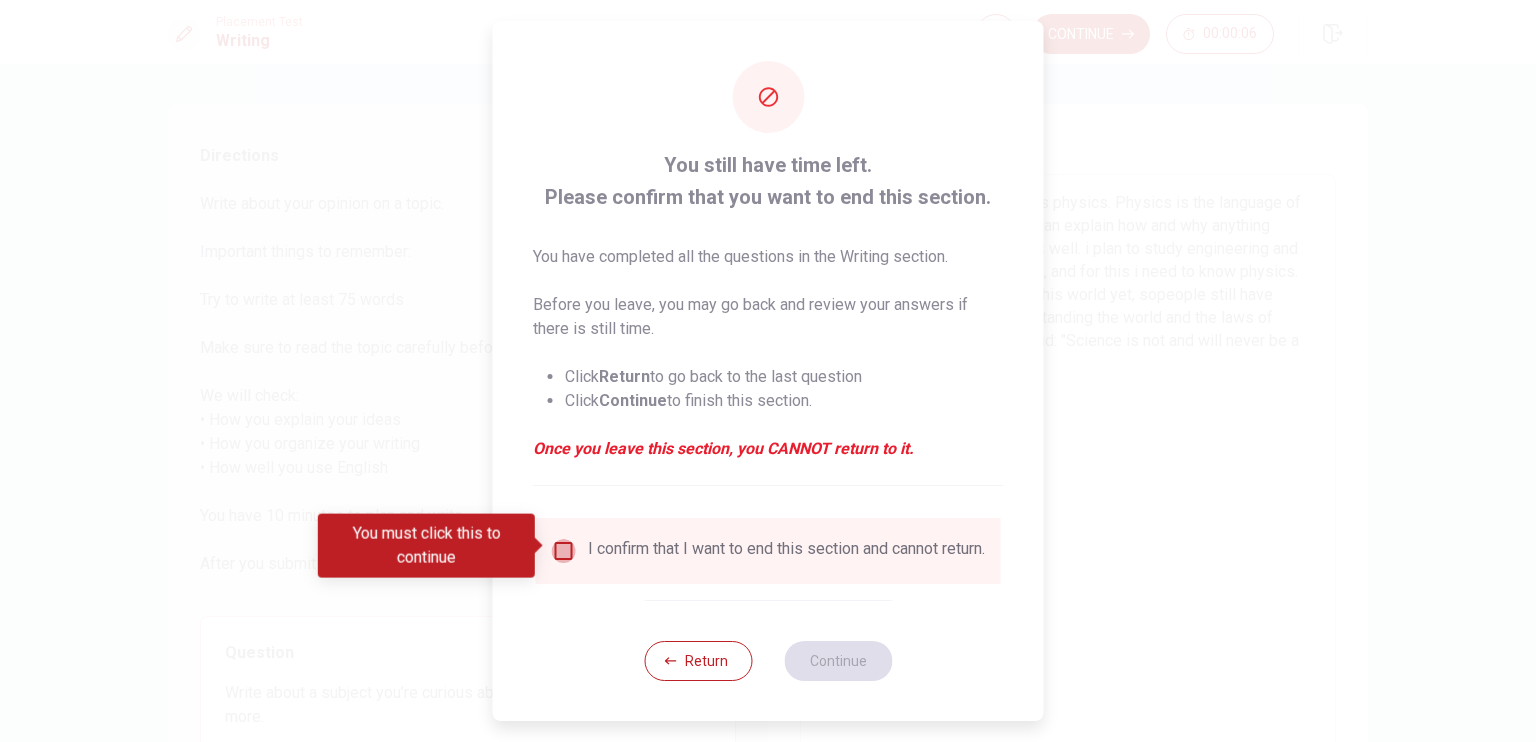 click at bounding box center [564, 551] 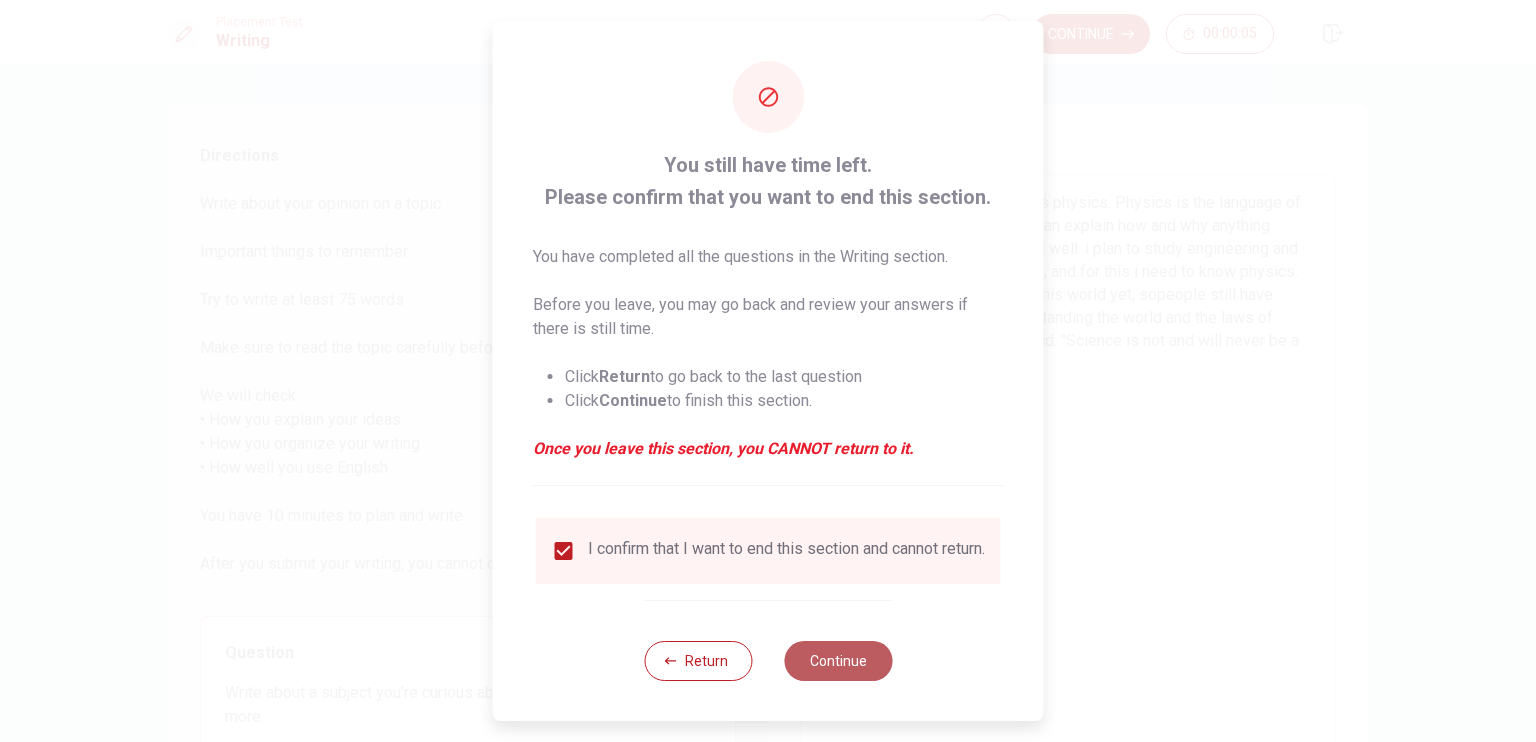 click on "Continue" at bounding box center (838, 661) 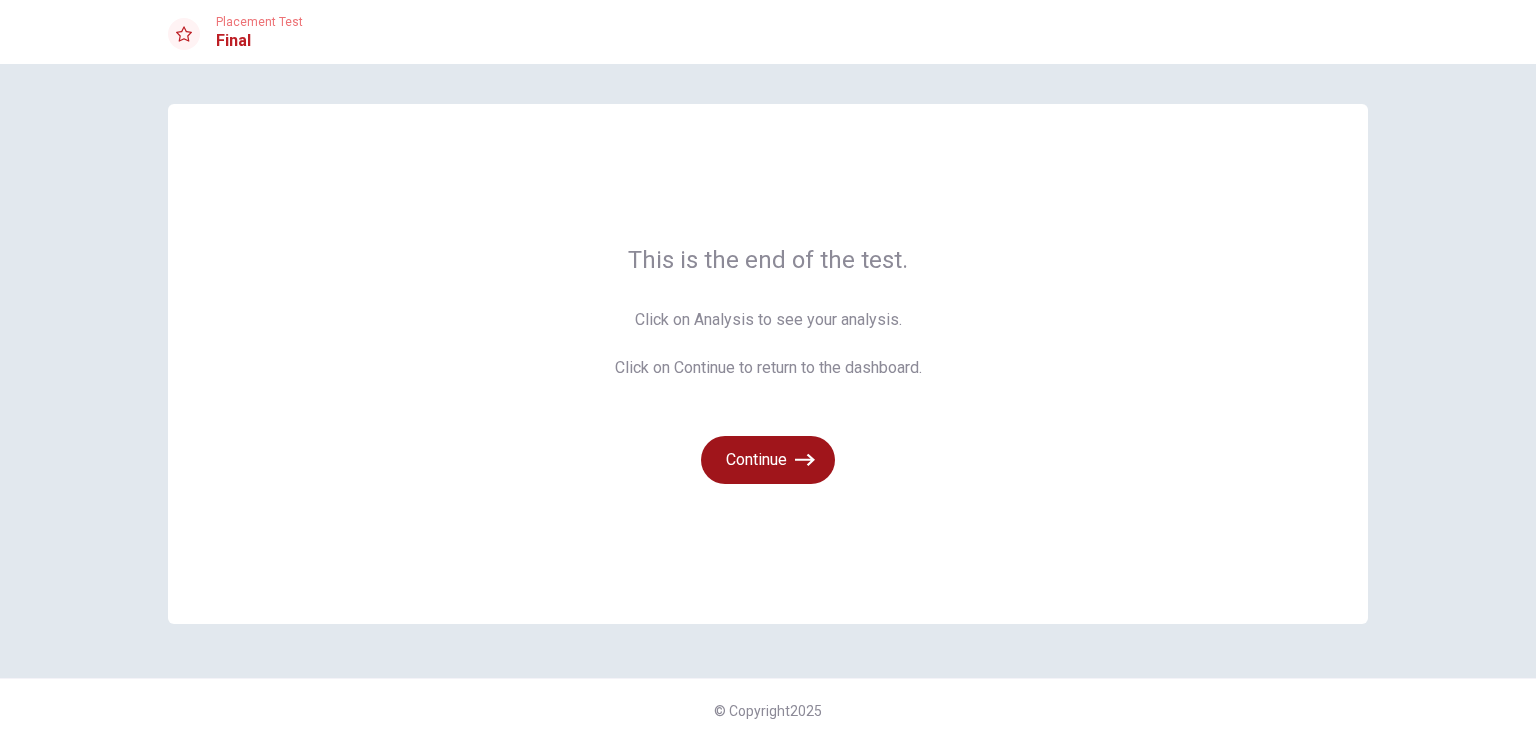 click on "Continue" at bounding box center (768, 460) 